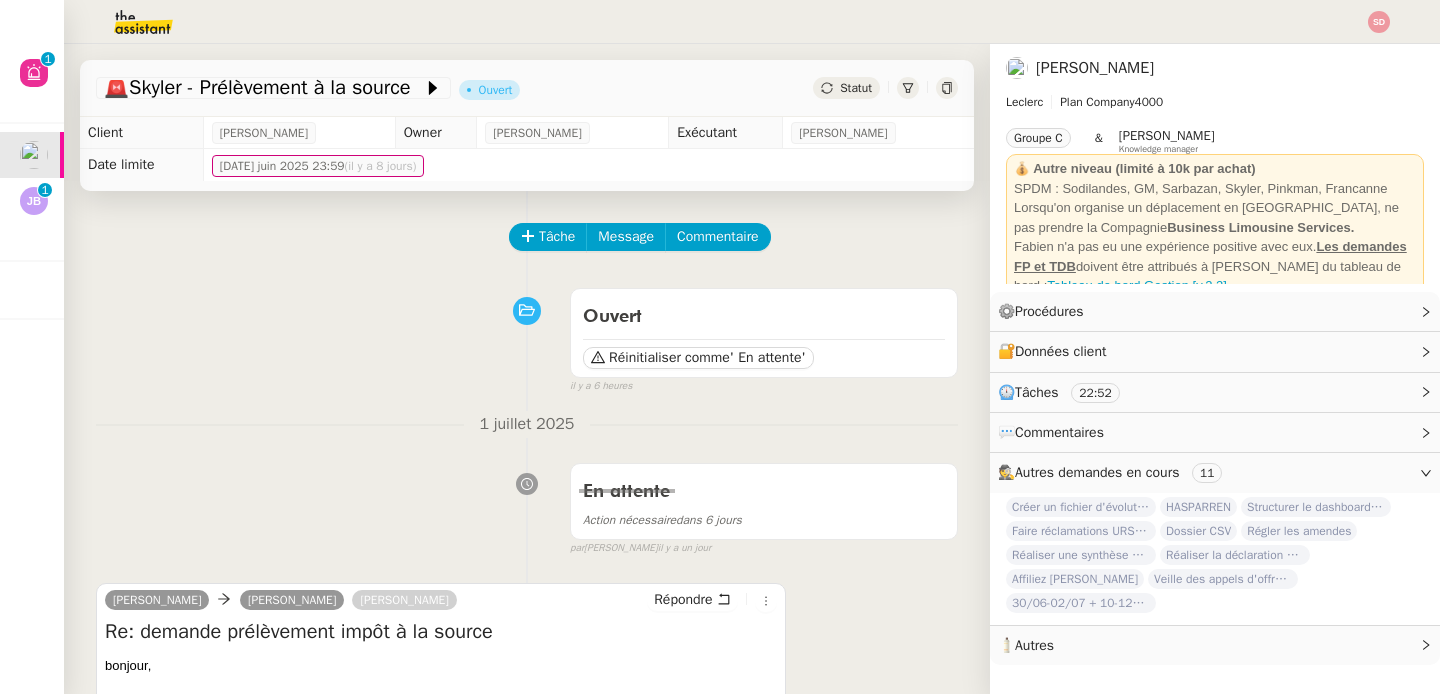 scroll, scrollTop: 0, scrollLeft: 0, axis: both 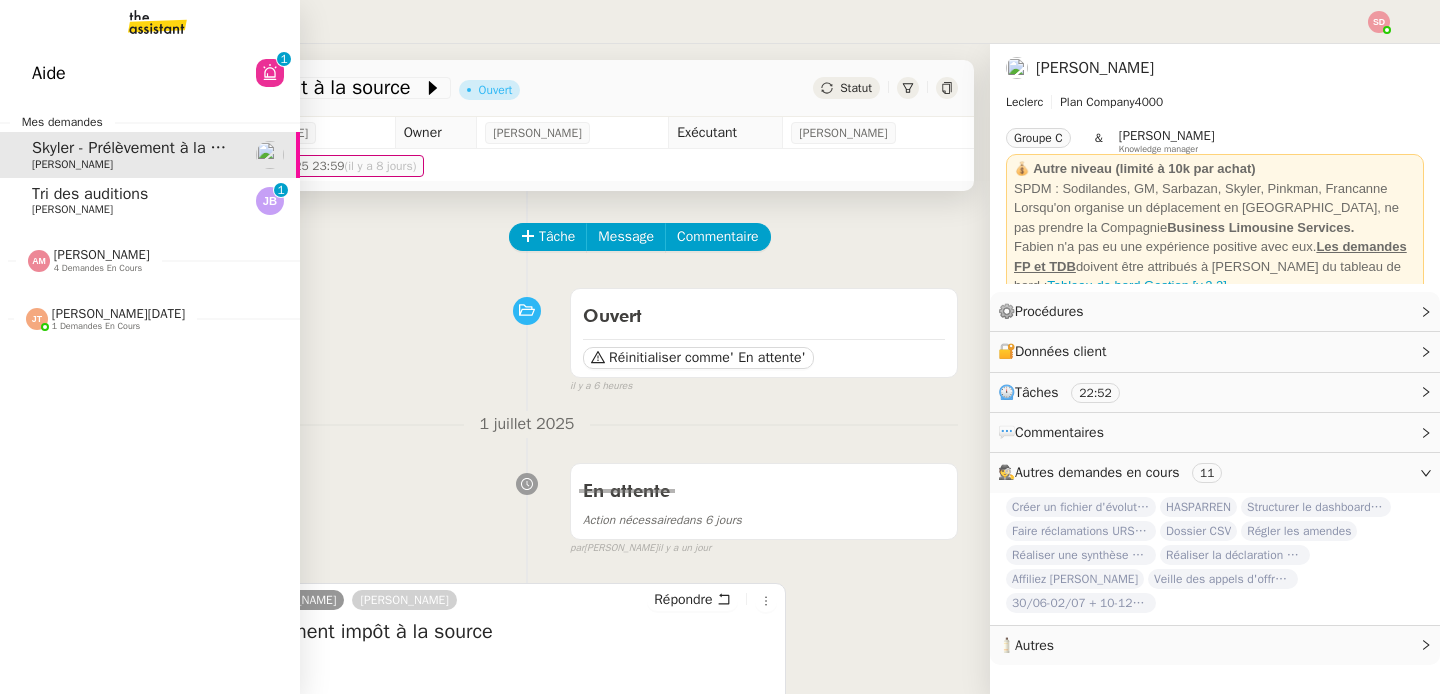 click on "[PERSON_NAME]" 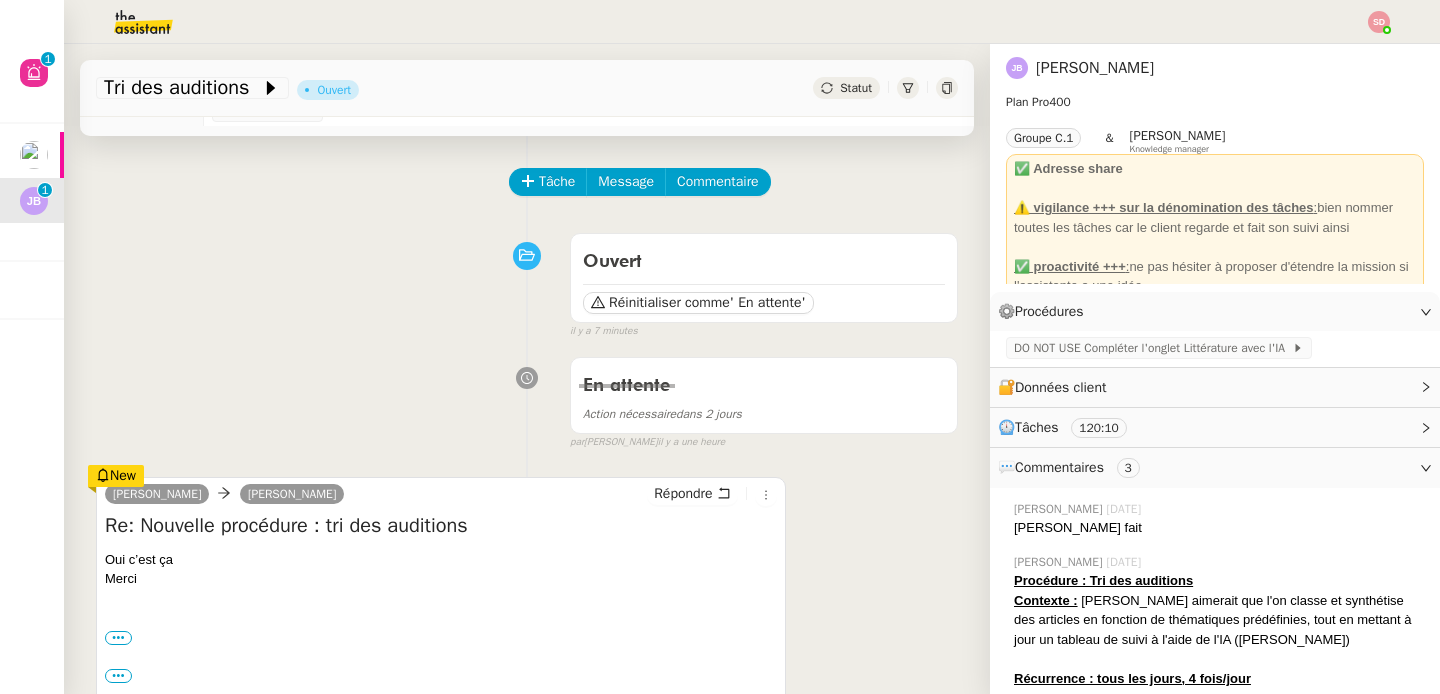 scroll, scrollTop: 0, scrollLeft: 0, axis: both 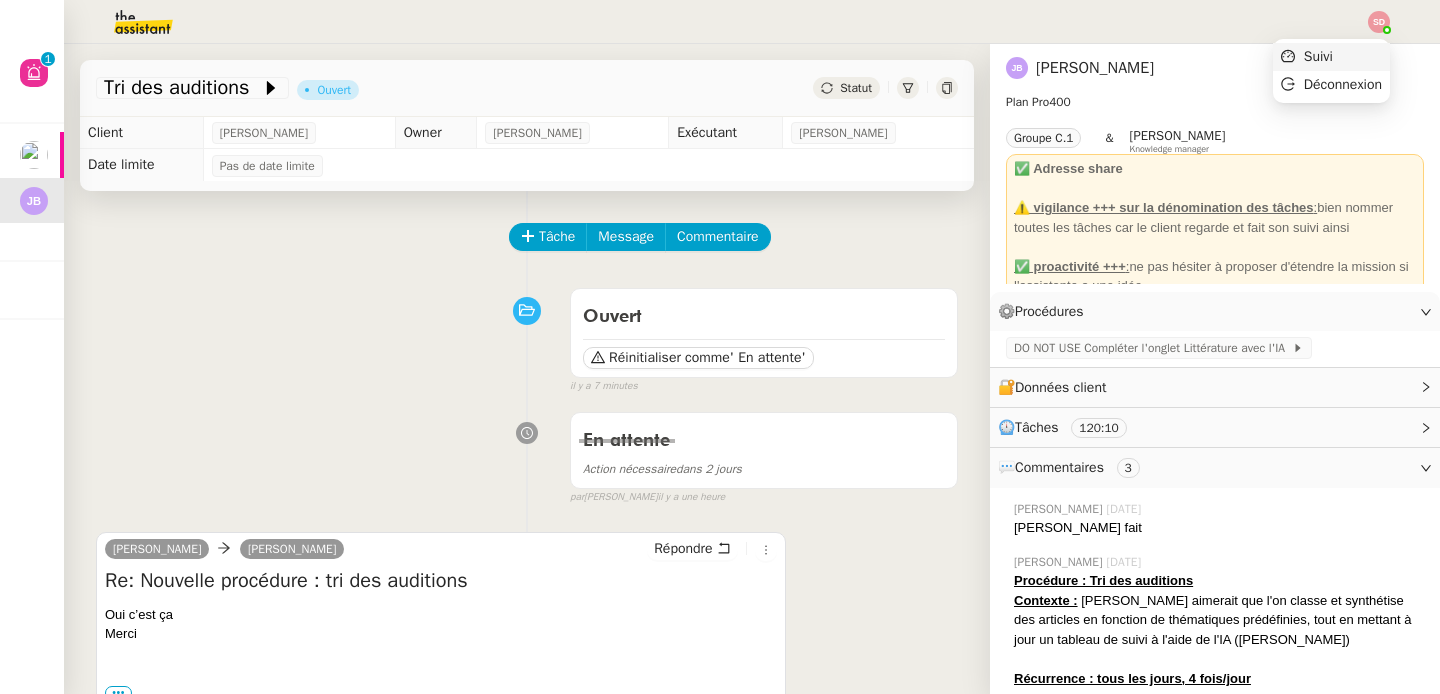 click on "Suivi" at bounding box center [1331, 57] 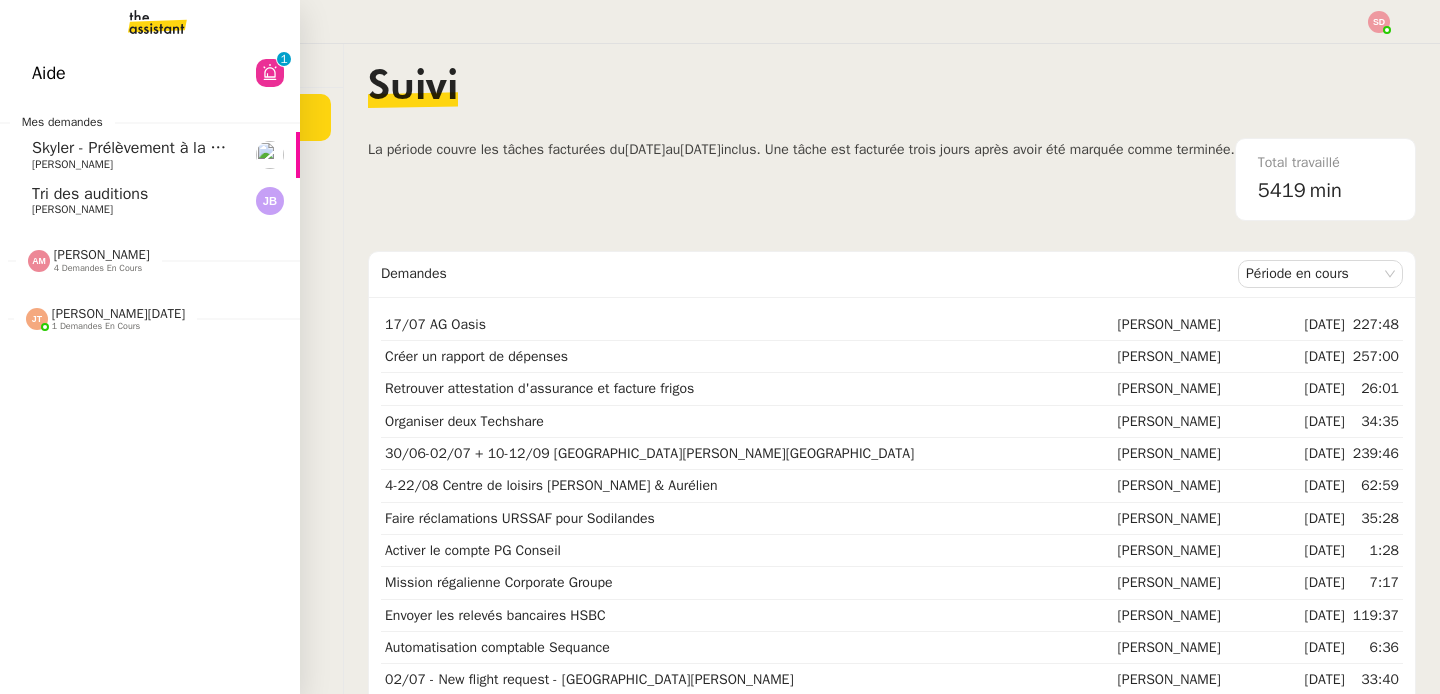 click on "Tri des auditions" 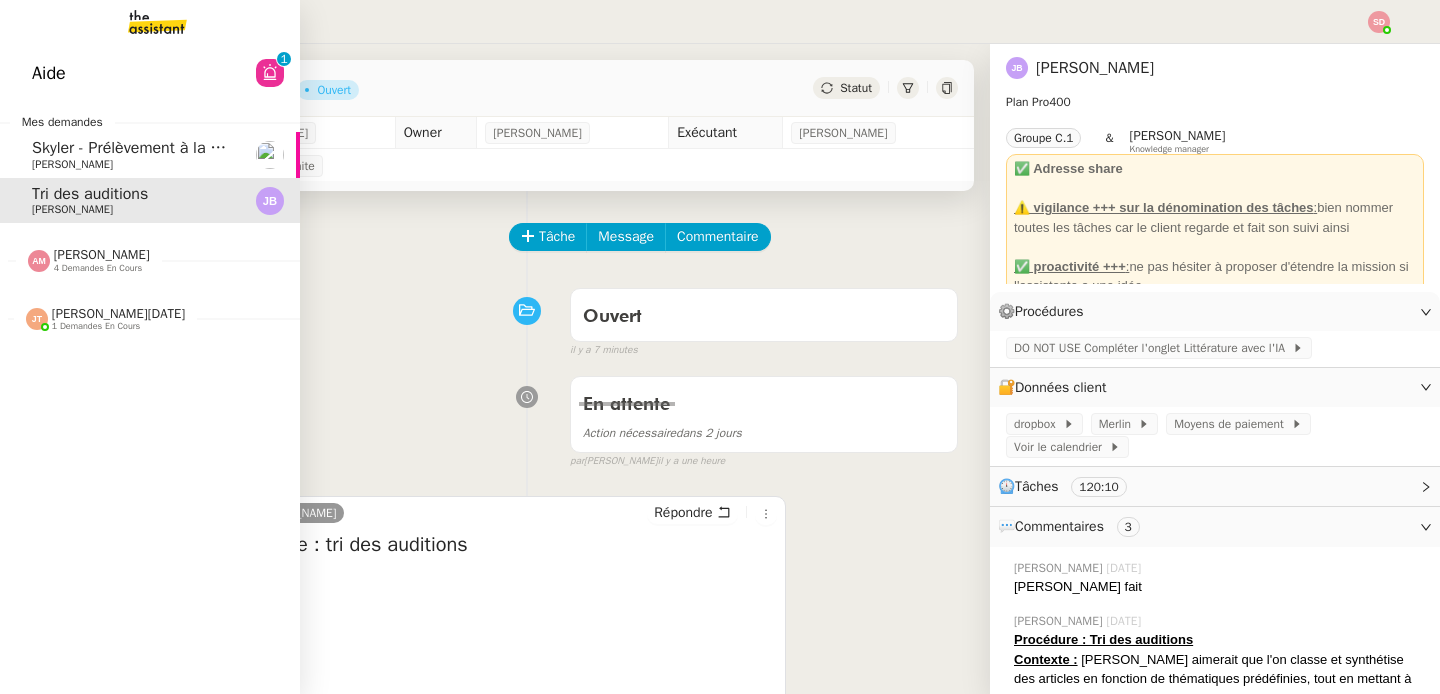 click on "[PERSON_NAME]" 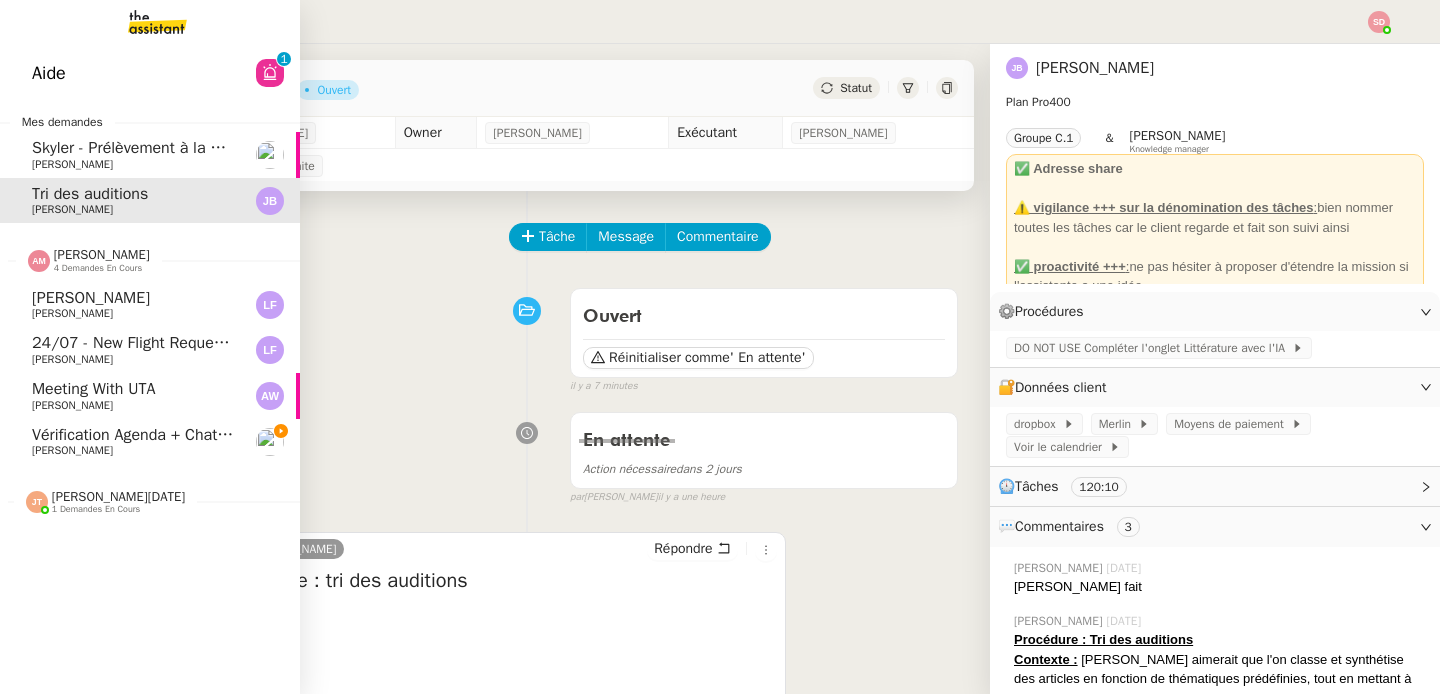 click on "Meeting with UTA" 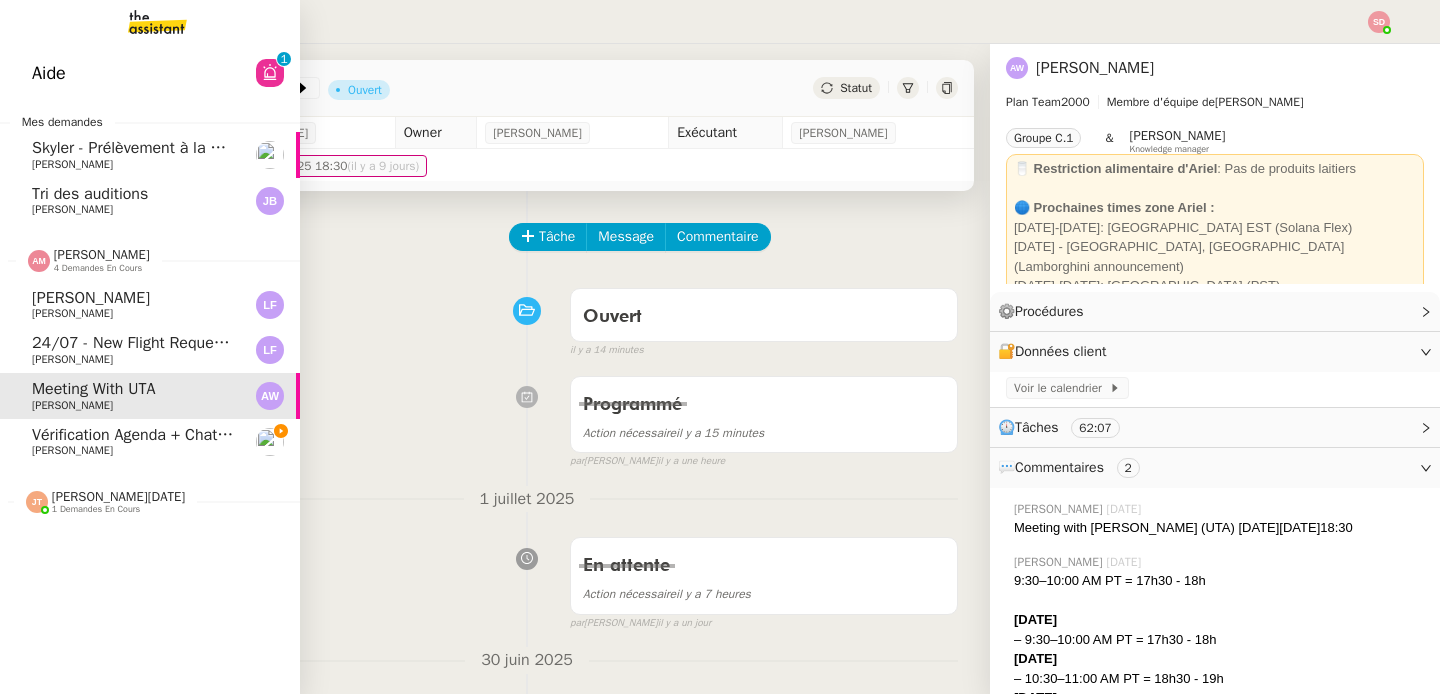 click on "[PERSON_NAME]" 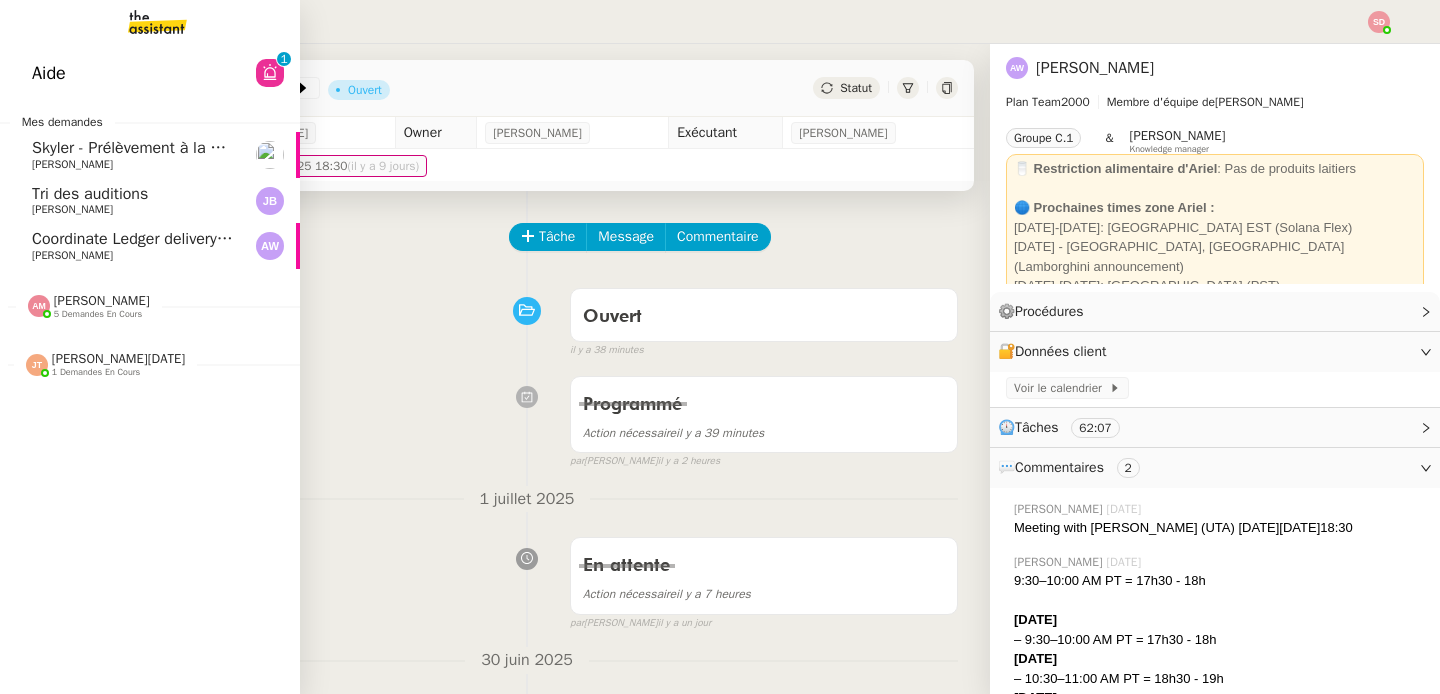 click on "[PERSON_NAME]" 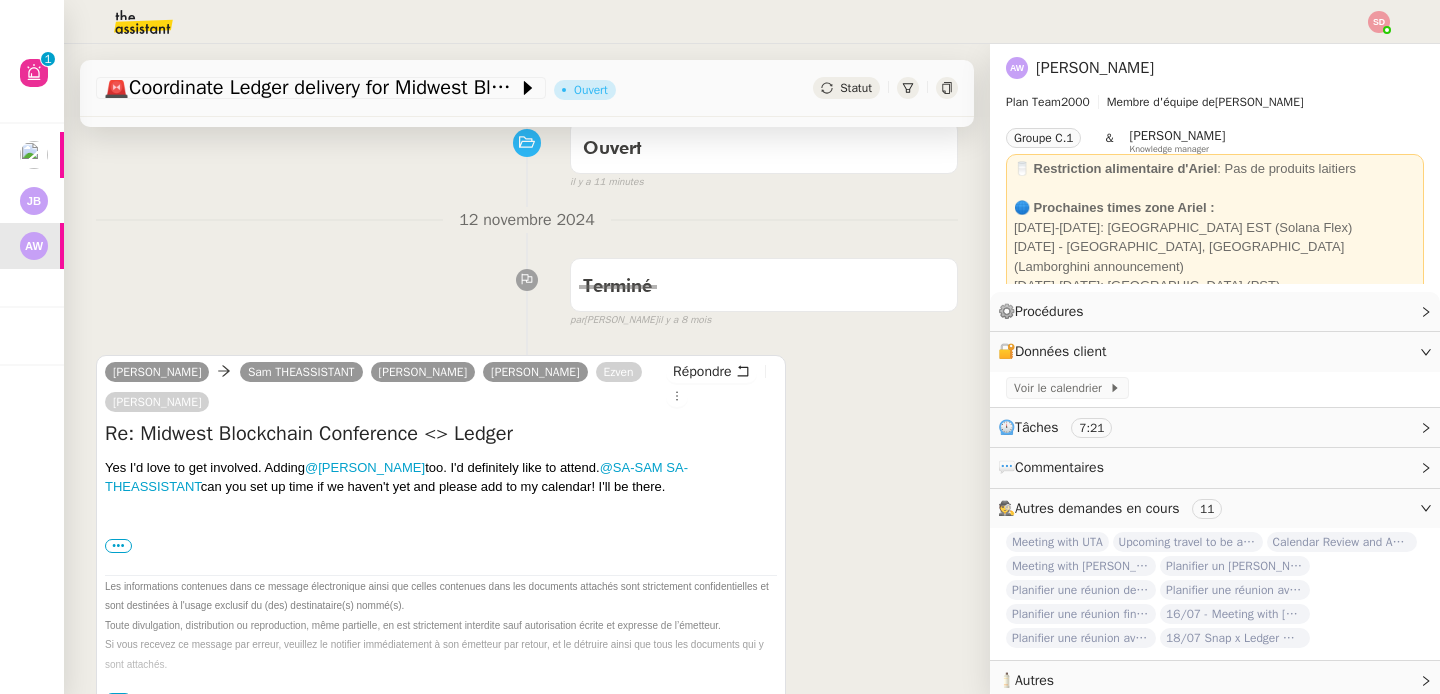 scroll, scrollTop: 0, scrollLeft: 0, axis: both 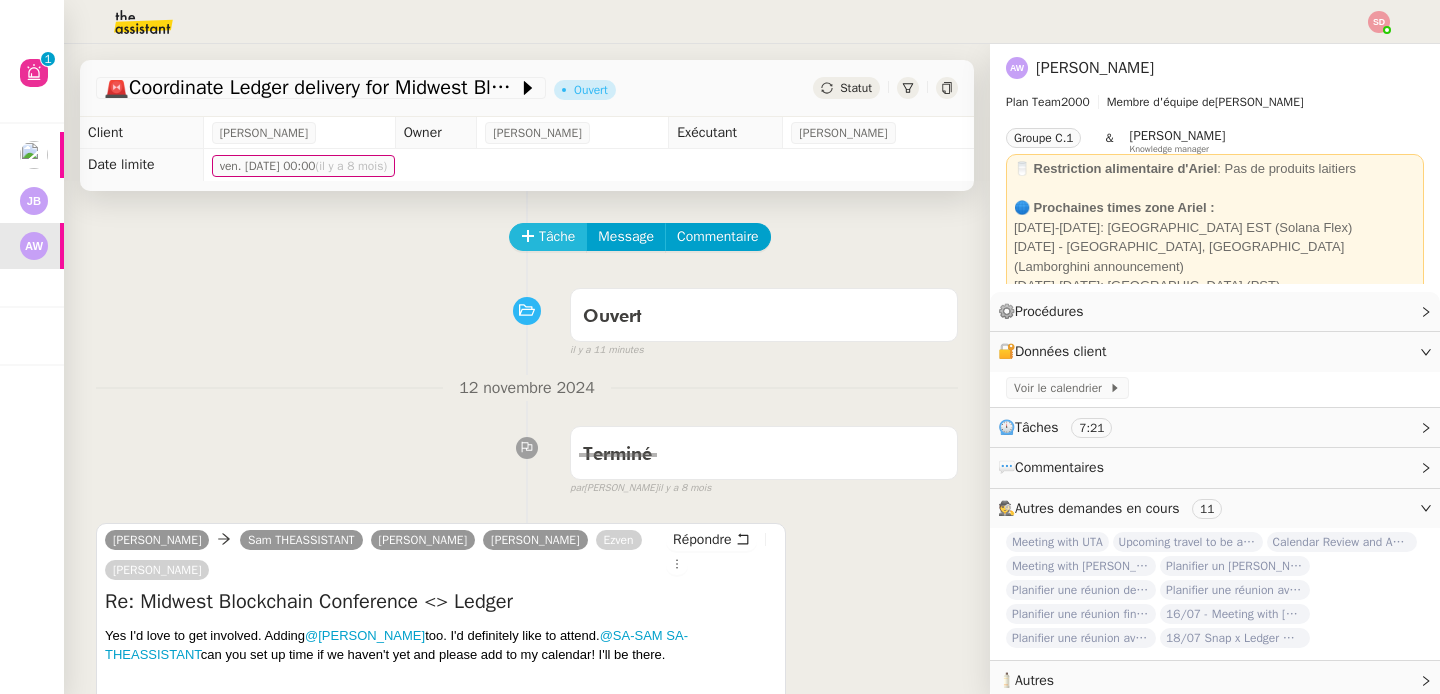 click on "Tâche" 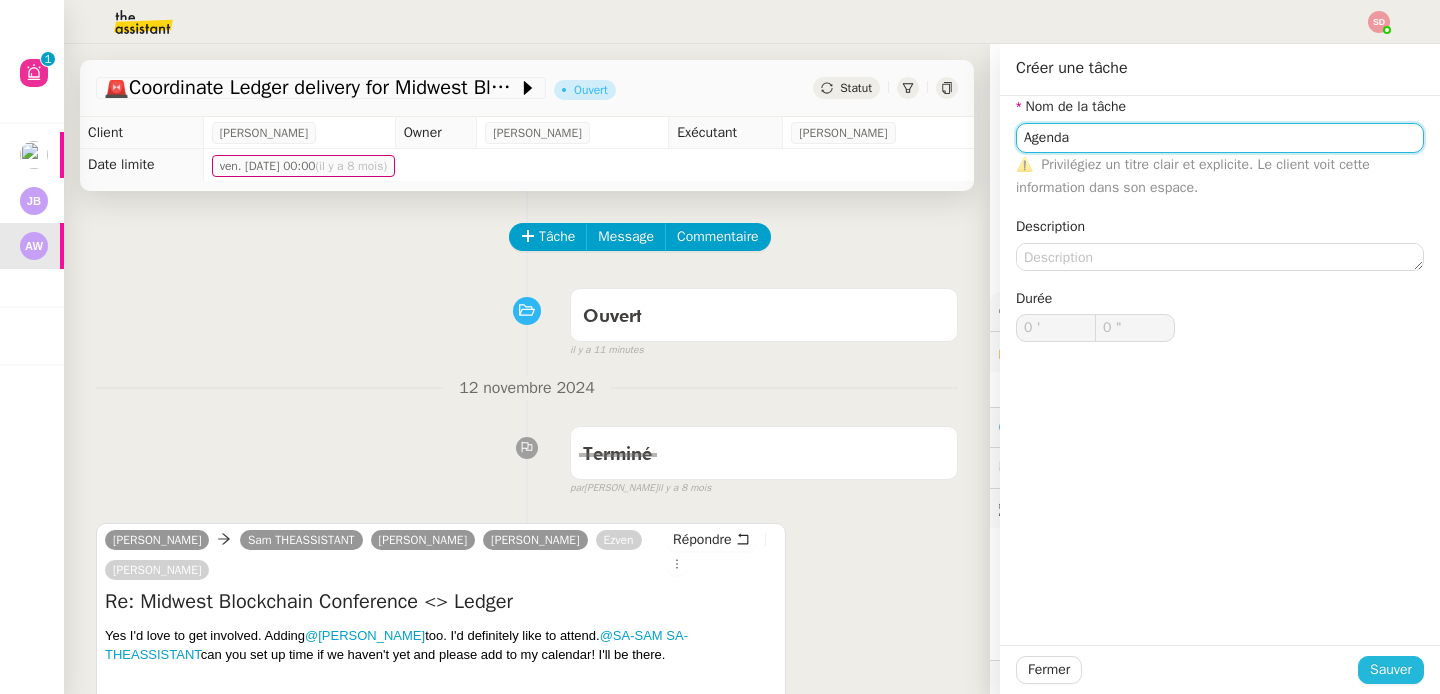 type on "Agenda" 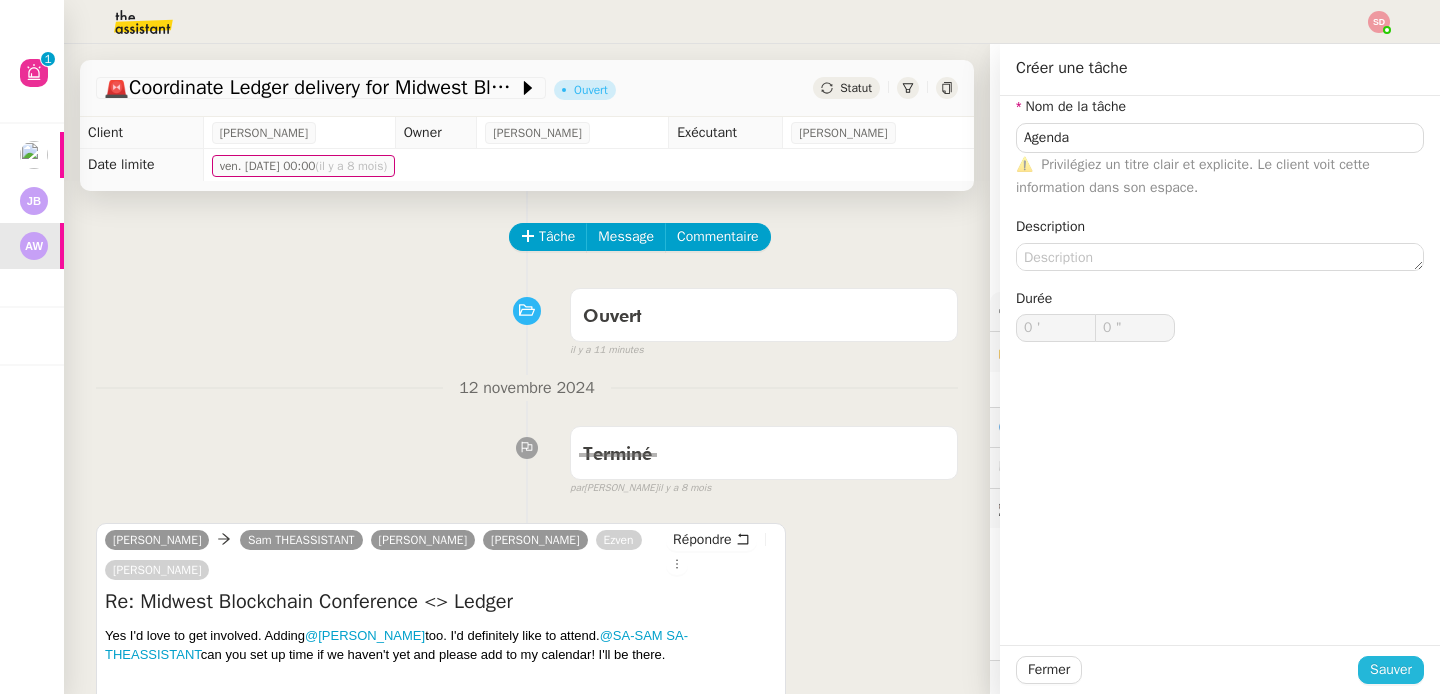 click on "Sauver" 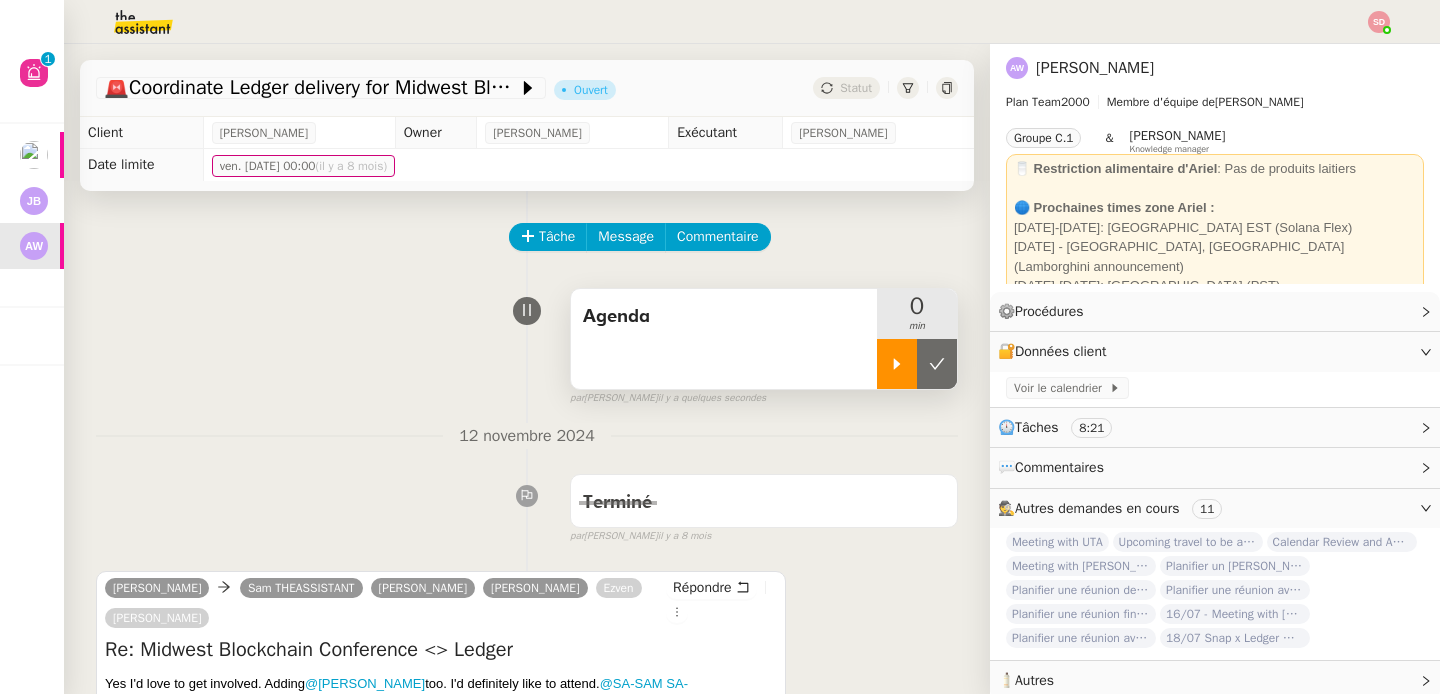 click at bounding box center (897, 364) 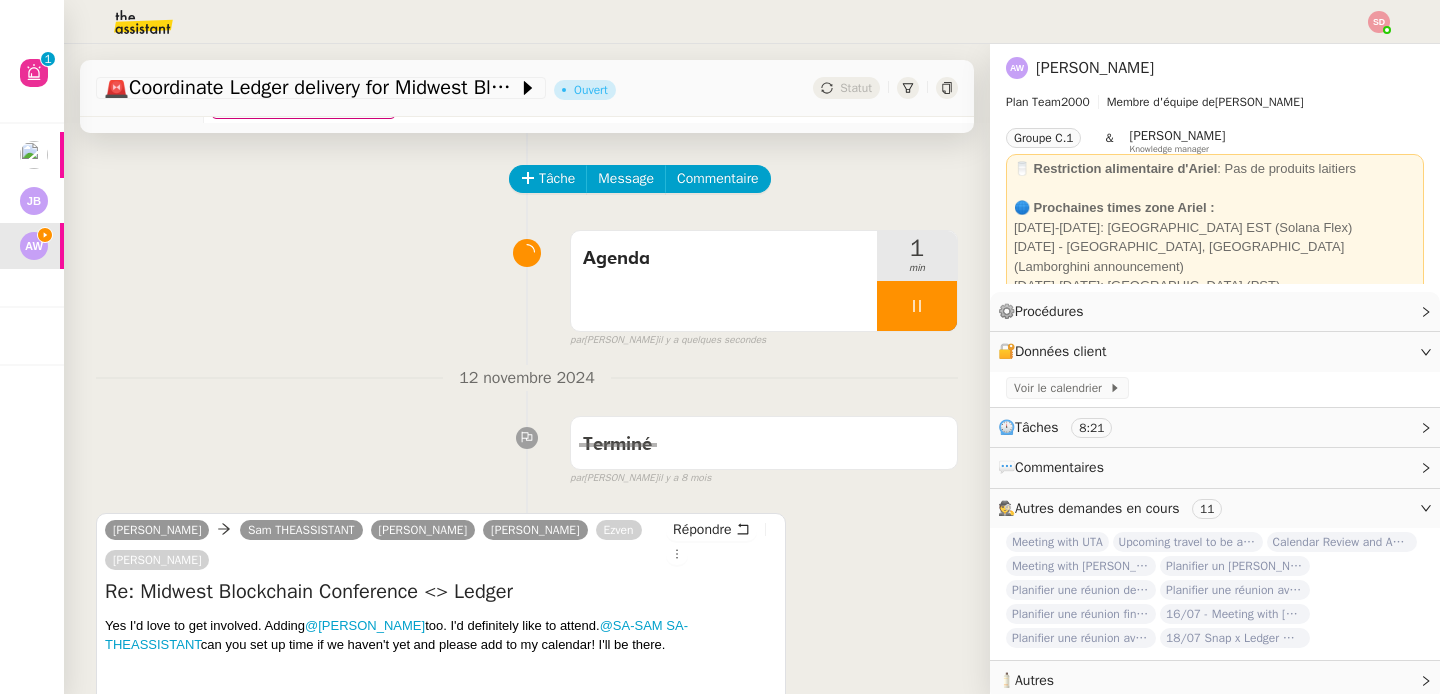 scroll, scrollTop: 291, scrollLeft: 0, axis: vertical 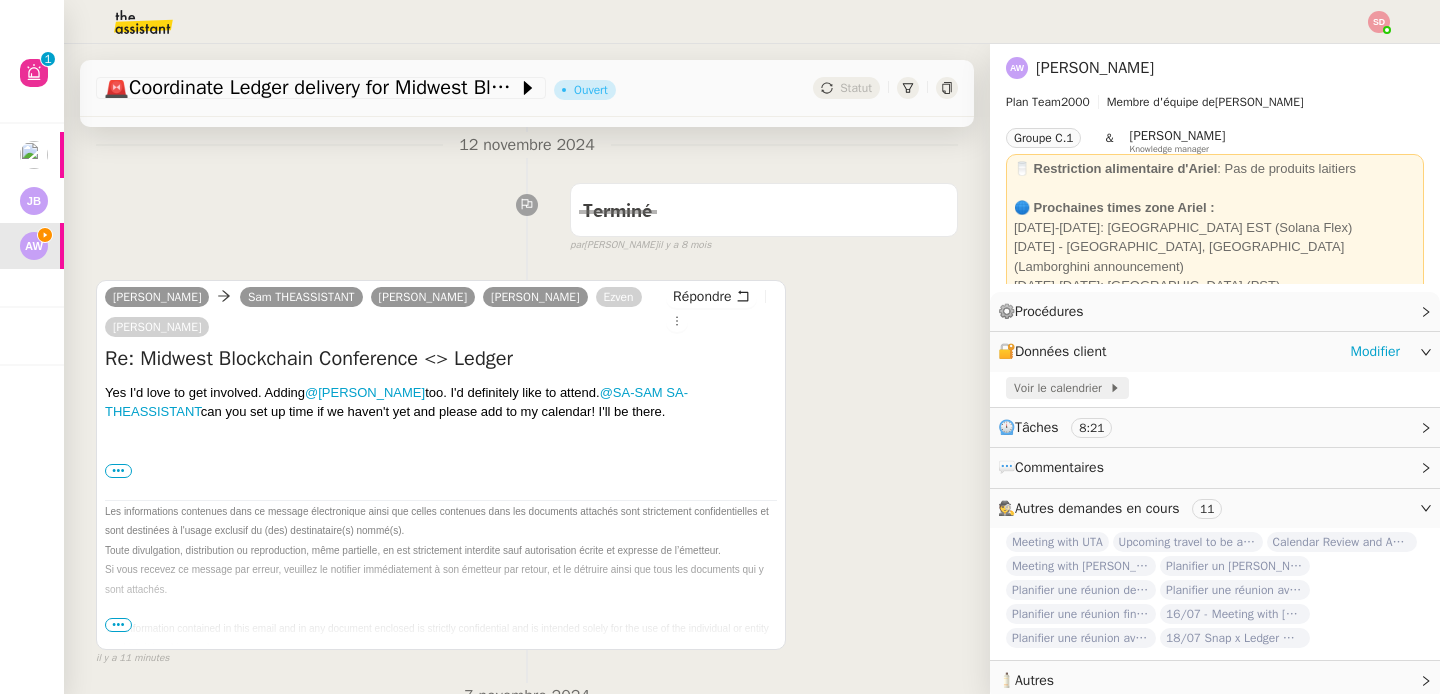 click on "Voir le calendrier" 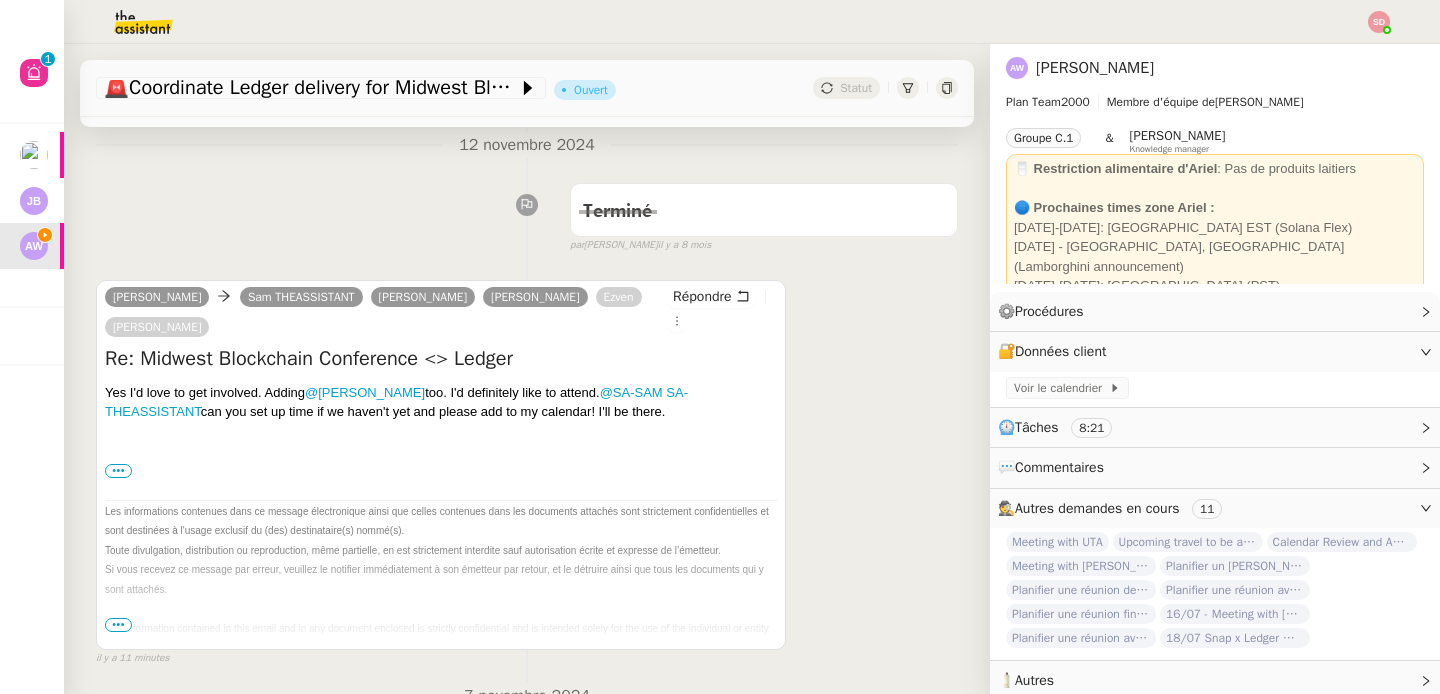 click on "Yes I'd love to get involved. Adding  @Izabella TZENKOVA  too. I'd definitely like to attend.  @SA-SAM SA-THEASSISTANT  can you set up time if we haven't yet and please add to my calendar! I'll be there.
•••
On Mon, Jun 30, 2025 at 11:37 PM Evan Solomon < evsolo@umich.edu > wrote: Hi Ariel!  I just looked you up so I could share some information and formally invite   Ledger   to   MBC 2025   and I noticed your message! Would love to find some time next week to connect and discuss how we can collaborate more closely. For context:  We held the inaugural Midwest Blockchain Conference at the University of Michigan in November 2024 and hosted over 400 students from 35 Universities. (Which you sent us Ledgers to distribute!)  Since then, we've continued to build  MBC as the go-to student community for breaking into the industry and  helped place   40+ interns   at top crypto companies for summer 2025!  MBC 2025 Deck Best,  Evan Solomon > wrote:" at bounding box center [441, 549] 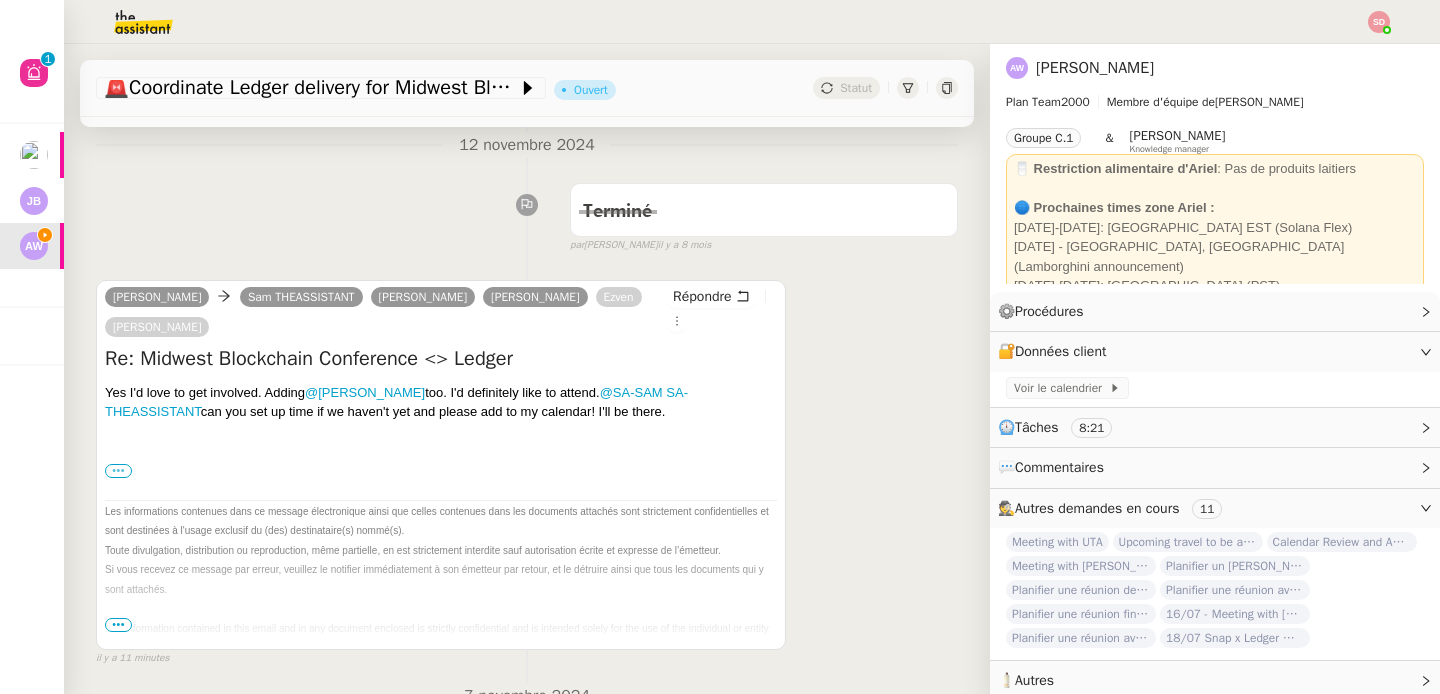 click on "•••" at bounding box center (118, 471) 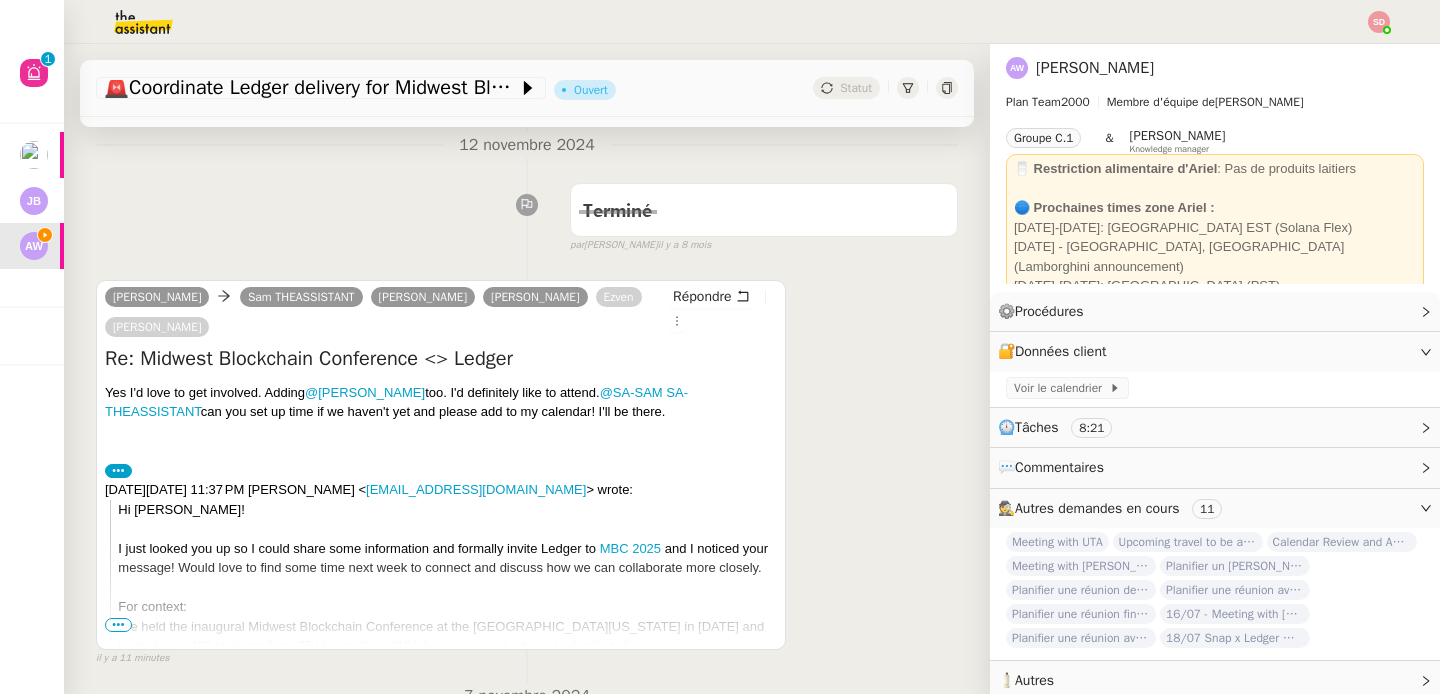 scroll, scrollTop: 312, scrollLeft: 0, axis: vertical 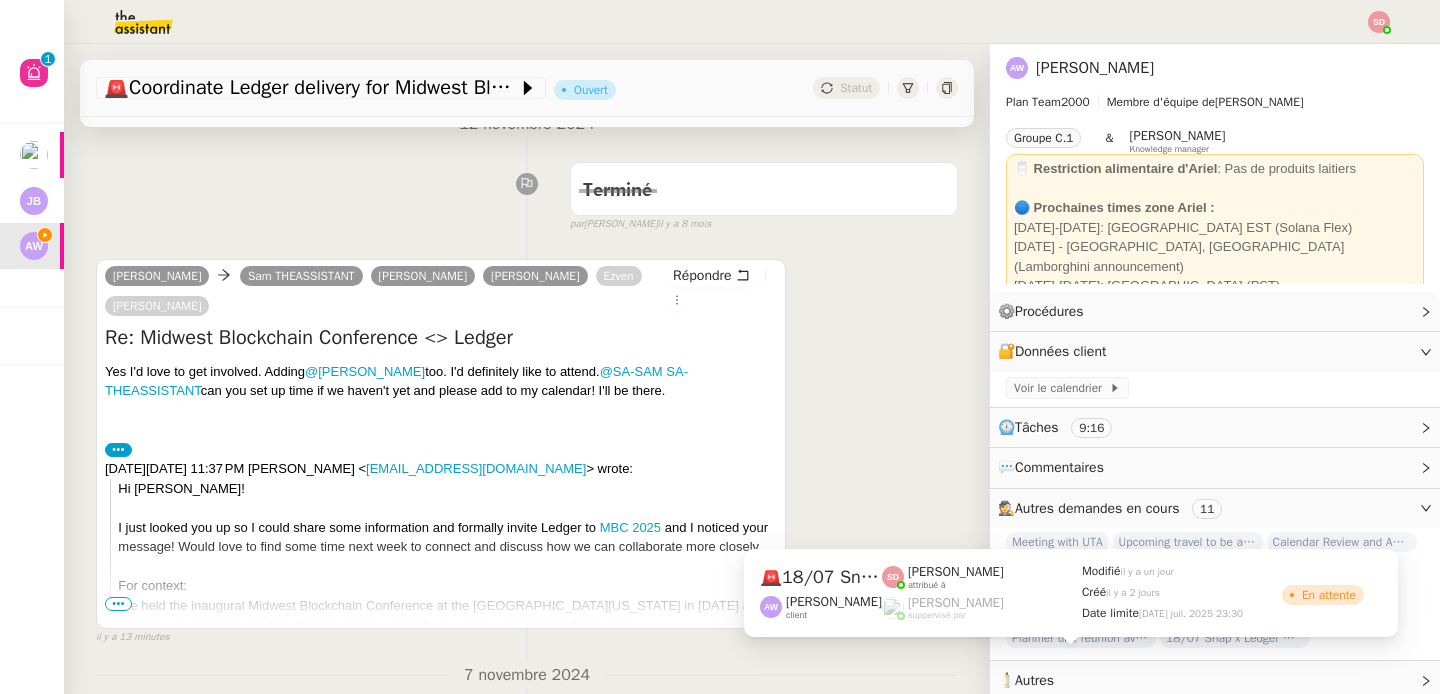 click on "18/07 Snap x Ledger Working session" 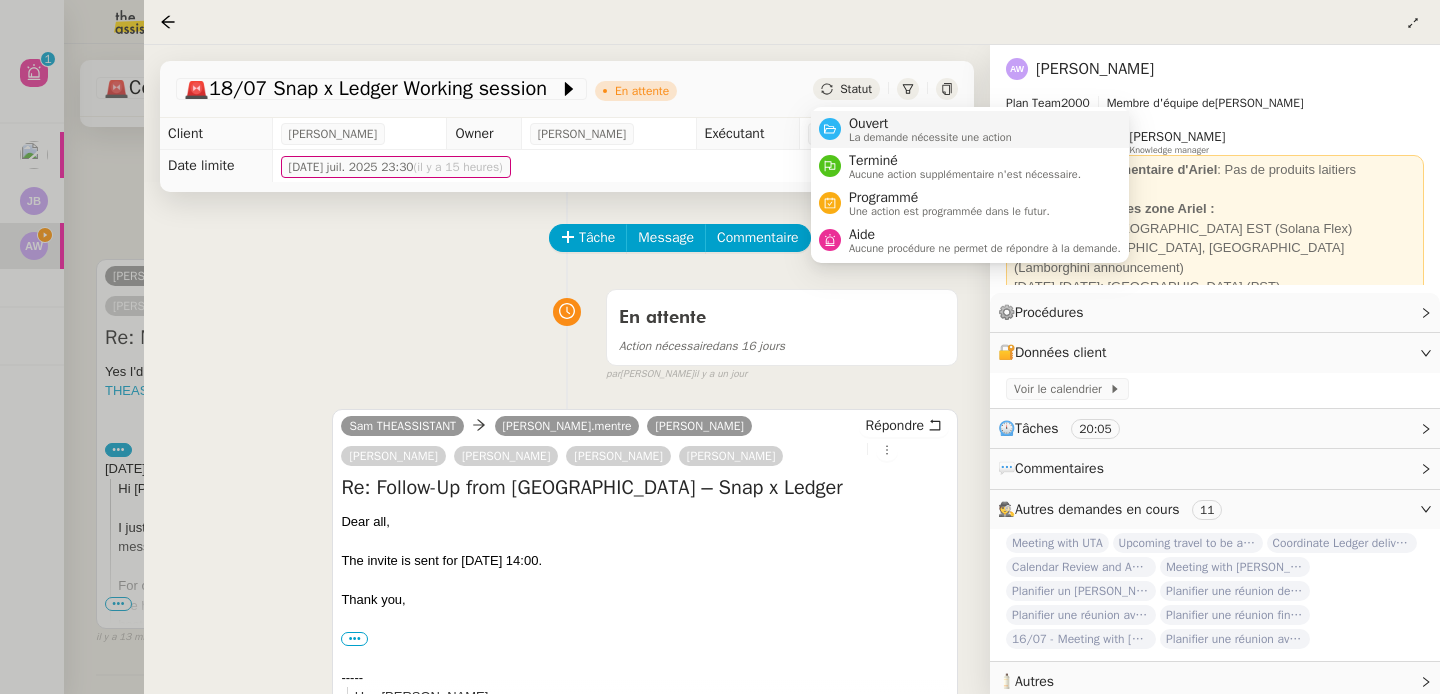 click on "Ouvert La demande nécessite une action" at bounding box center [926, 129] 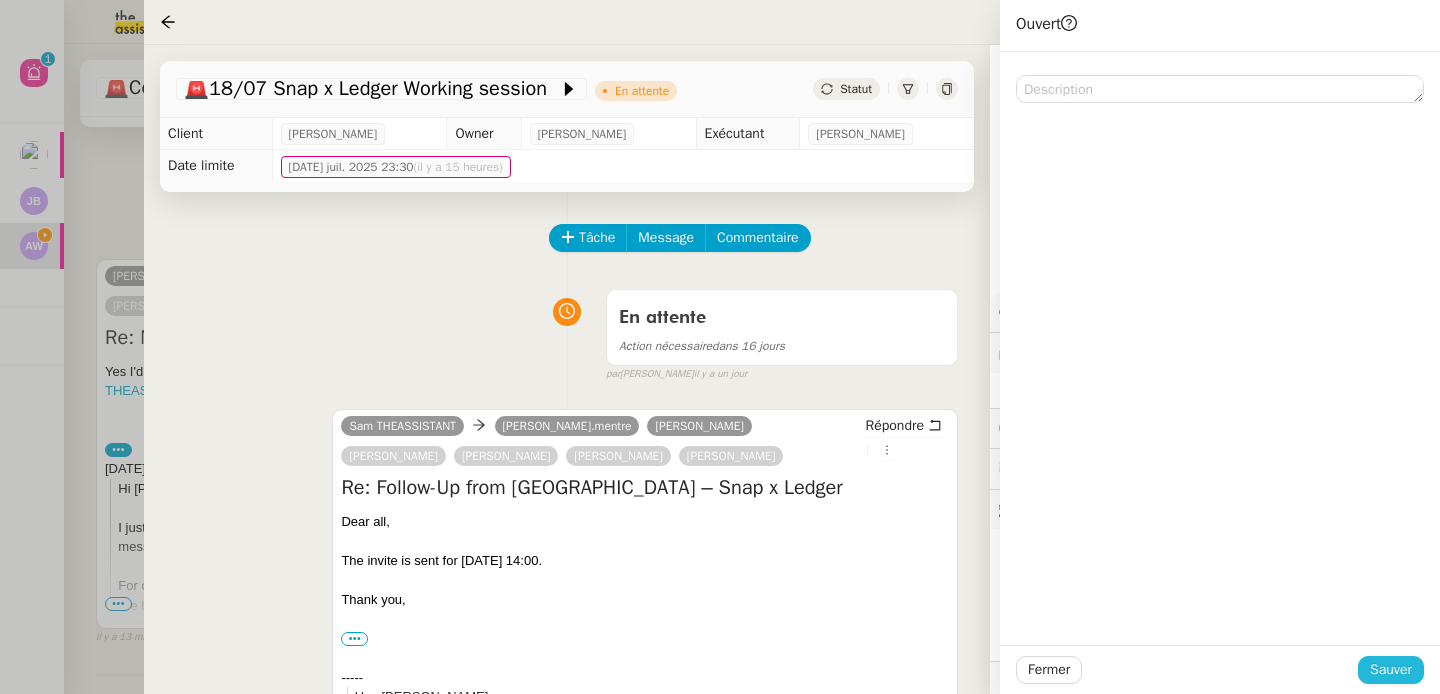 click on "Sauver" 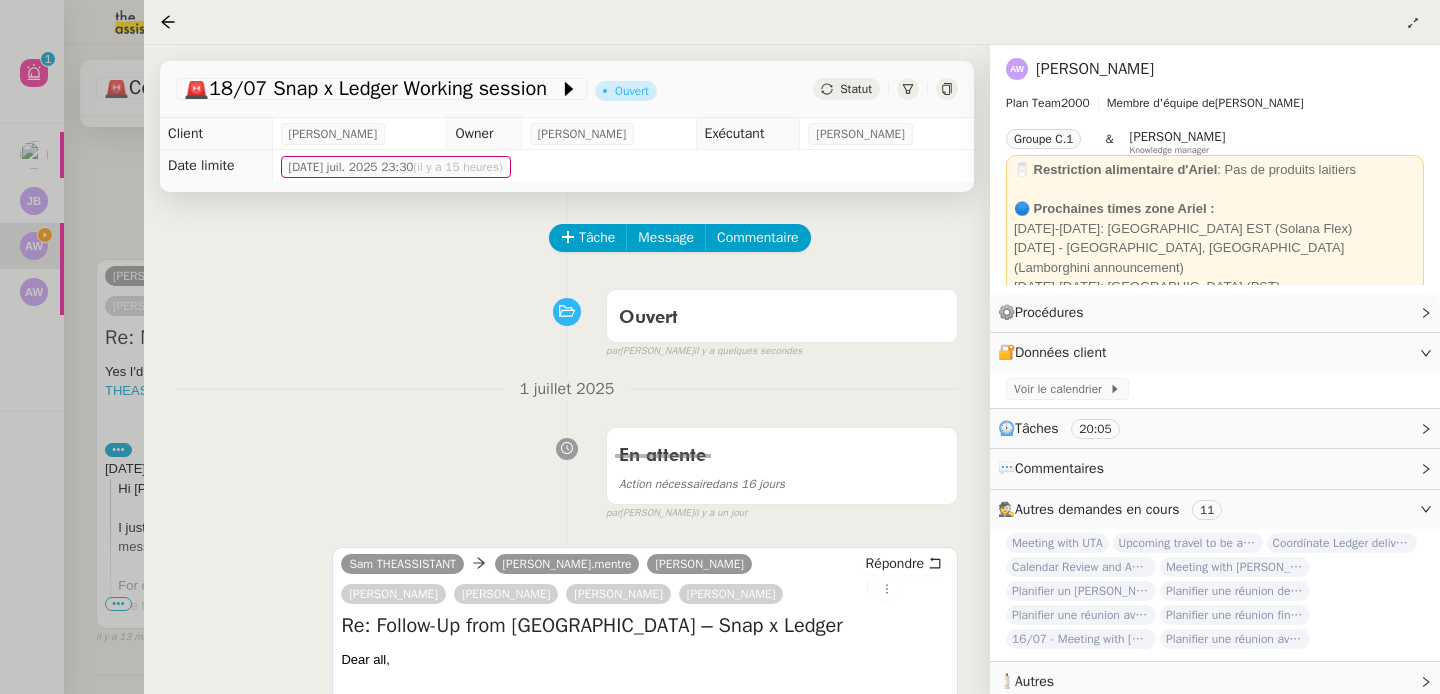 click at bounding box center [720, 347] 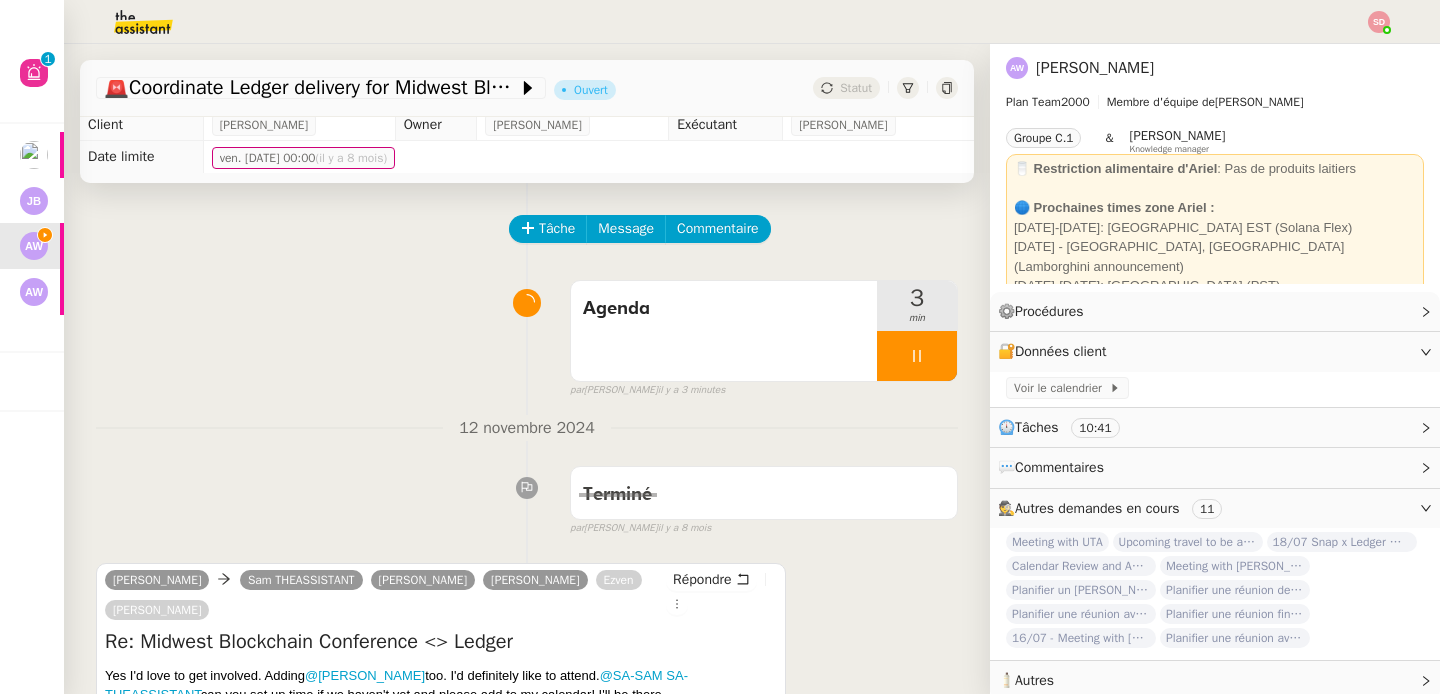 scroll, scrollTop: 0, scrollLeft: 0, axis: both 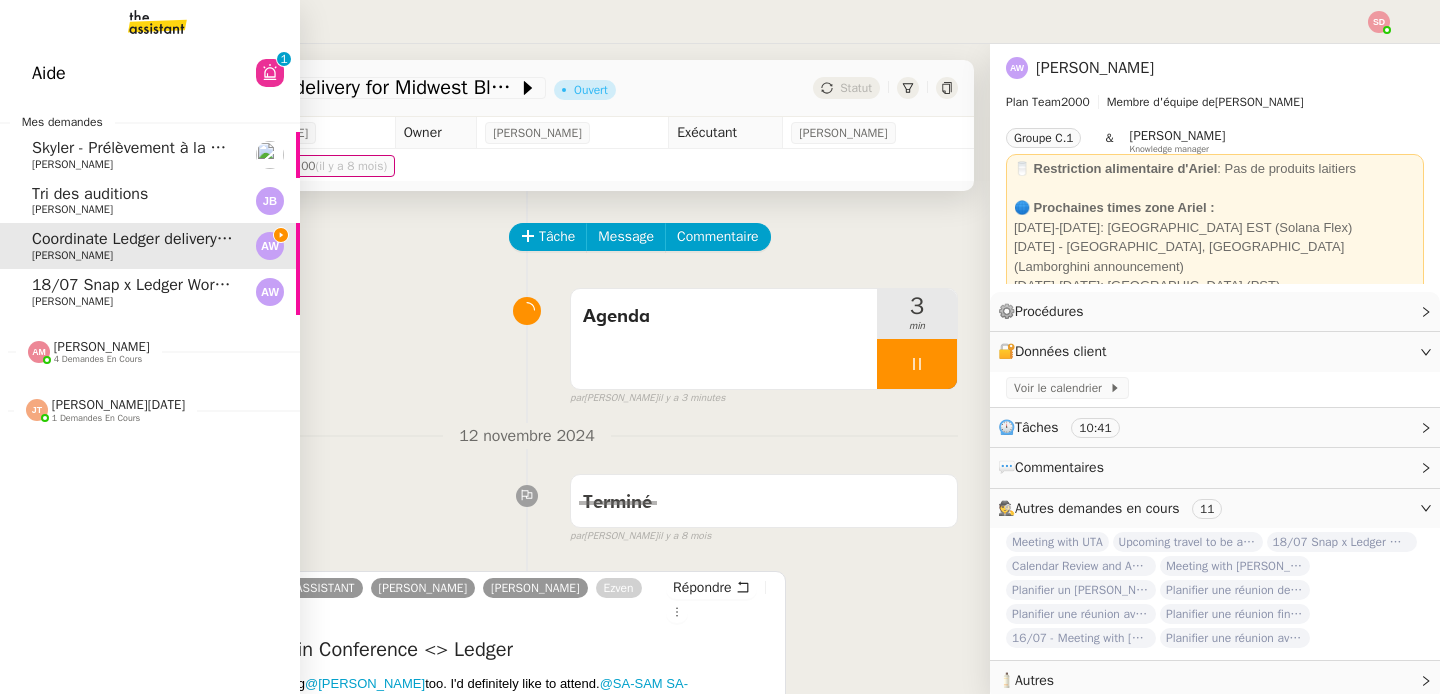 click on "18/07 Snap x Ledger Working session" 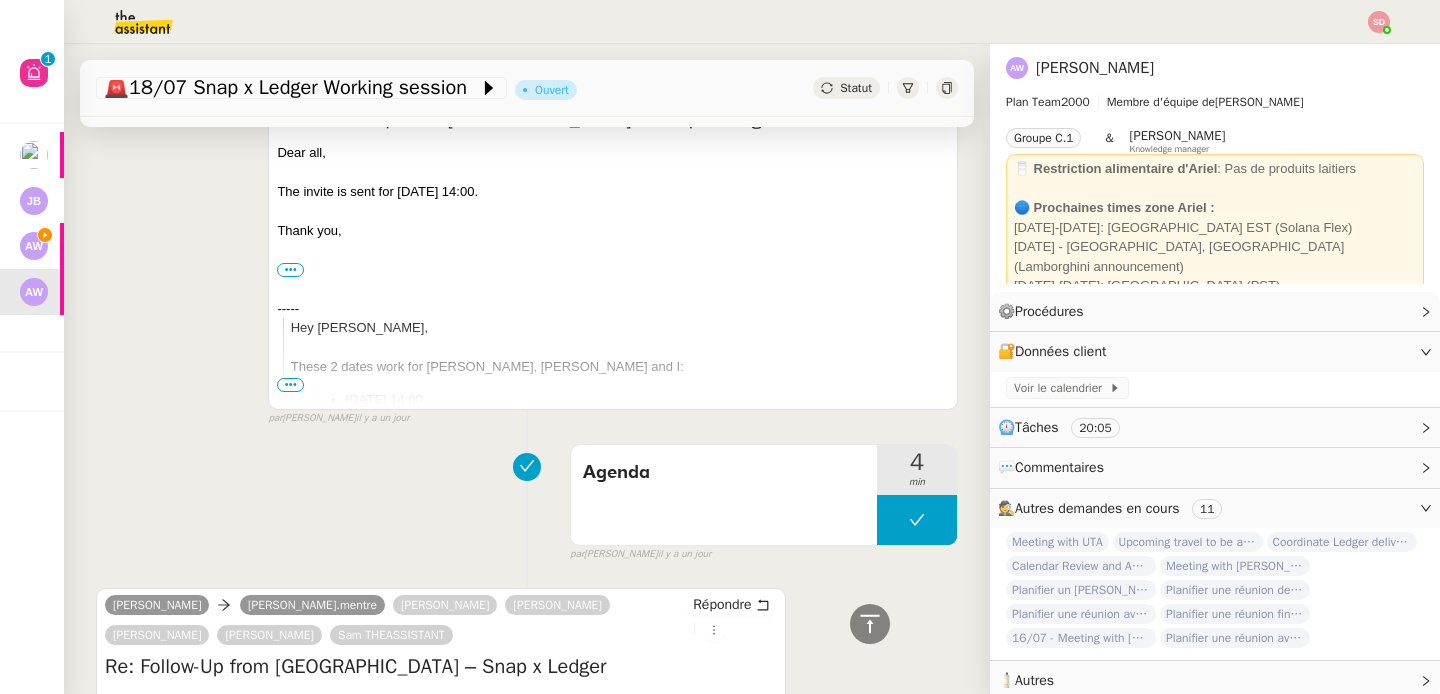 scroll, scrollTop: 693, scrollLeft: 0, axis: vertical 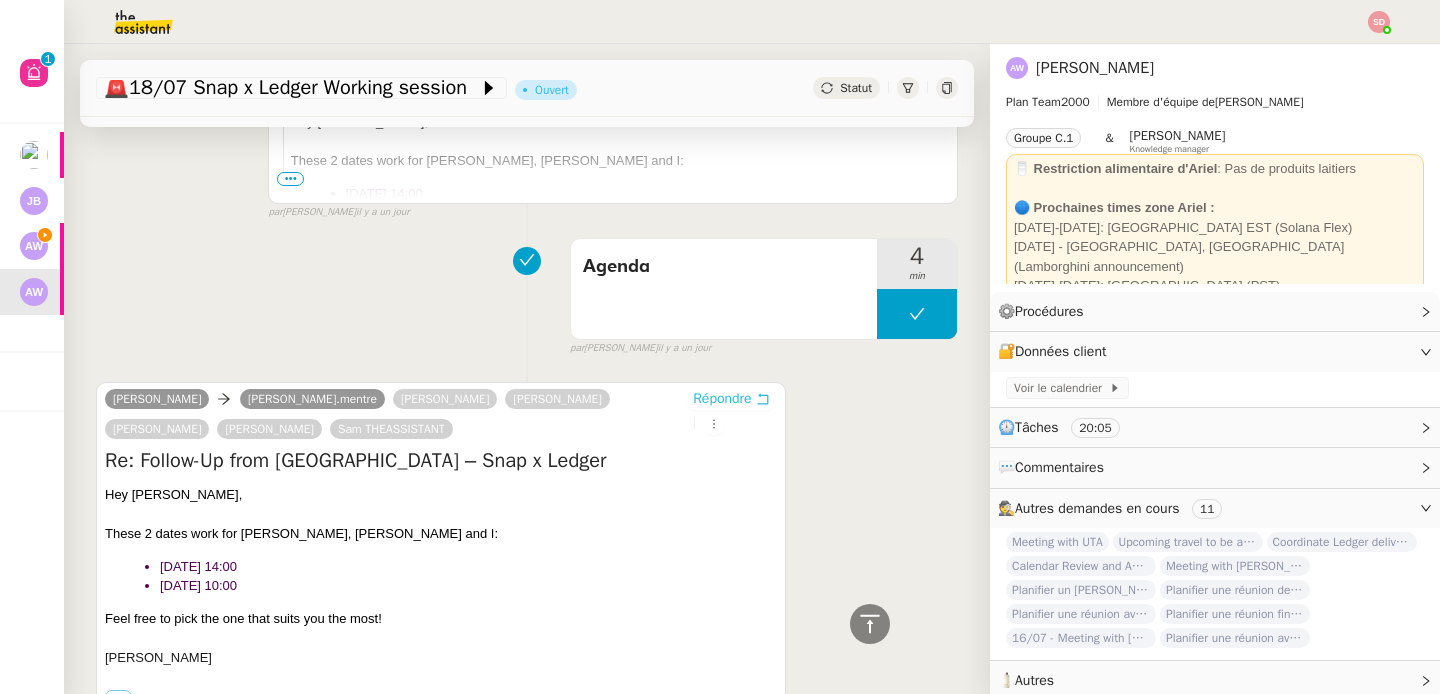 click on "Répondre" at bounding box center [722, 399] 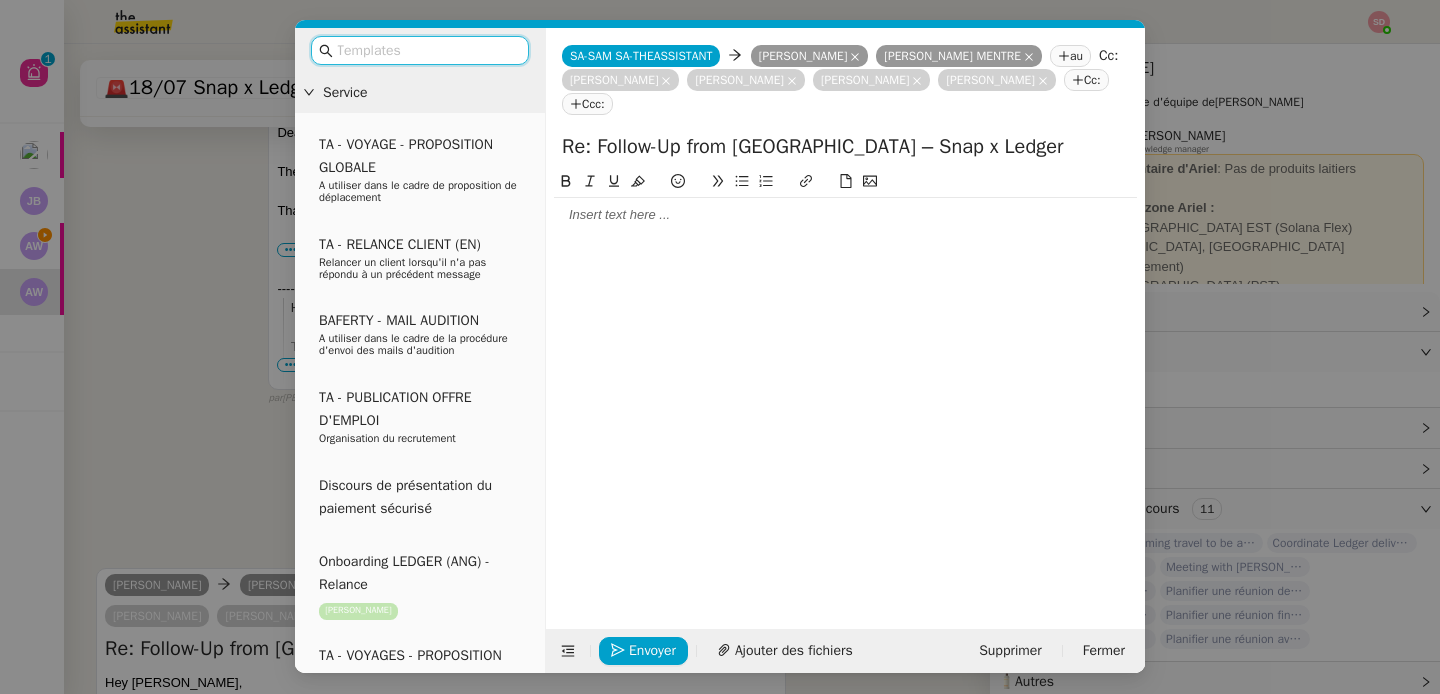 scroll, scrollTop: 898, scrollLeft: 0, axis: vertical 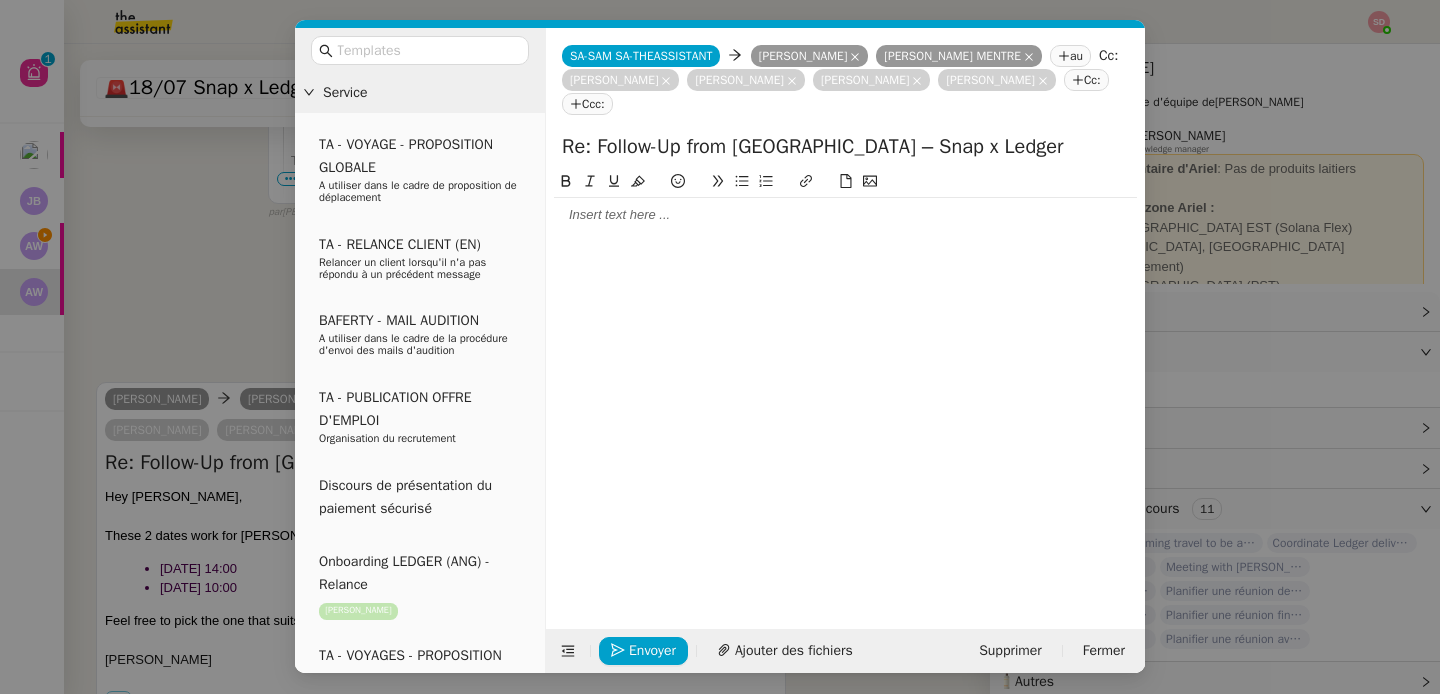 click 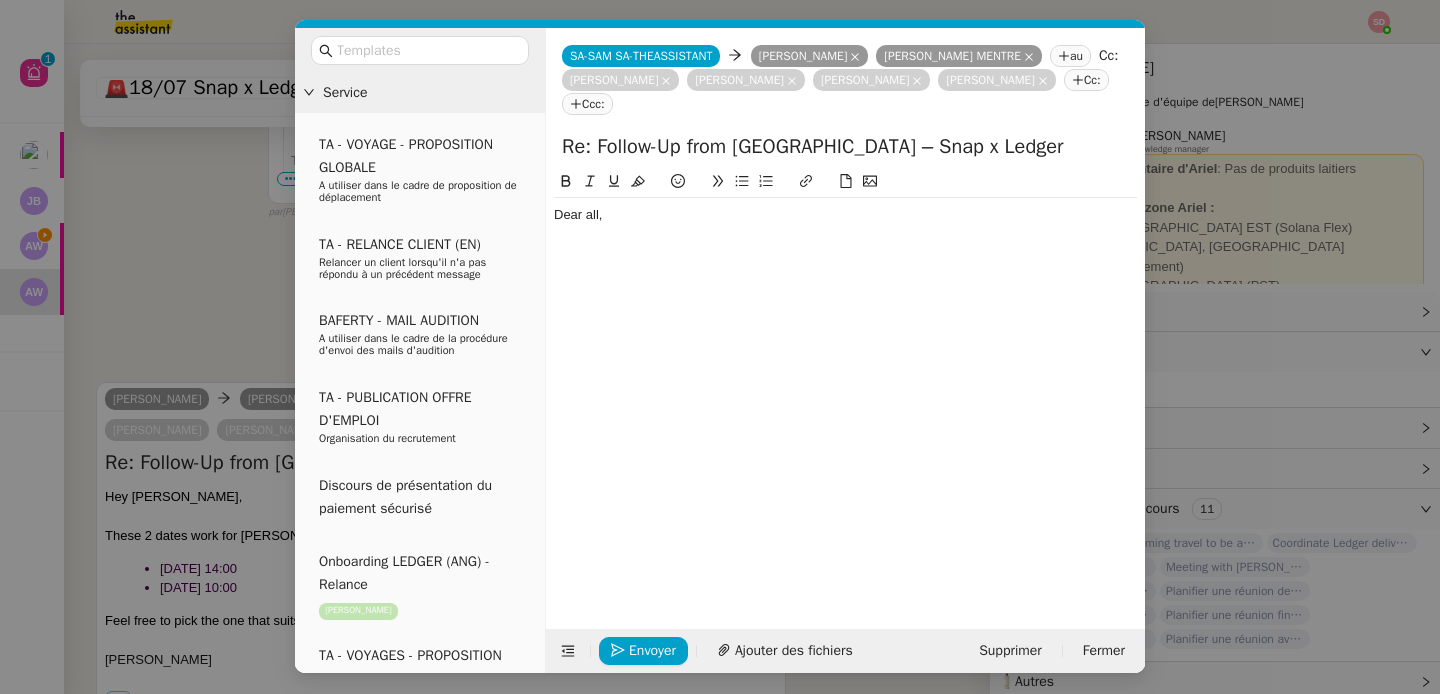 scroll, scrollTop: 956, scrollLeft: 0, axis: vertical 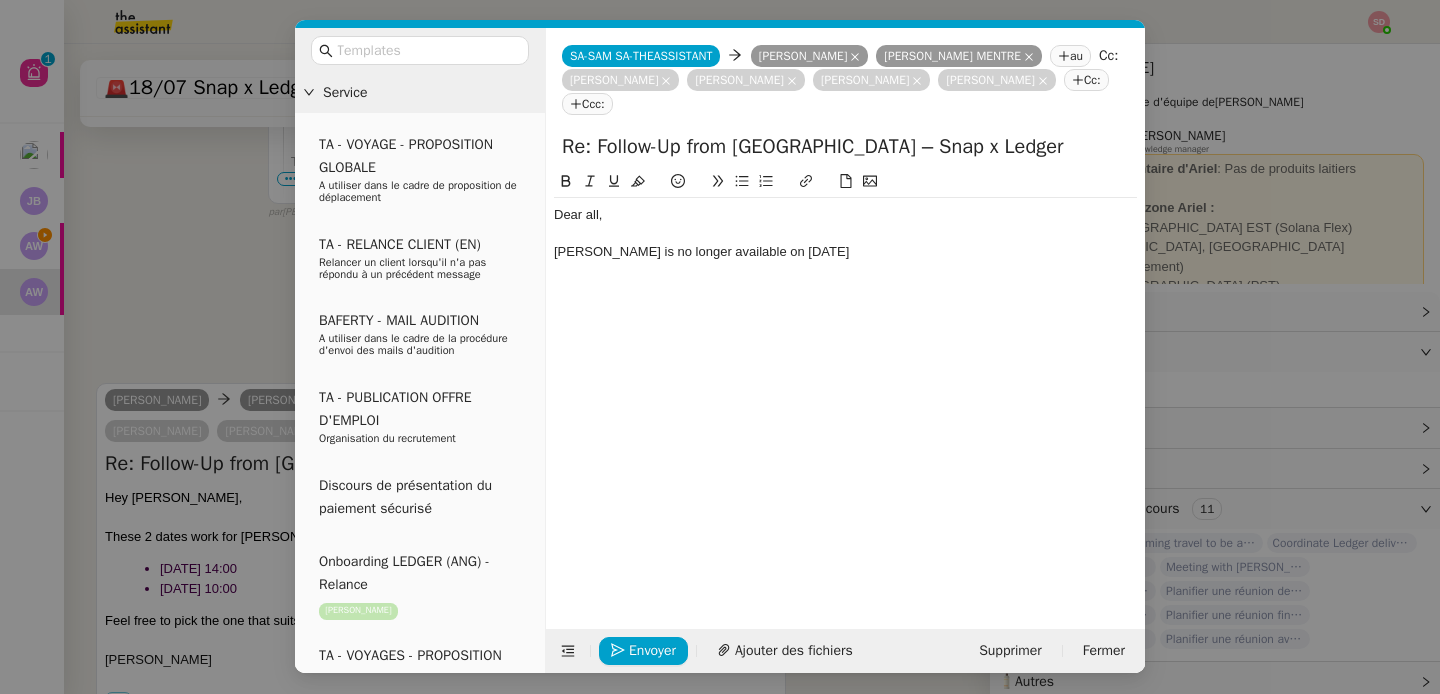 click on "Ariel is no longer available on july 18" 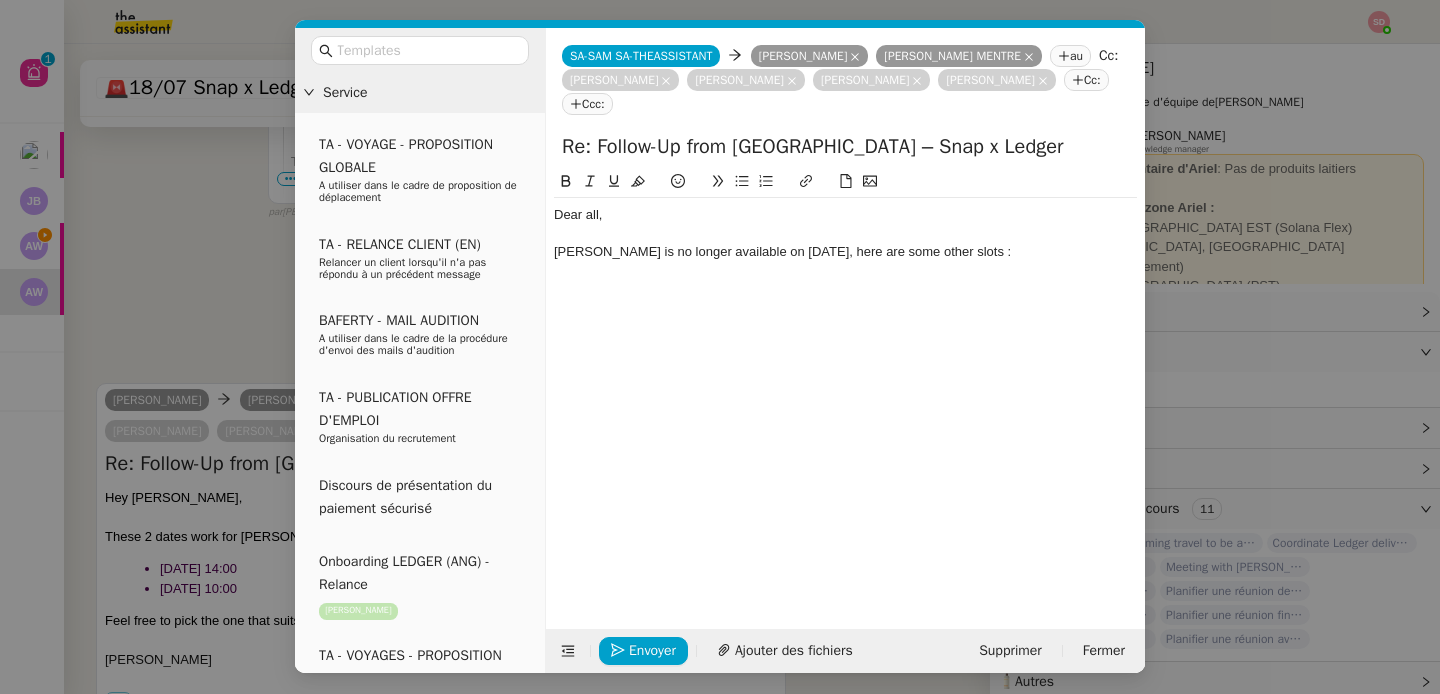 scroll, scrollTop: 976, scrollLeft: 0, axis: vertical 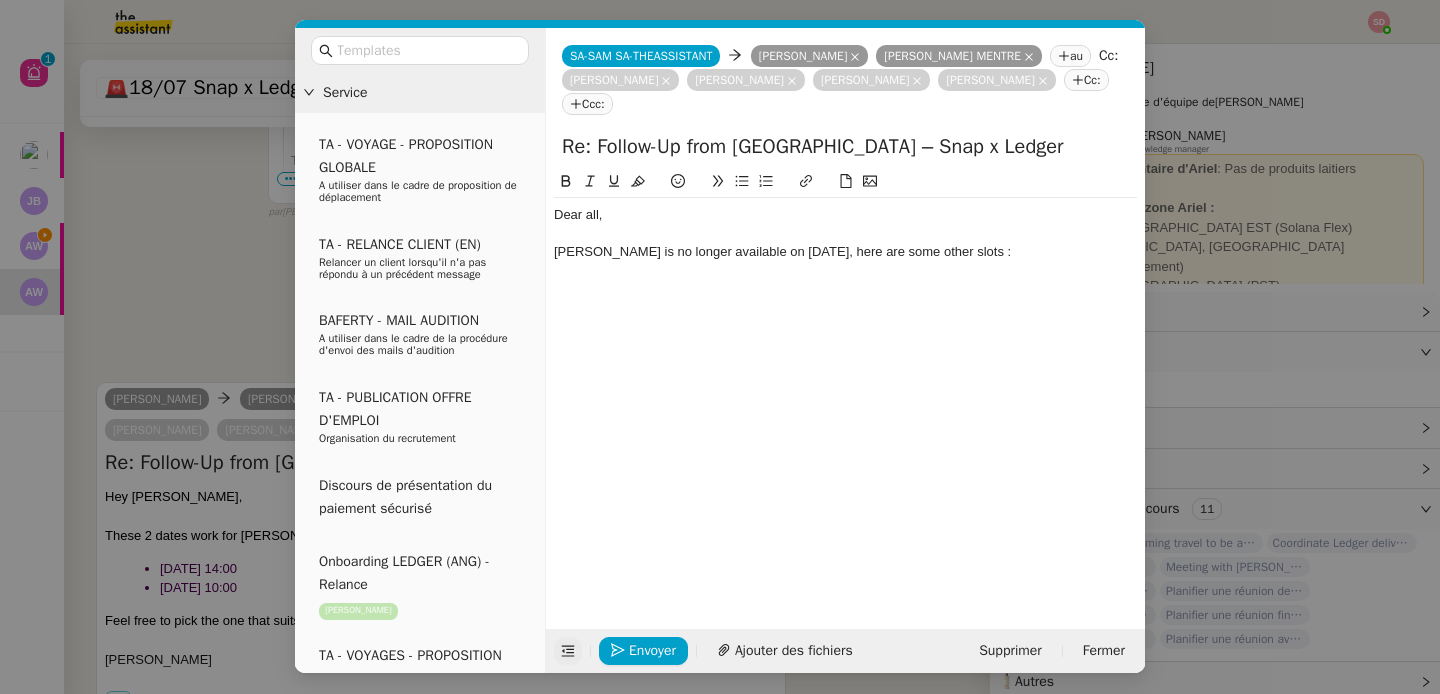click 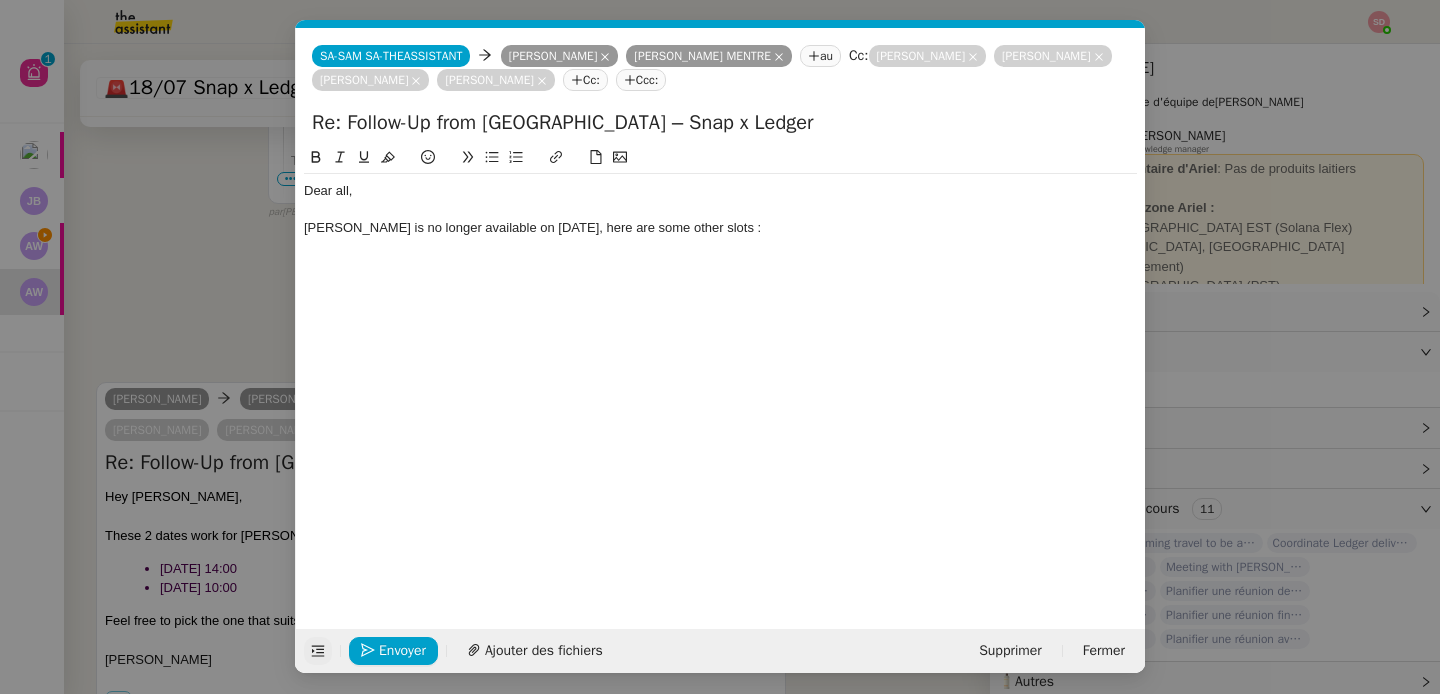 click 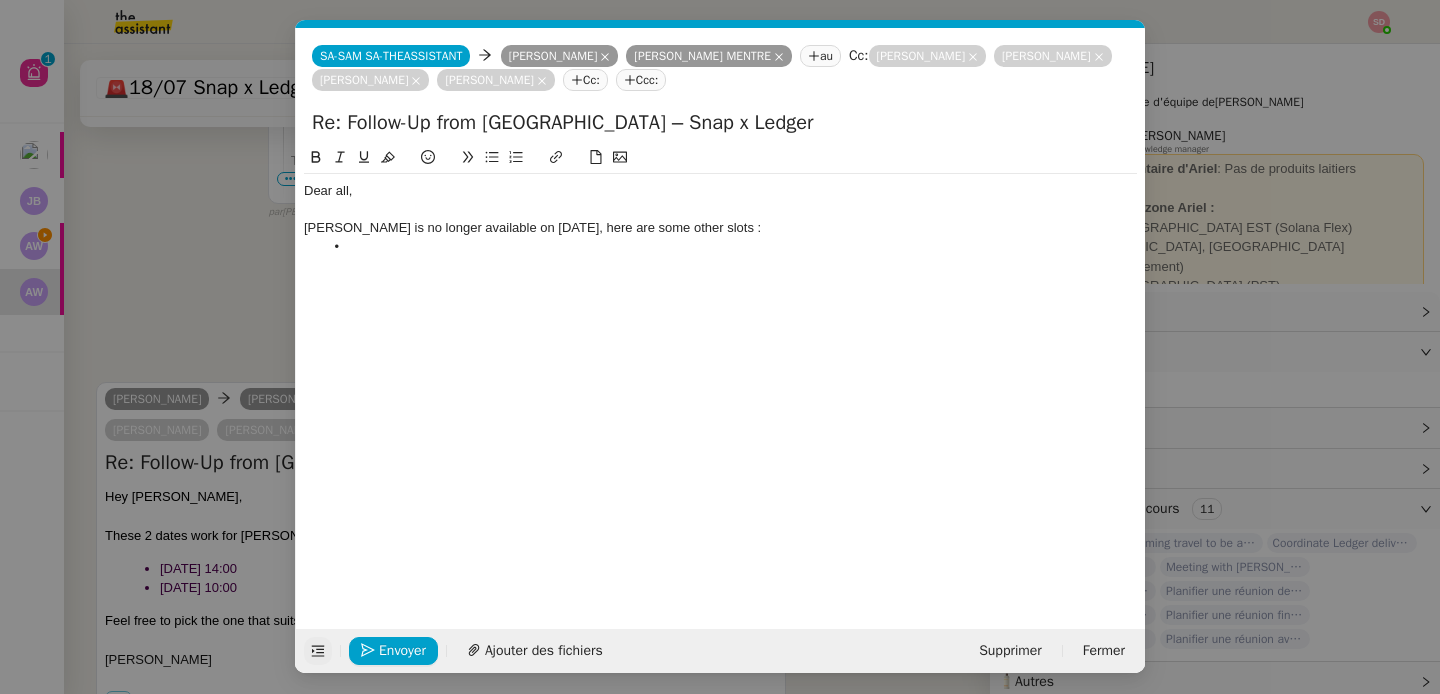 scroll, scrollTop: 1002, scrollLeft: 0, axis: vertical 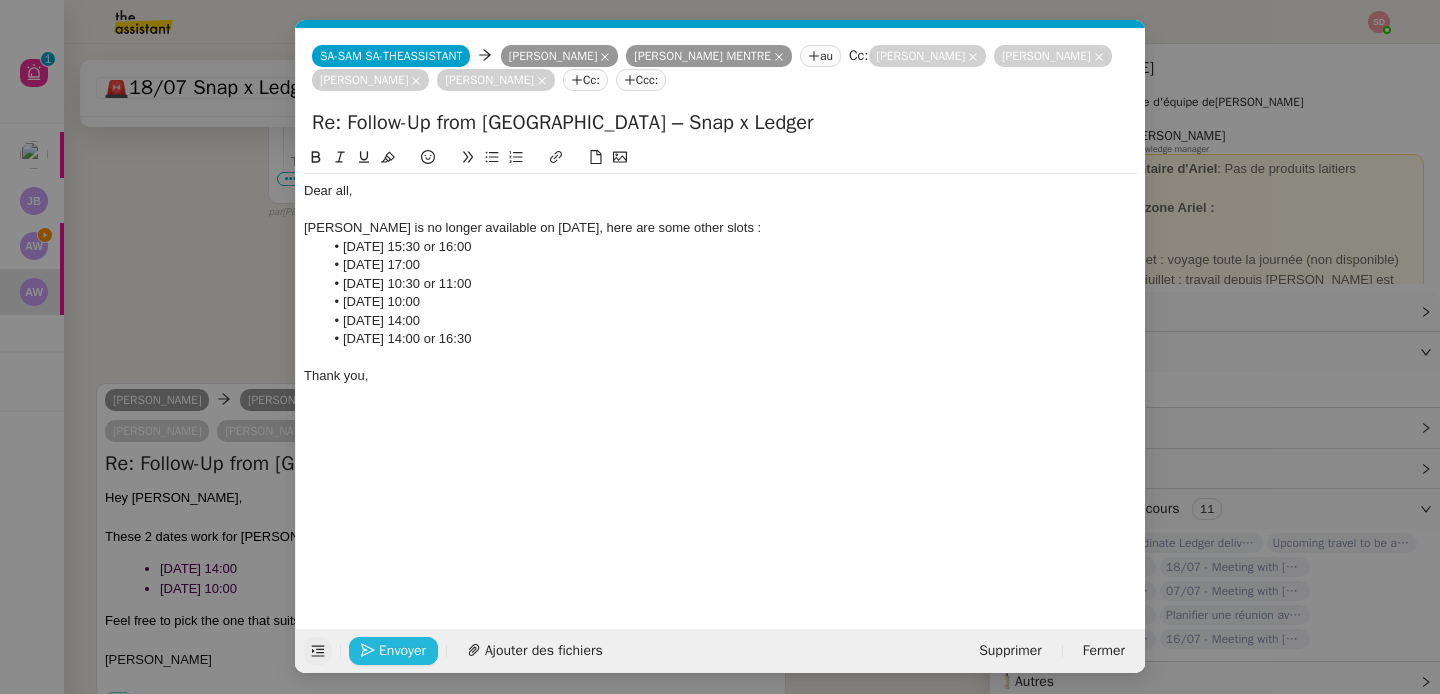 click on "Envoyer" 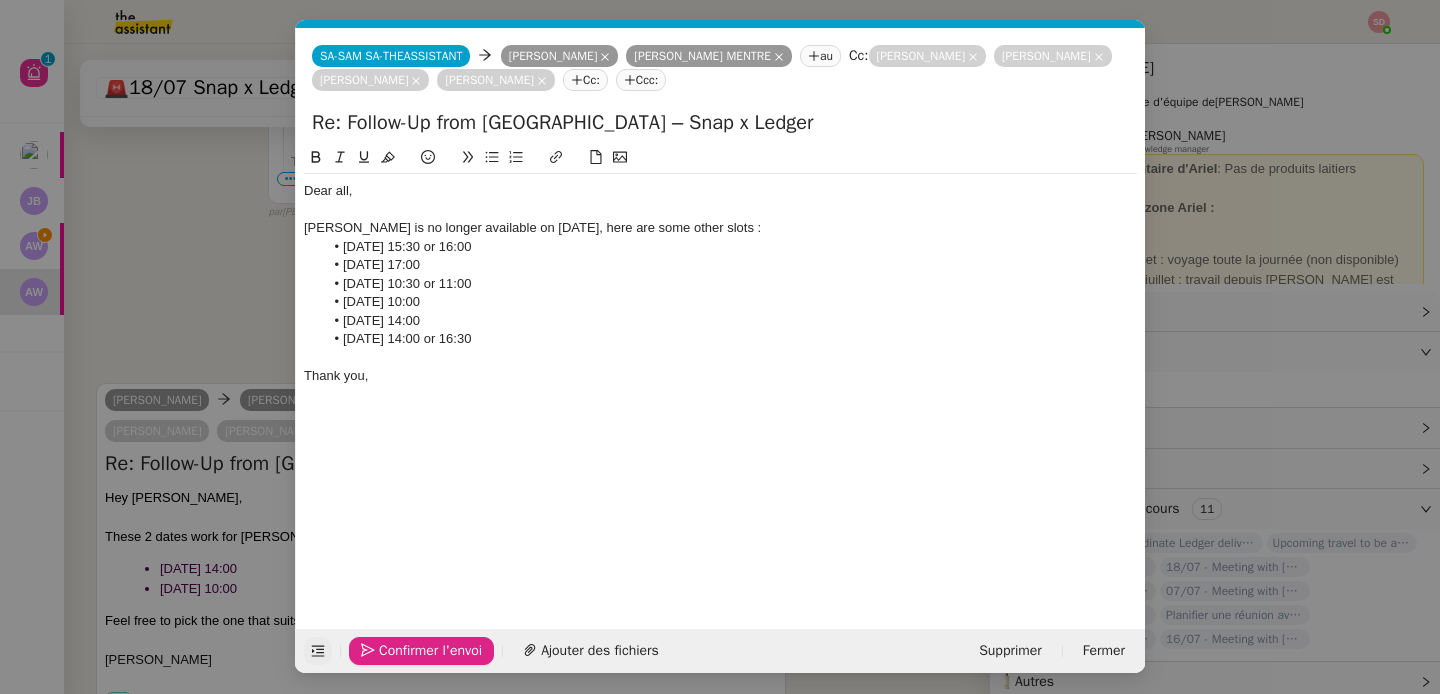 click on "Confirmer l'envoi" 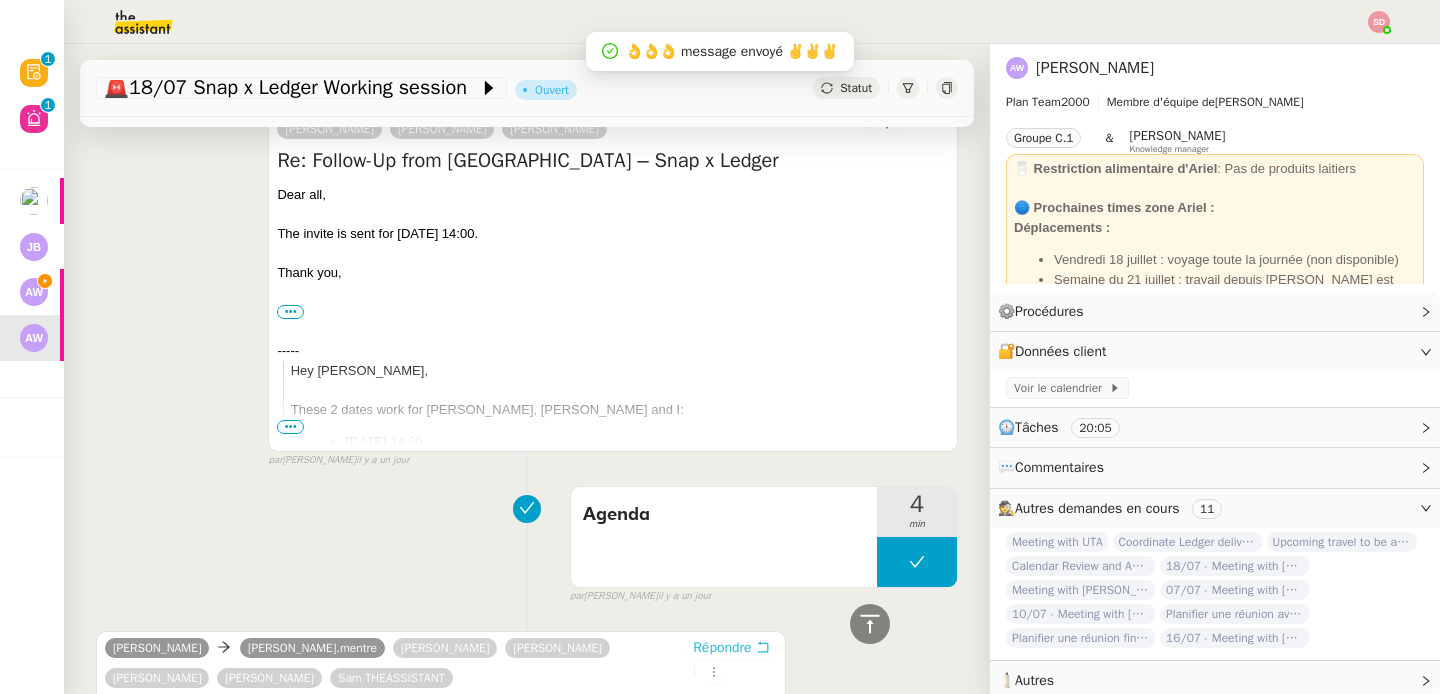 scroll, scrollTop: 0, scrollLeft: 0, axis: both 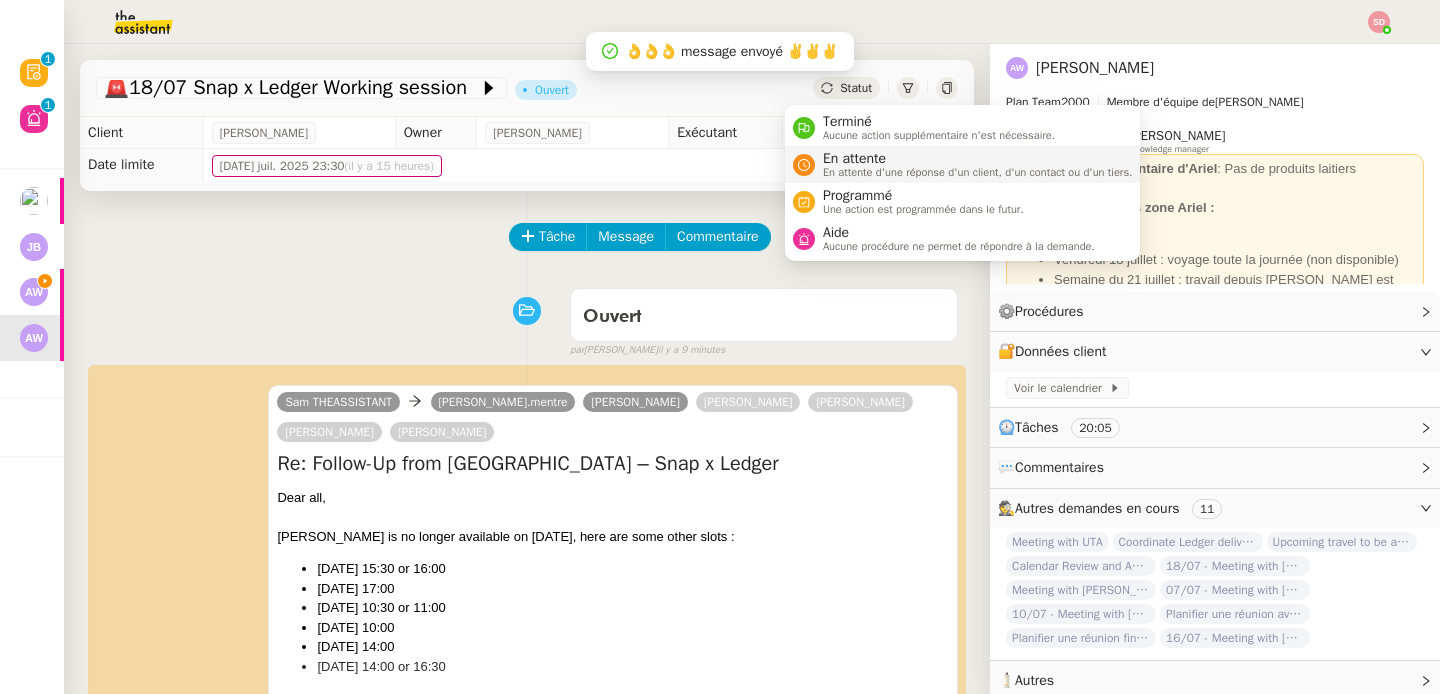click on "En attente" at bounding box center (978, 159) 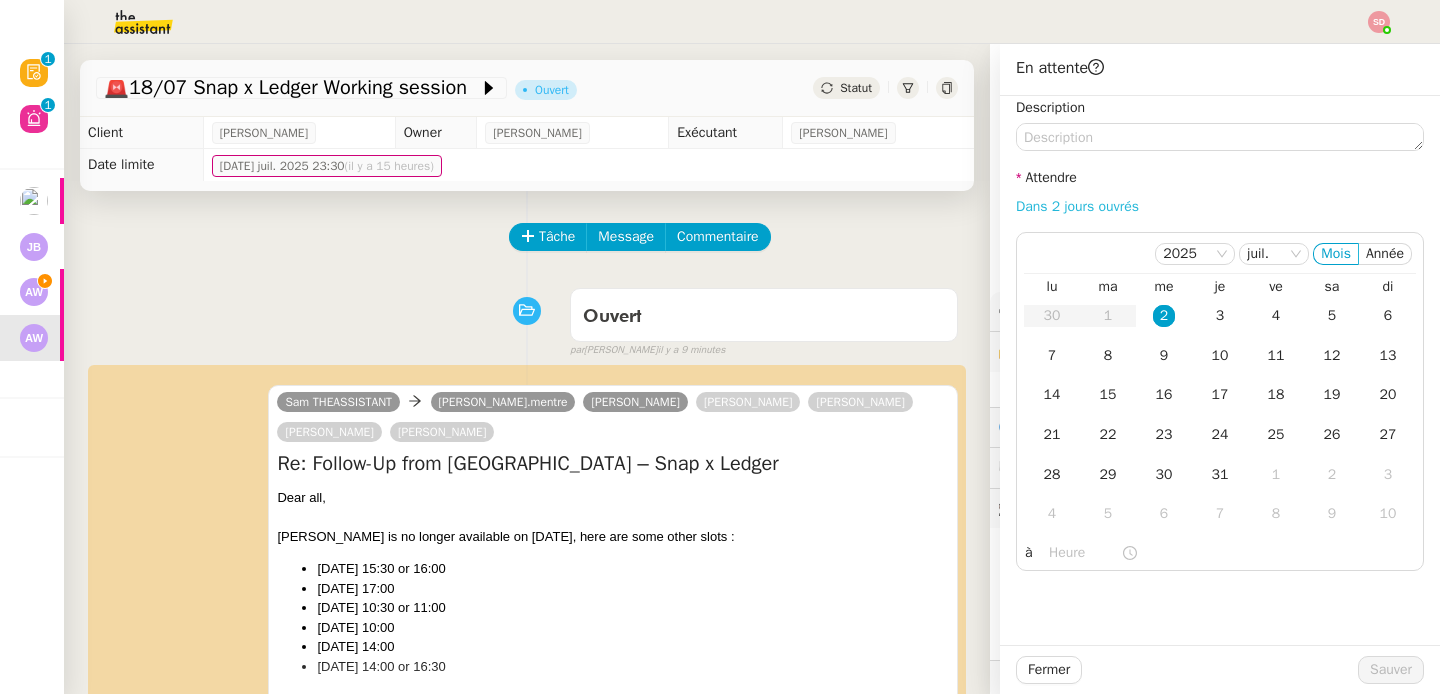 click on "Dans 2 jours ouvrés" 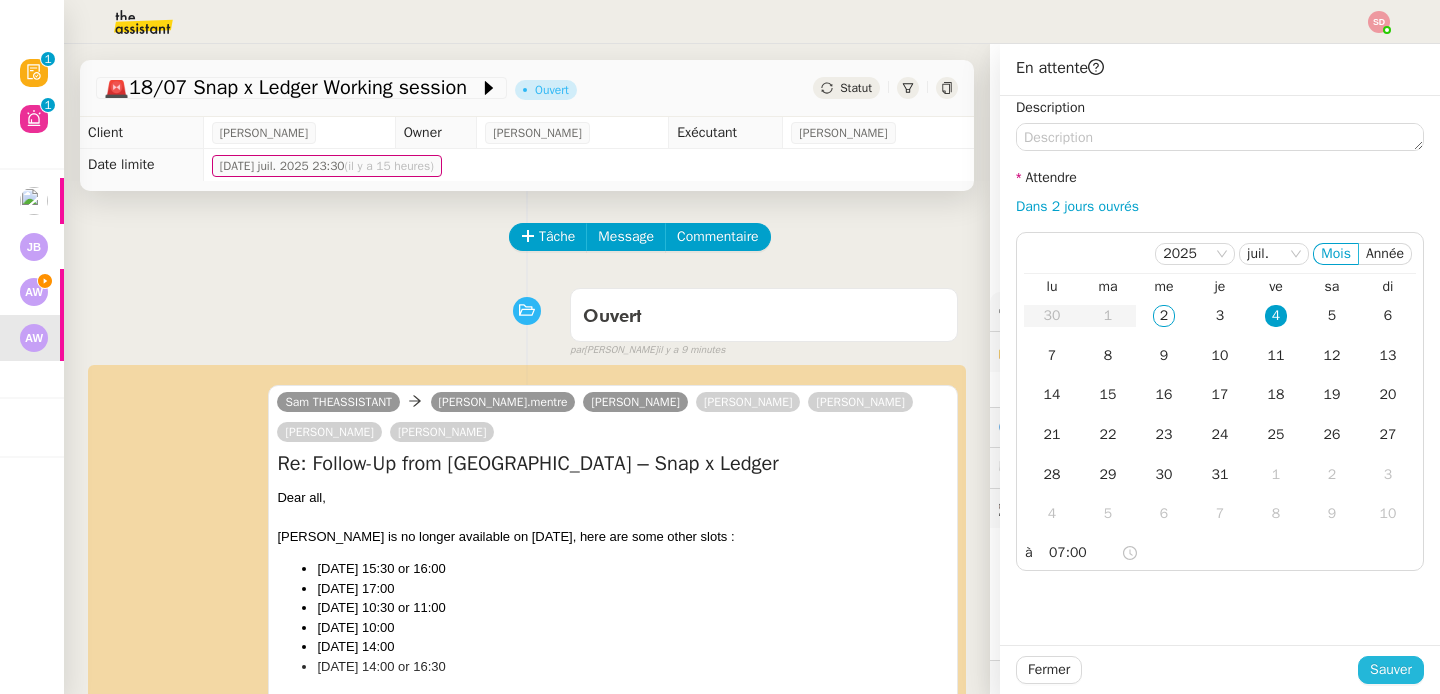 click on "Sauver" 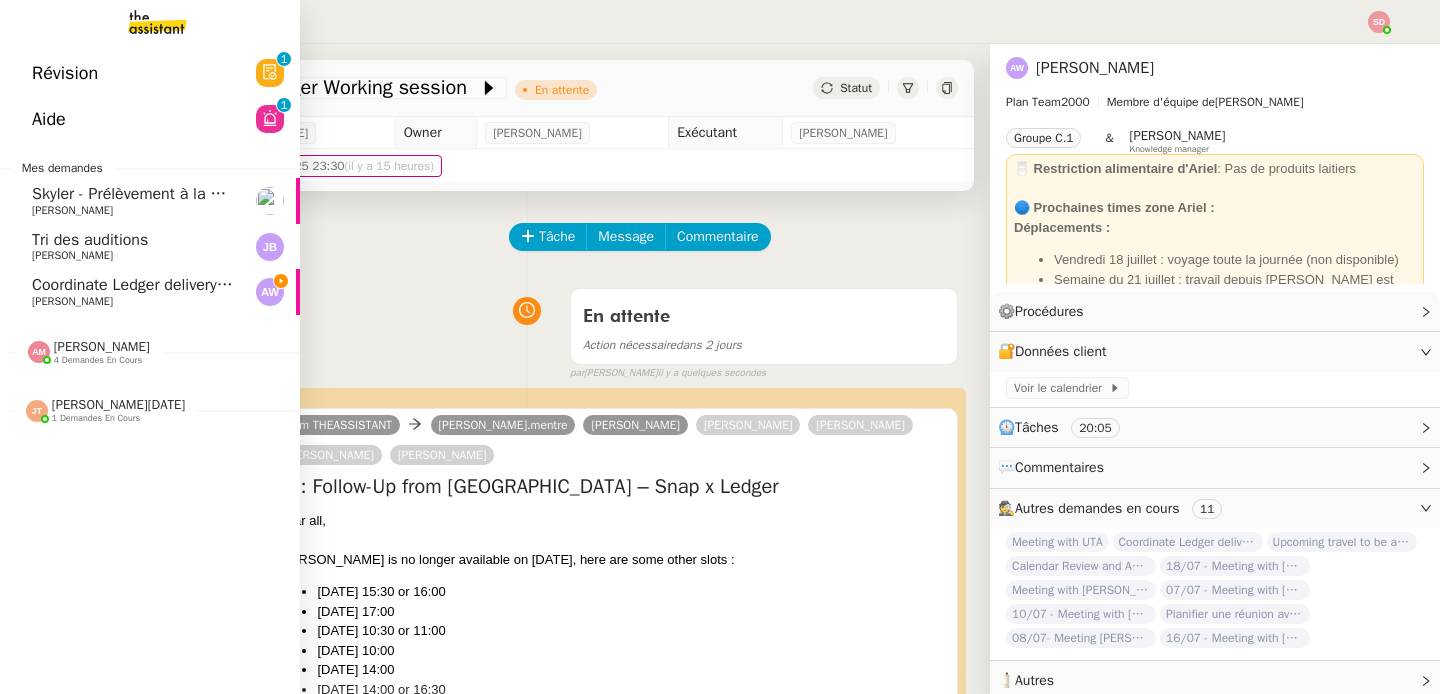 click on "Coordinate Ledger delivery for Midwest Blockchain Conference    Ariel Wengroff" 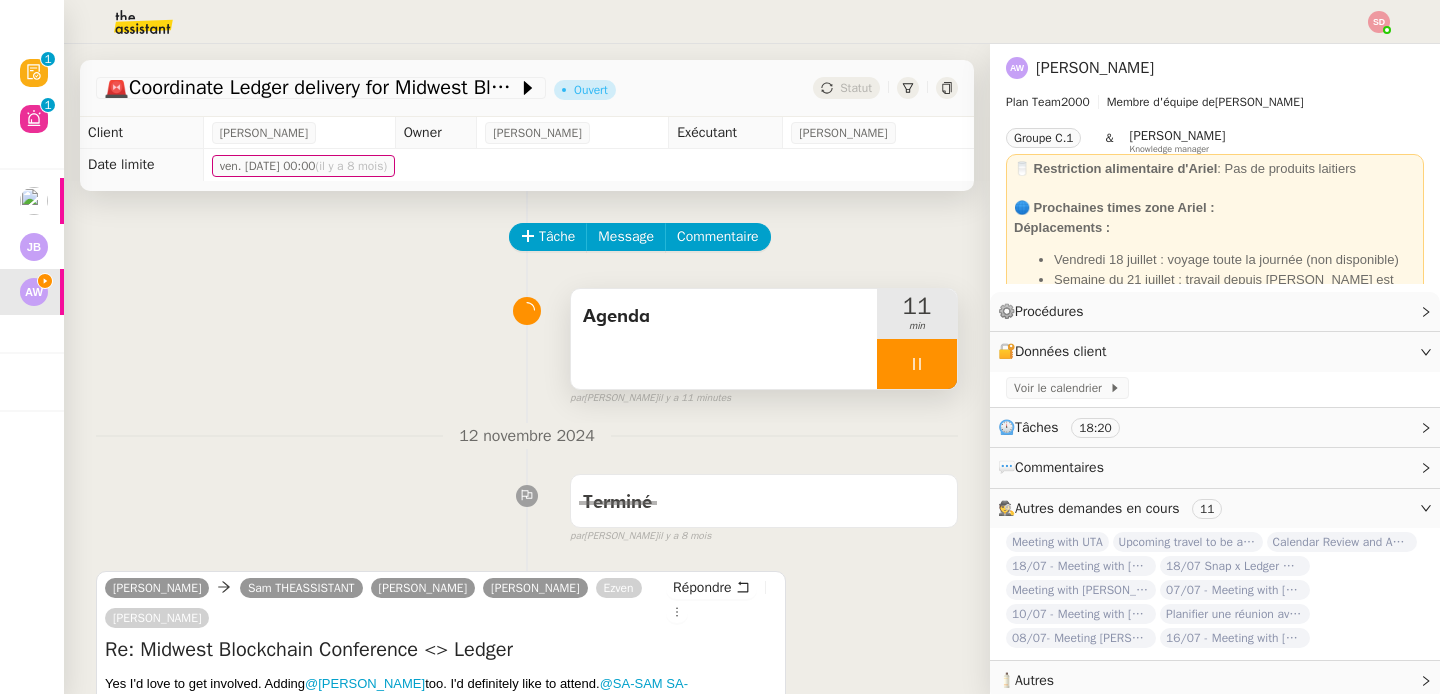 scroll, scrollTop: 334, scrollLeft: 0, axis: vertical 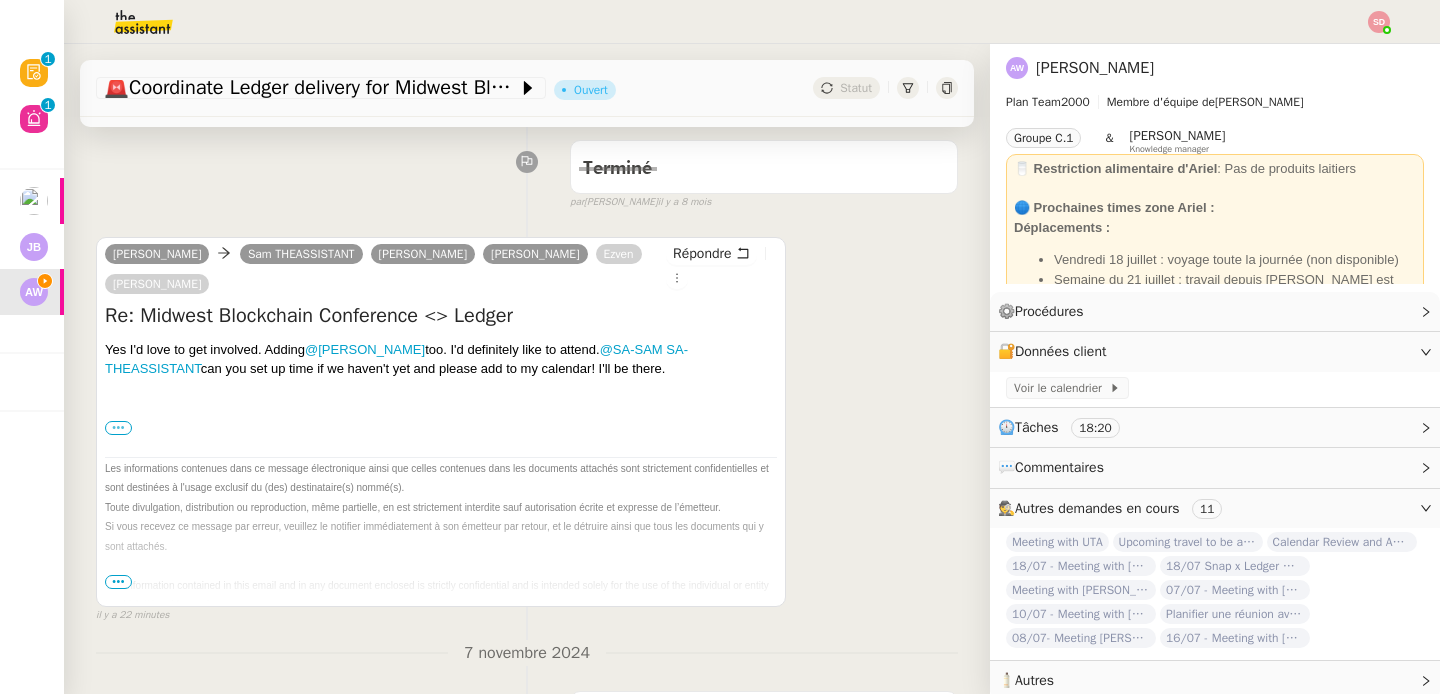 click on "•••" at bounding box center [118, 428] 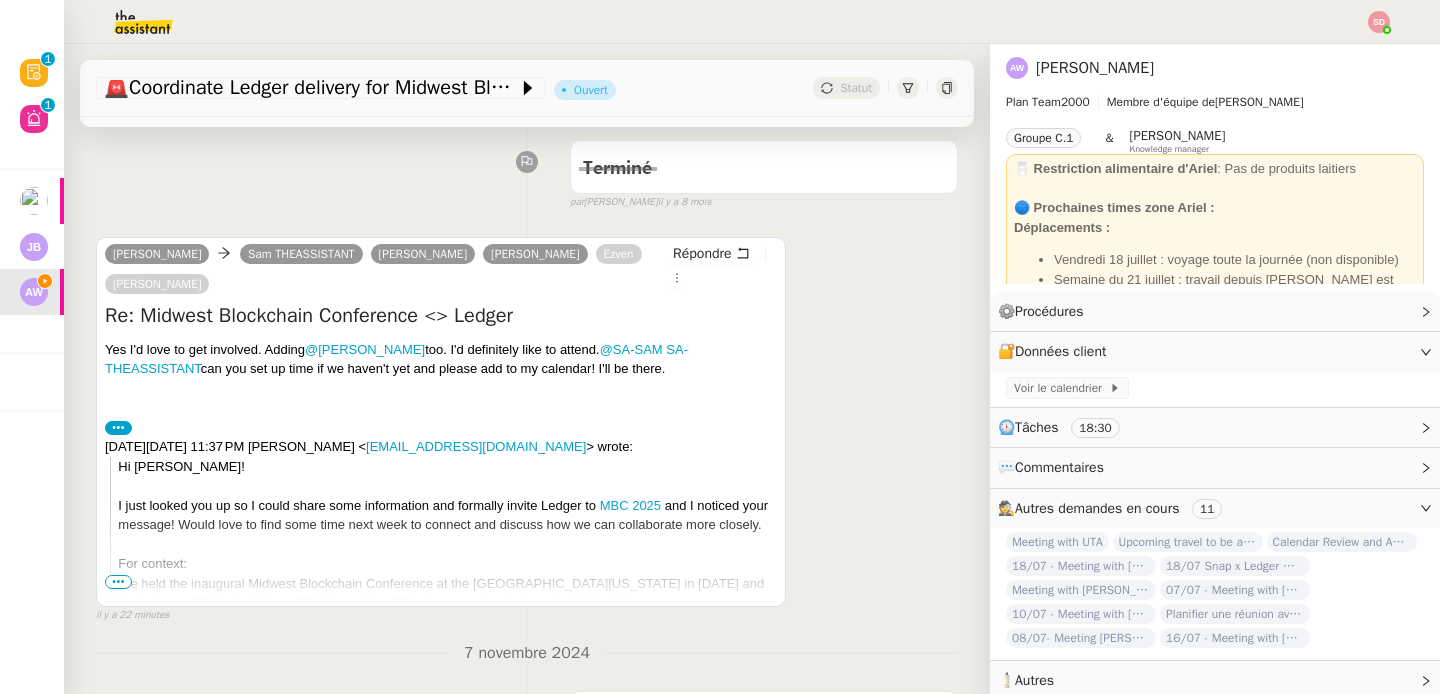 click on "•••" at bounding box center (118, 582) 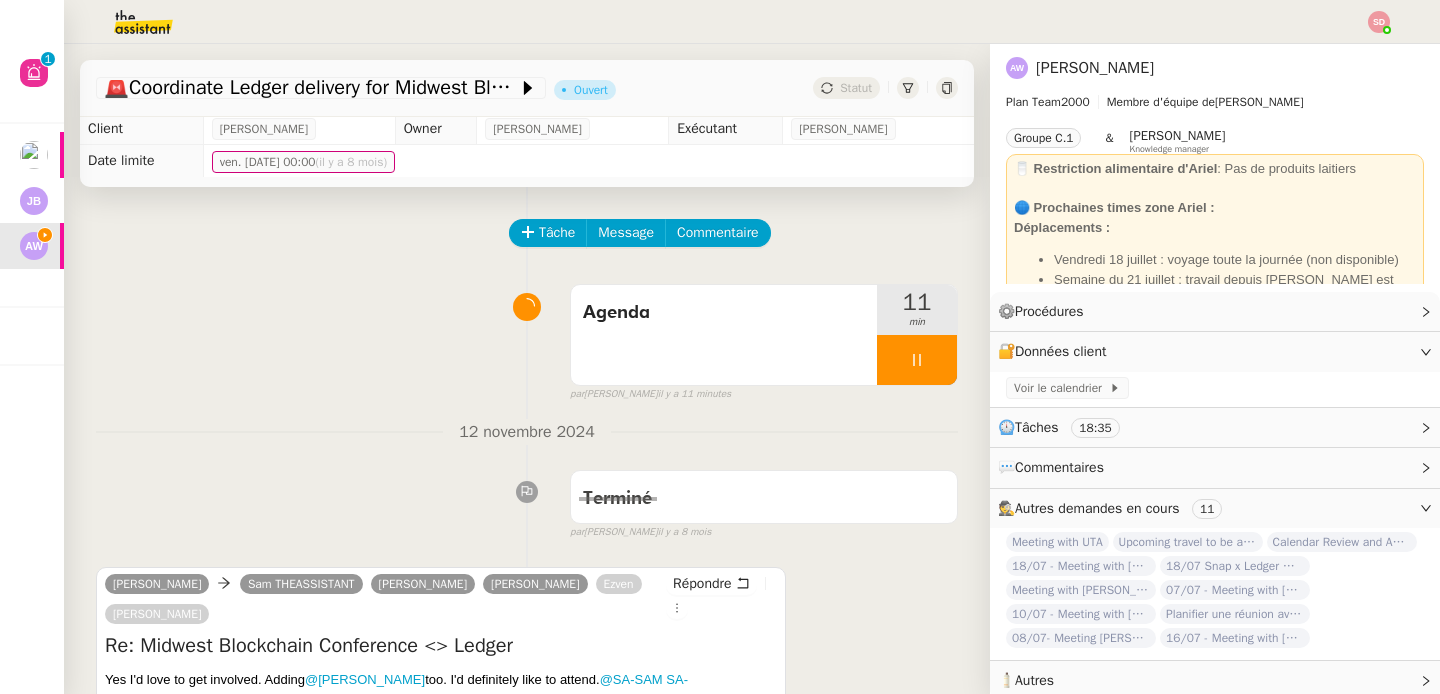 scroll, scrollTop: 0, scrollLeft: 0, axis: both 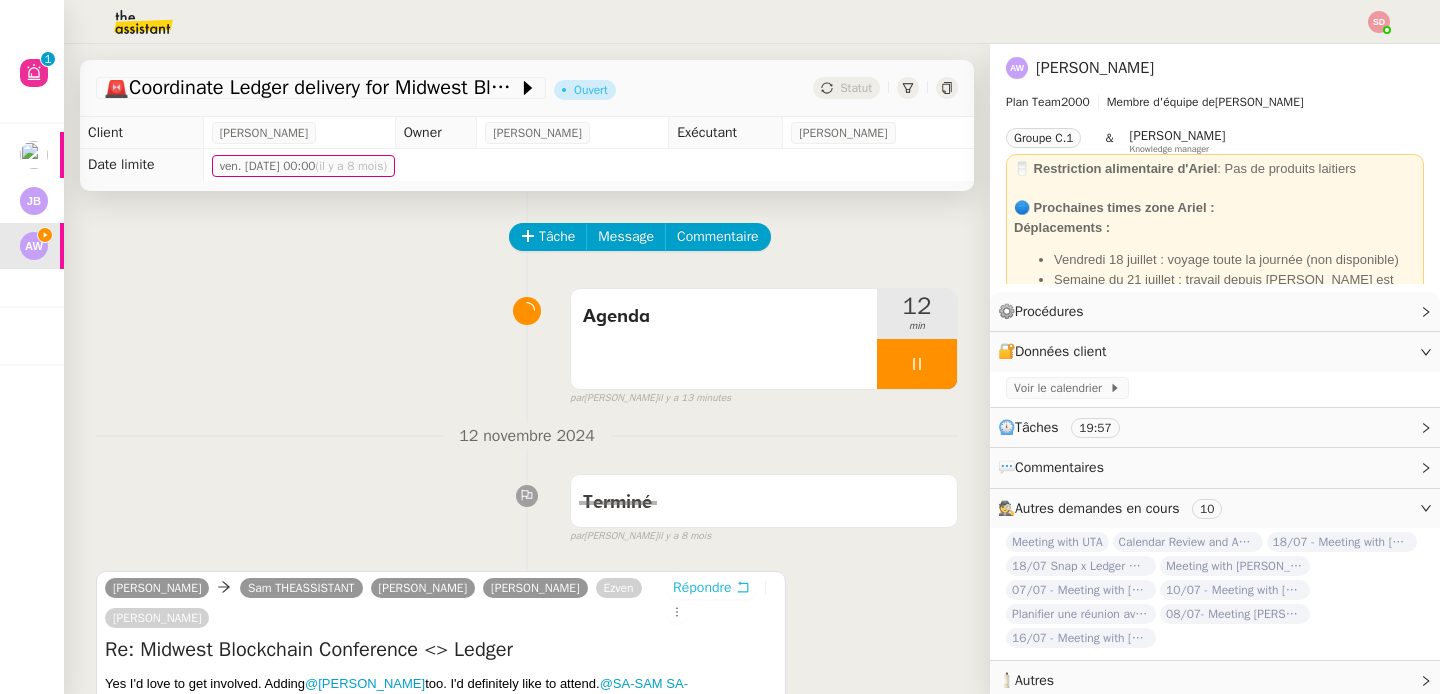 click on "Répondre" at bounding box center (702, 588) 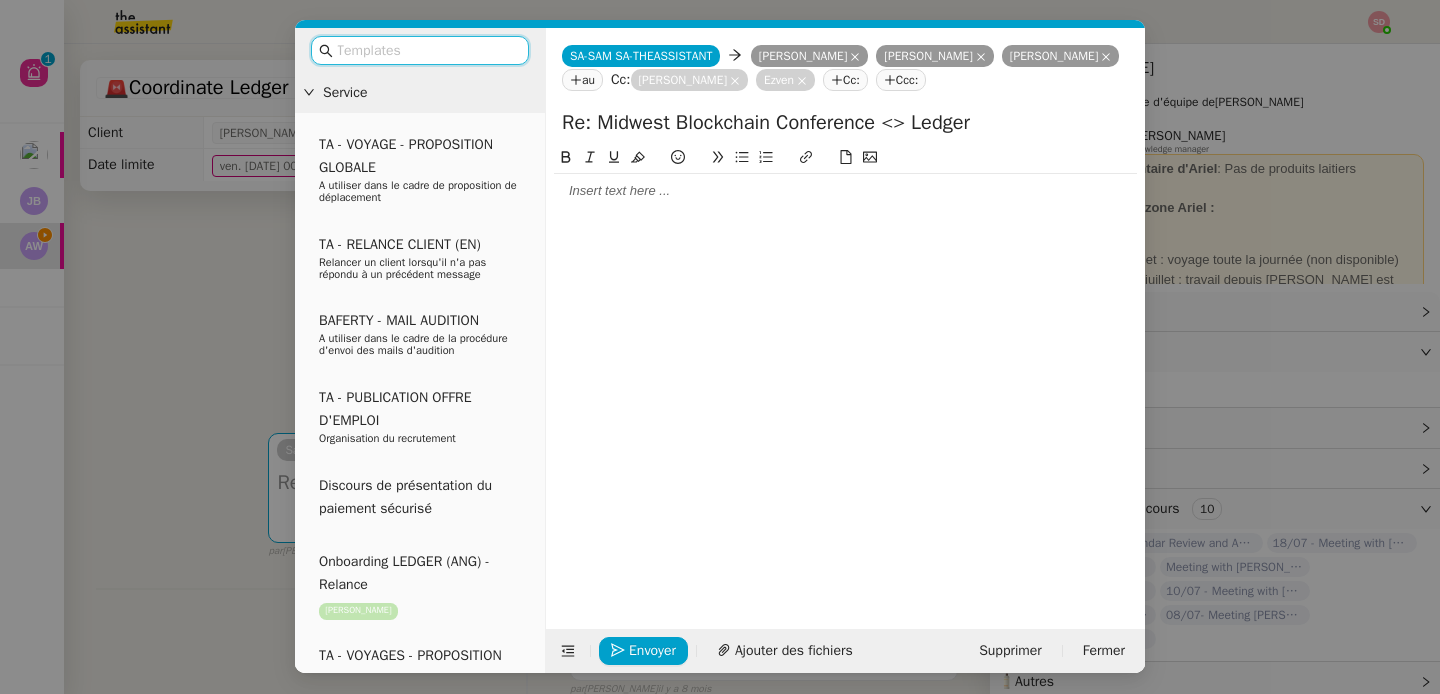 click 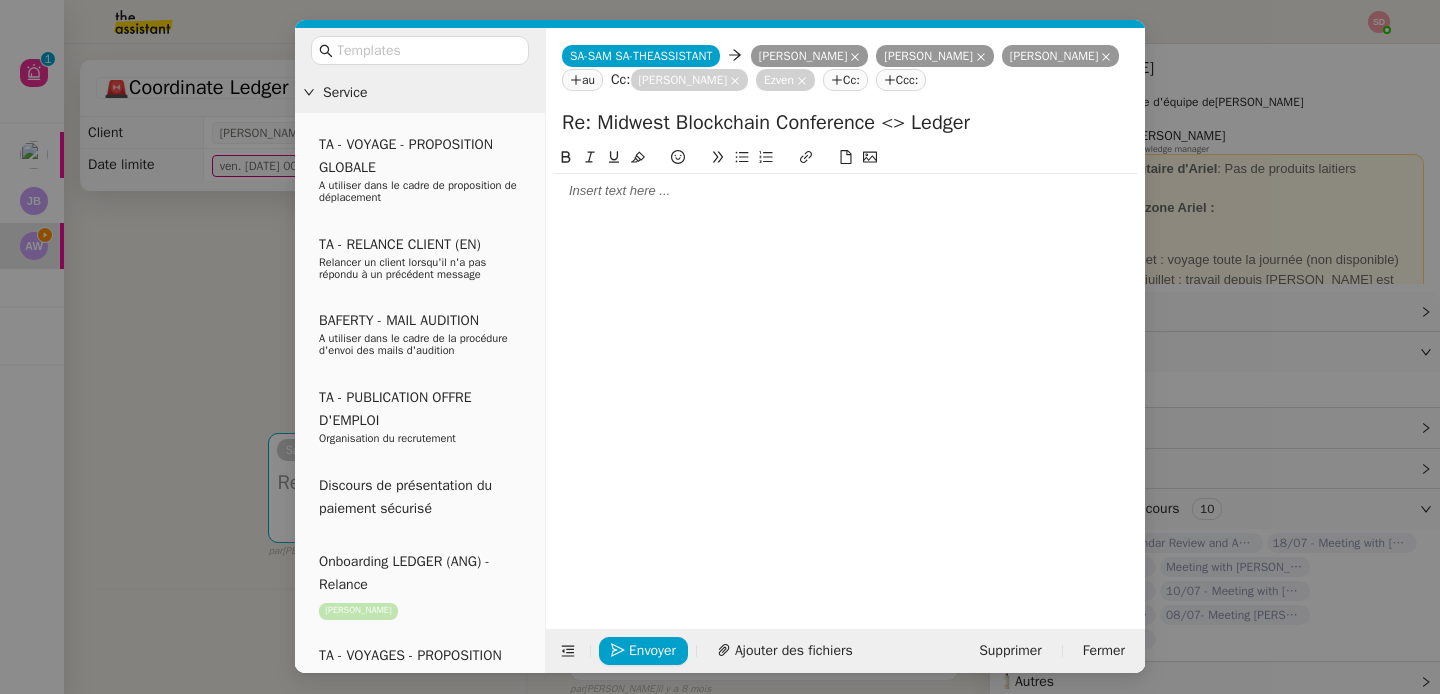 click 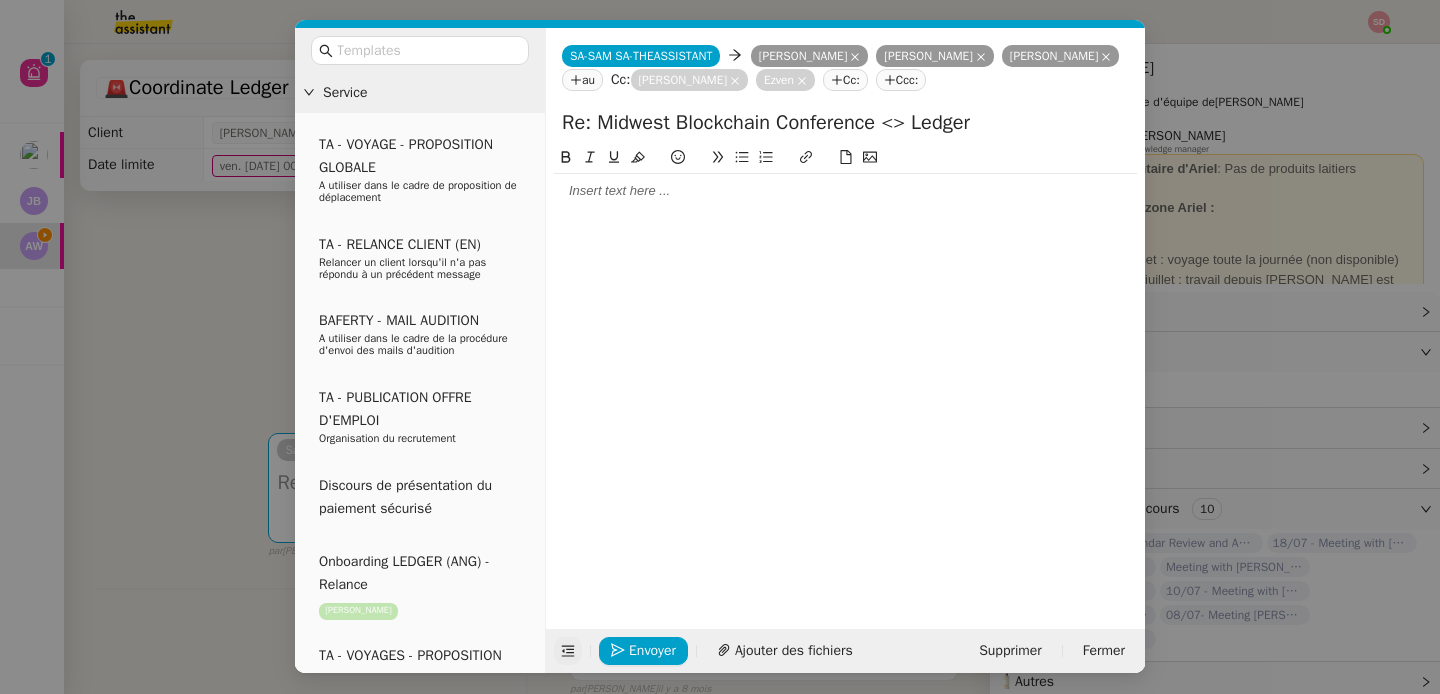 click 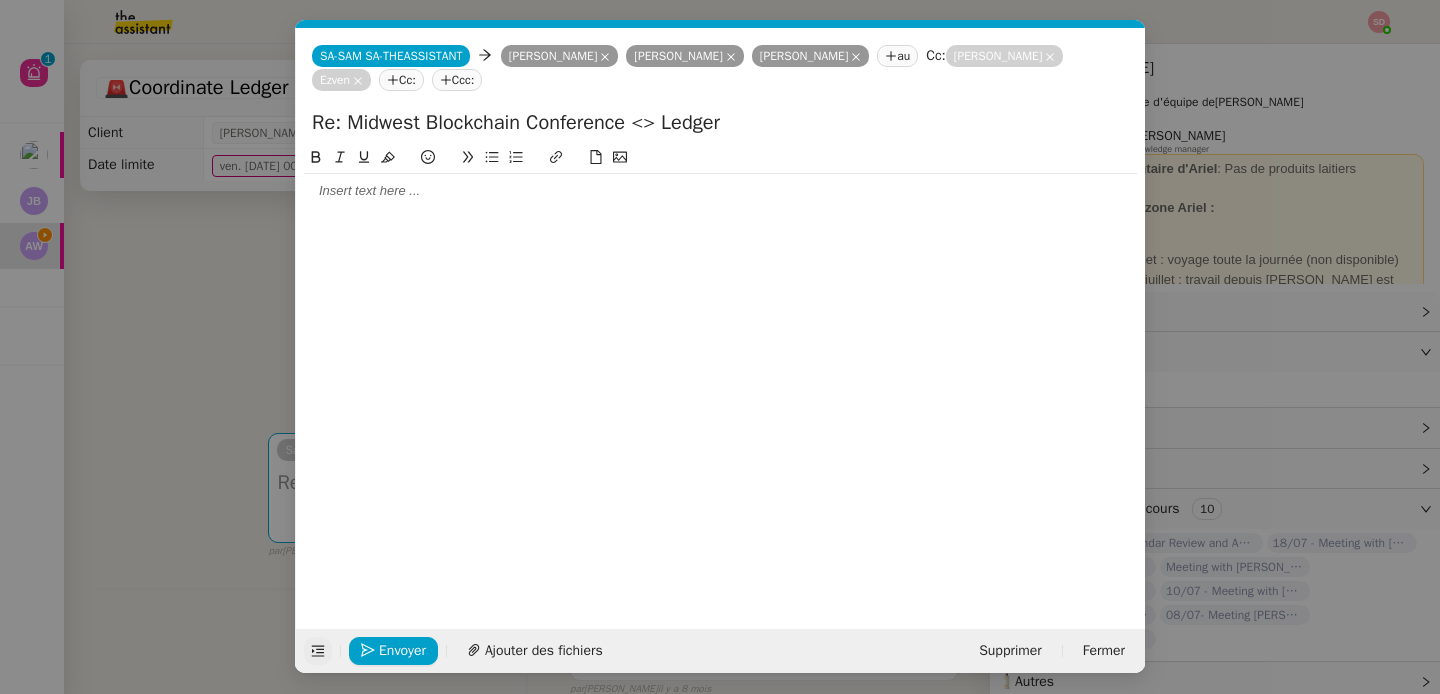 click 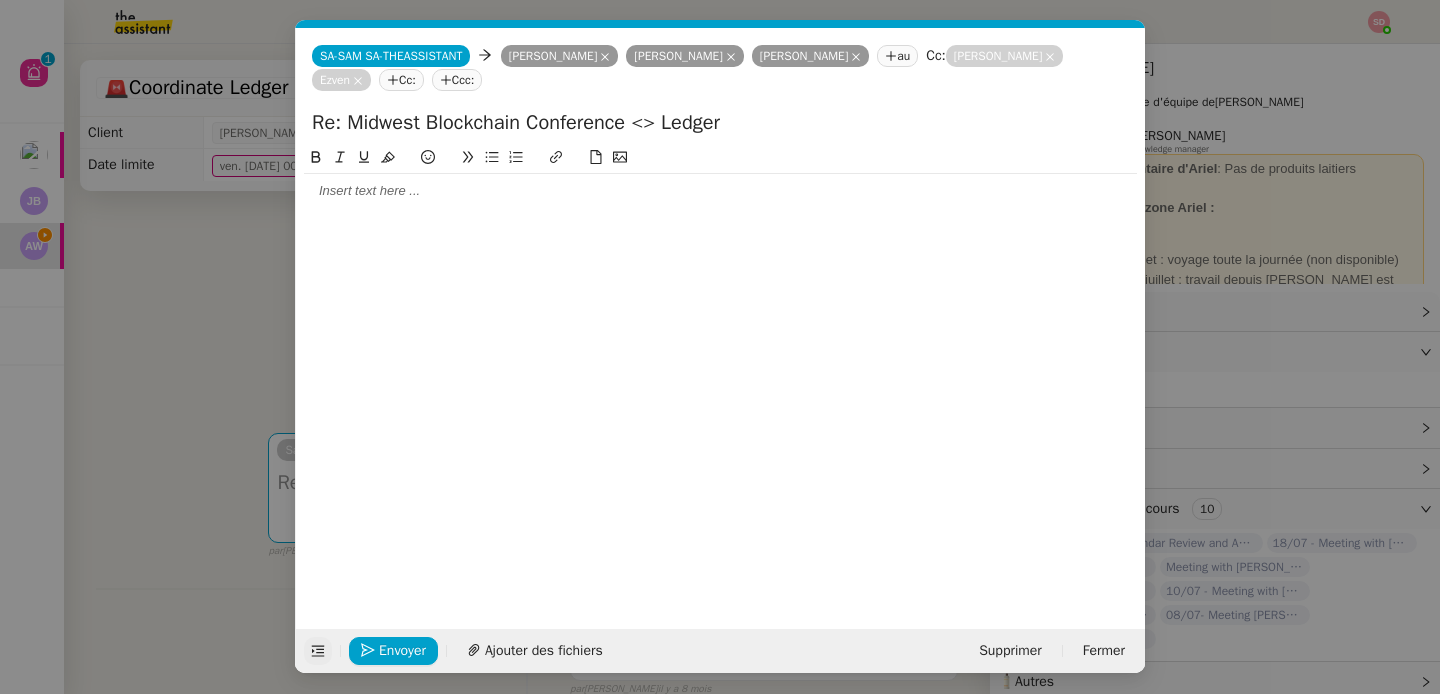 type 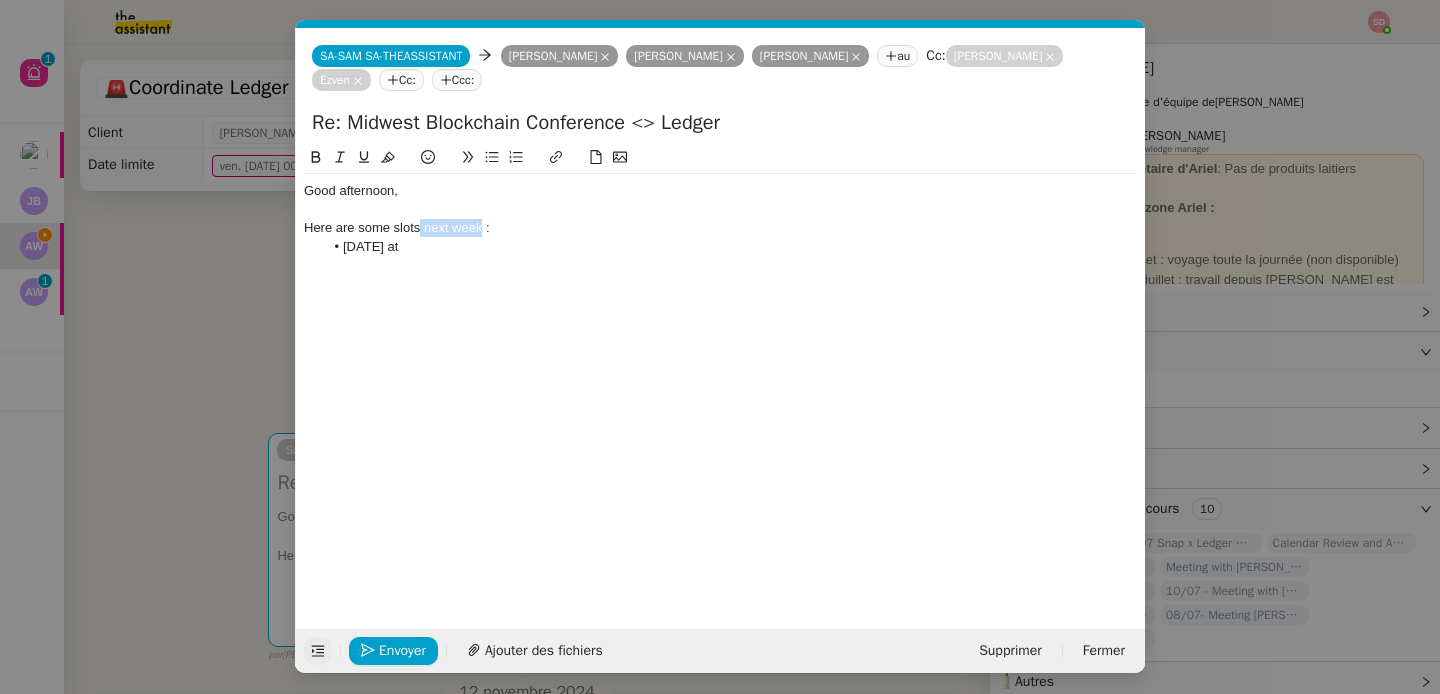 drag, startPoint x: 420, startPoint y: 232, endPoint x: 481, endPoint y: 235, distance: 61.073727 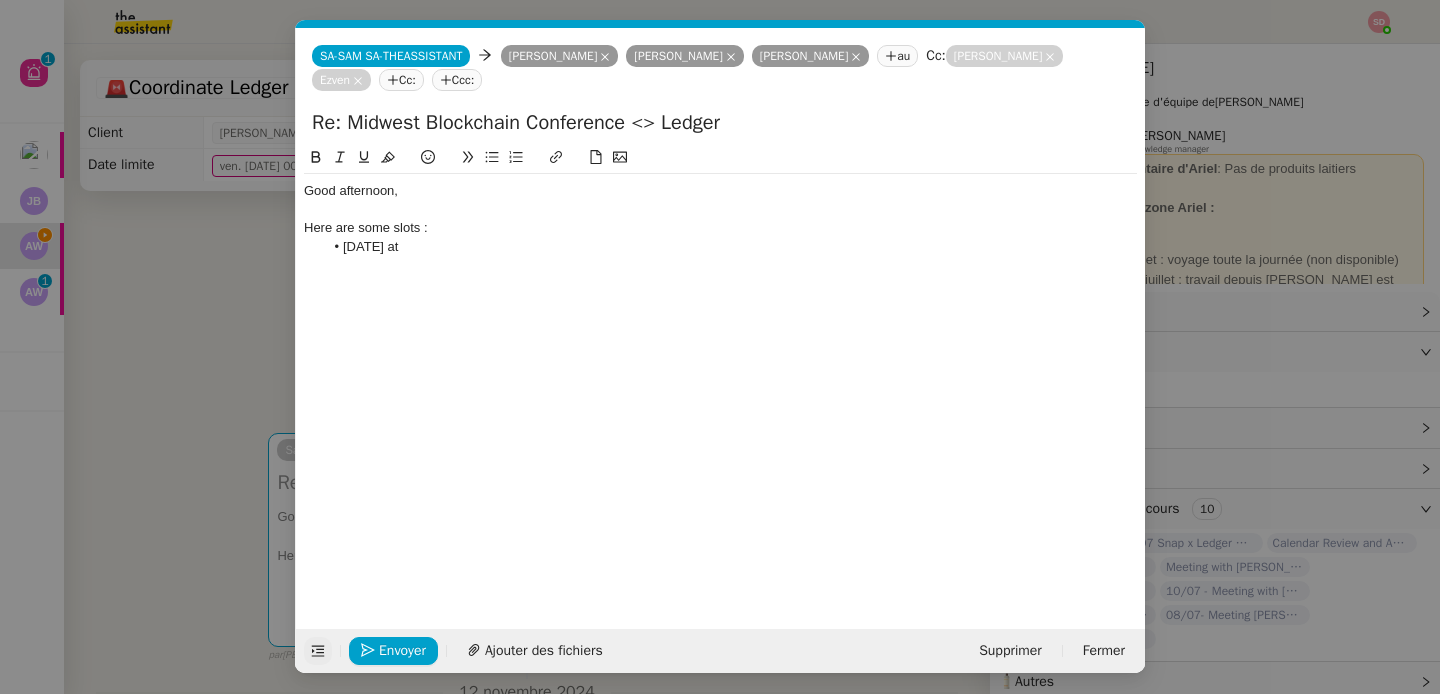 click on "Tuesday at" 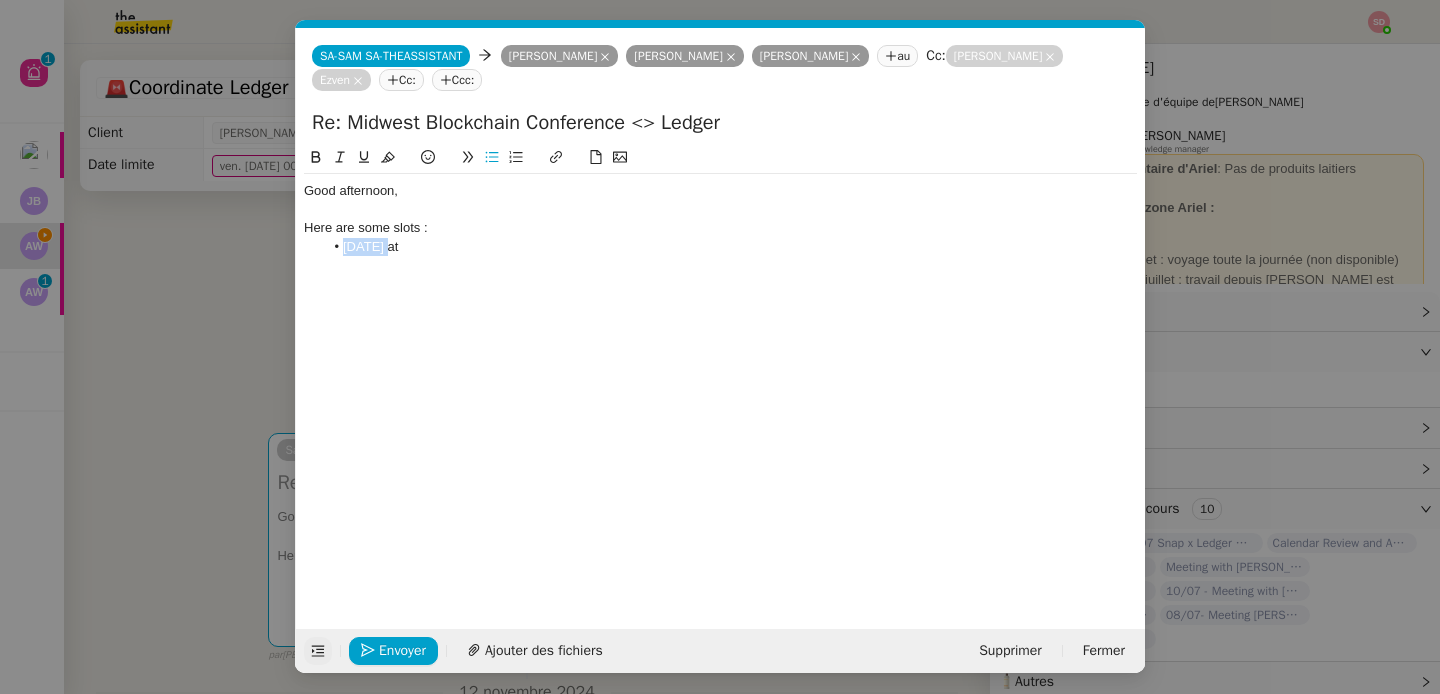 click on "Tuesday at" 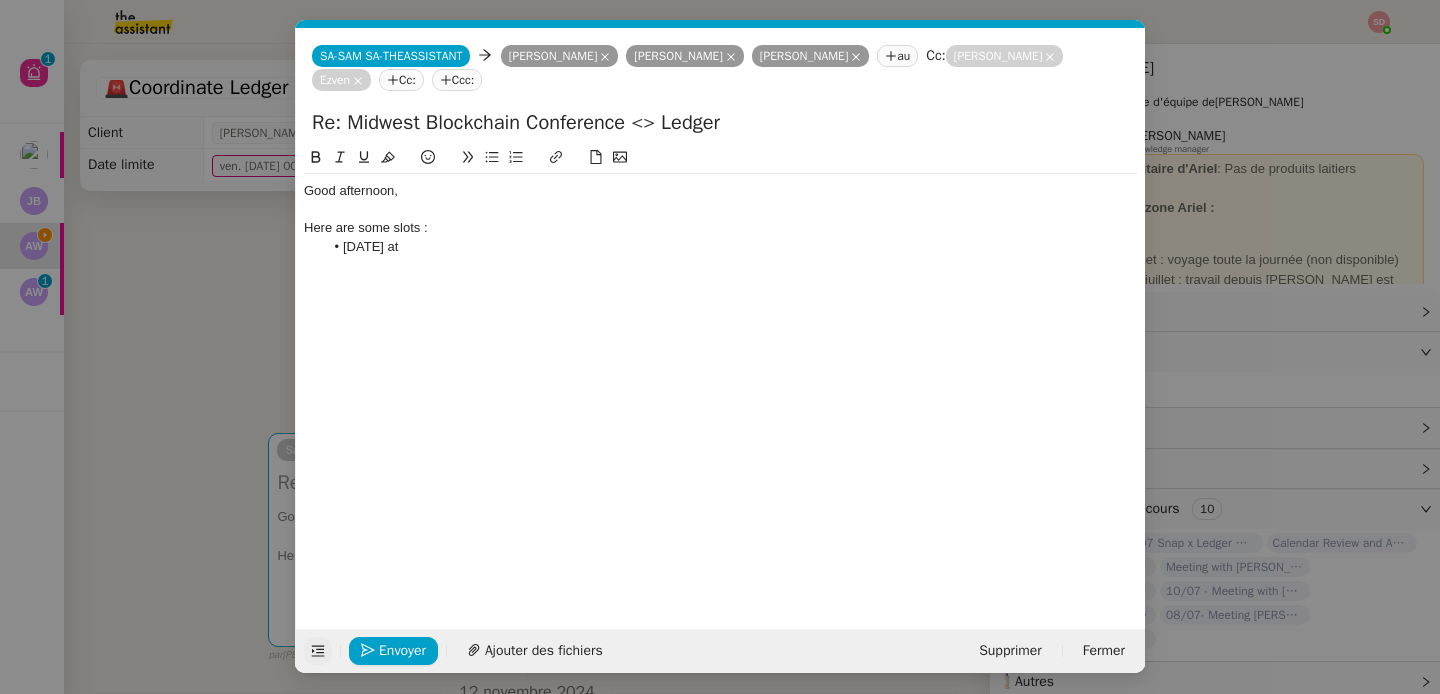 click on "July 11th at" 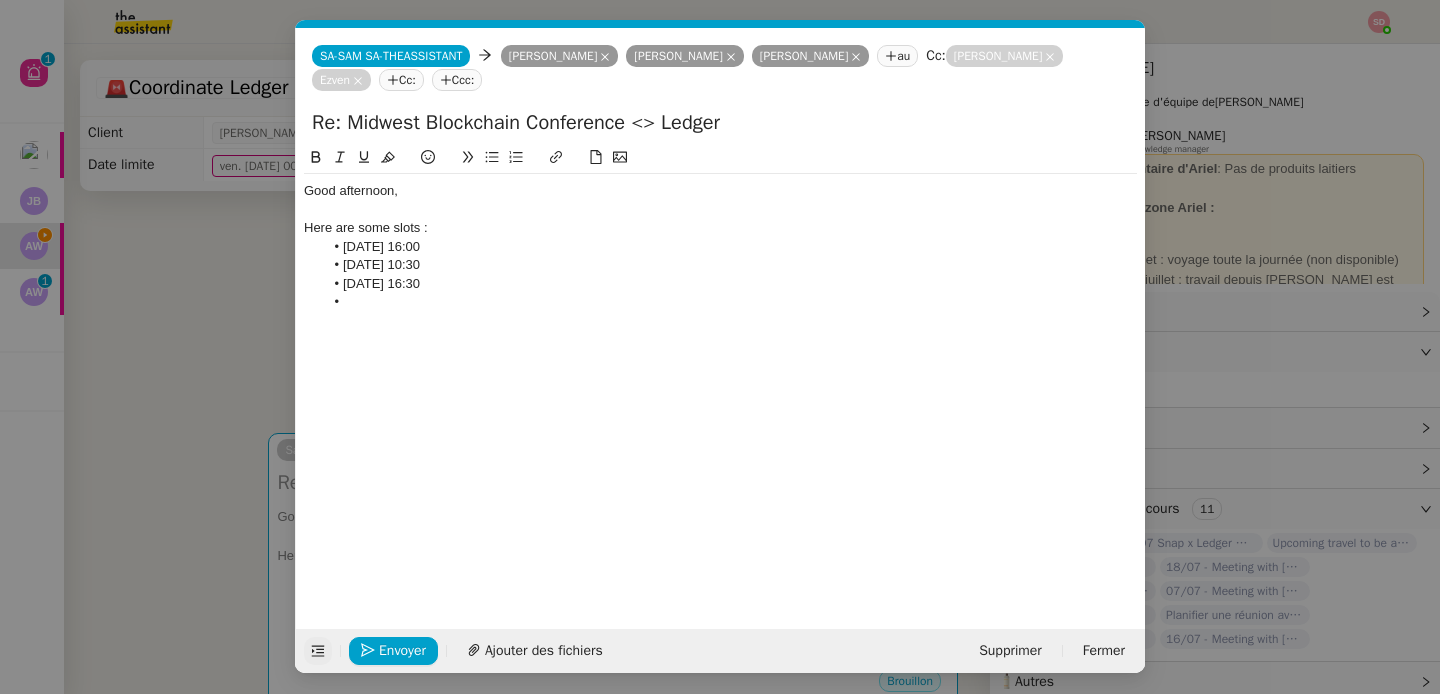 click on "Here are some slots :" 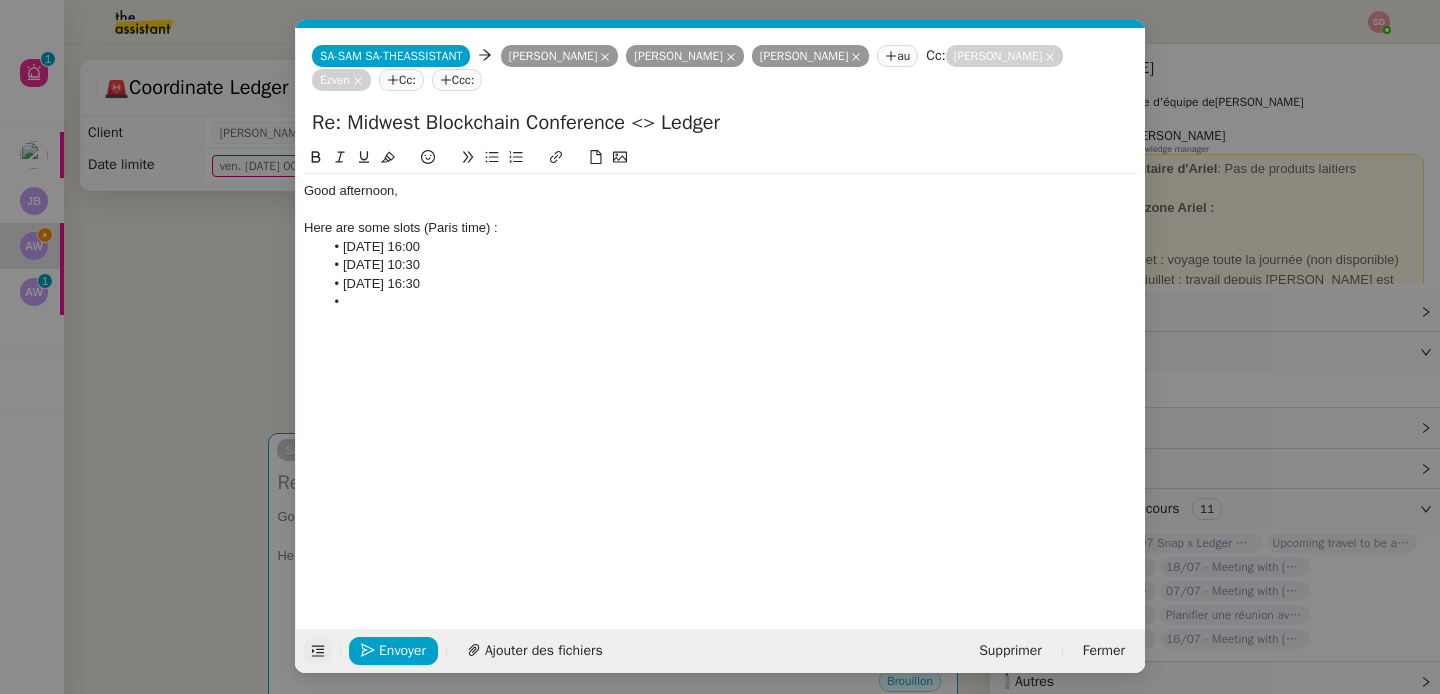 click 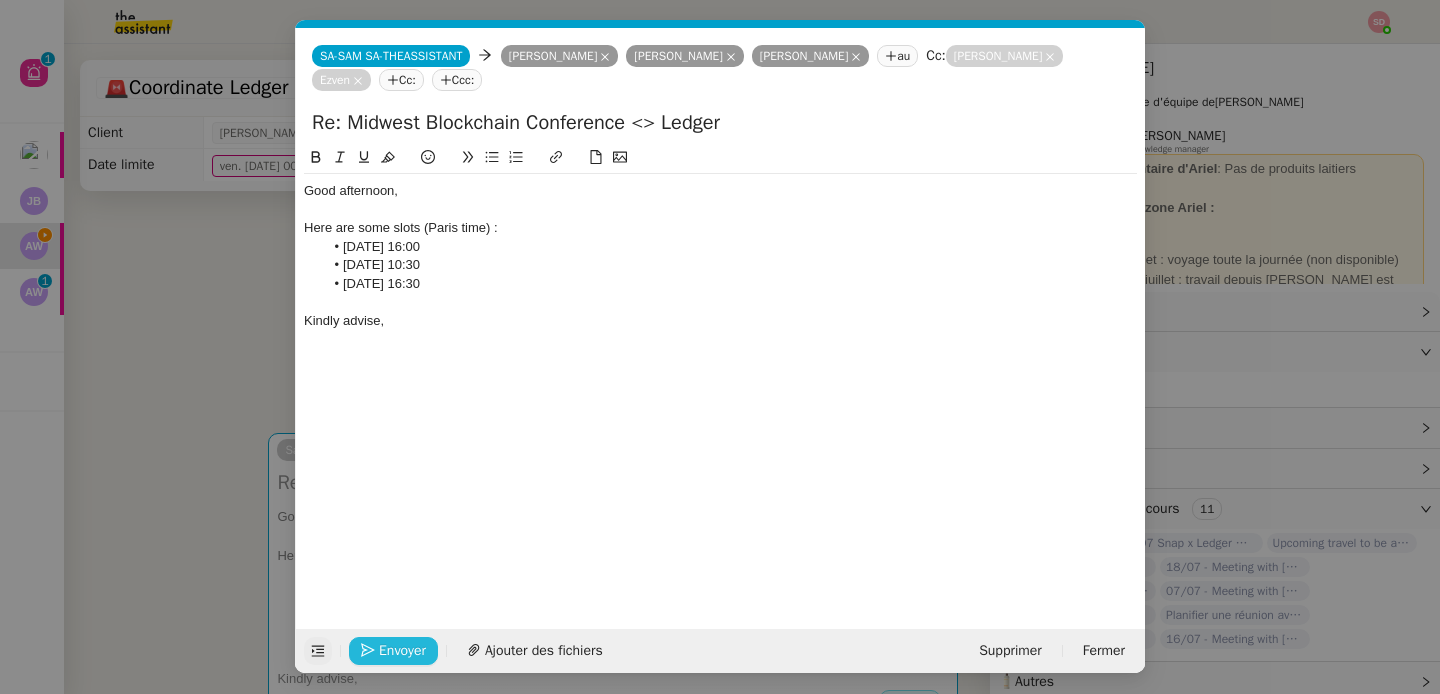click on "Envoyer" 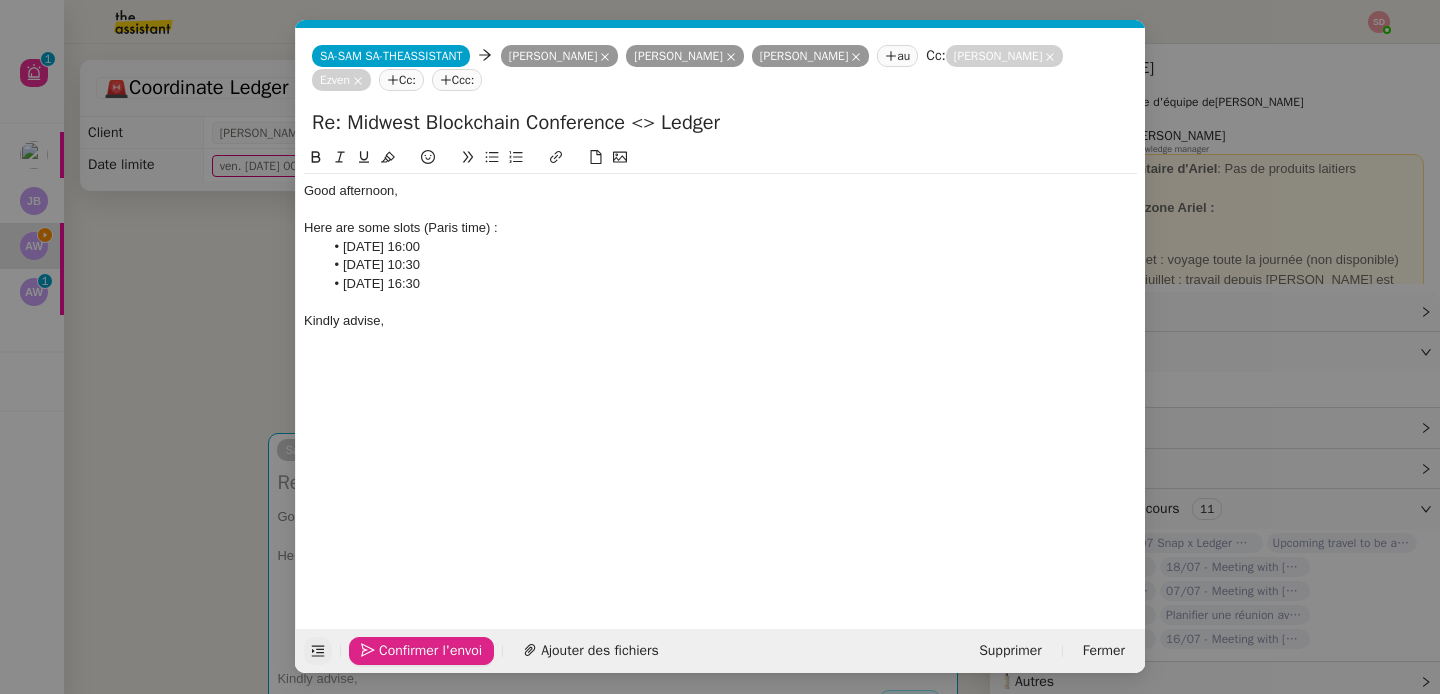 click on "Confirmer l'envoi" 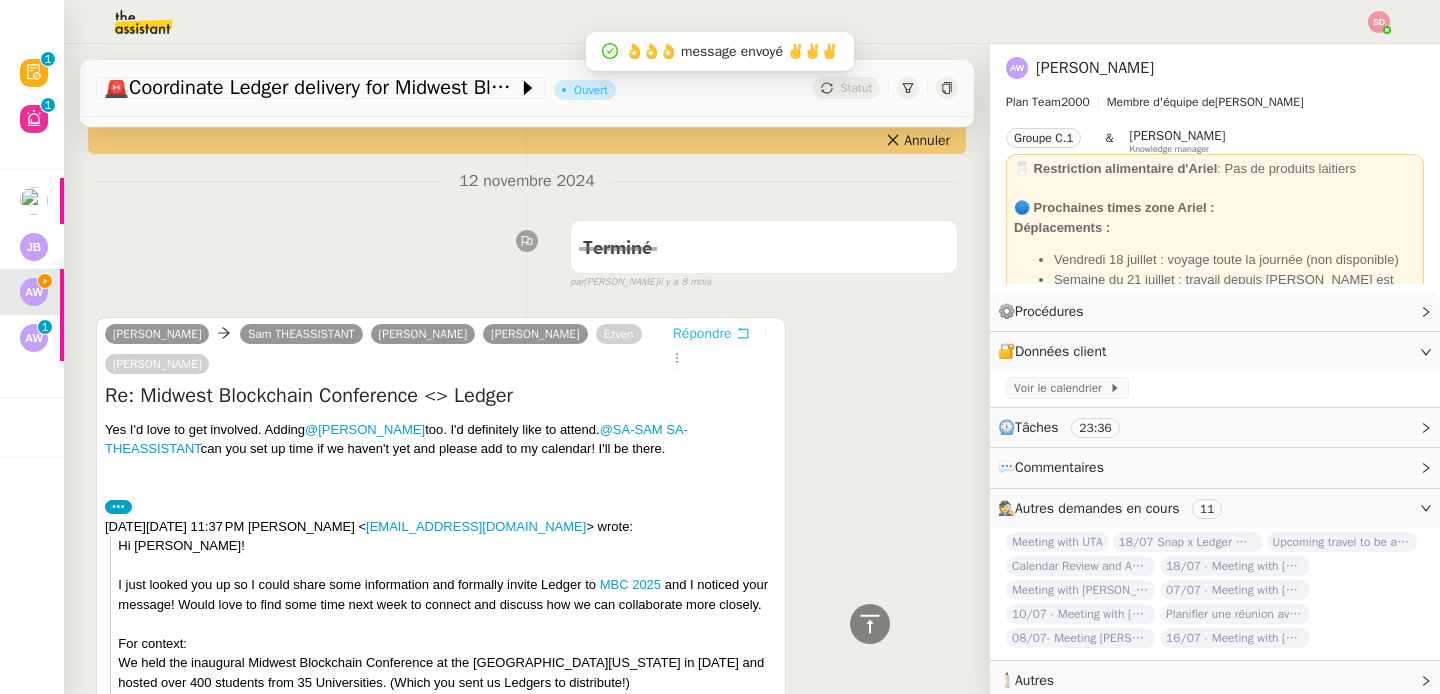 scroll, scrollTop: 0, scrollLeft: 0, axis: both 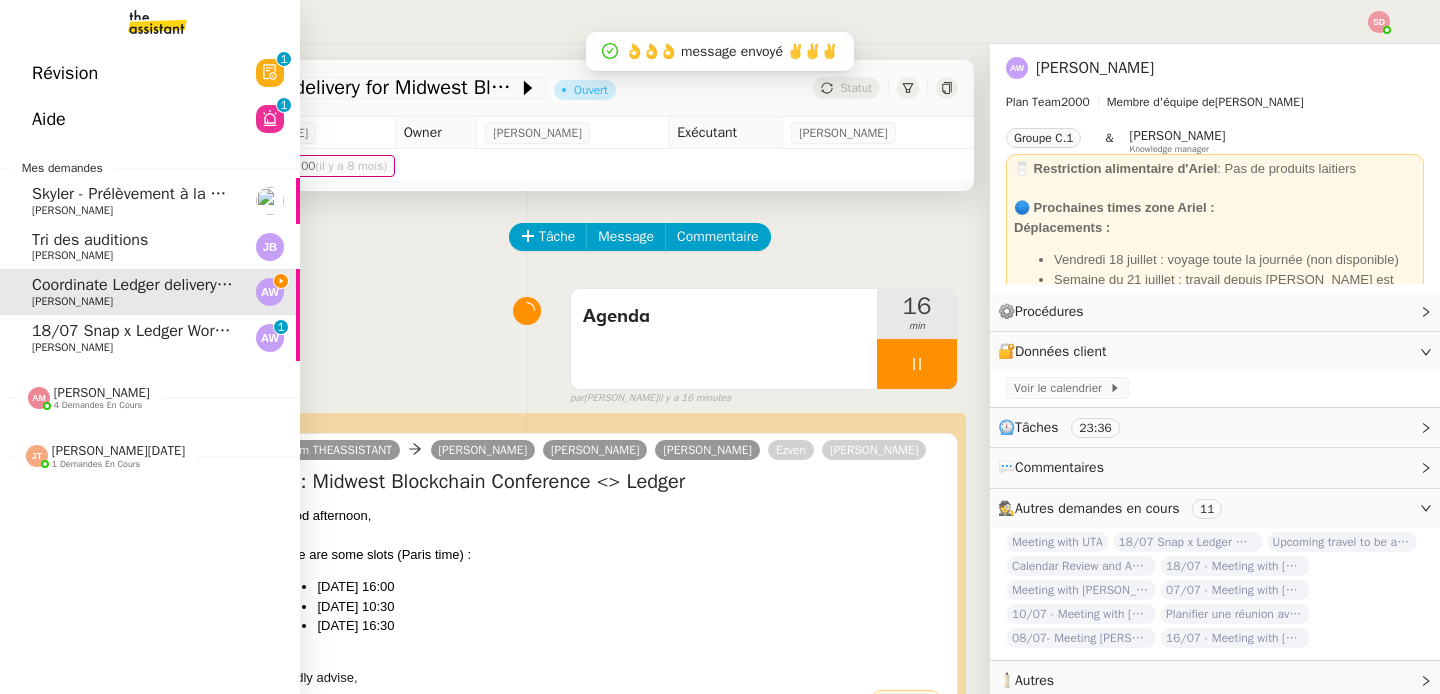 click on "18/07 Snap x Ledger Working session" 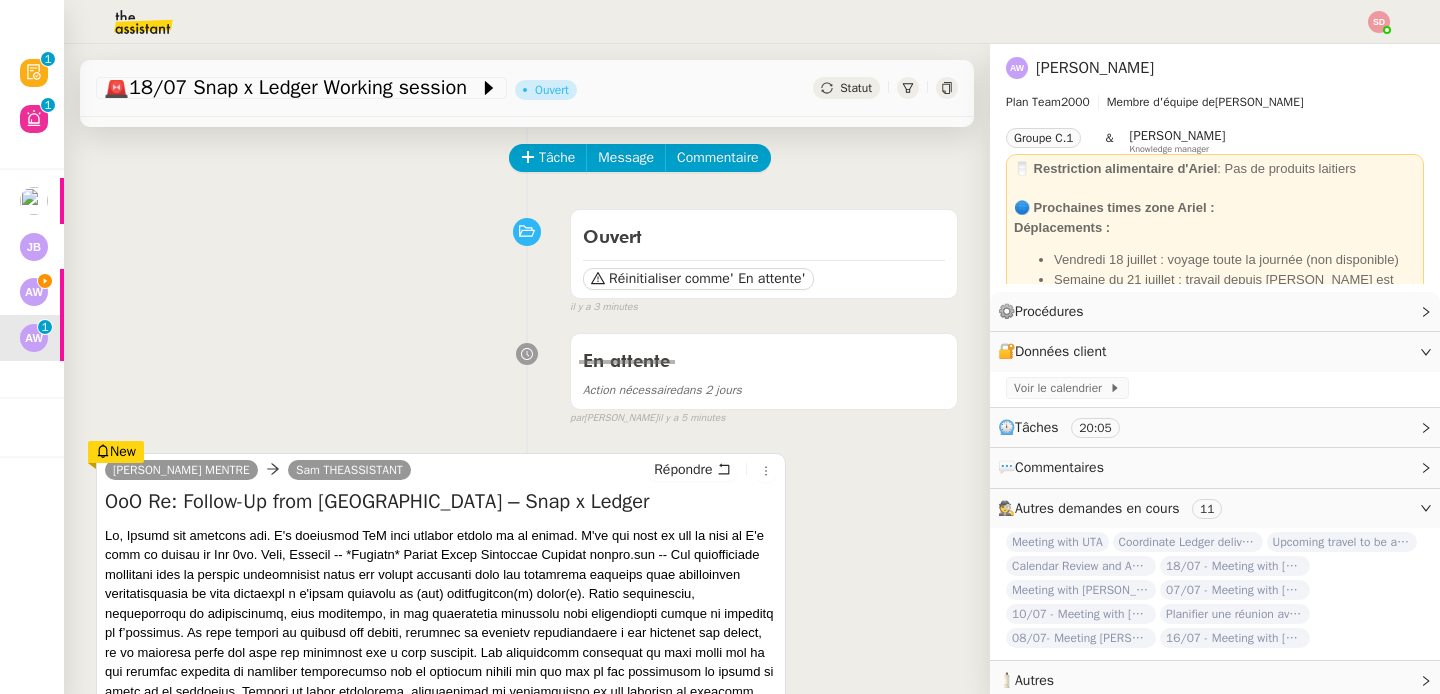 scroll, scrollTop: 0, scrollLeft: 0, axis: both 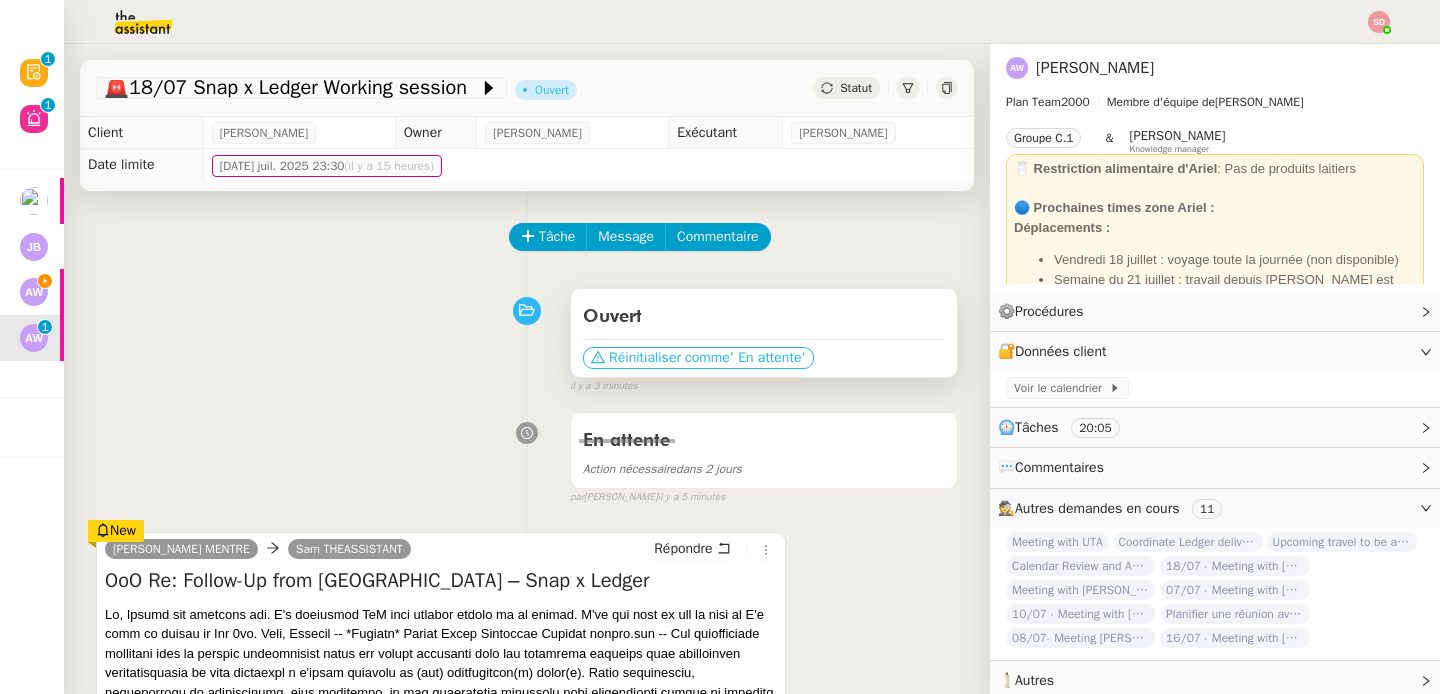 click on "Réinitialiser comme" at bounding box center (669, 358) 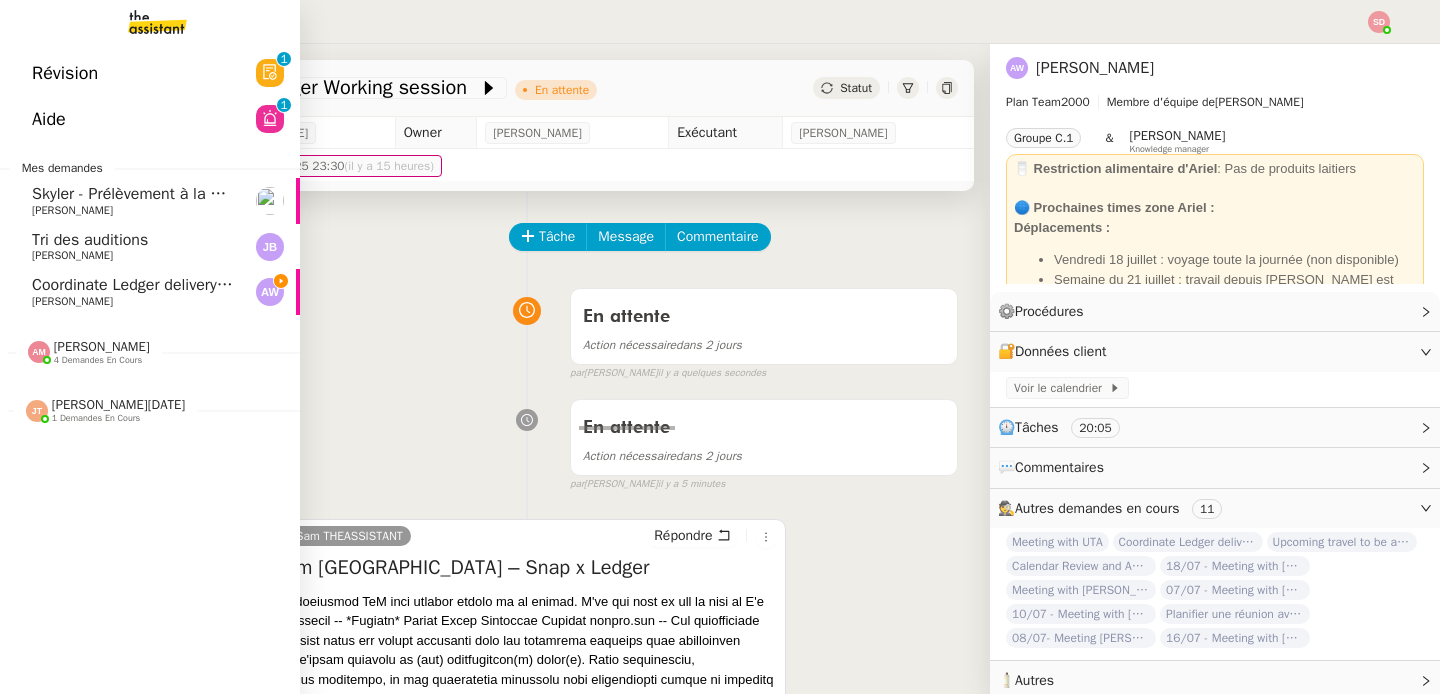 click on "[PERSON_NAME]" 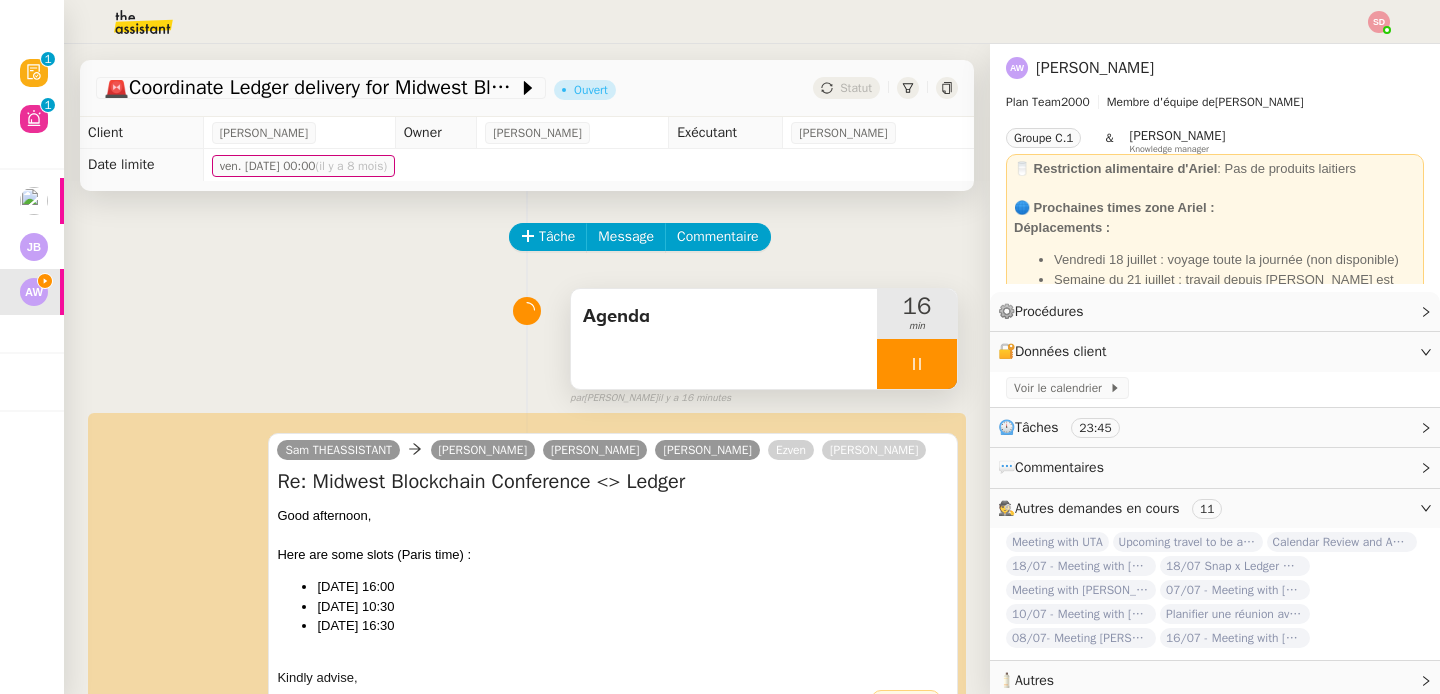 click at bounding box center [917, 364] 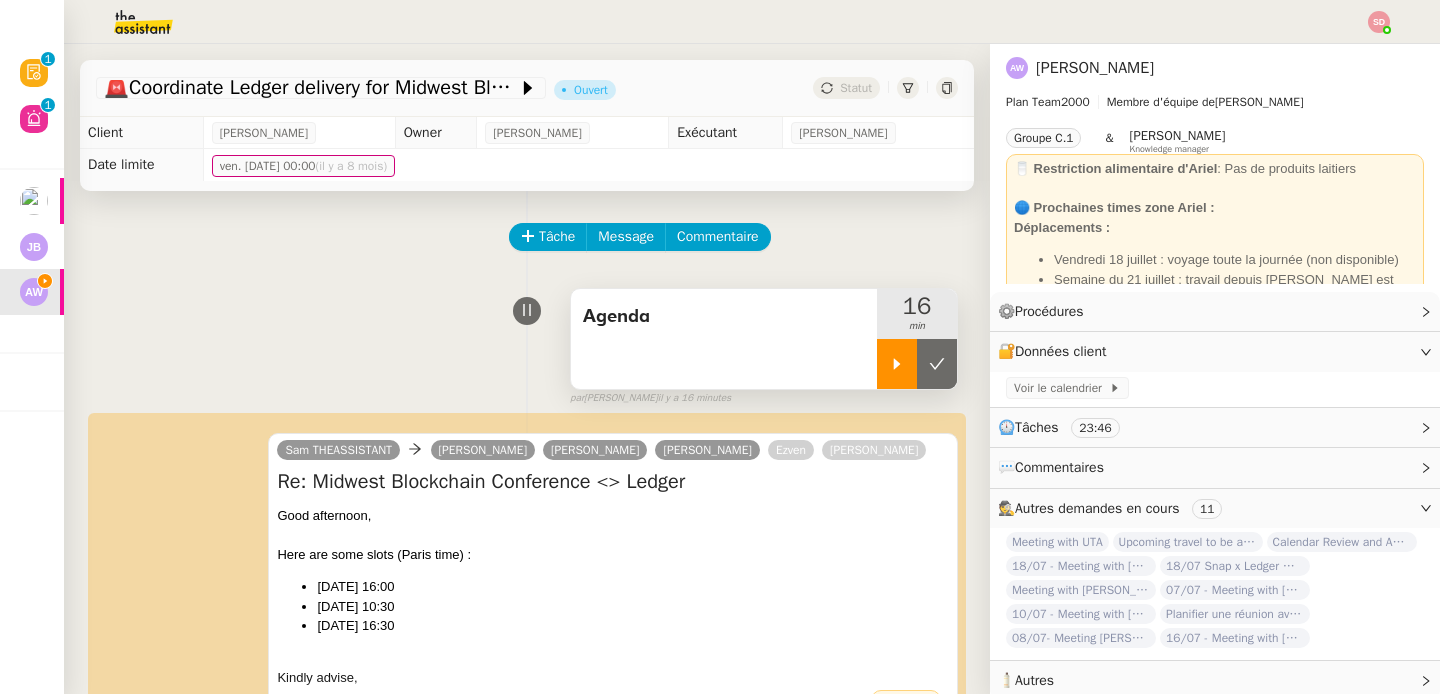 click 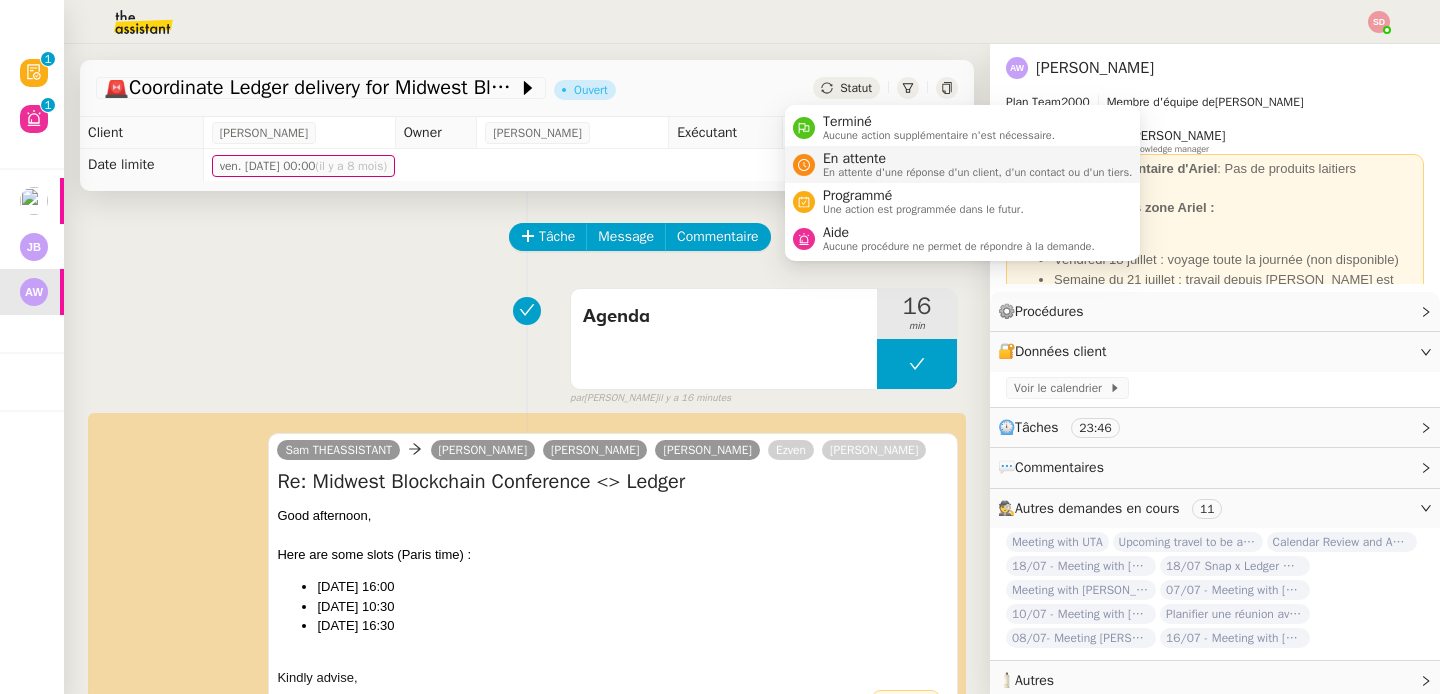 click on "En attente d'une réponse d'un client, d'un contact ou d'un tiers." at bounding box center [978, 172] 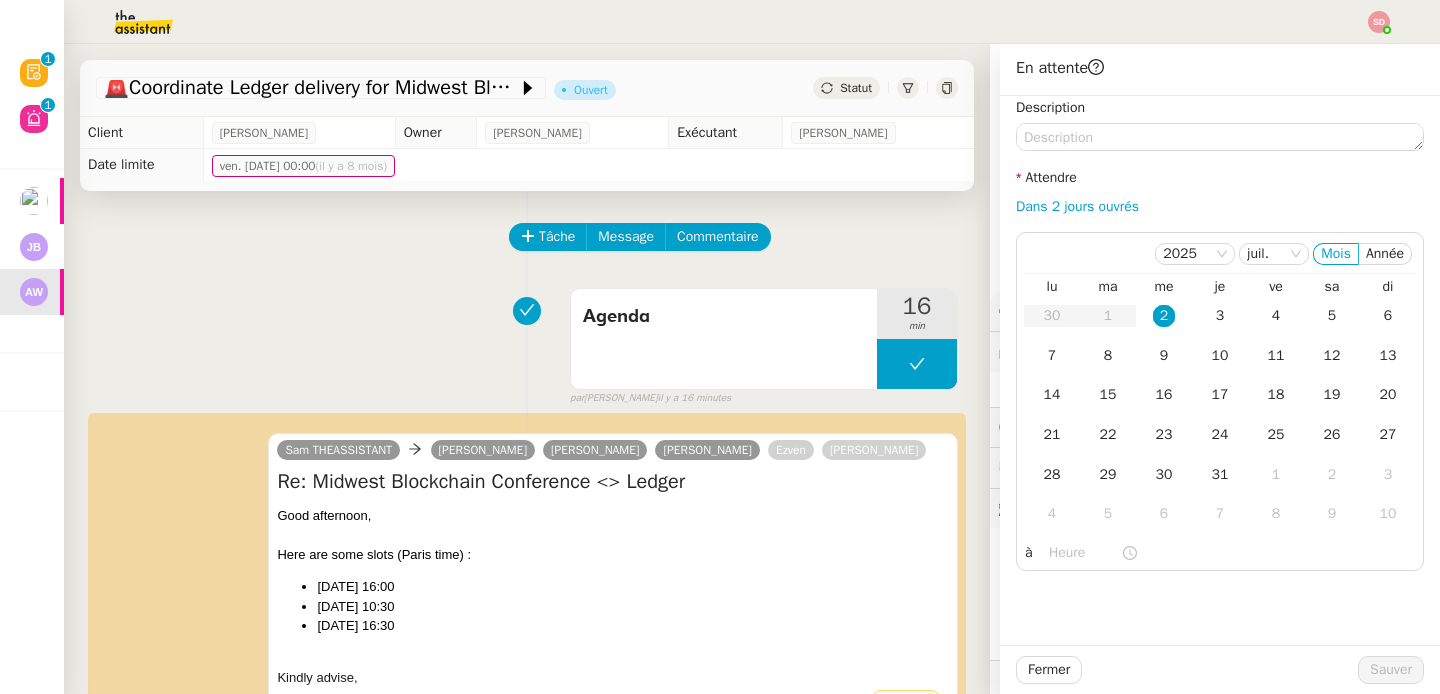 click on "Dans 2 jours ouvrés" 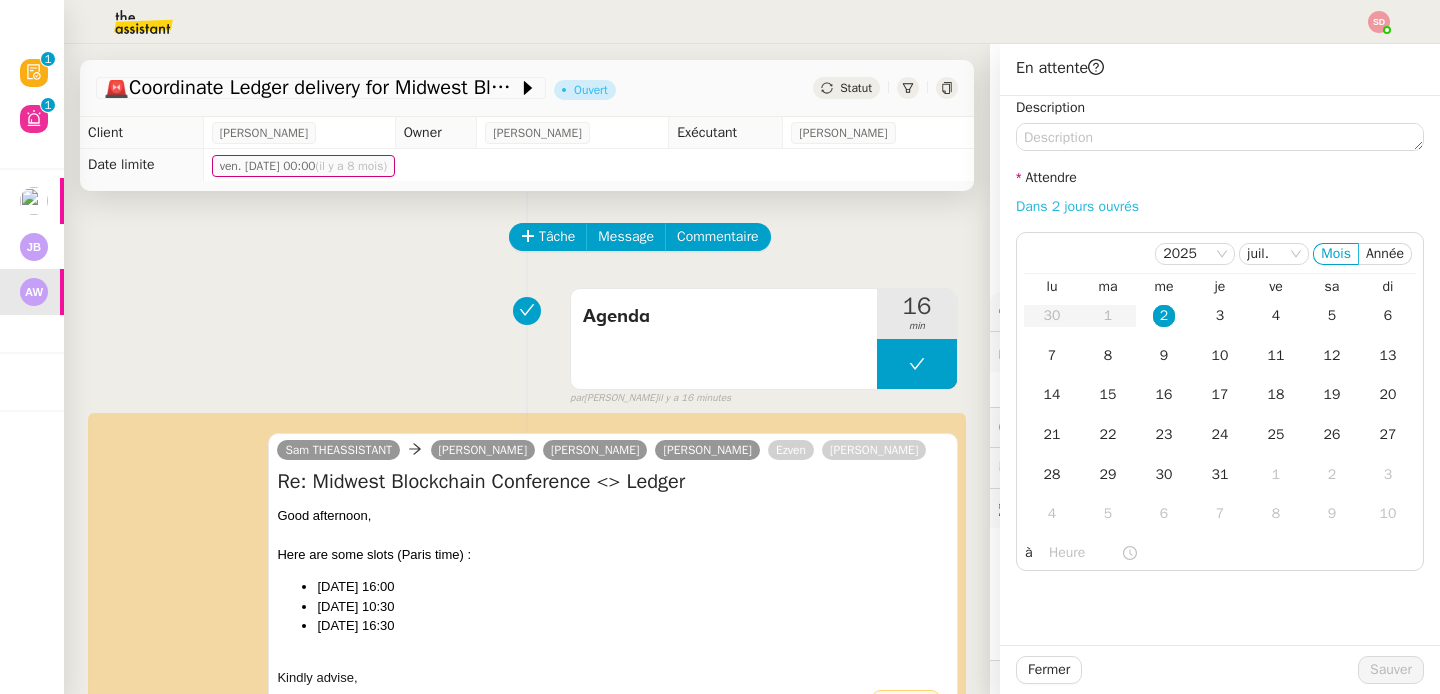 click on "Dans 2 jours ouvrés" 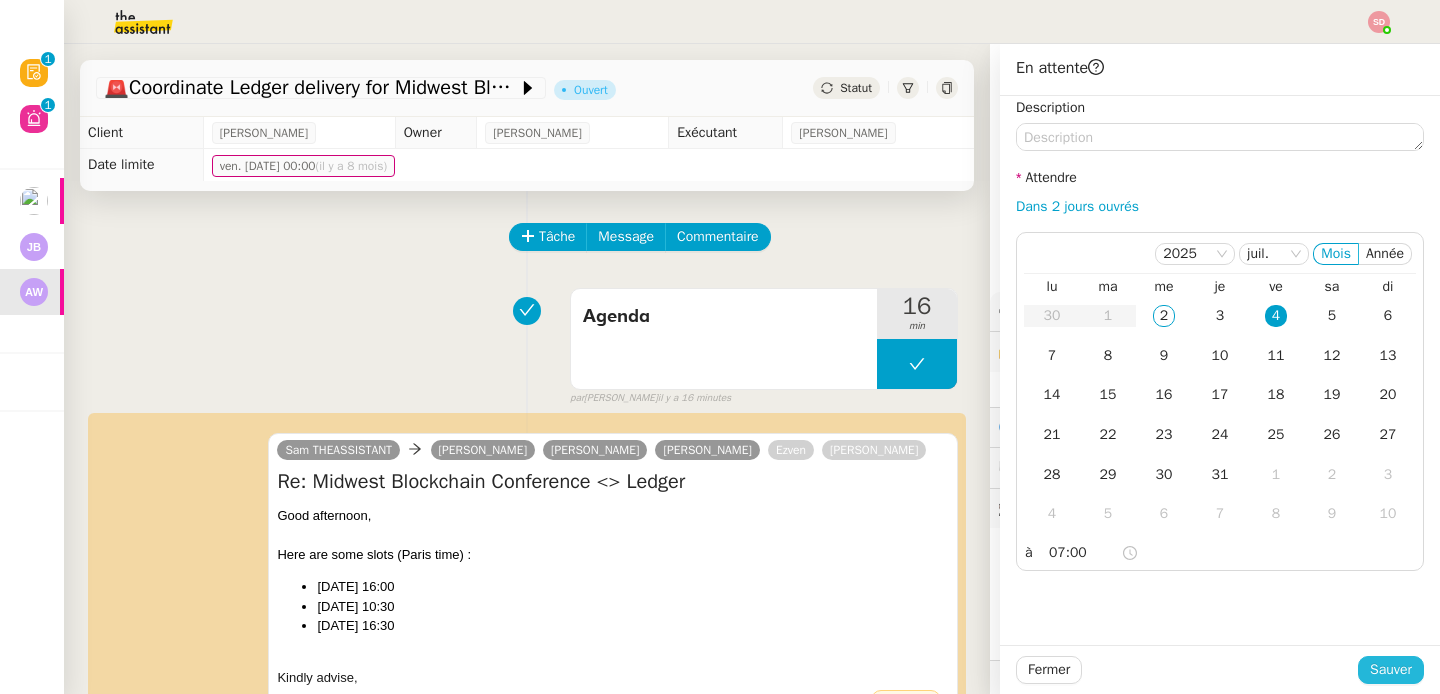 click on "Sauver" 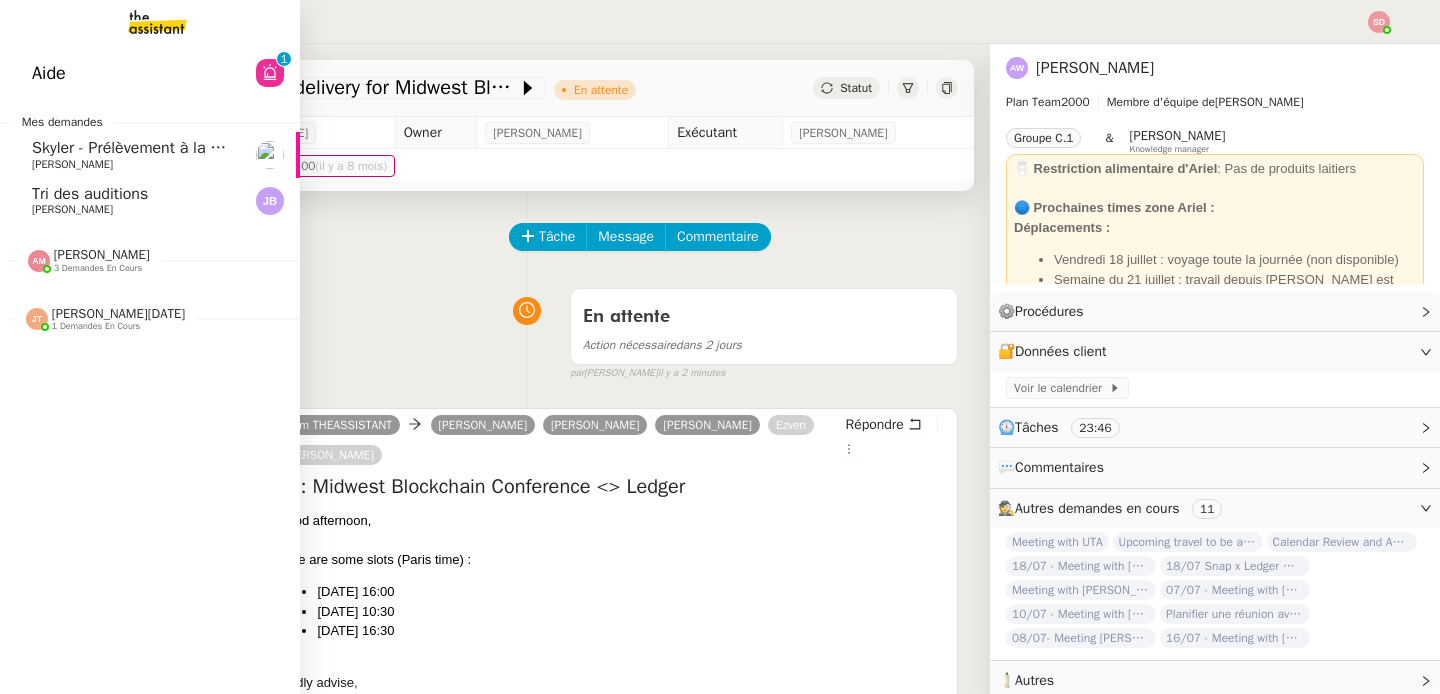 click on "Tri des auditions" 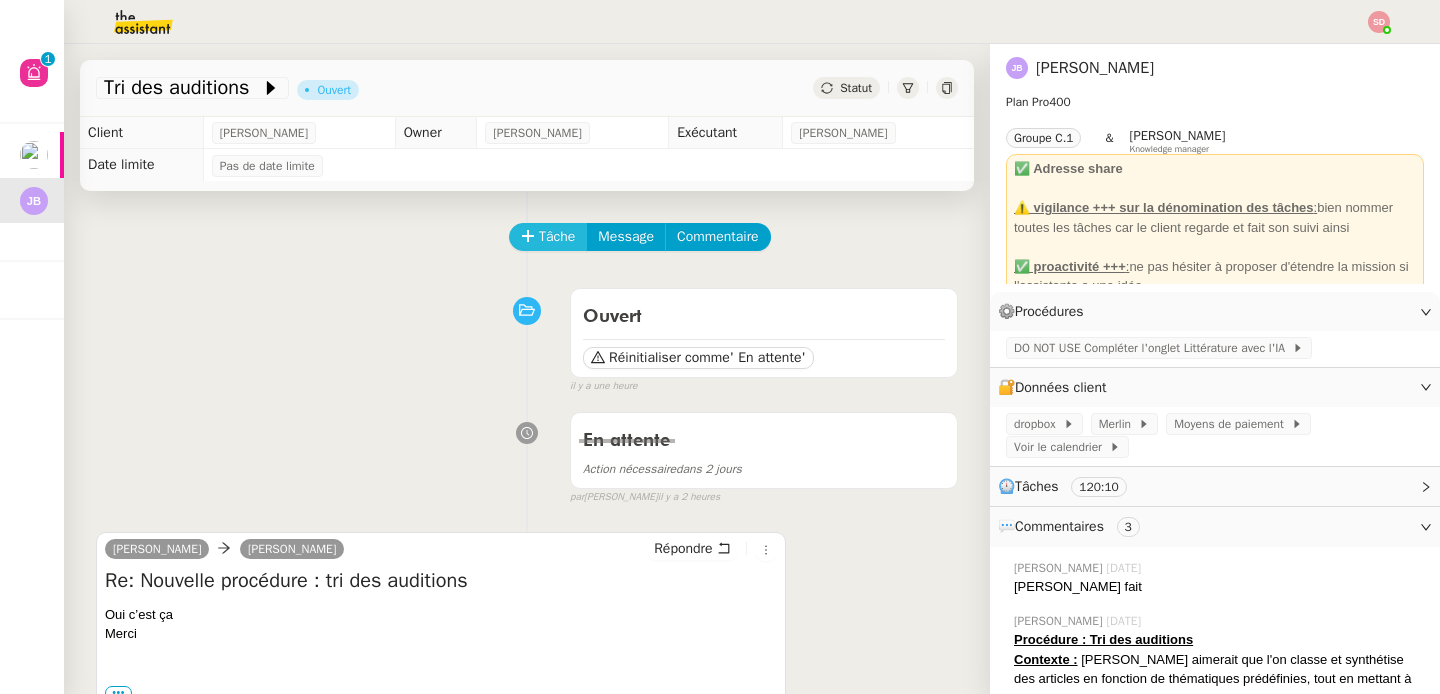 click on "Tâche" 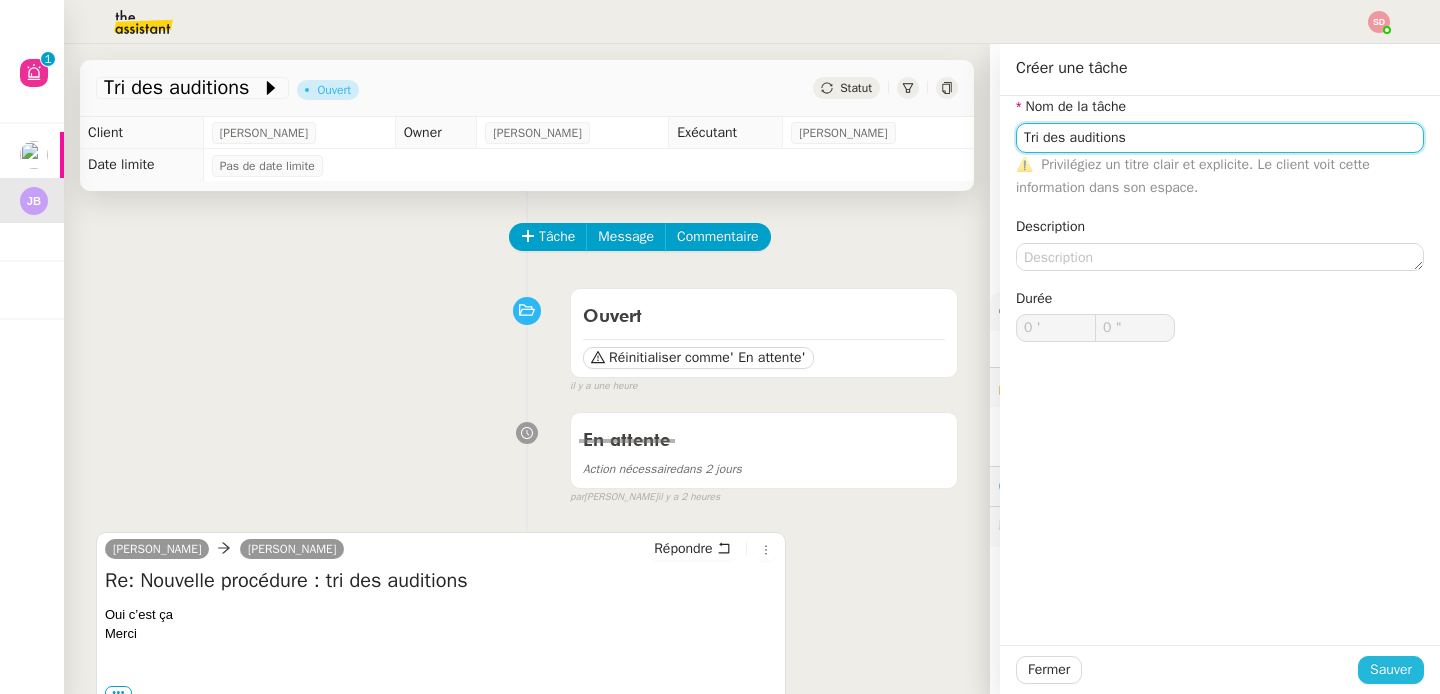 type on "Tri des auditions" 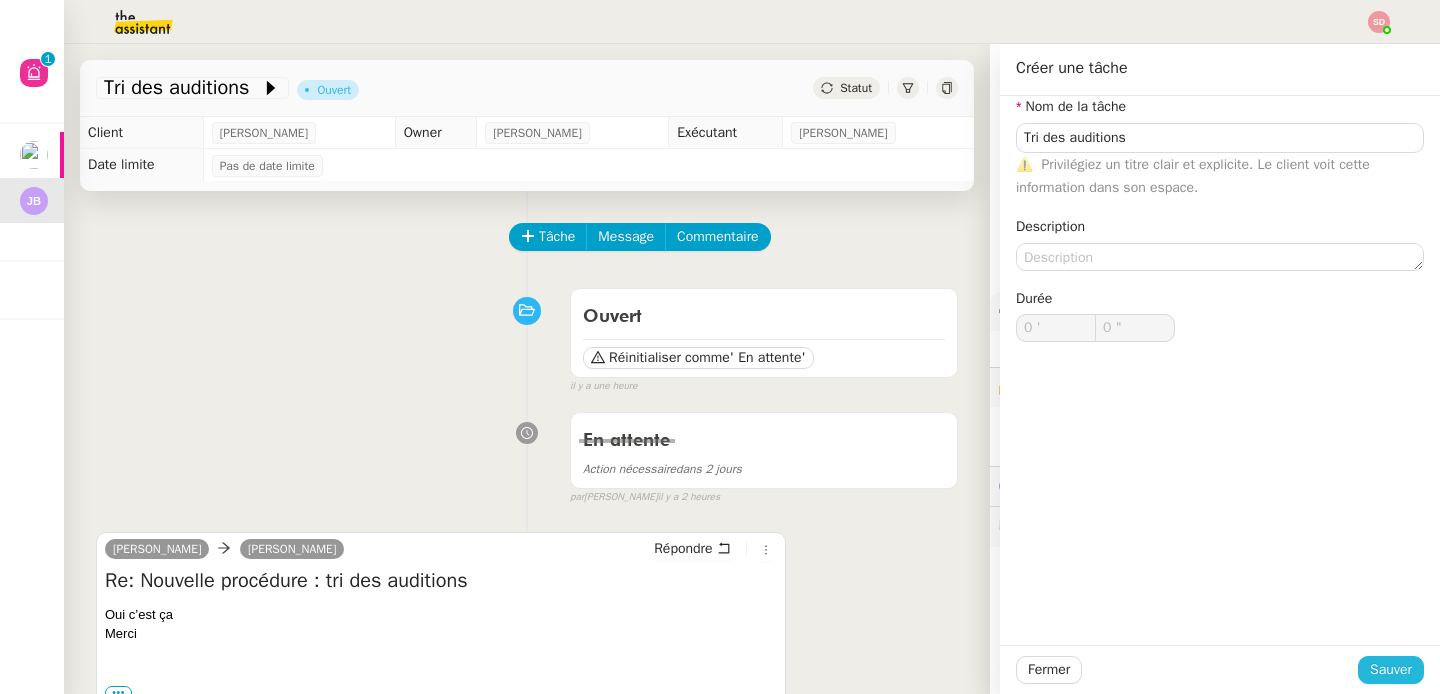 click on "Sauver" 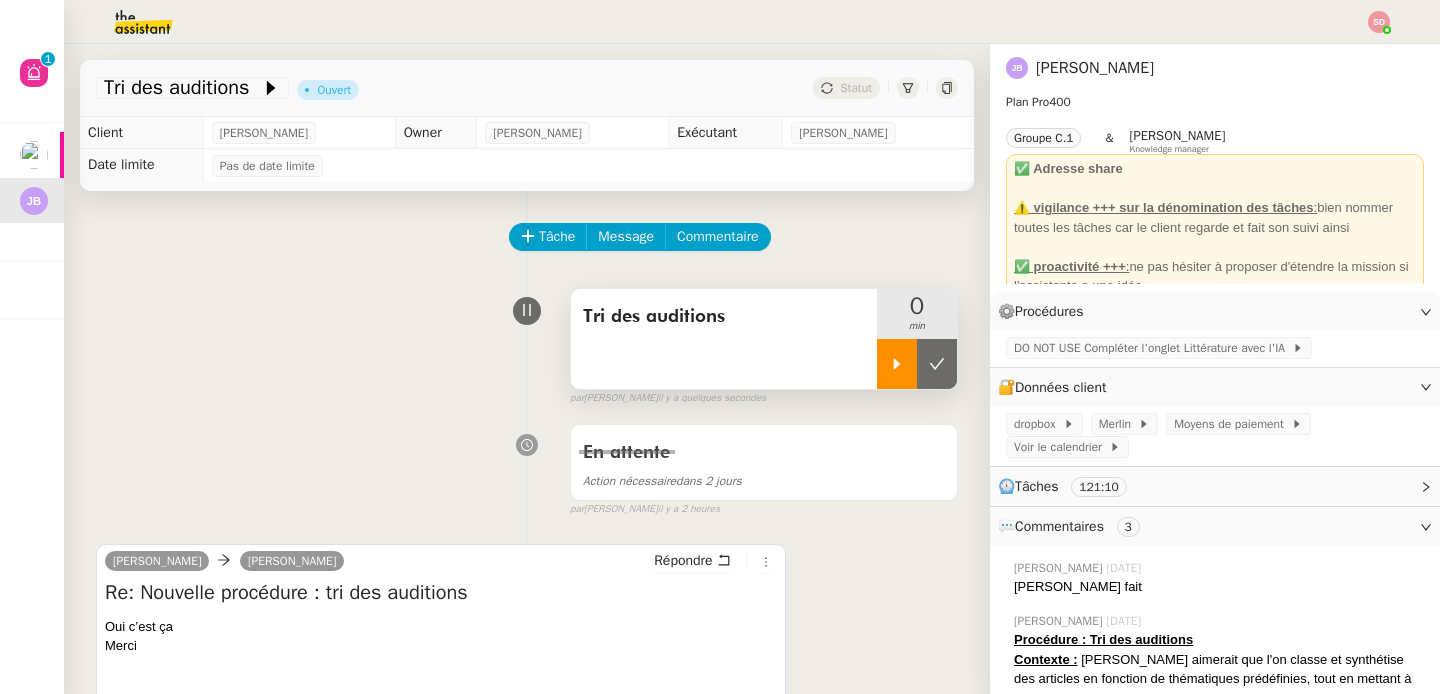 click 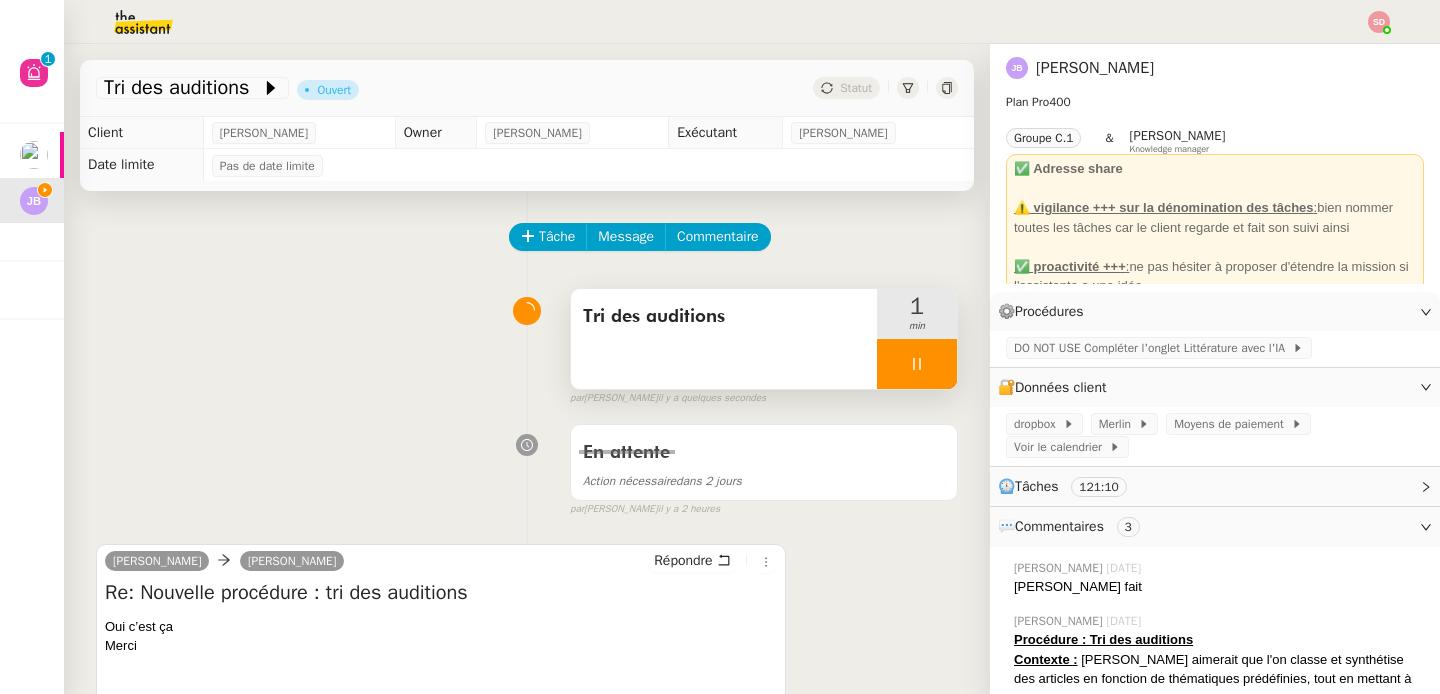 scroll, scrollTop: 0, scrollLeft: 0, axis: both 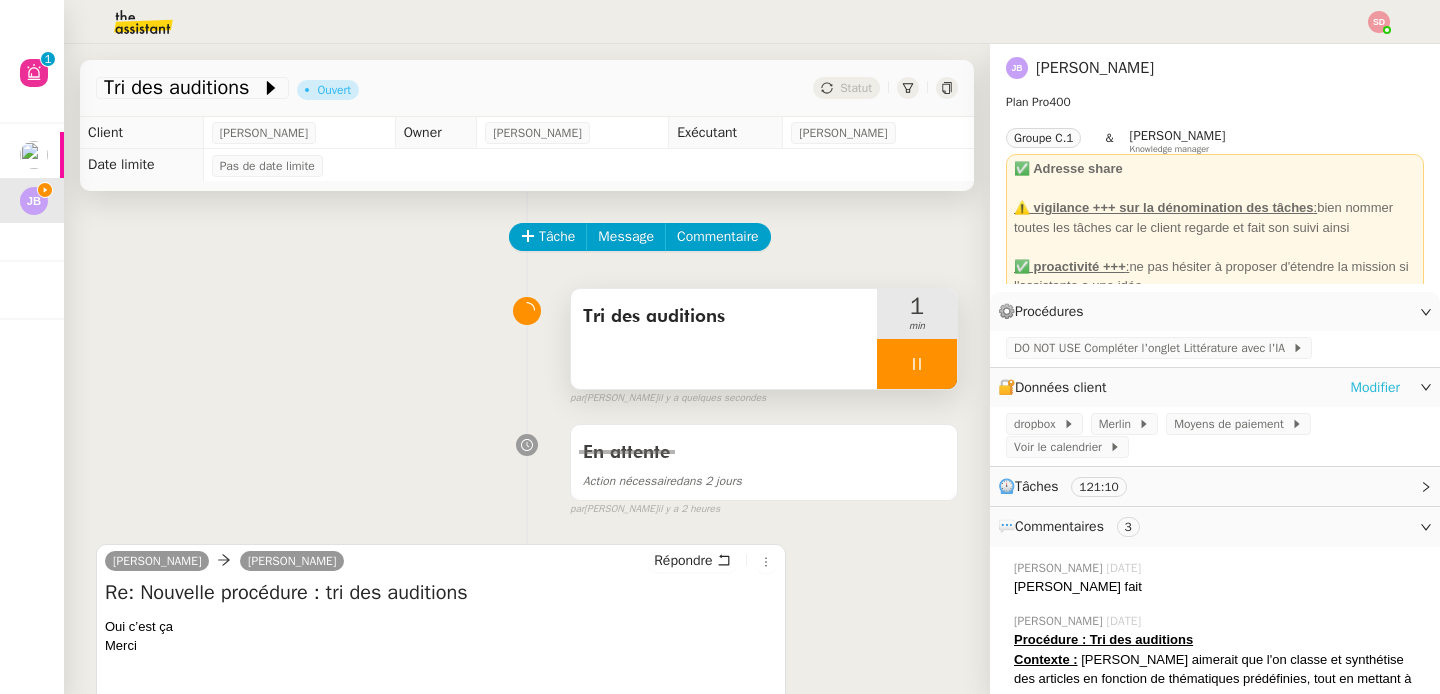 click on "Modifier" 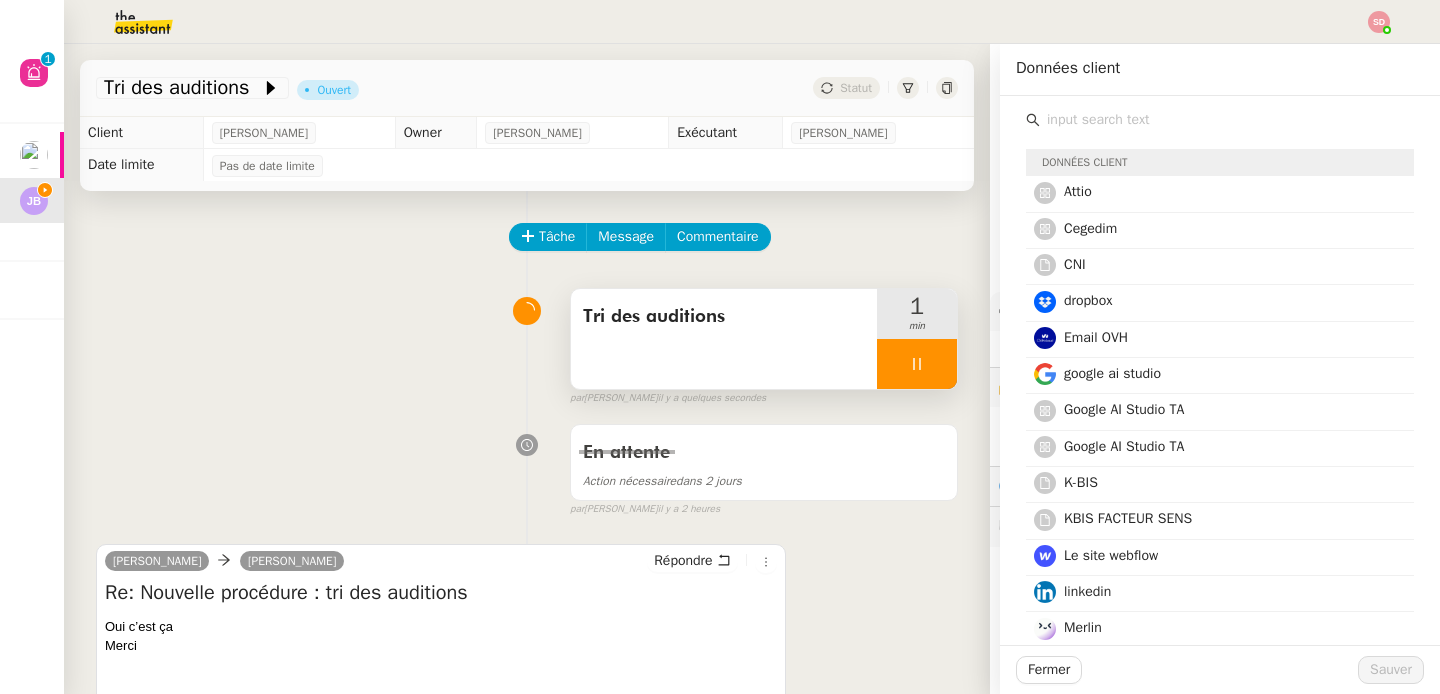 click on "Tri des auditions     1 min false par   Sheida D.   il y a quelques secondes" at bounding box center [527, 343] 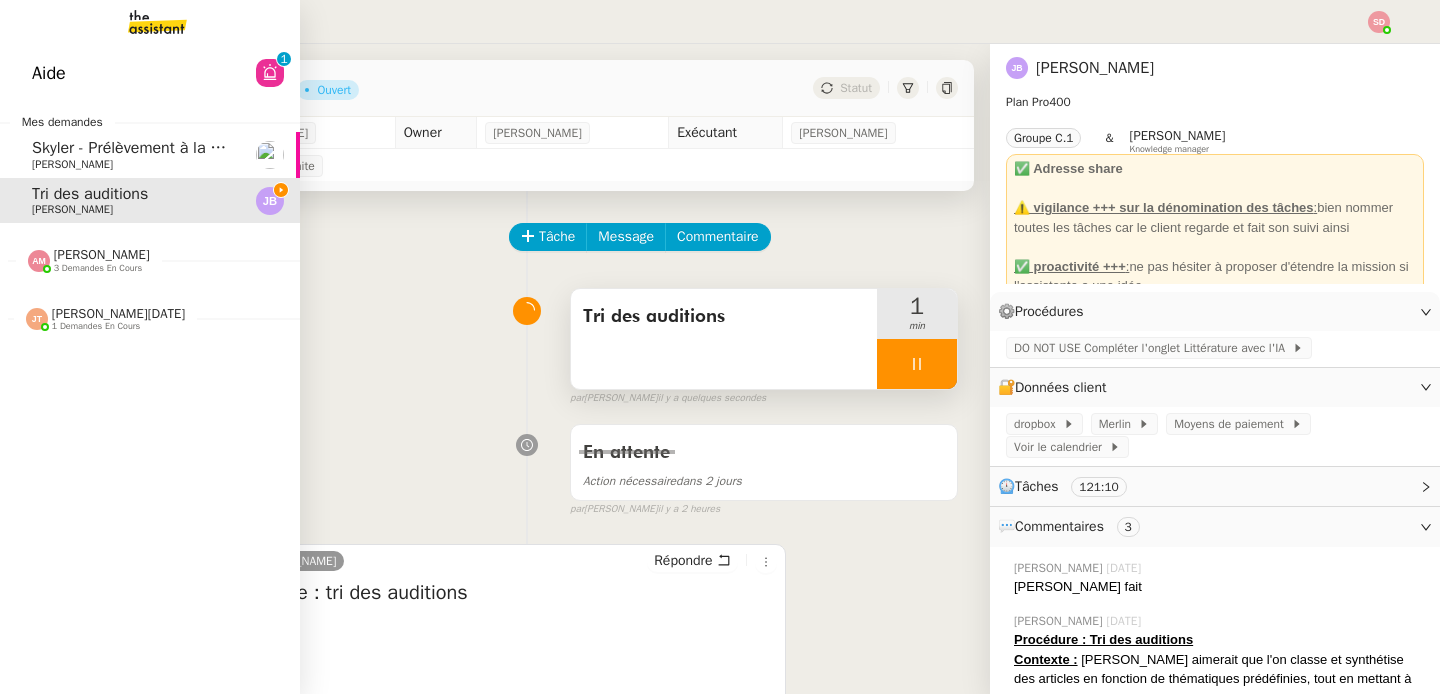click 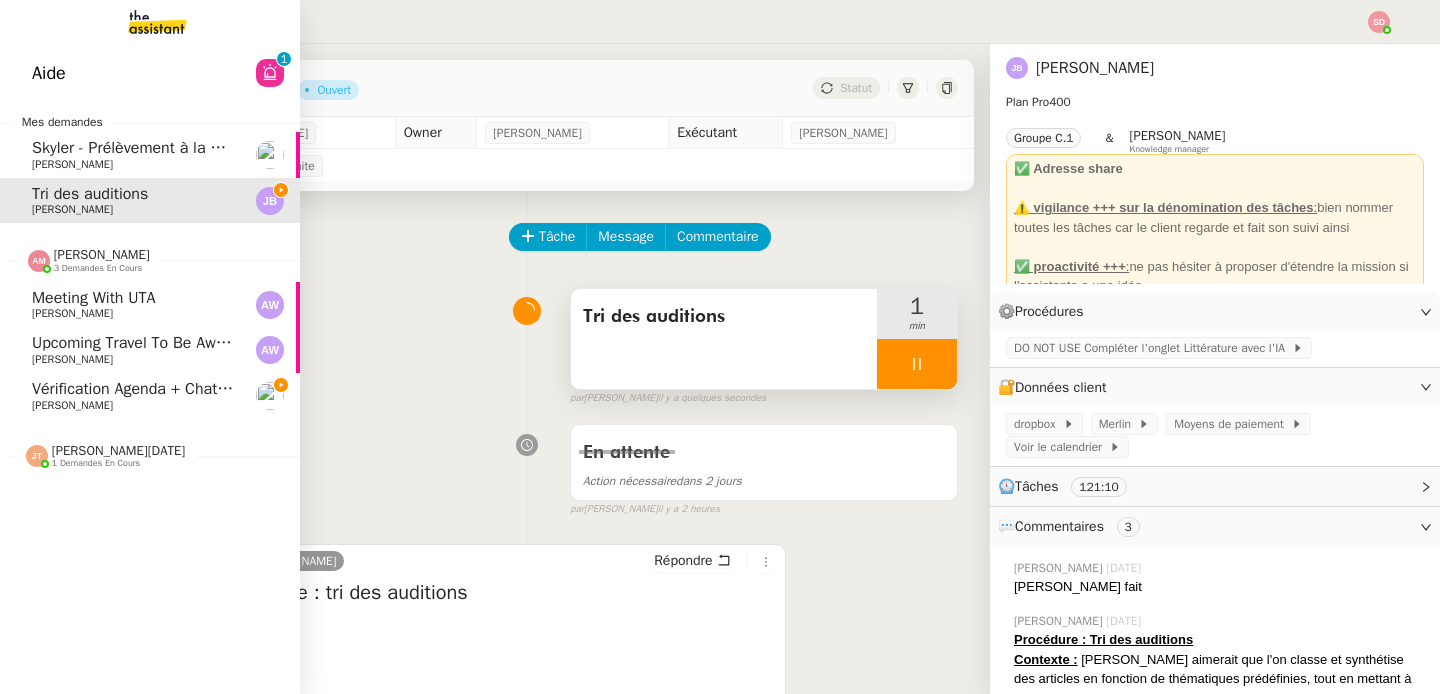 click 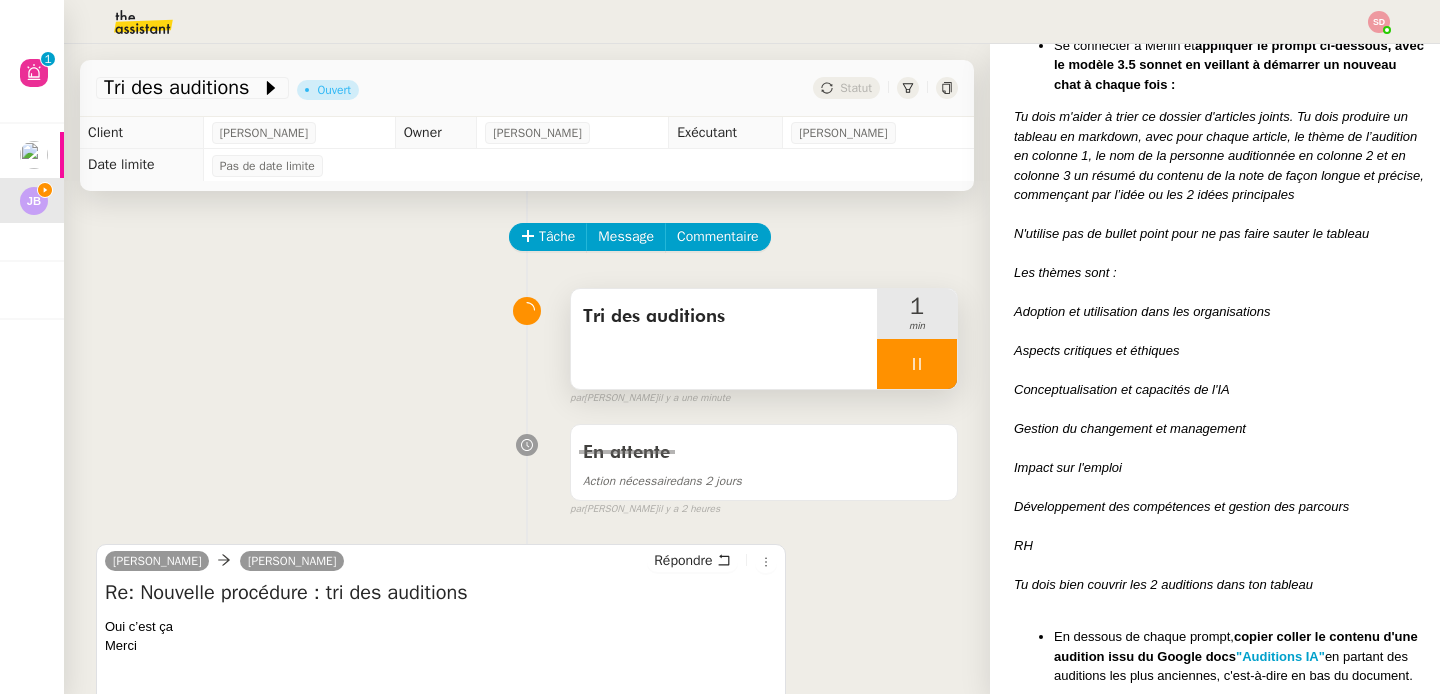 scroll, scrollTop: 706, scrollLeft: 0, axis: vertical 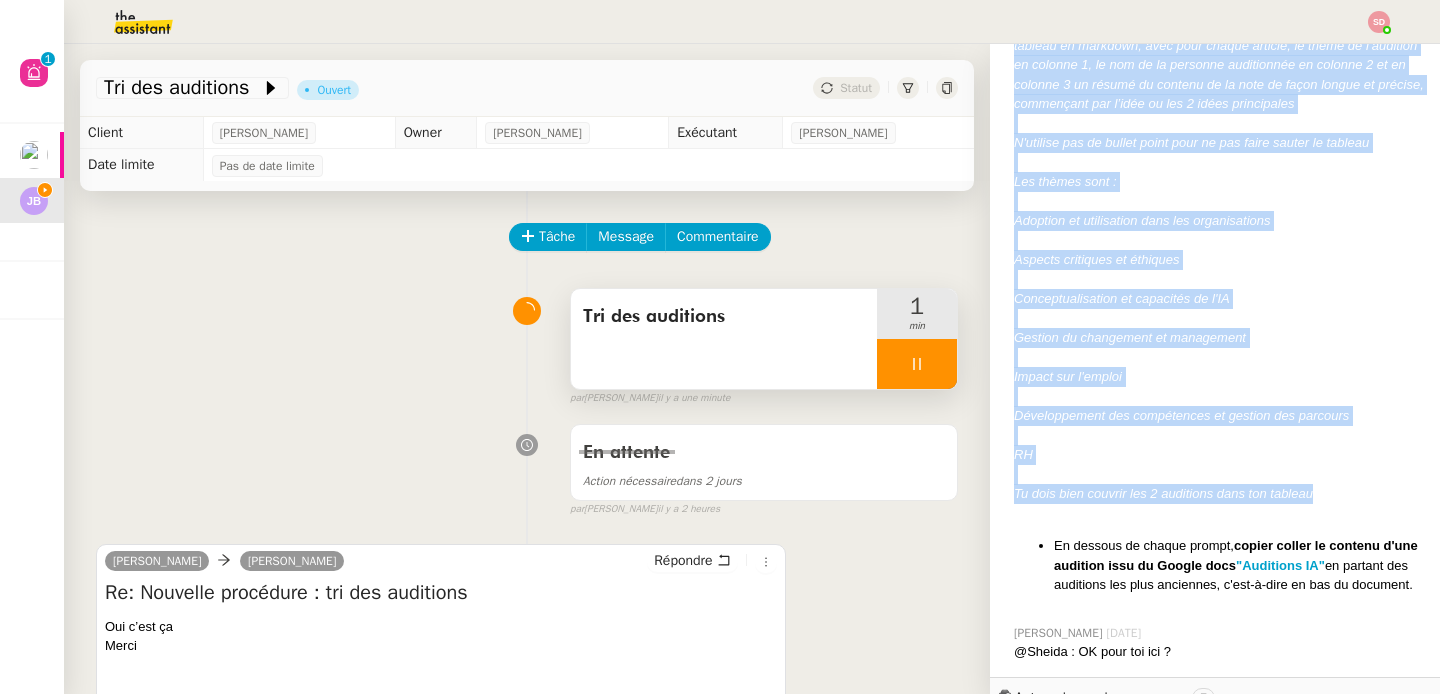 drag, startPoint x: 998, startPoint y: 150, endPoint x: 1317, endPoint y: 488, distance: 464.76337 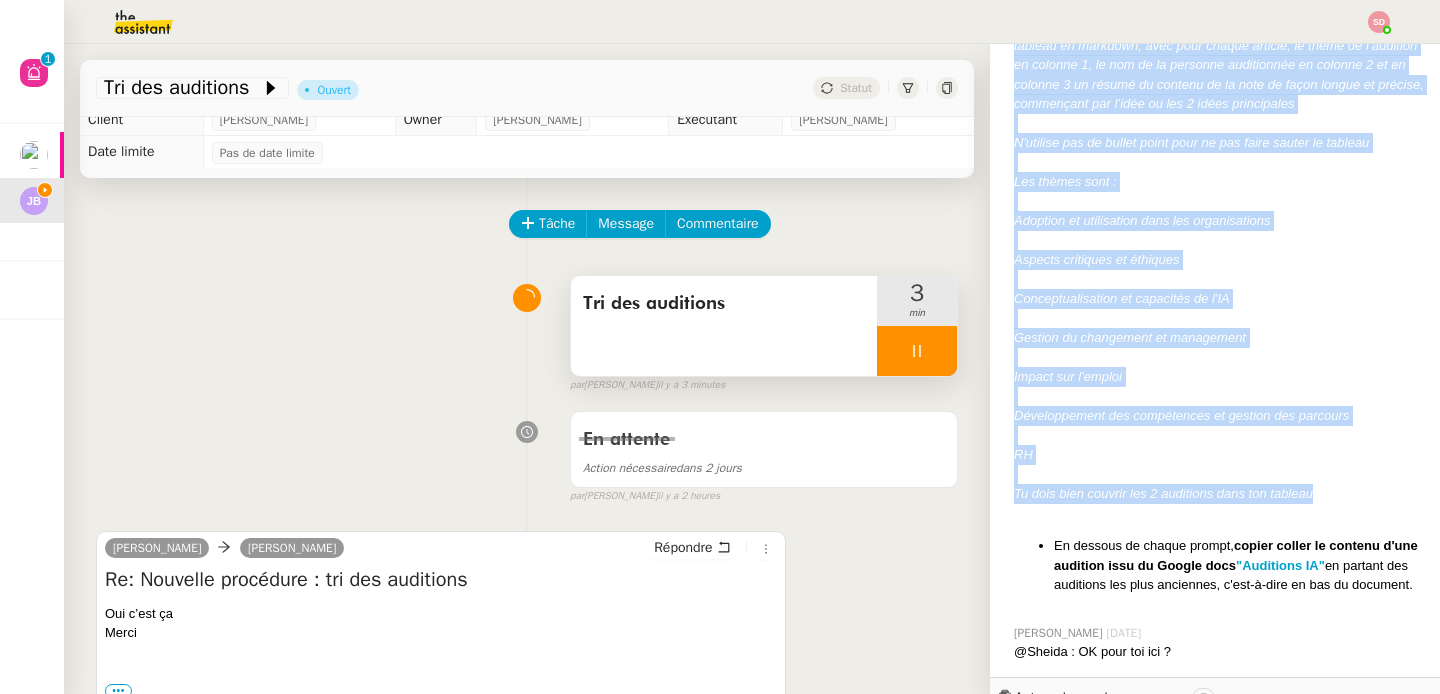 scroll, scrollTop: 0, scrollLeft: 0, axis: both 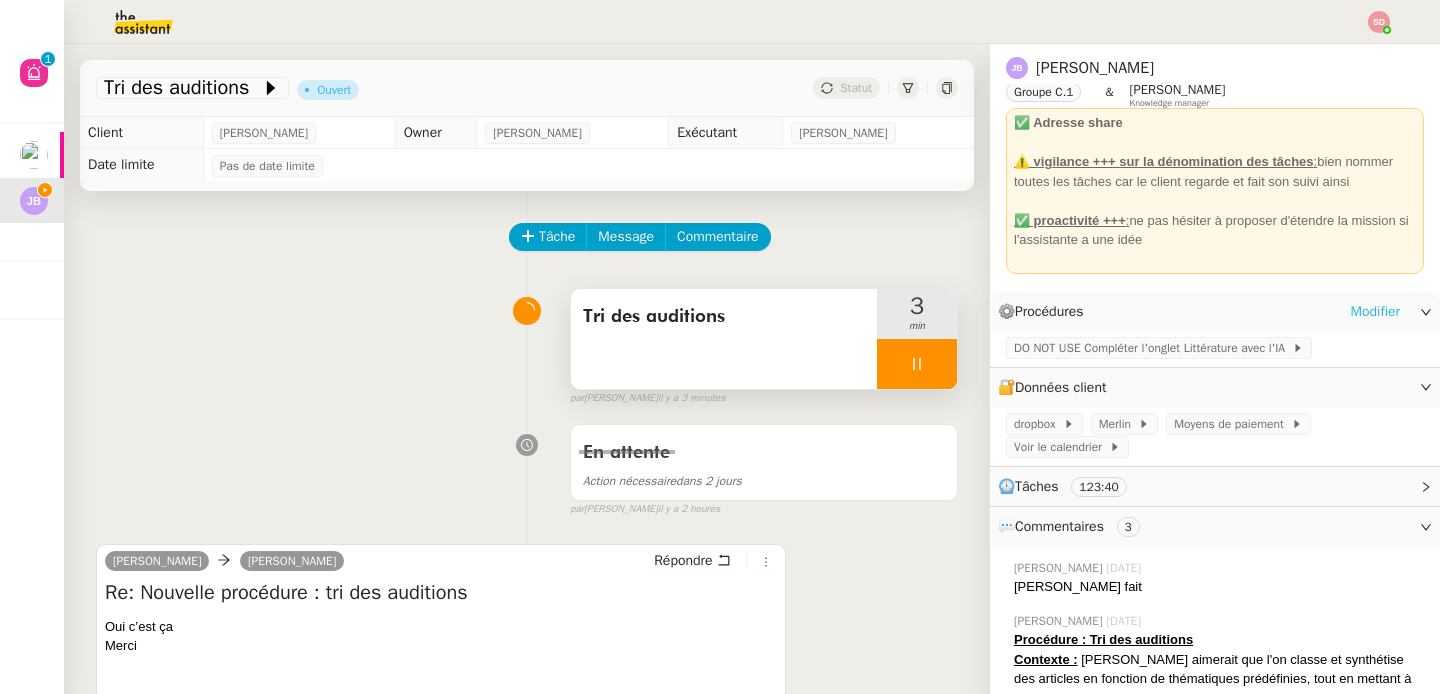 click on "Modifier" 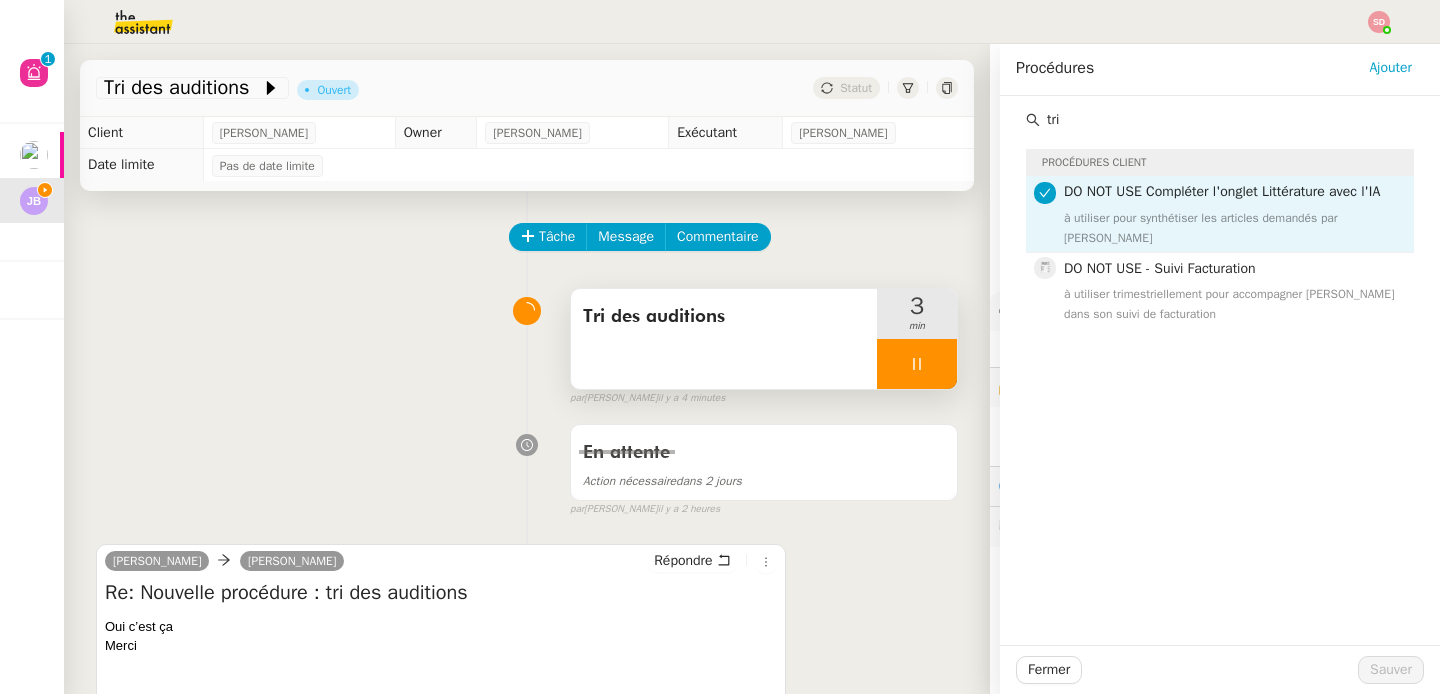 type on "tri" 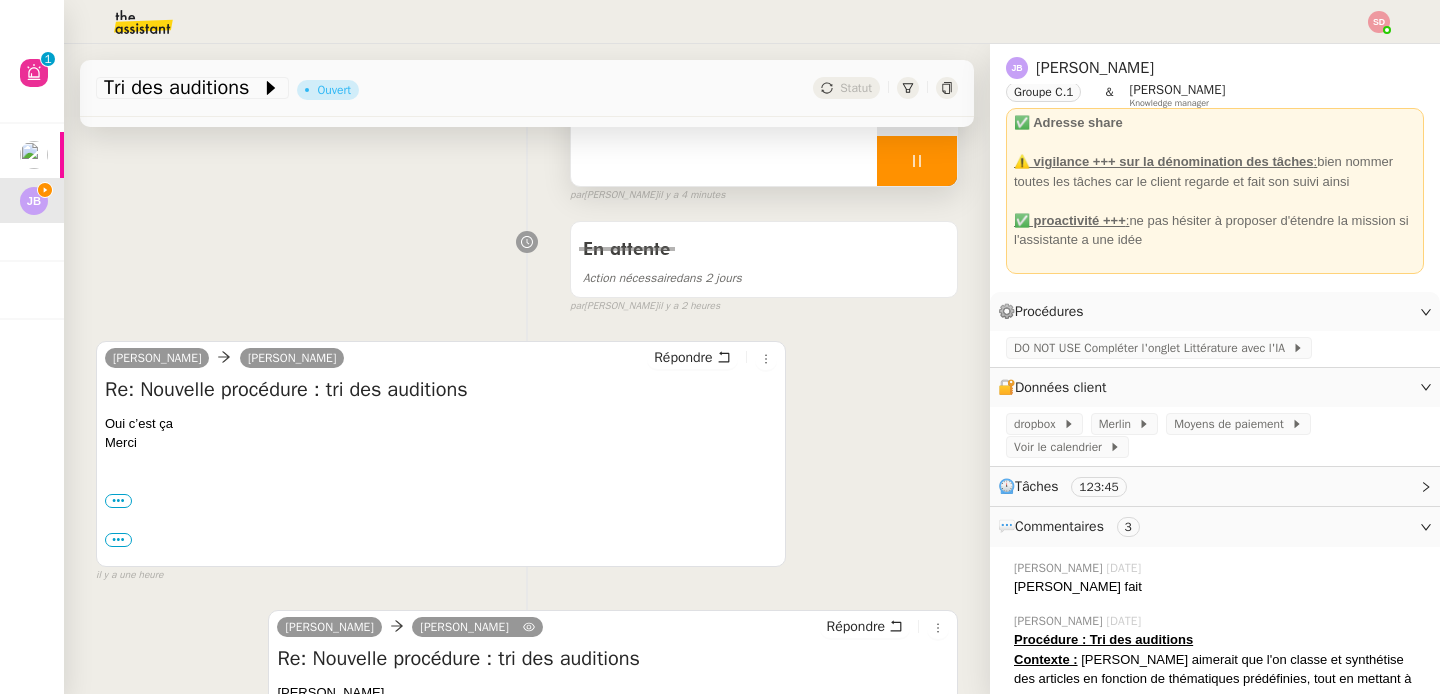 scroll, scrollTop: 801, scrollLeft: 0, axis: vertical 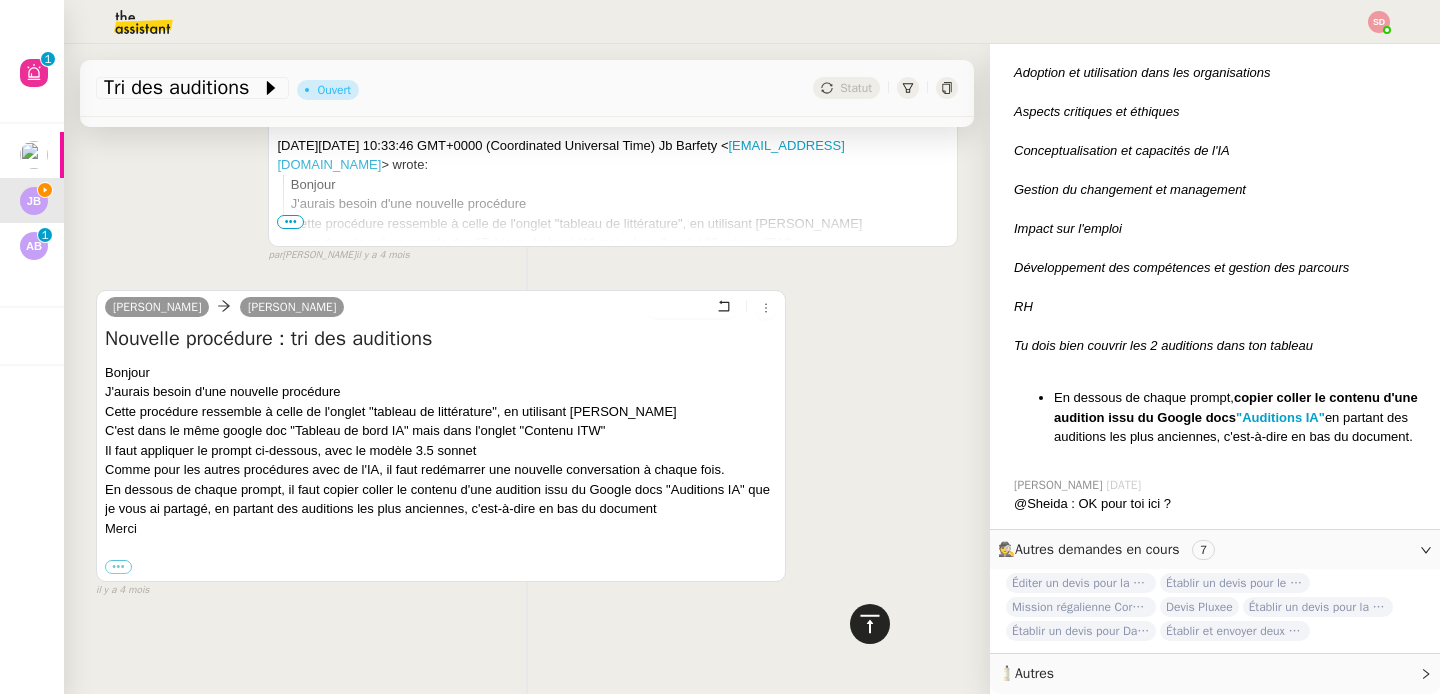click 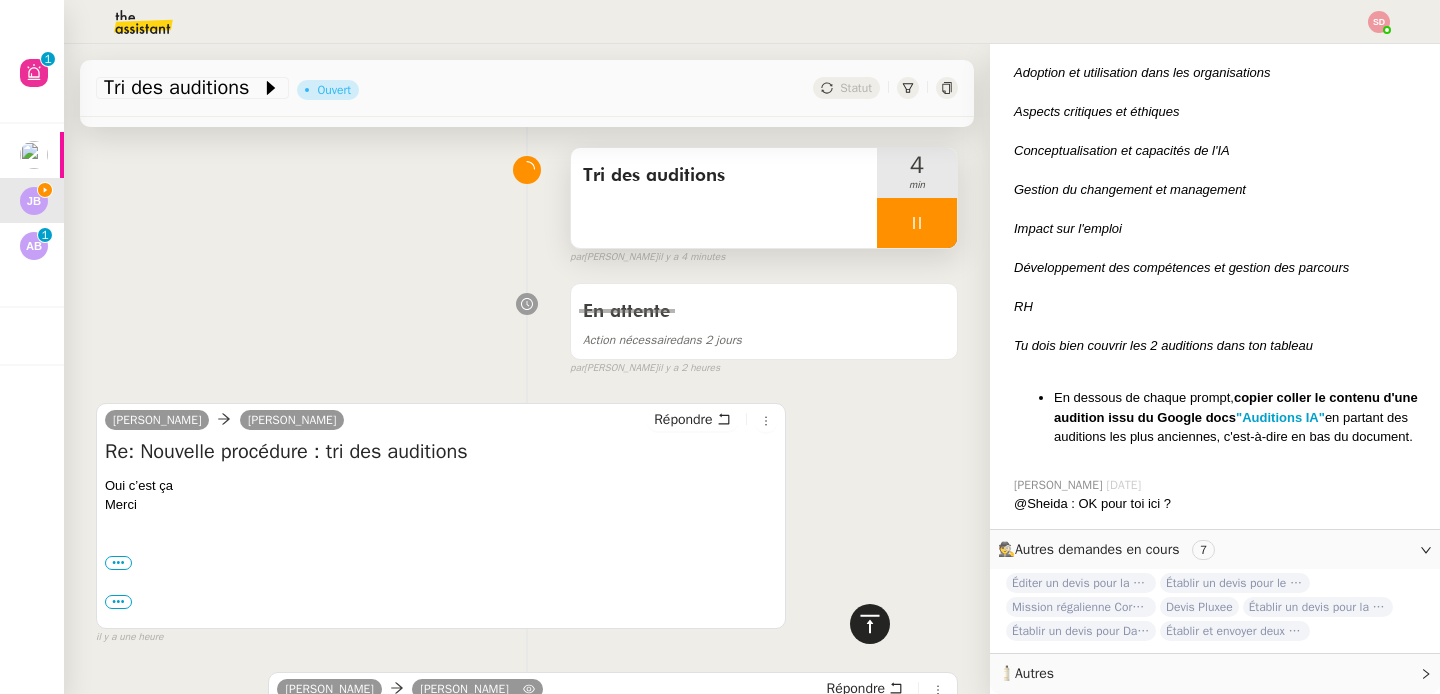 scroll, scrollTop: 0, scrollLeft: 0, axis: both 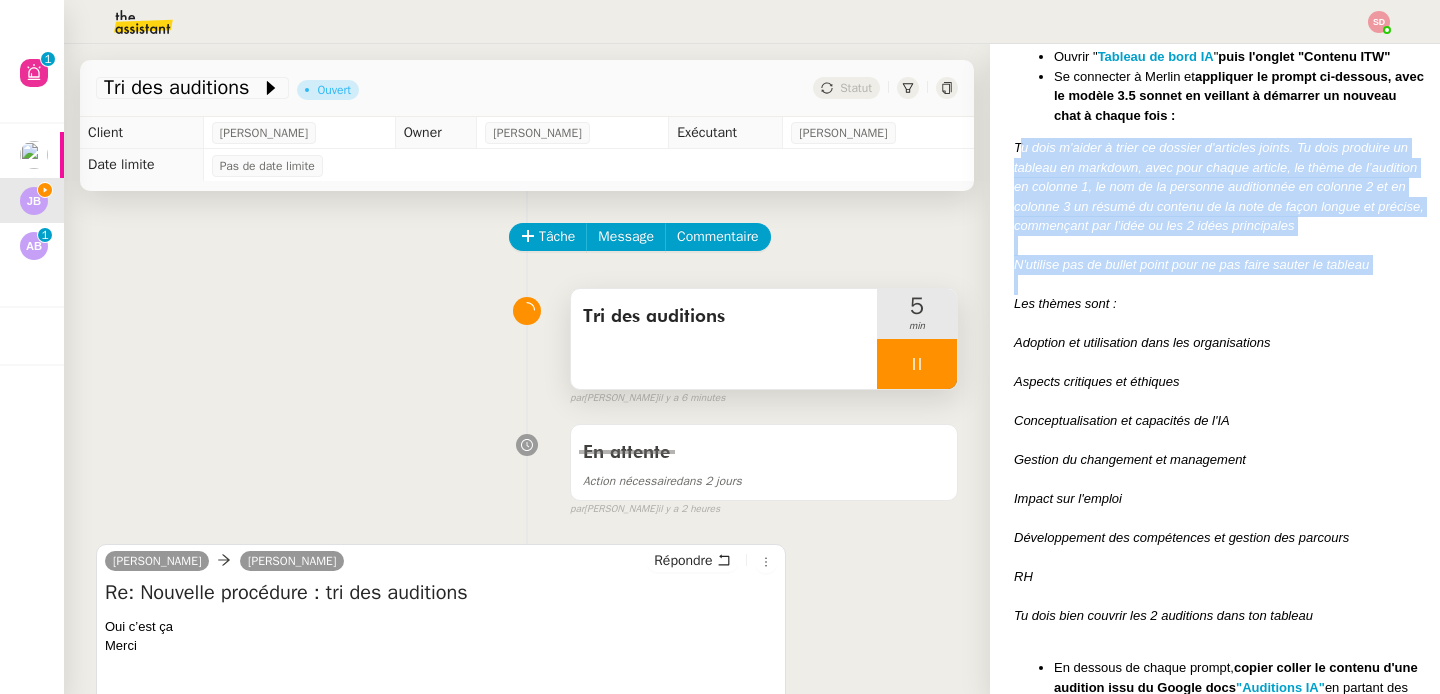 drag, startPoint x: 1002, startPoint y: 253, endPoint x: 1132, endPoint y: 277, distance: 132.19682 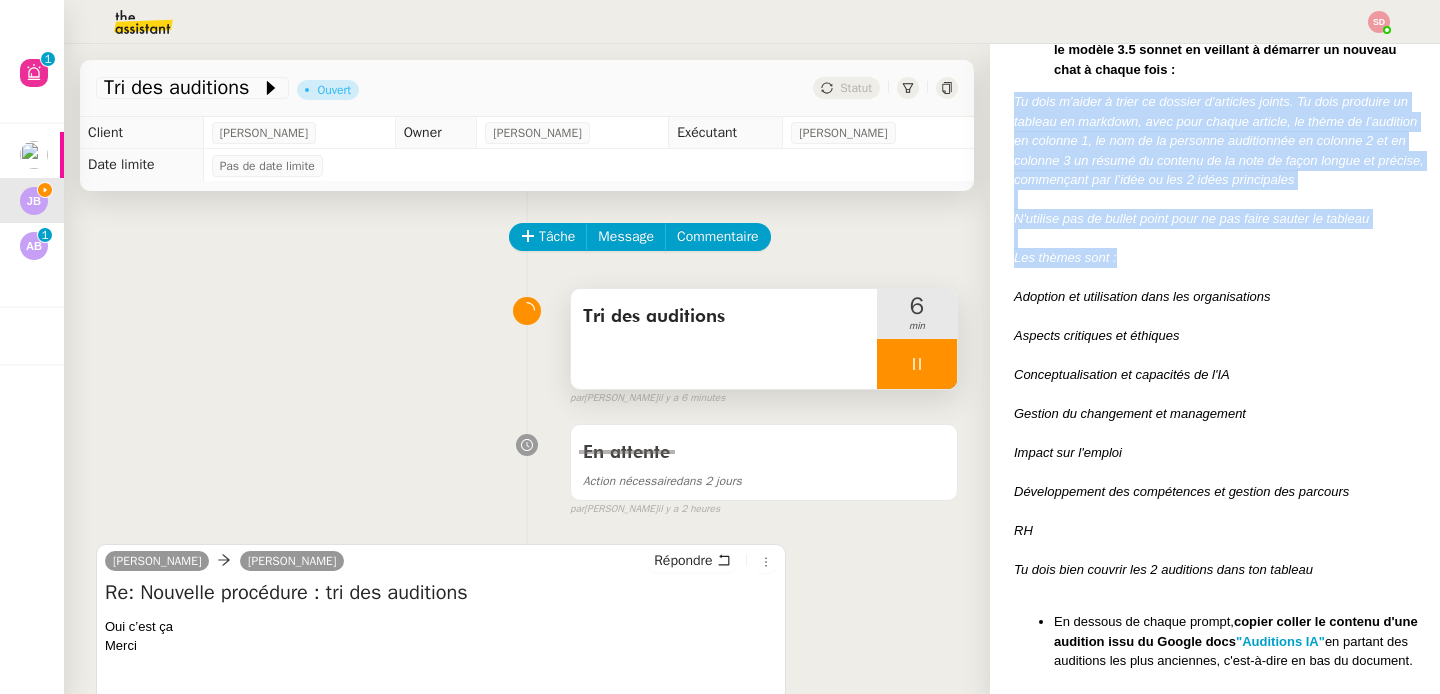 scroll, scrollTop: 814, scrollLeft: 0, axis: vertical 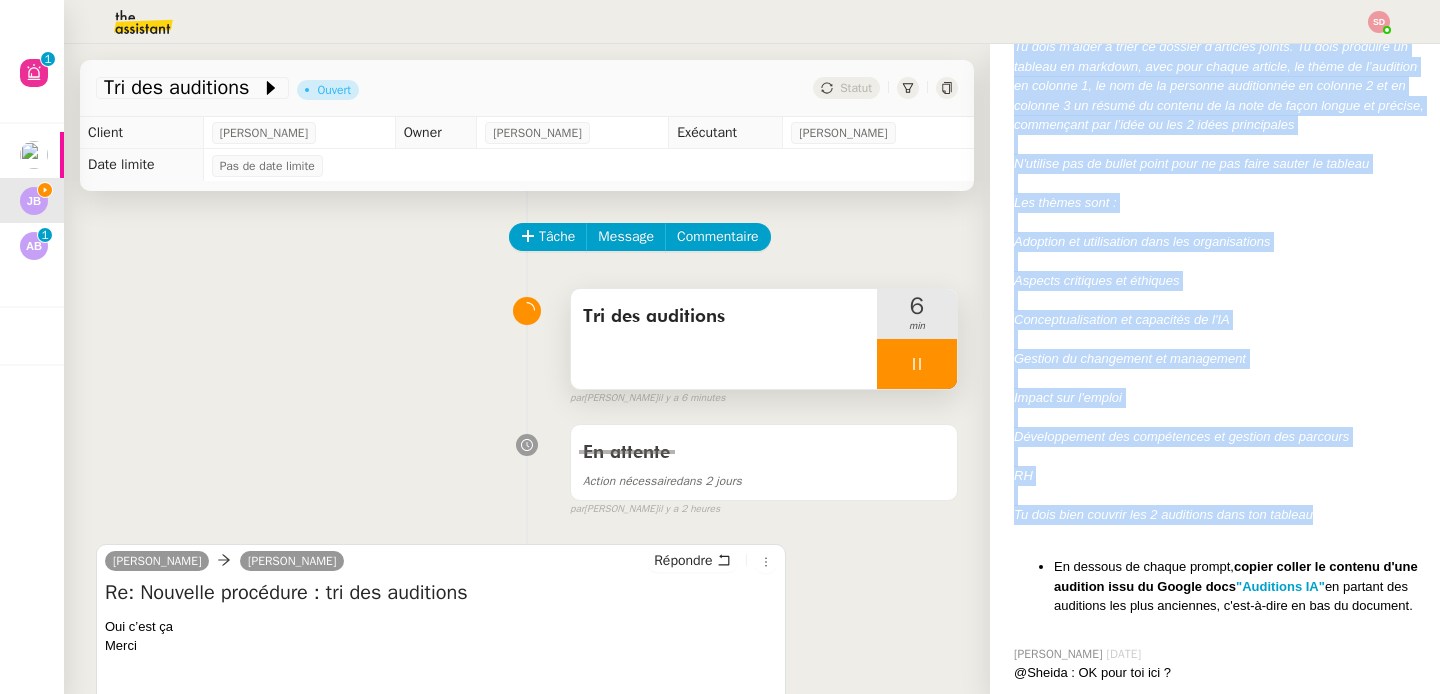 drag, startPoint x: 999, startPoint y: 148, endPoint x: 1323, endPoint y: 521, distance: 494.06982 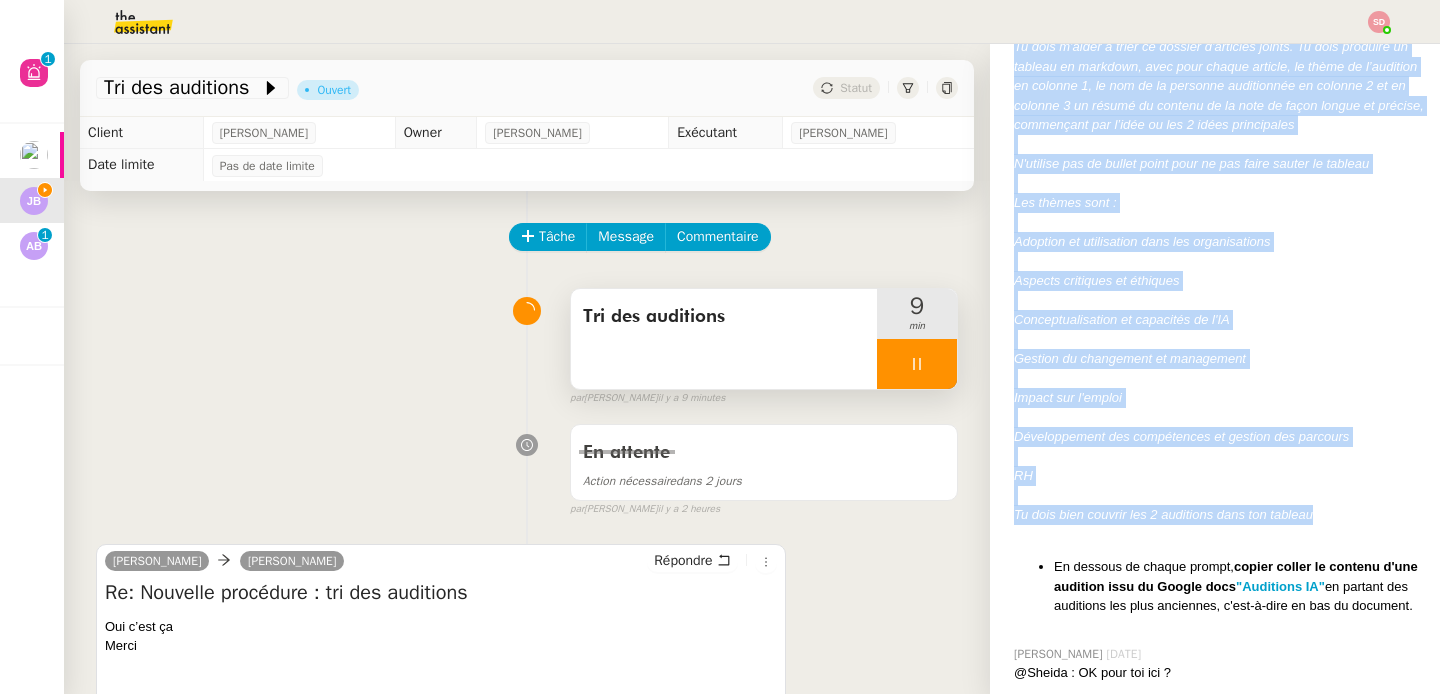 copy on "Tu dois m'aider à trier ce dossier d'articles joints. Tu dois produire un tableau en markdown, avec pour chaque article, le thème de l’audition en colonne 1, le nom de la personne auditionnée en colonne 2 et en colonne 3 un résumé du contenu de la note de façon longue et précise, commençant par l’idée ou les 2 idées principales N'utilise pas de bullet point pour ne pas faire sauter le tableau Les thèmes sont : Adoption et utilisation dans les organisations Aspects critiques et éthiques Conceptualisation et capacités de l'IA Gestion du changement et management Impact sur l'emploi Développement des compétences et gestion des parcours RH Tu dois bien couvrir les 2 auditions dans ton tableau" 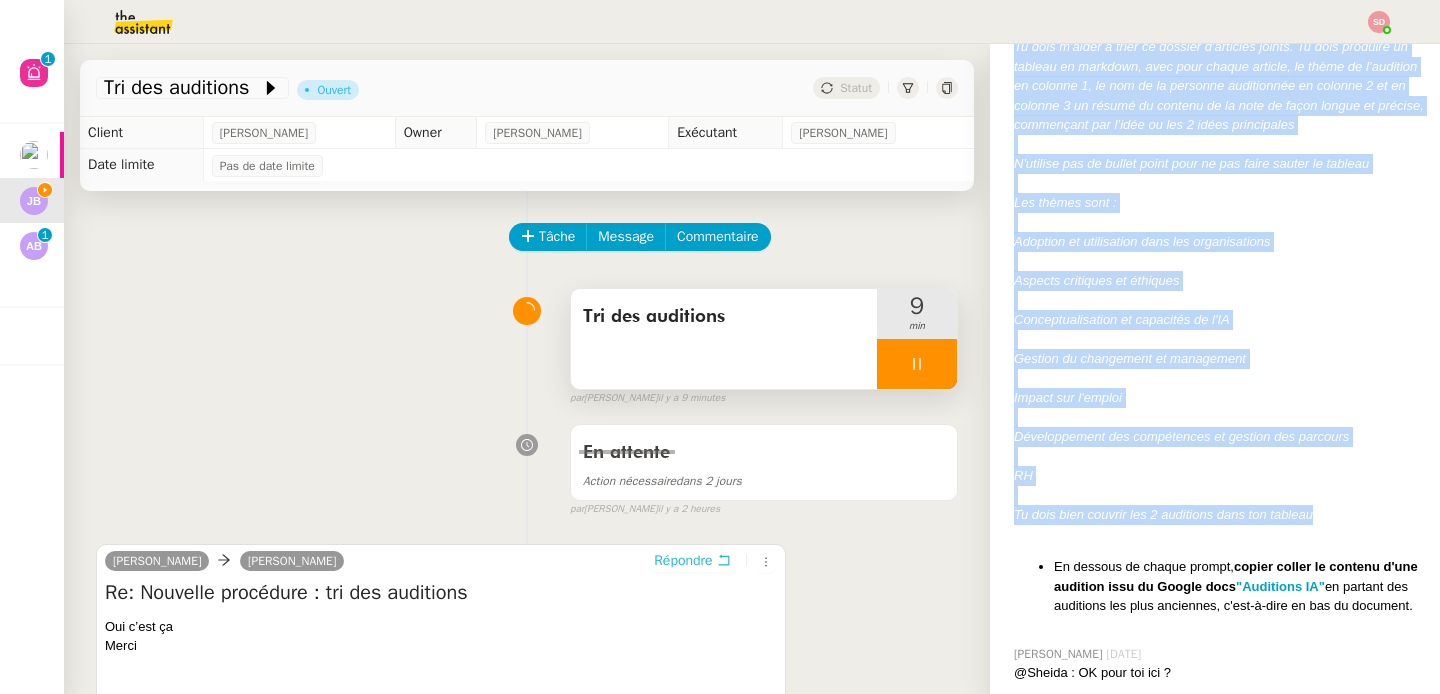 click 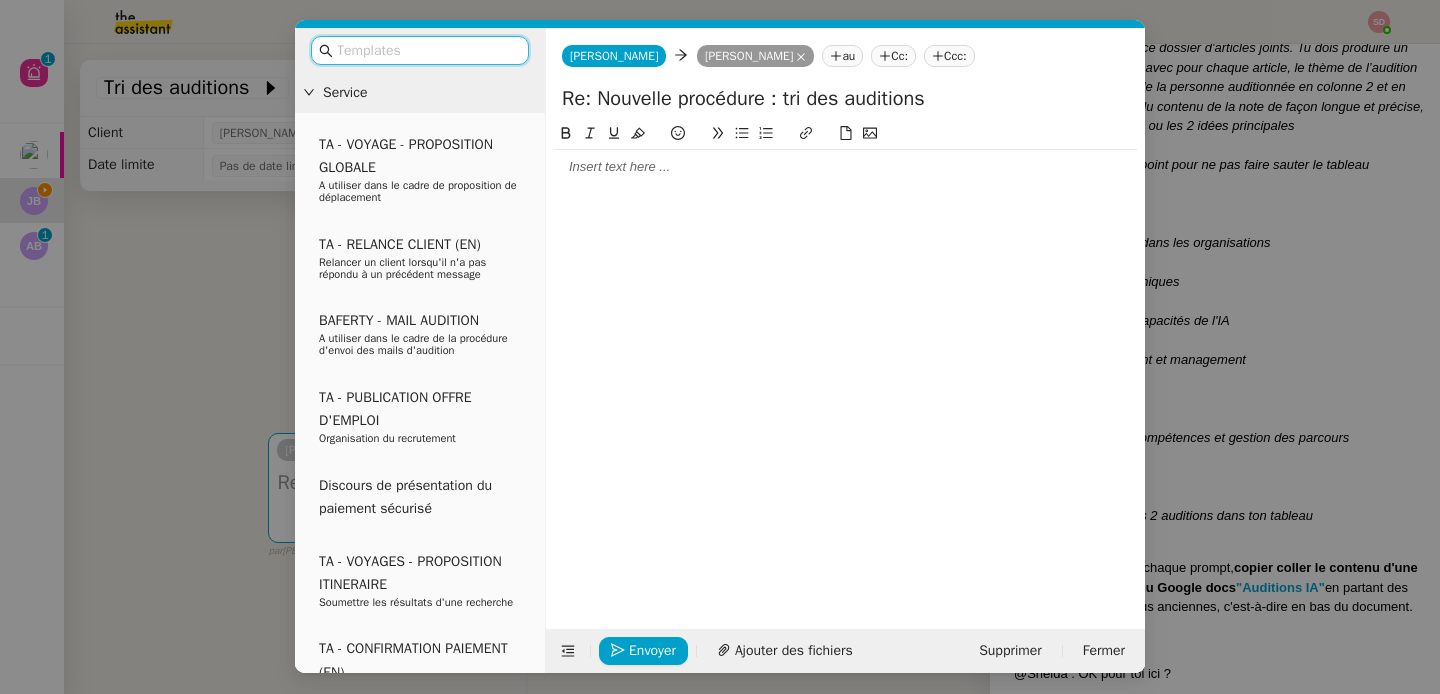 scroll, scrollTop: 815, scrollLeft: 0, axis: vertical 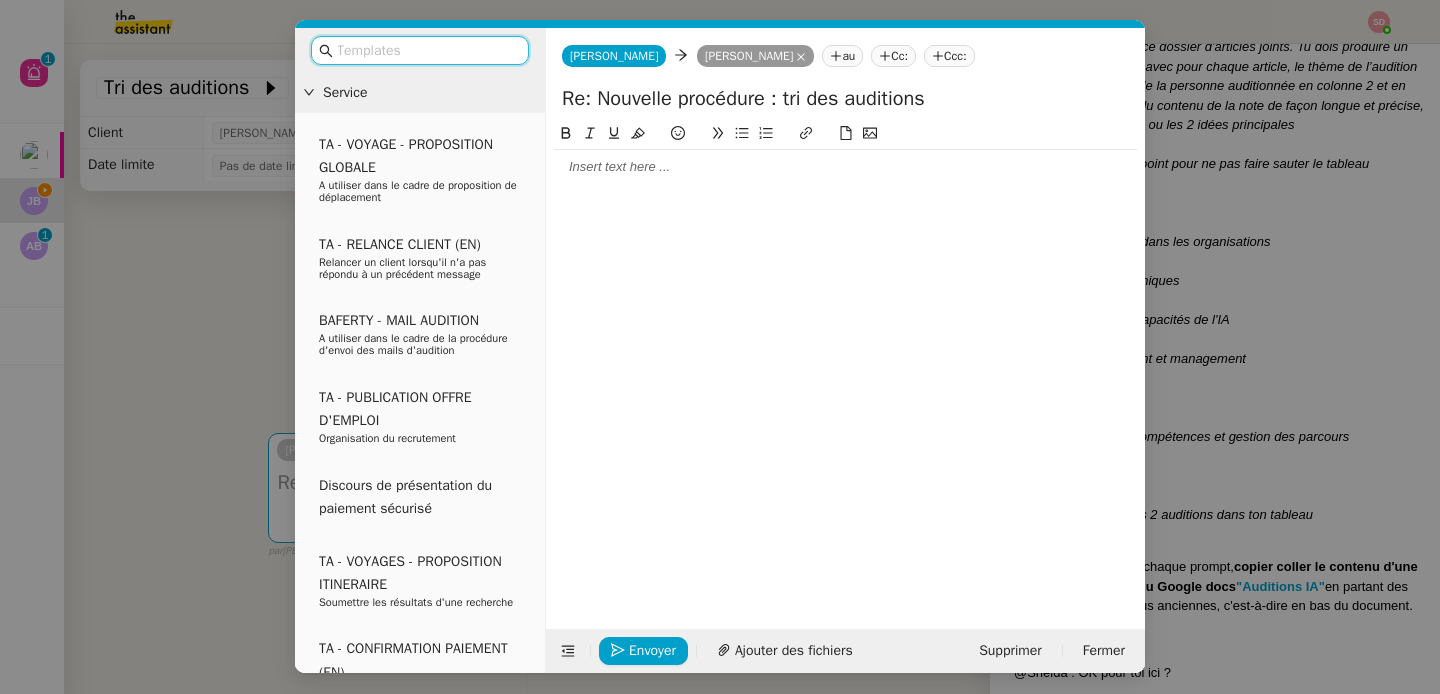click 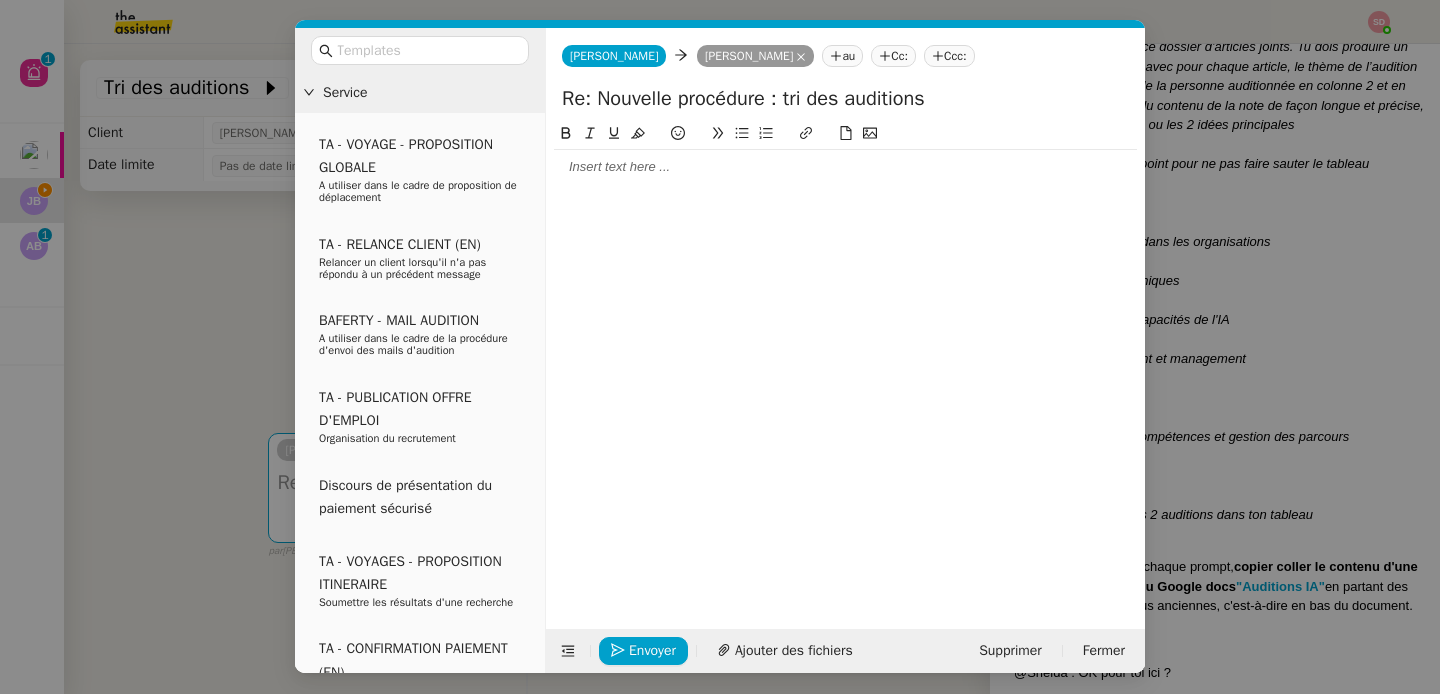 type 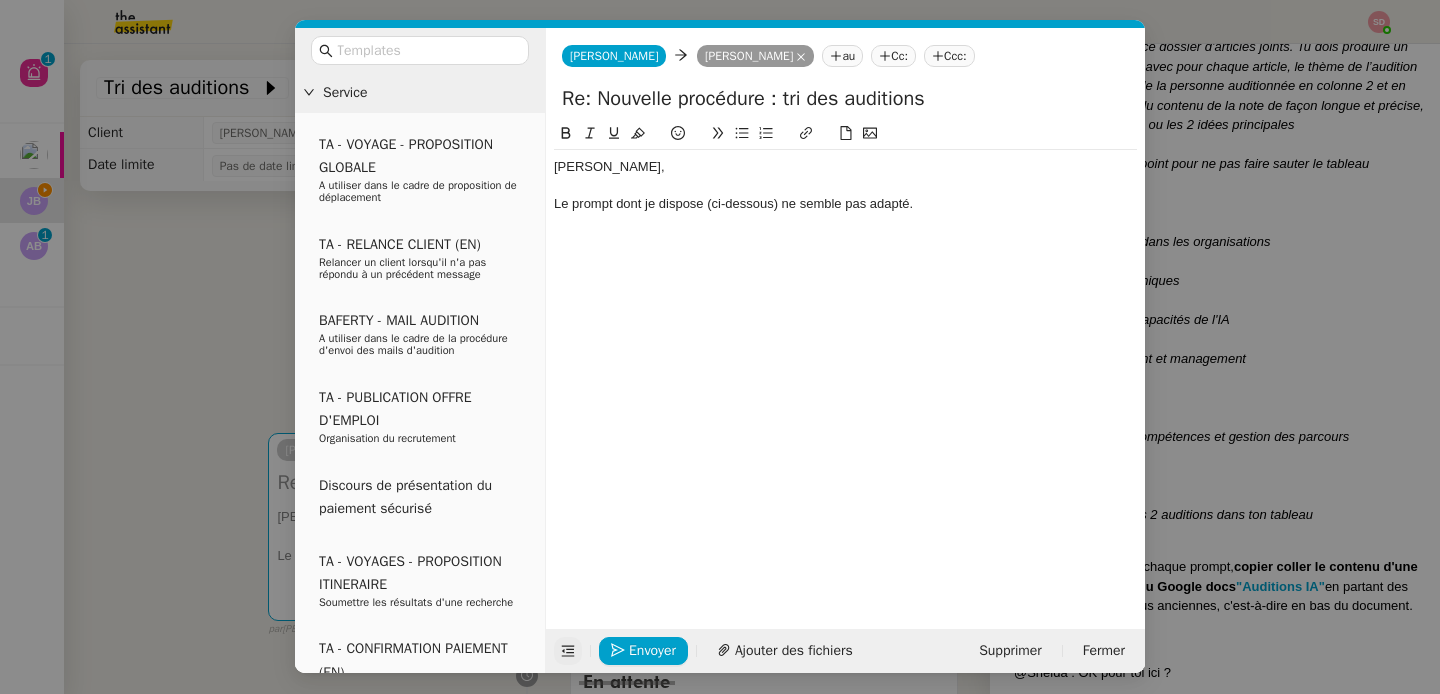 click 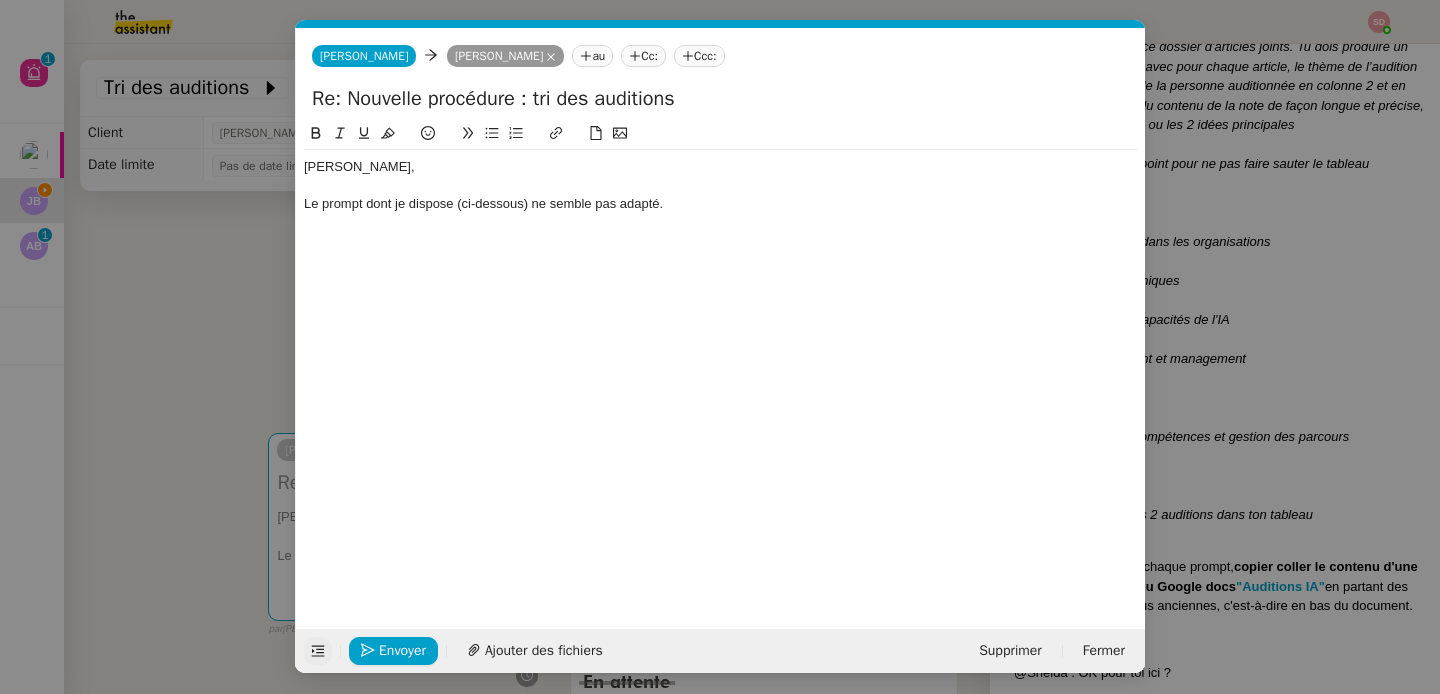click on "Jean-Baptiste, Le prompt dont je dispose (ci-dessous) ne semble pas adapté." 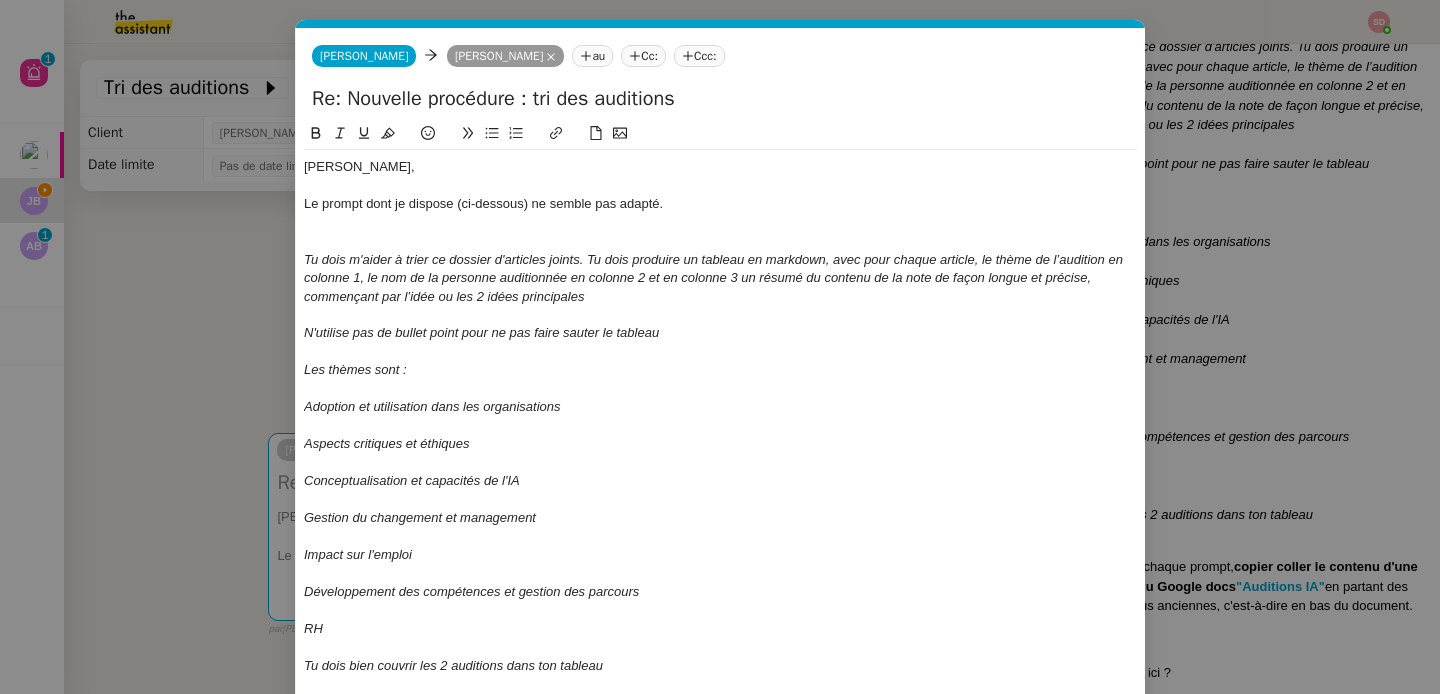 scroll, scrollTop: 0, scrollLeft: 0, axis: both 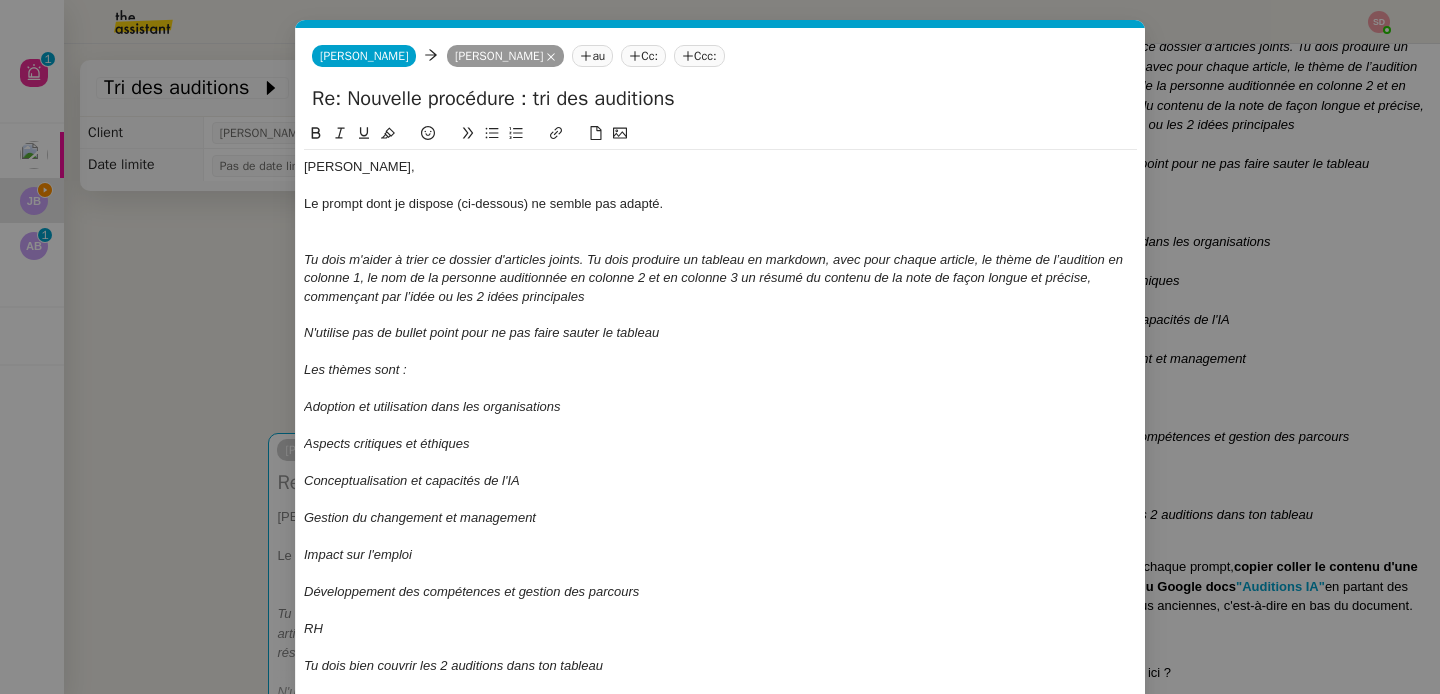 click on "Le prompt dont je dispose (ci-dessous) ne semble pas adapté." 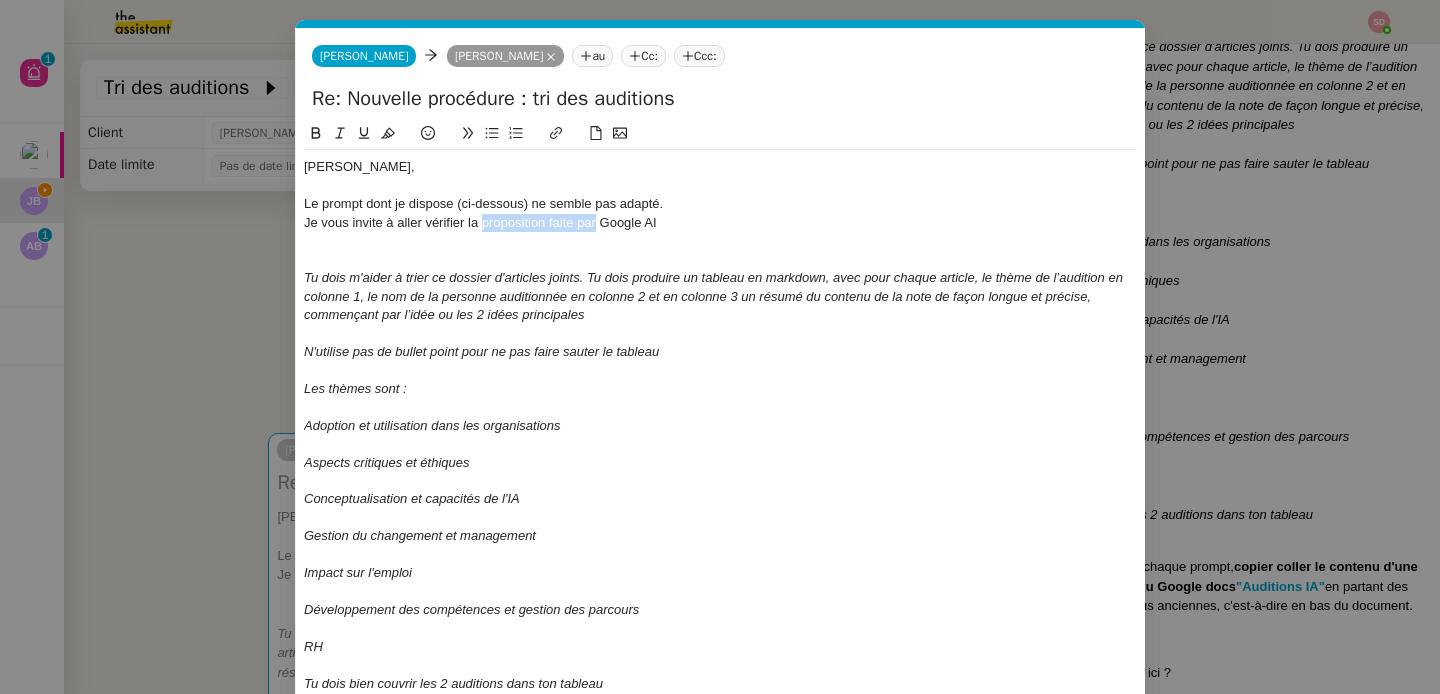 drag, startPoint x: 482, startPoint y: 224, endPoint x: 597, endPoint y: 227, distance: 115.03912 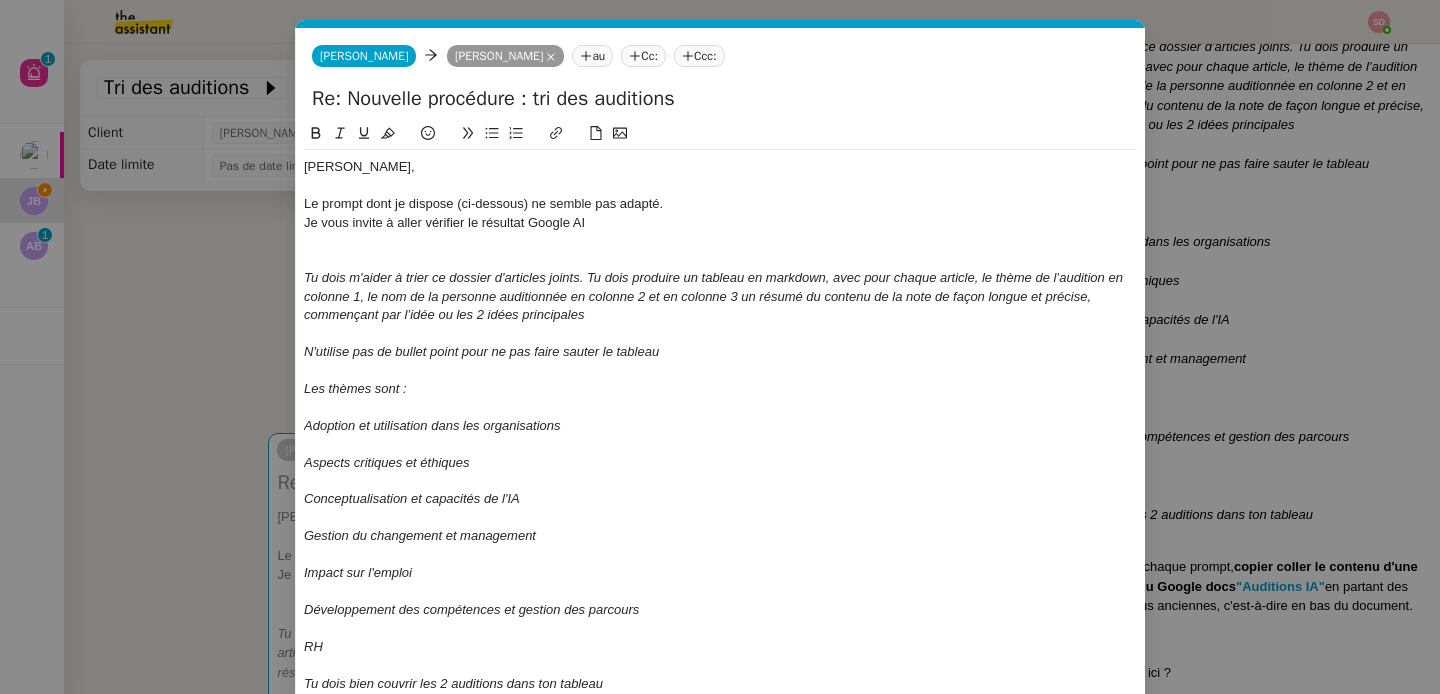 click 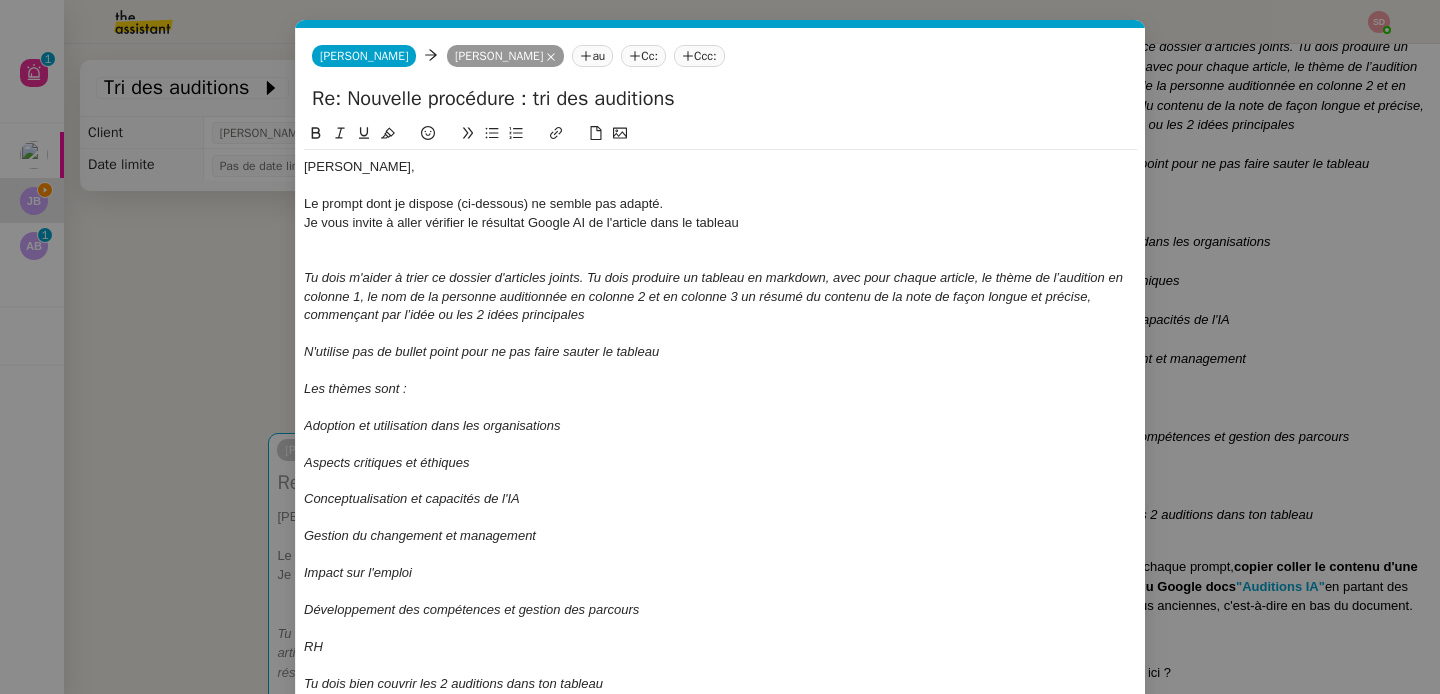 click on "Je vous invite à aller vérifier le résultat Google AI de l'article dans le tableau" 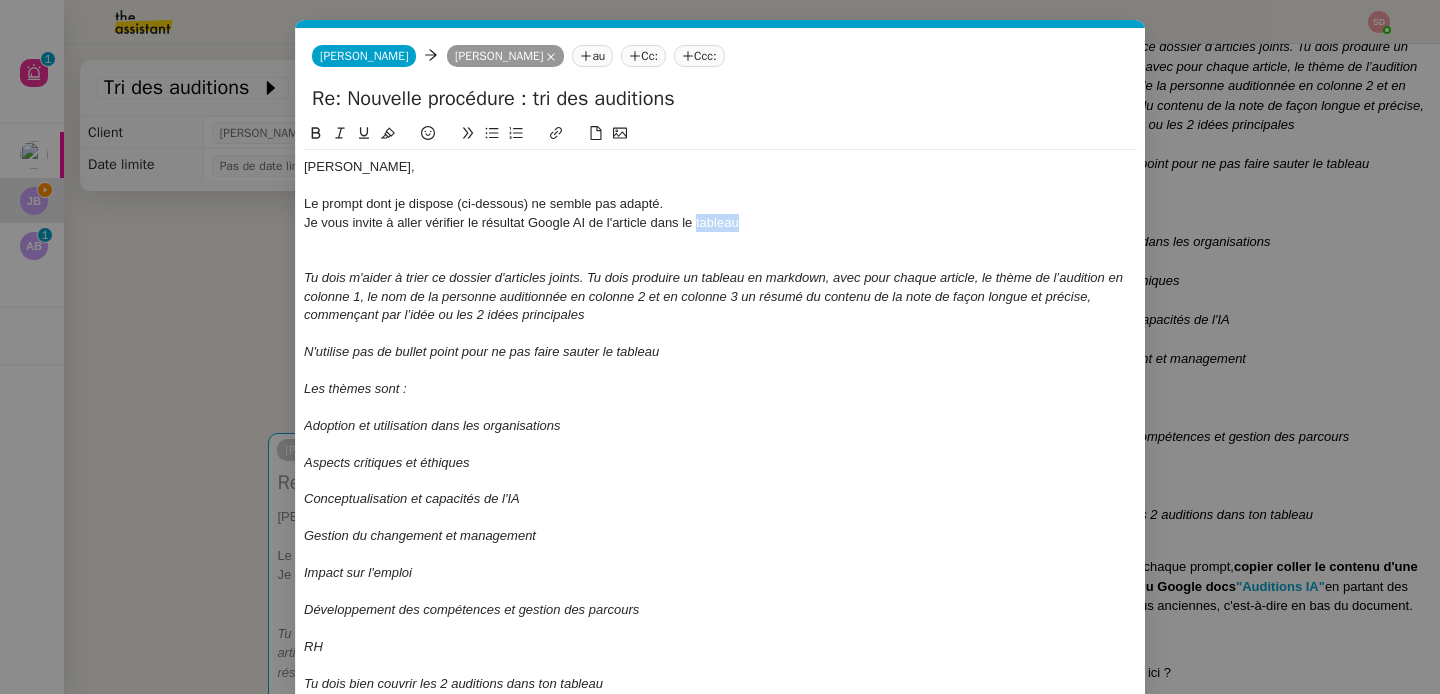 click on "Je vous invite à aller vérifier le résultat Google AI de l'article dans le tableau" 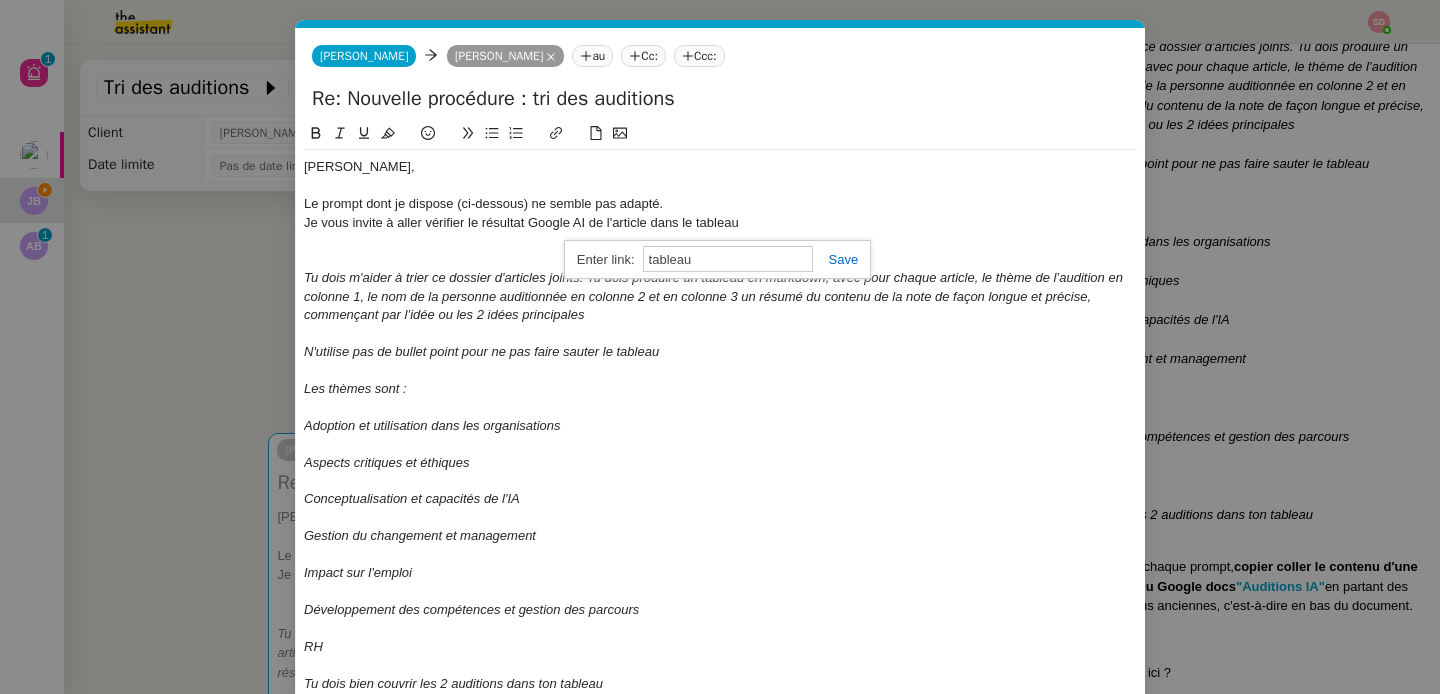 paste on "https://docs.google.com/spreadsheets/d/1Z9B1yC77tS6BO5Gl9dM87cMPwqQ2ctI5hZnSnPF_7mk/edit?usp=sharing" 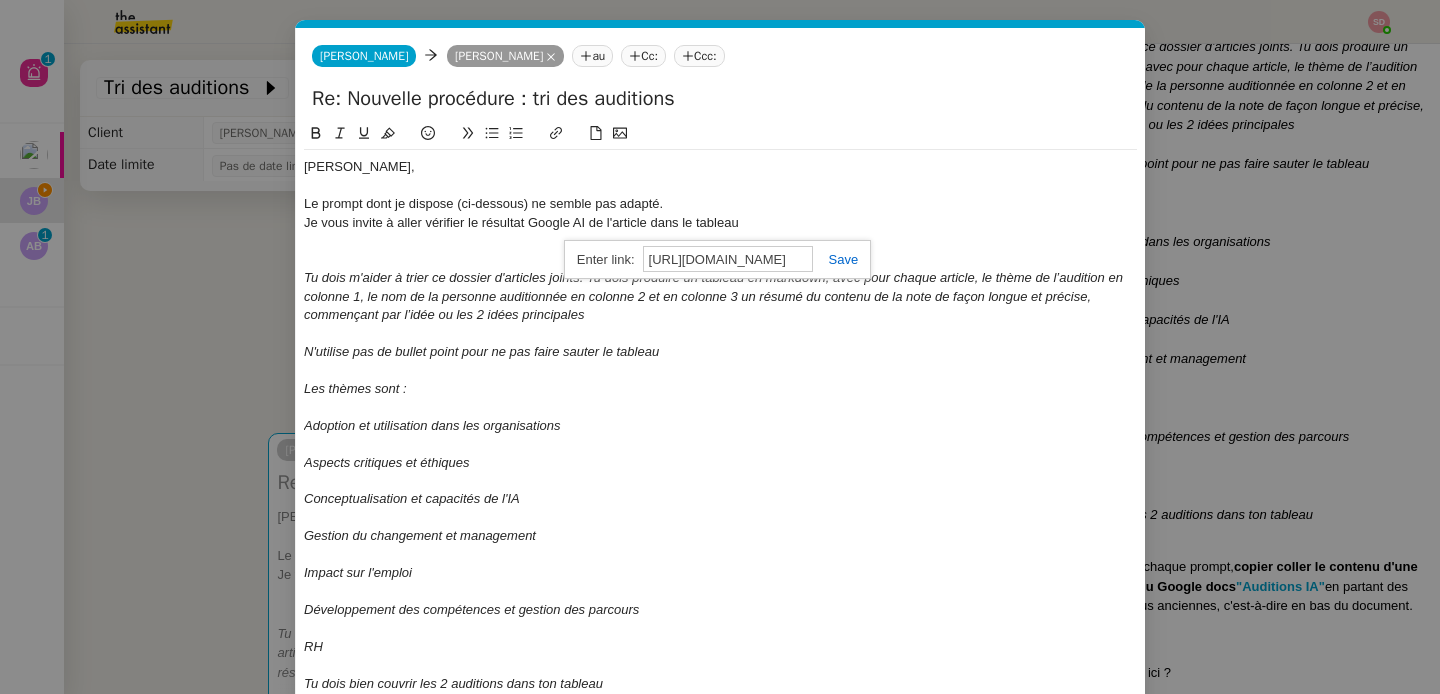 scroll, scrollTop: 0, scrollLeft: 513, axis: horizontal 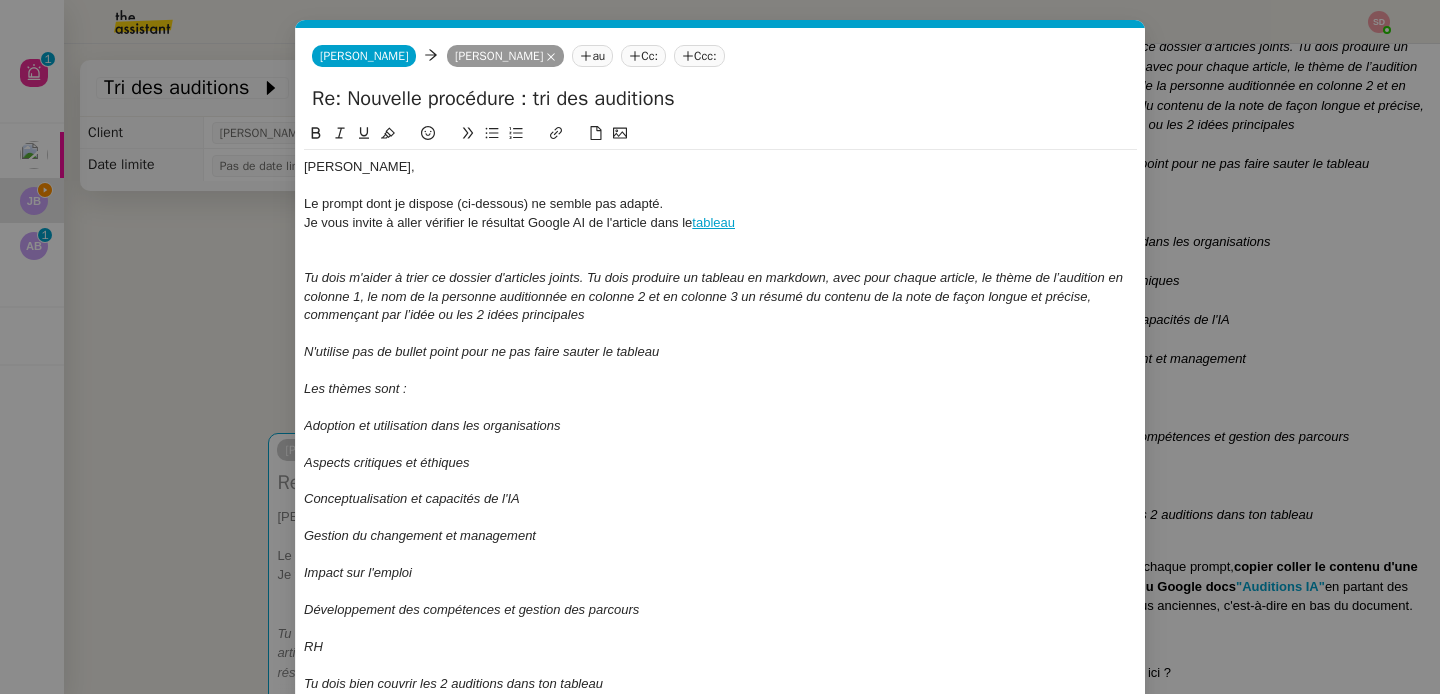 click on "Je vous invite à aller vérifier le résultat Google AI de l'article dans le  tableau" 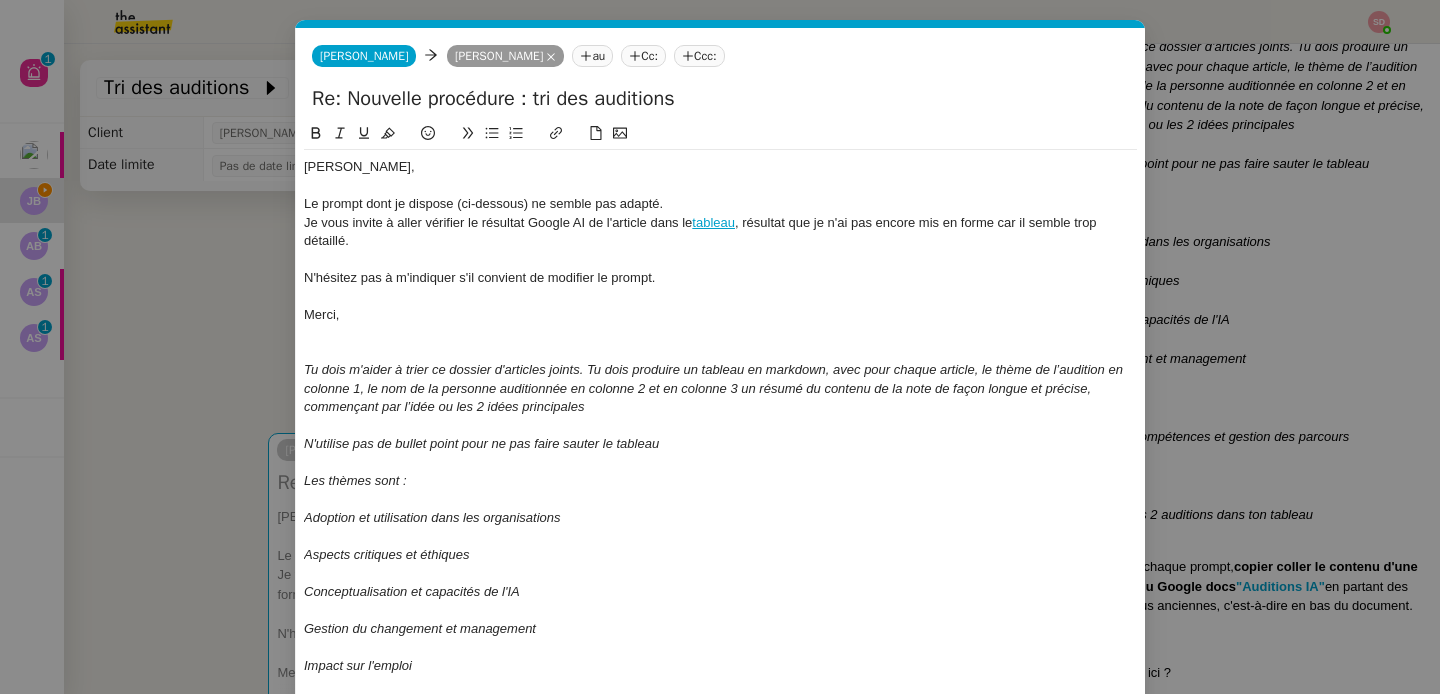 scroll, scrollTop: 200, scrollLeft: 0, axis: vertical 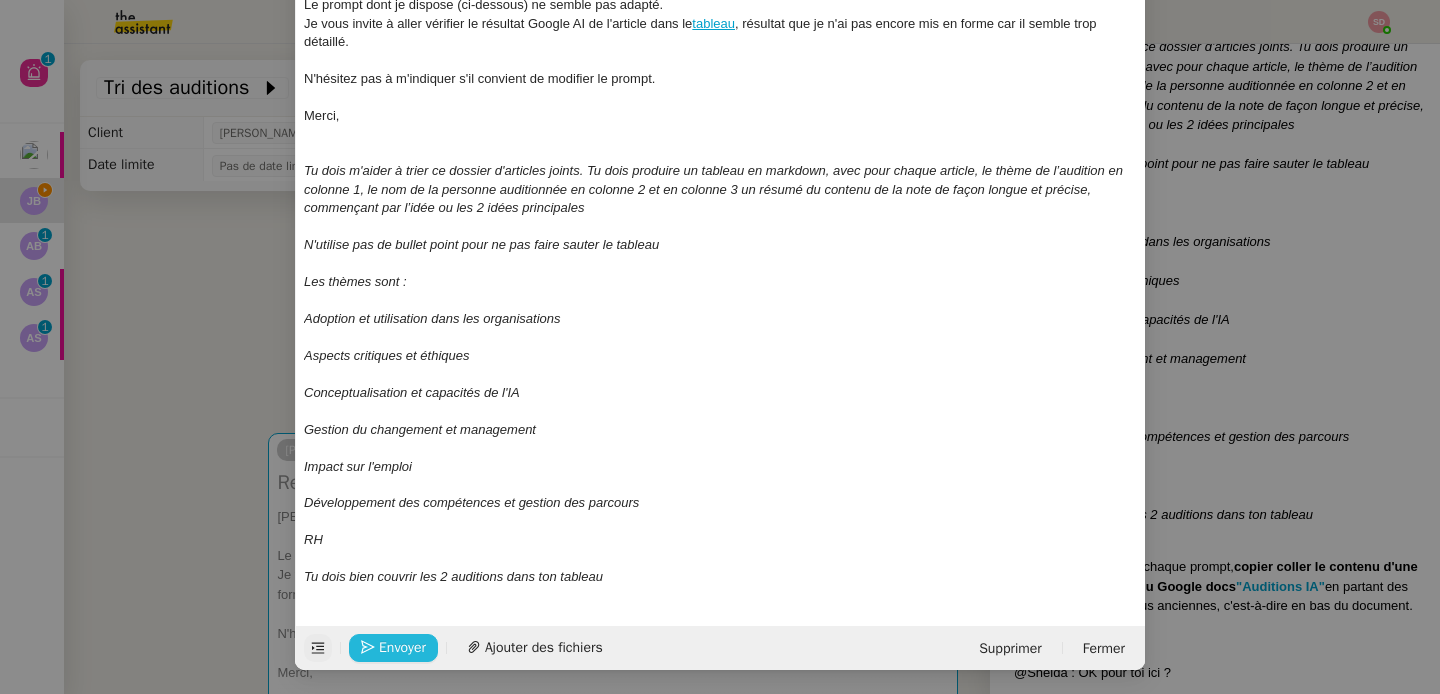 click on "Envoyer" 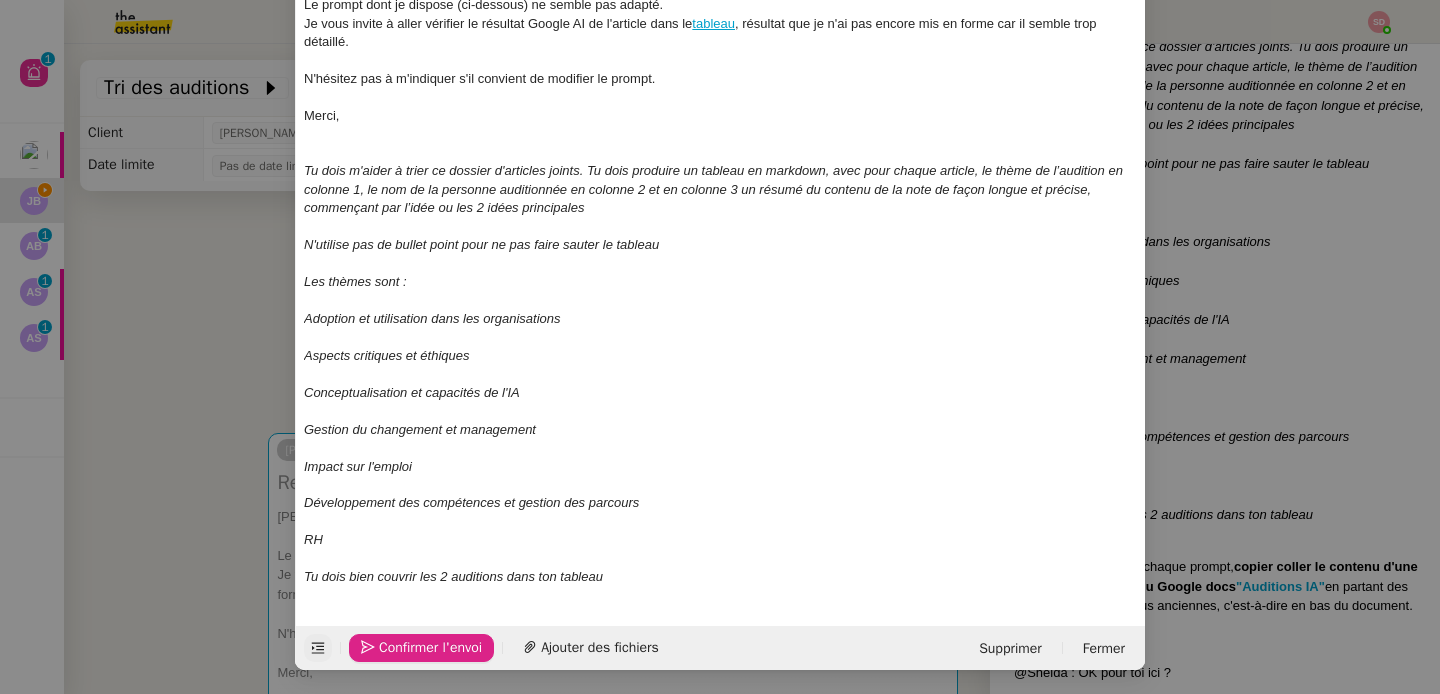 click on "Confirmer l'envoi" 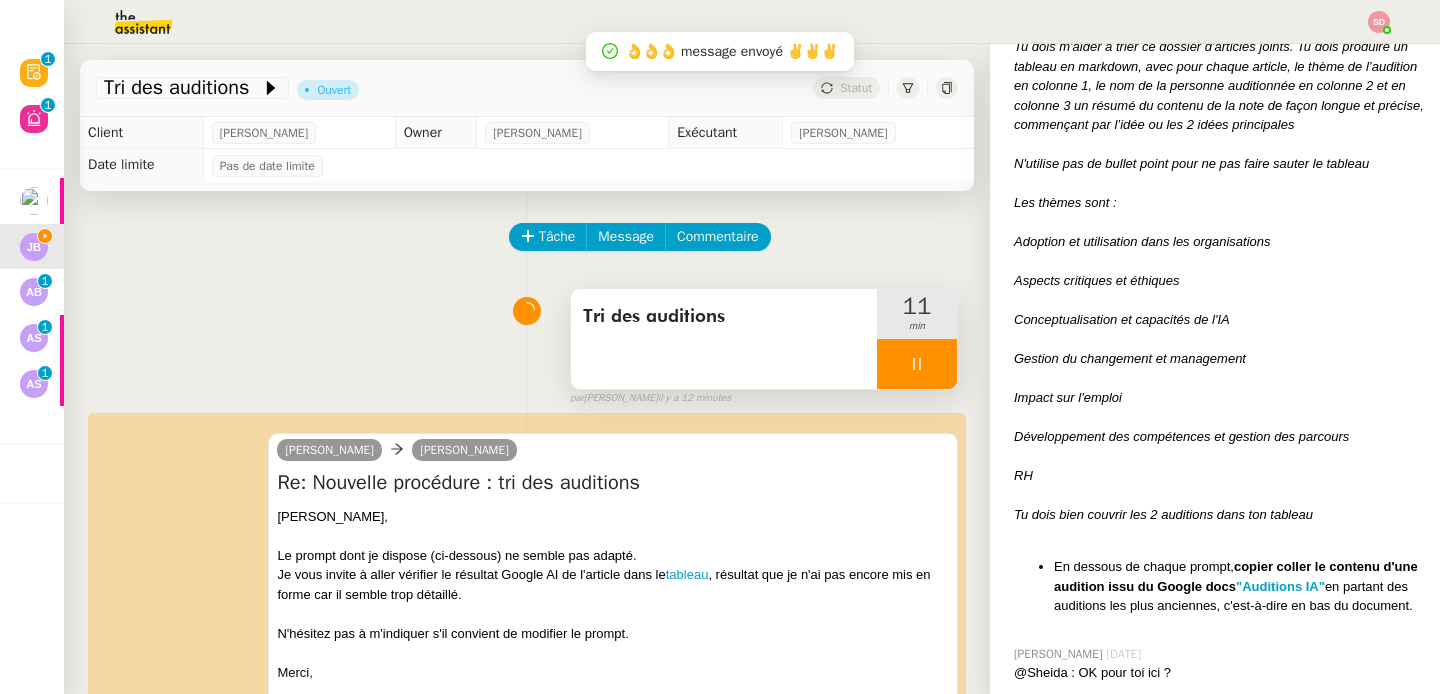 scroll, scrollTop: 180, scrollLeft: 0, axis: vertical 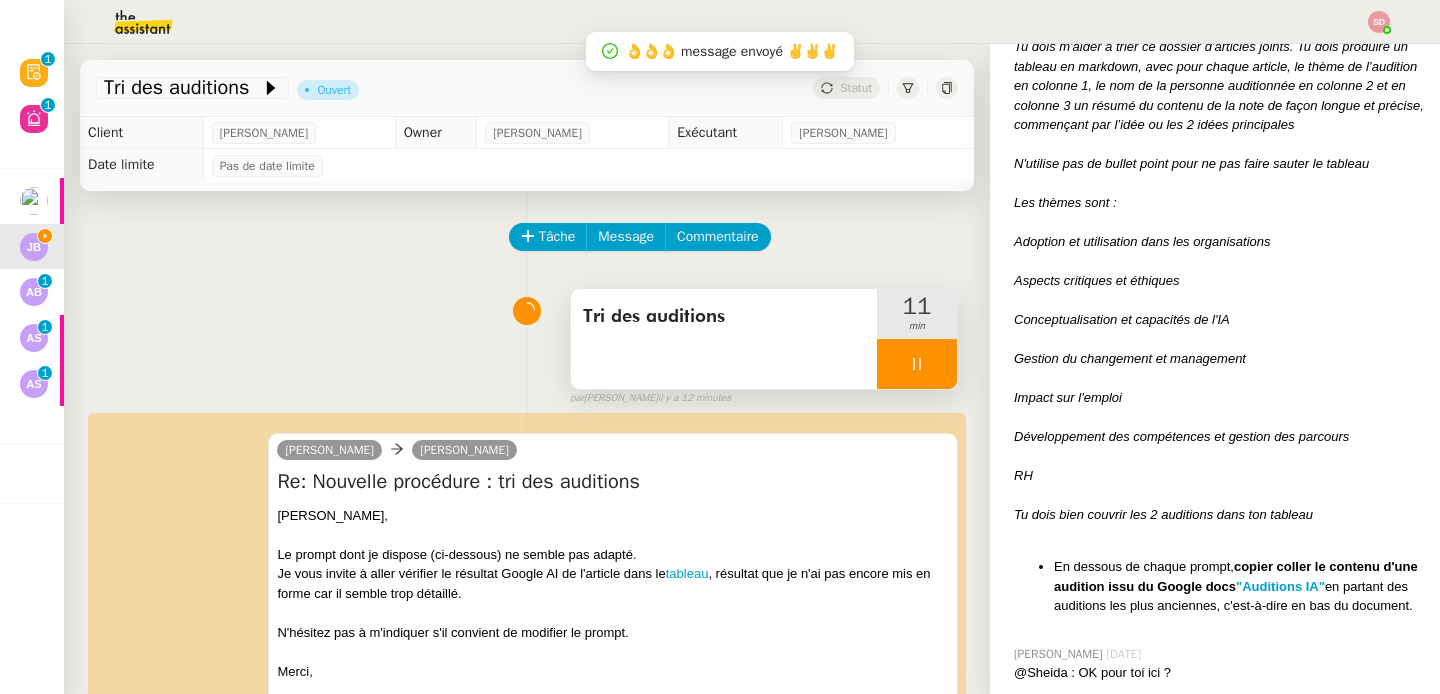 click at bounding box center [917, 364] 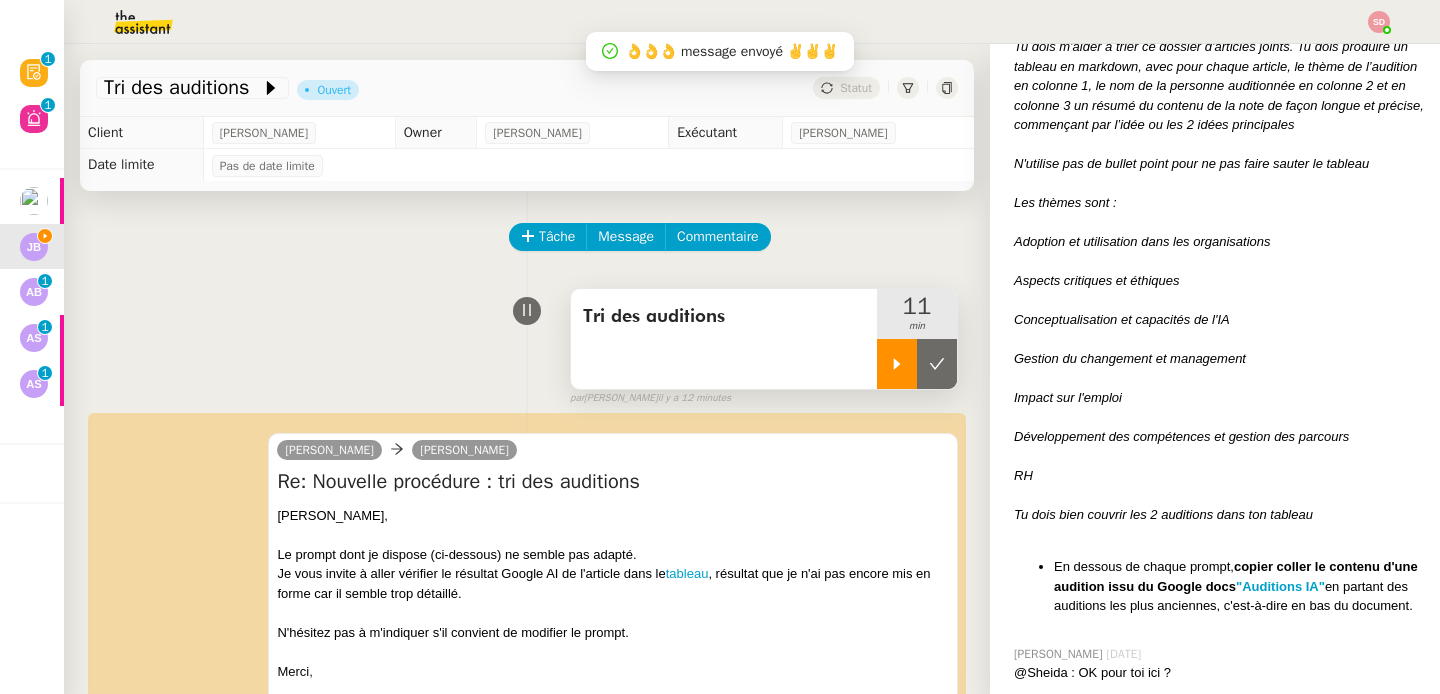 click at bounding box center (937, 364) 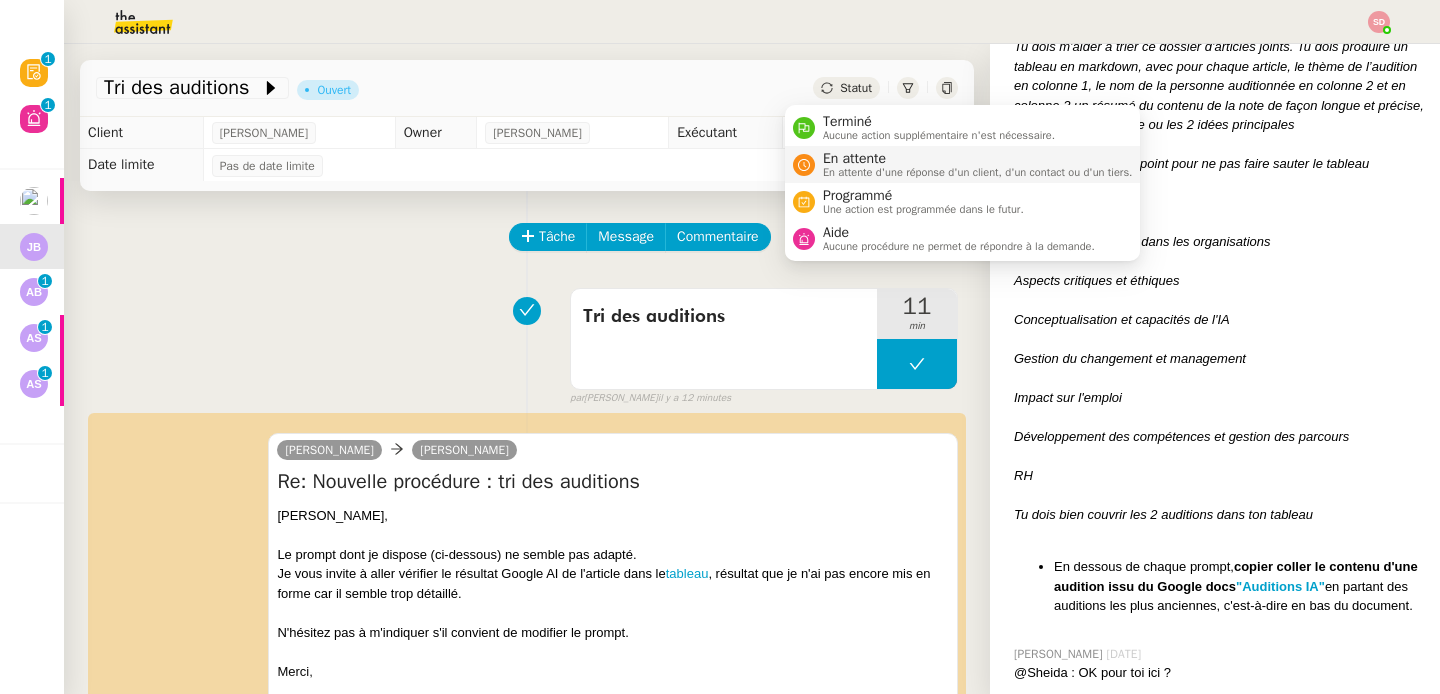 click on "En attente" at bounding box center (978, 159) 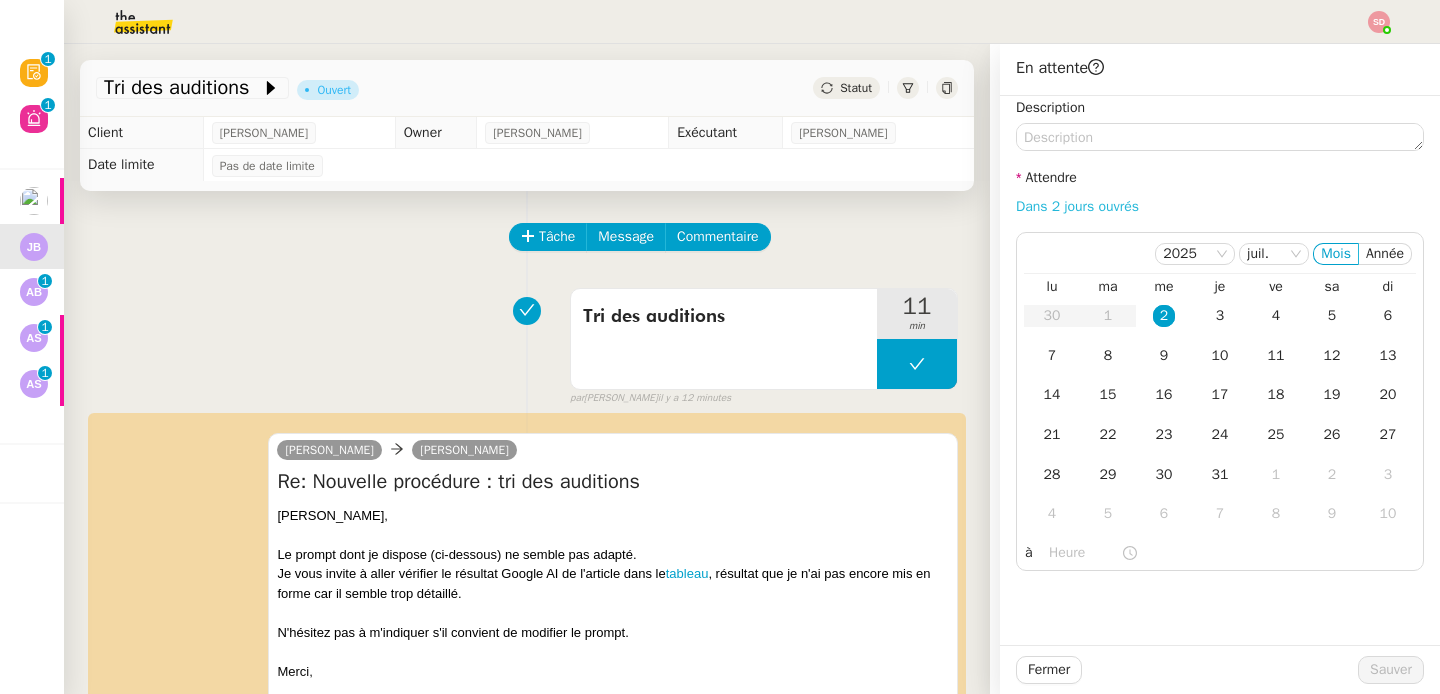 click on "Dans 2 jours ouvrés" 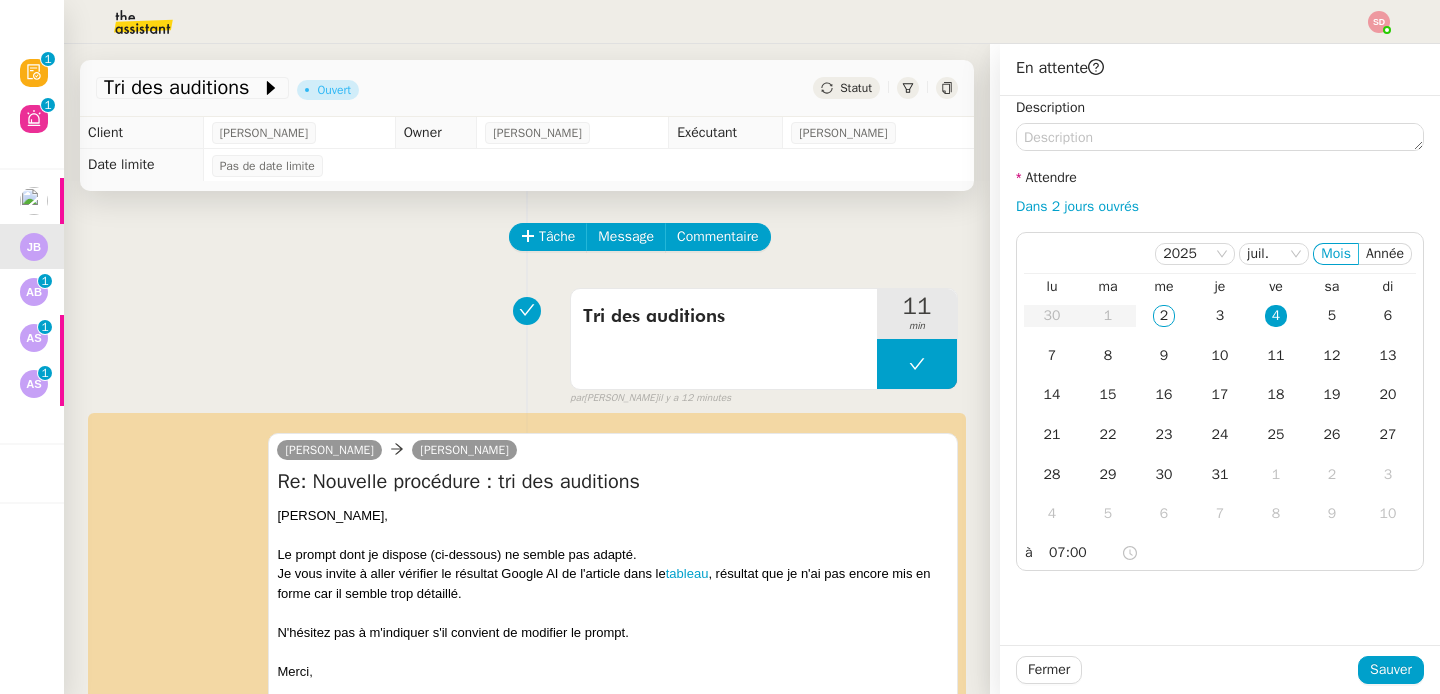 click on "Fermer Sauver" 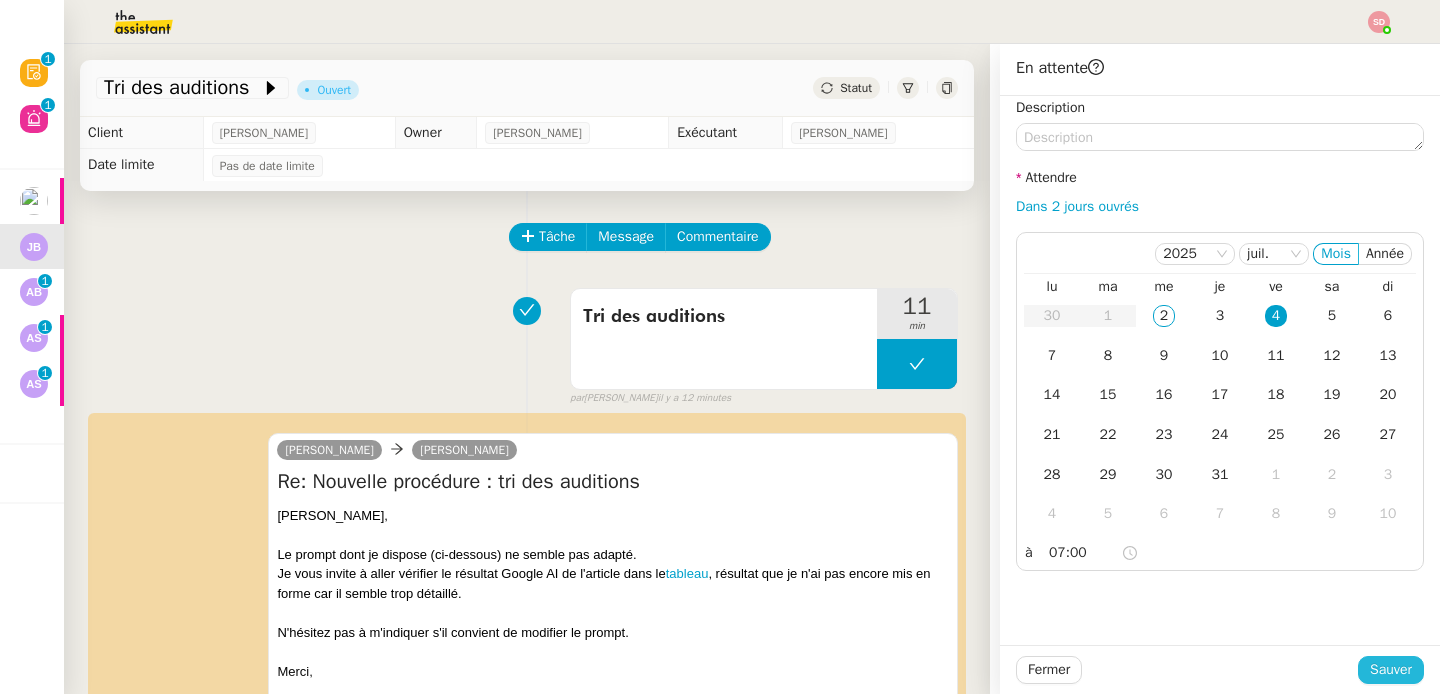 click on "Sauver" 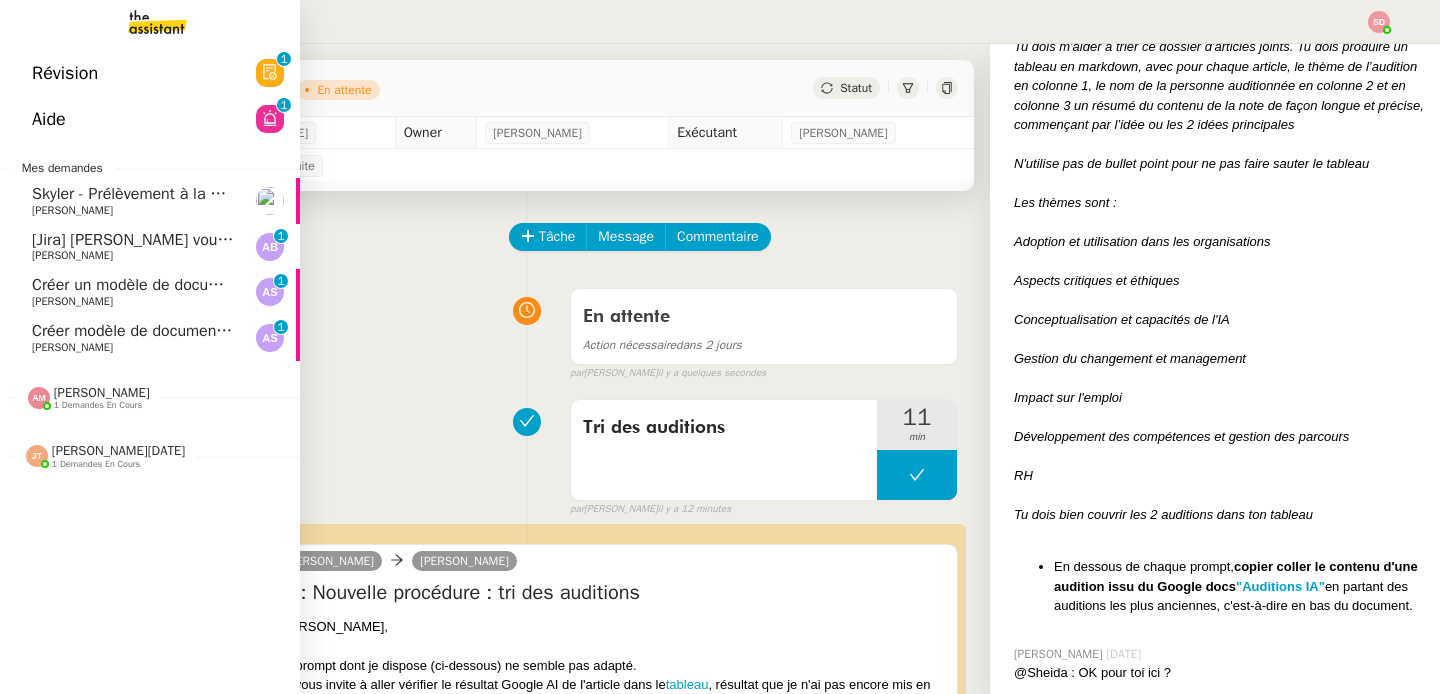 click on "[Jira] [PERSON_NAME] vous a mentionné dans ACCESS-13099" 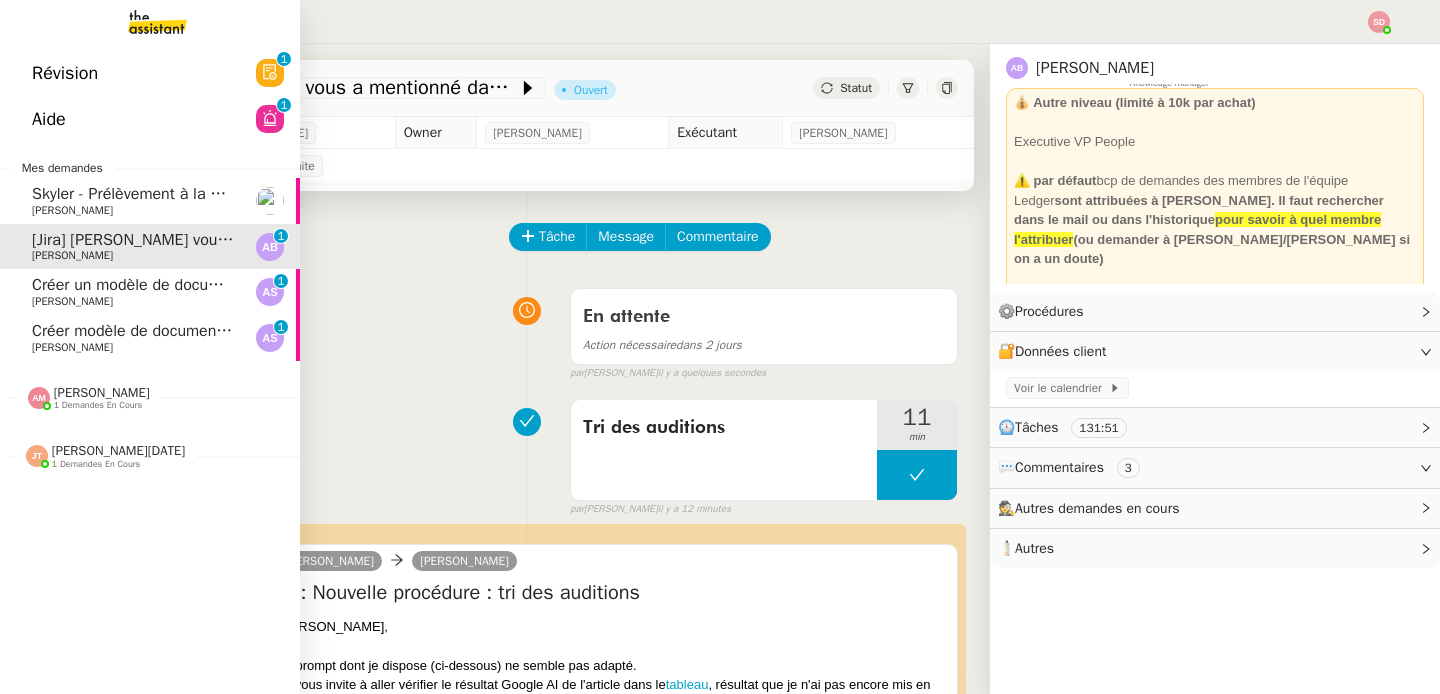scroll, scrollTop: 0, scrollLeft: 0, axis: both 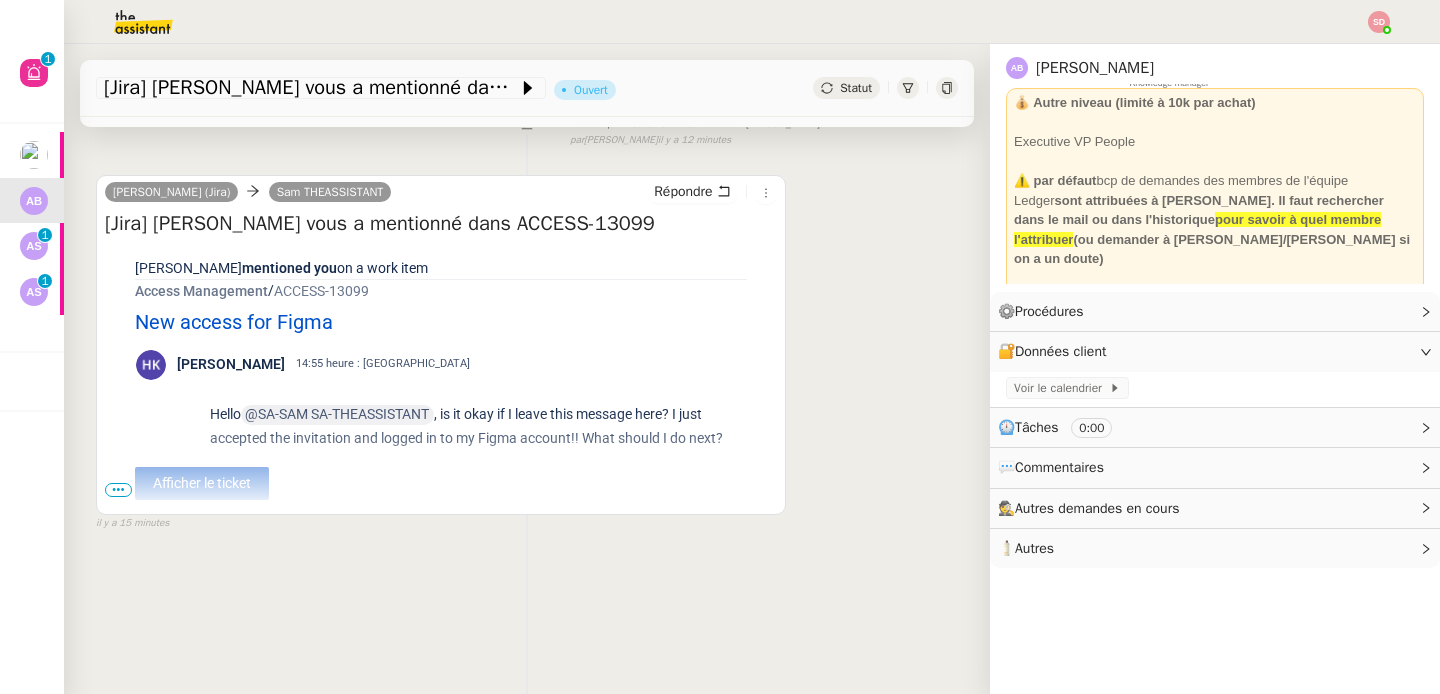 click on "•••" at bounding box center (118, 490) 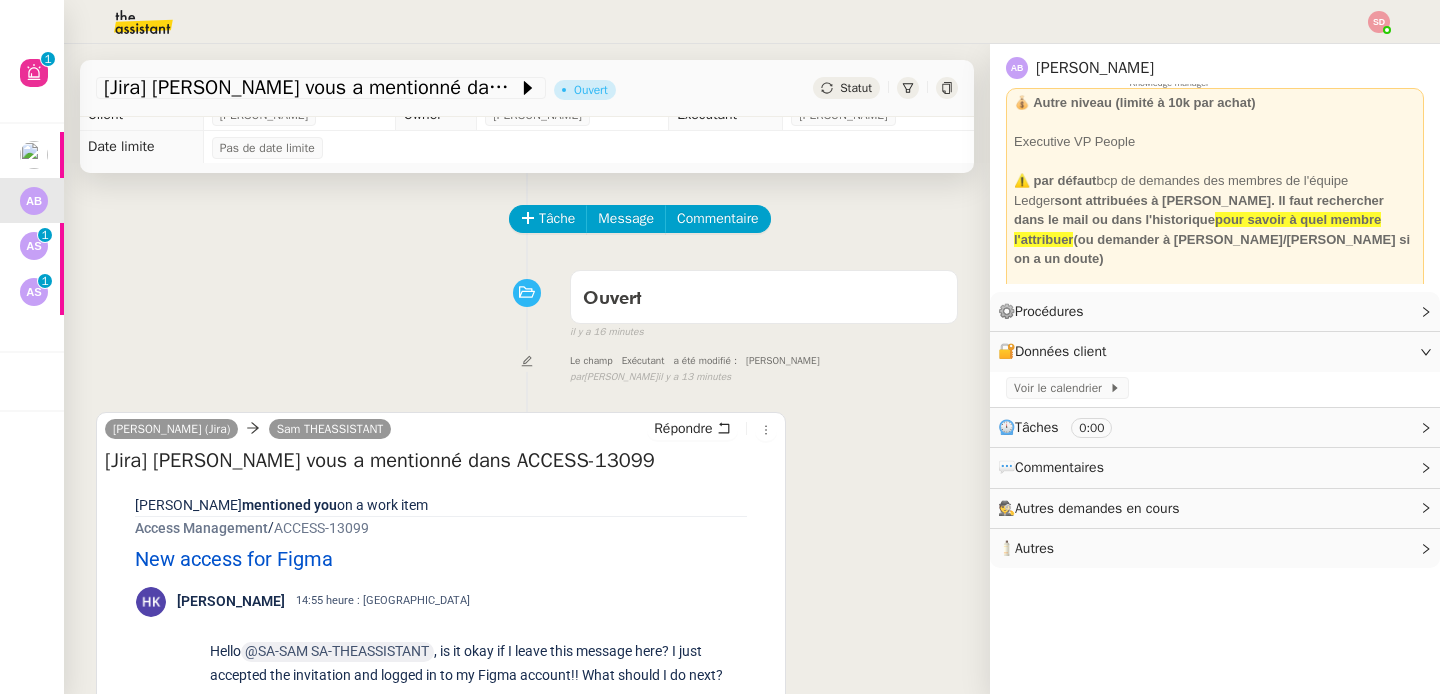 scroll, scrollTop: 0, scrollLeft: 0, axis: both 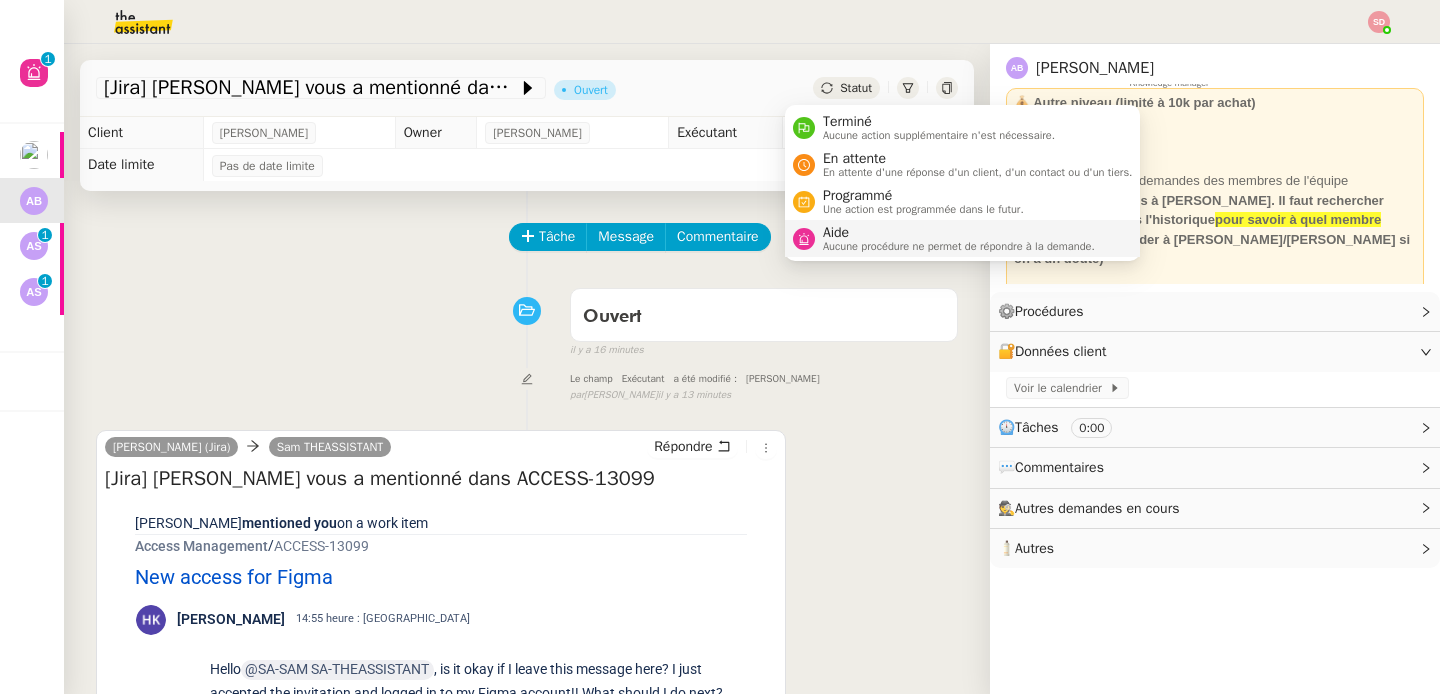 click on "Aucune procédure ne permet de répondre à la demande." at bounding box center (959, 246) 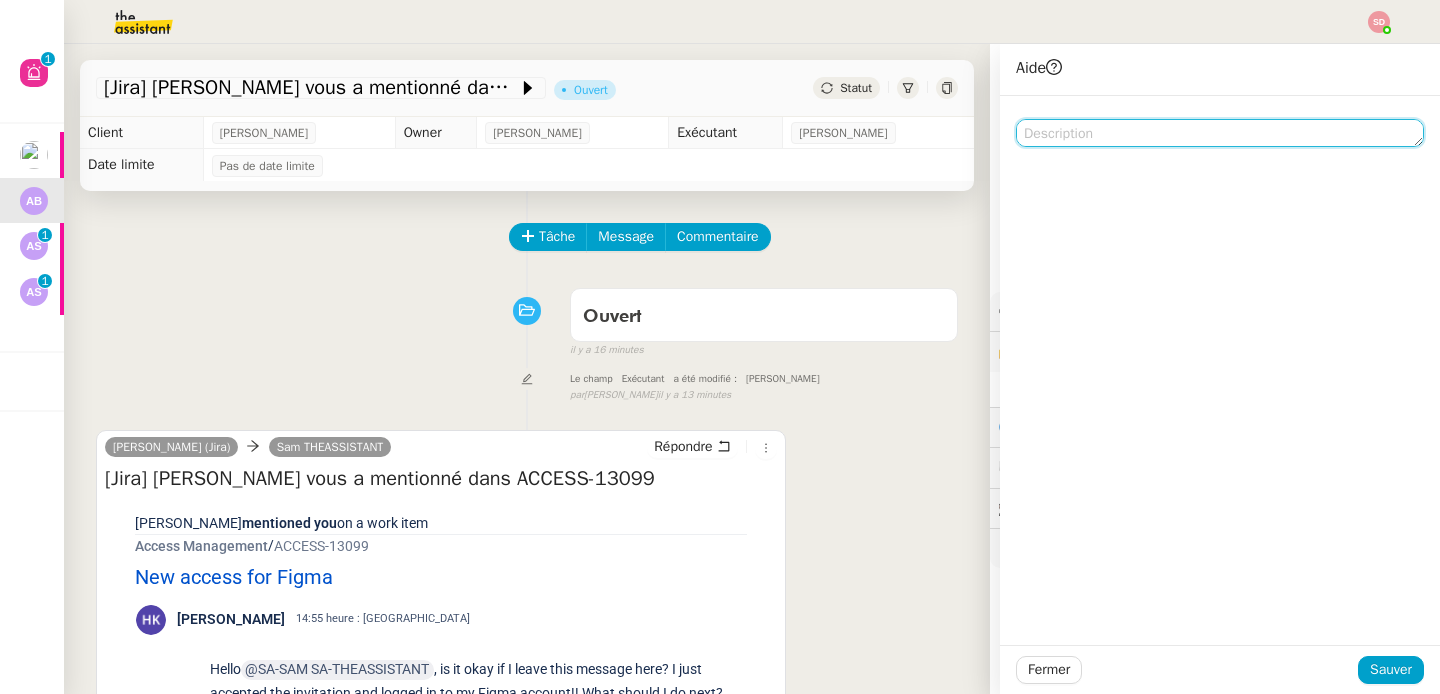 click 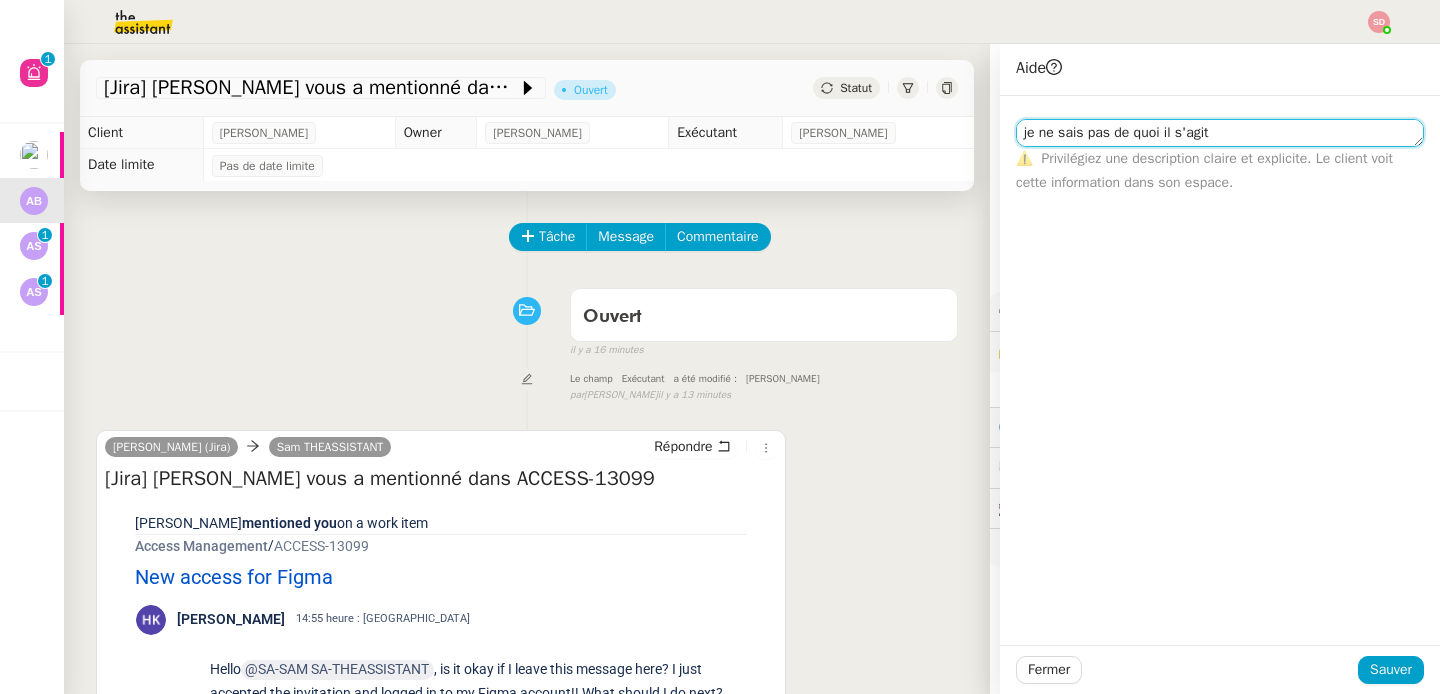 scroll, scrollTop: 0, scrollLeft: 0, axis: both 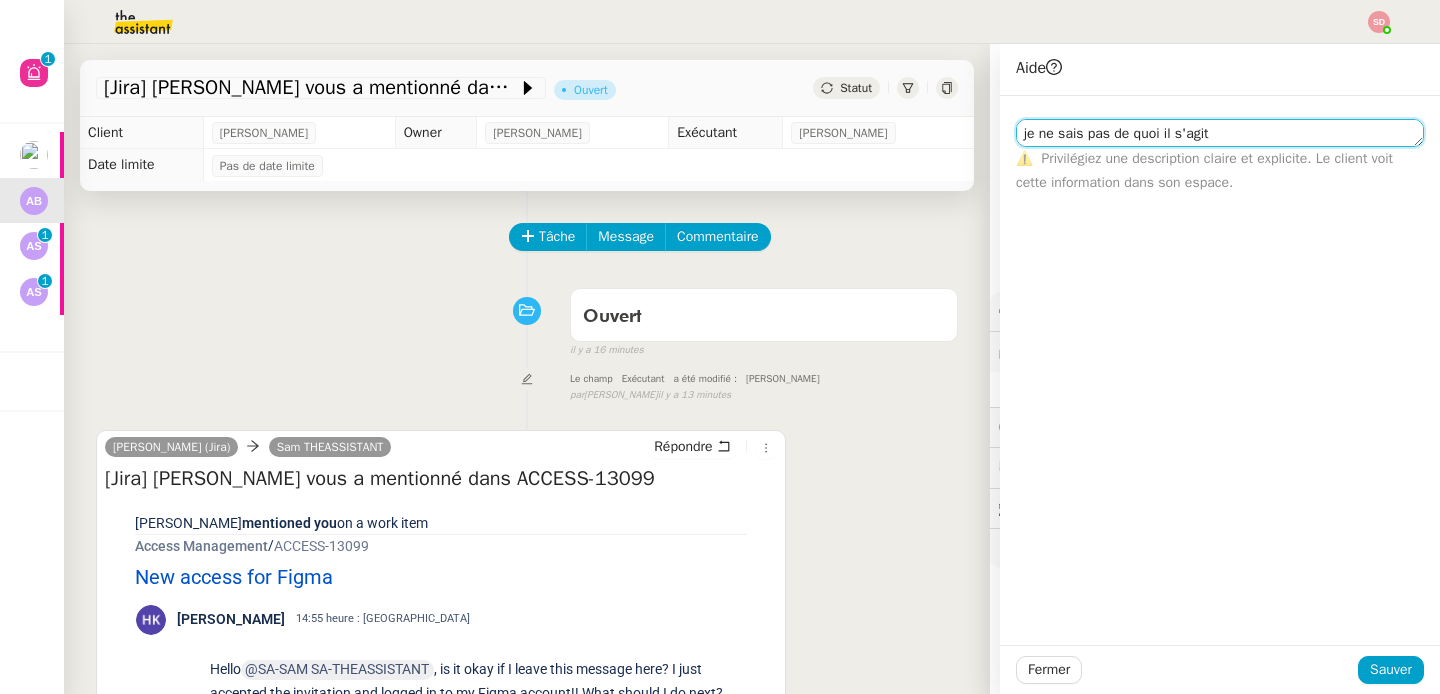 type on "je ne sais pas de quoi il s'agit" 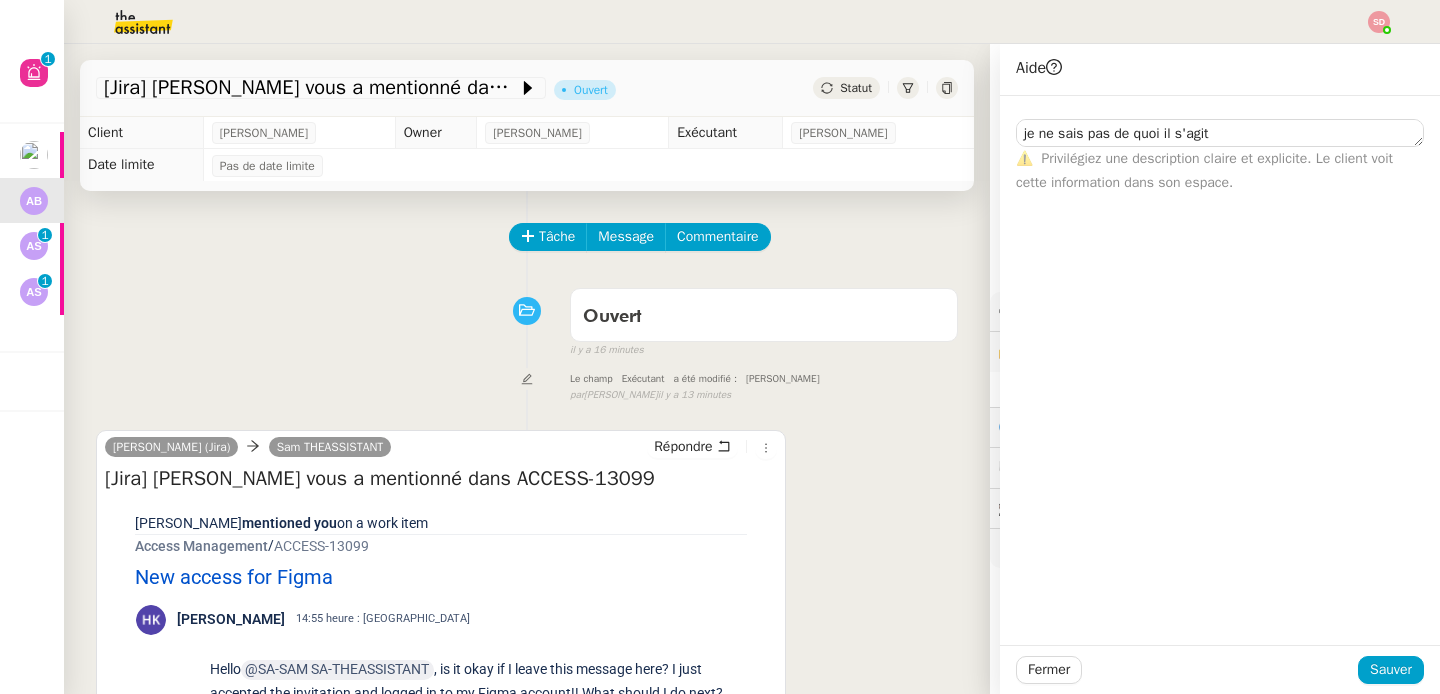 click on "Fermer Sauver" 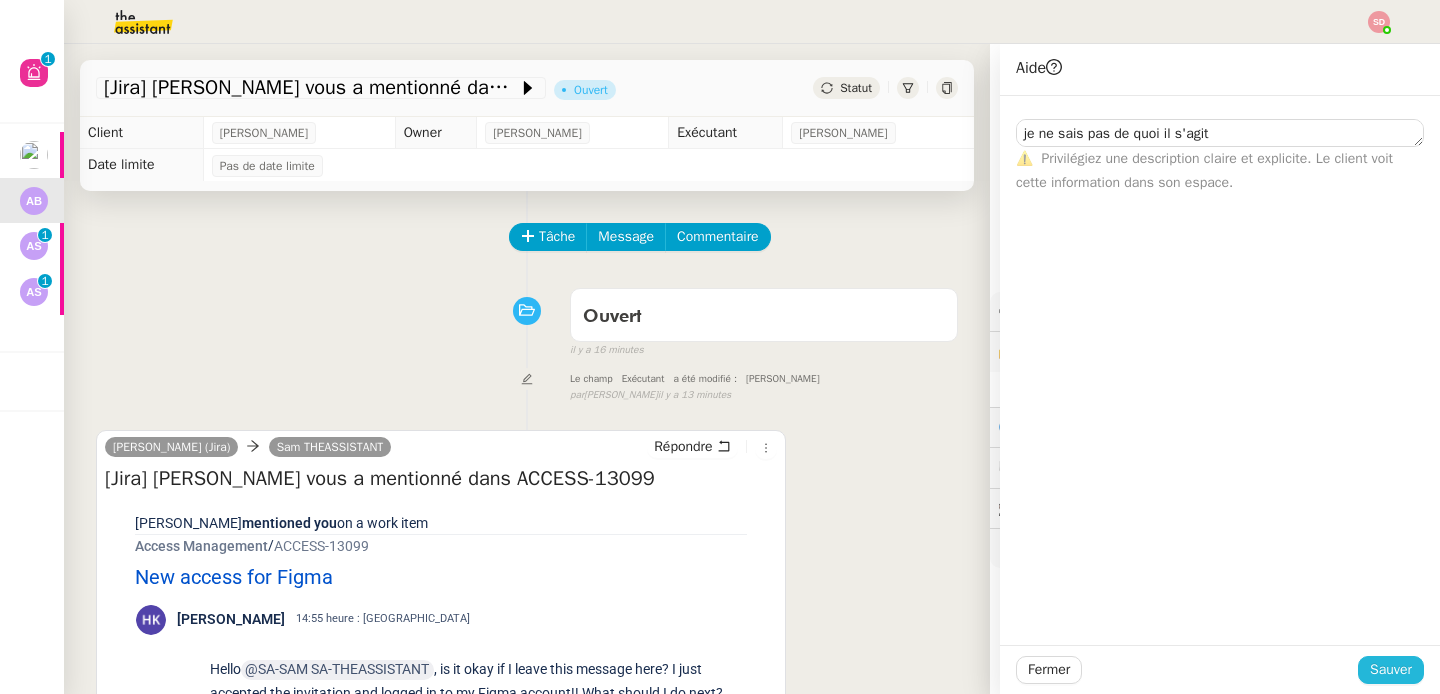 click on "Sauver" 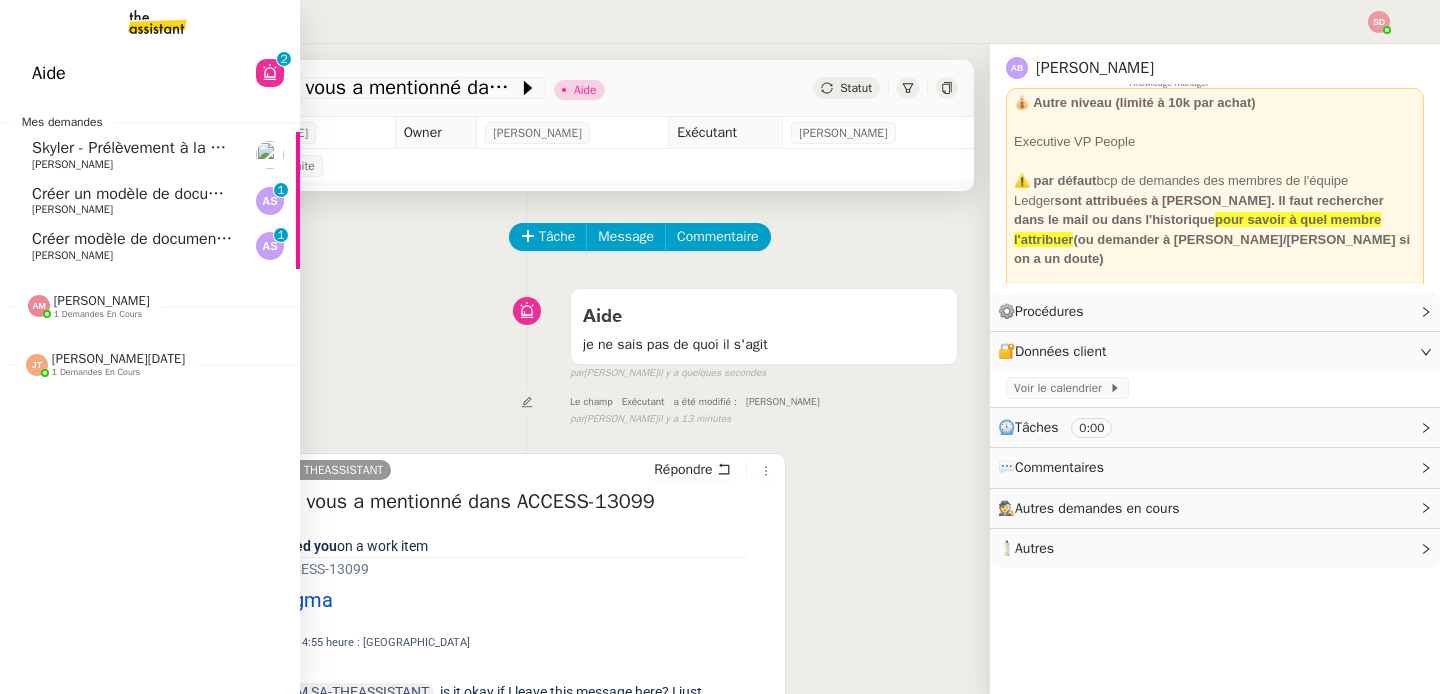 click on "Créer un modèle de document Word    Alexis SACKSTEDER     0   1   2   3   4   5   6   7   8   9" 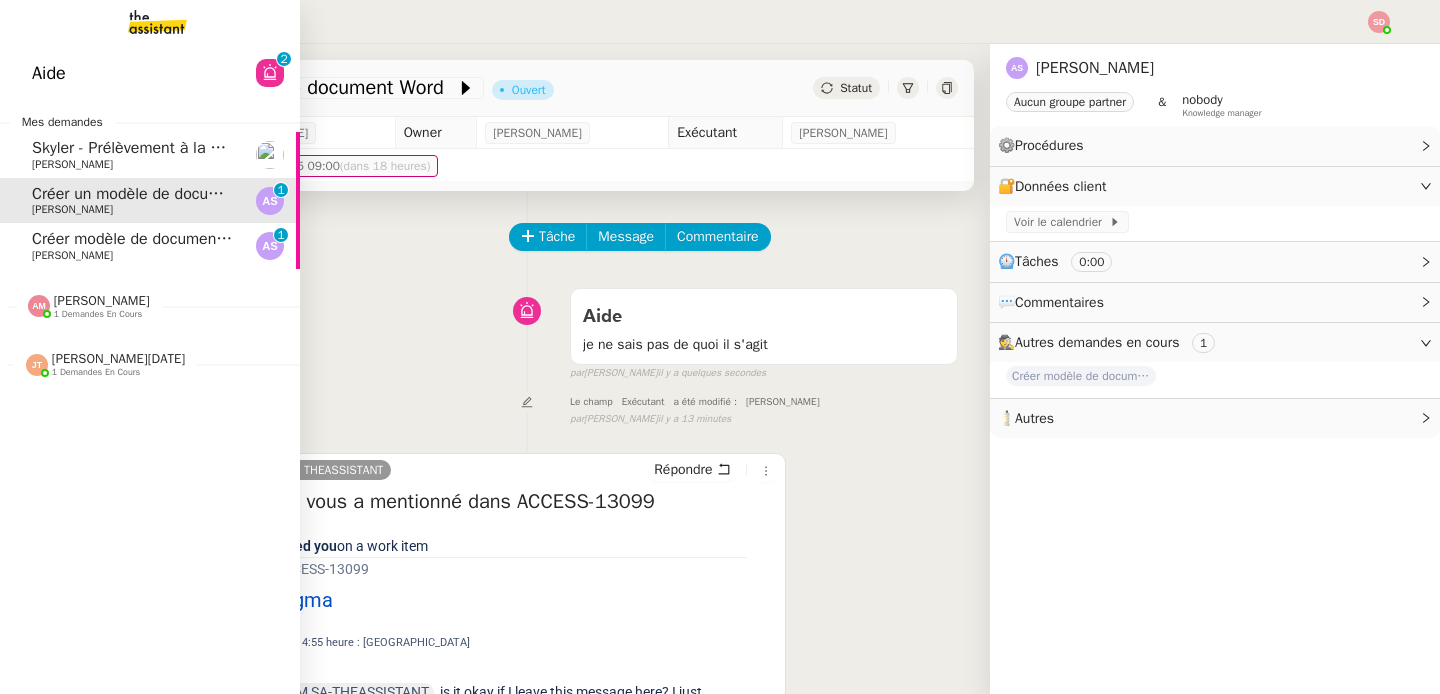 scroll, scrollTop: 0, scrollLeft: 0, axis: both 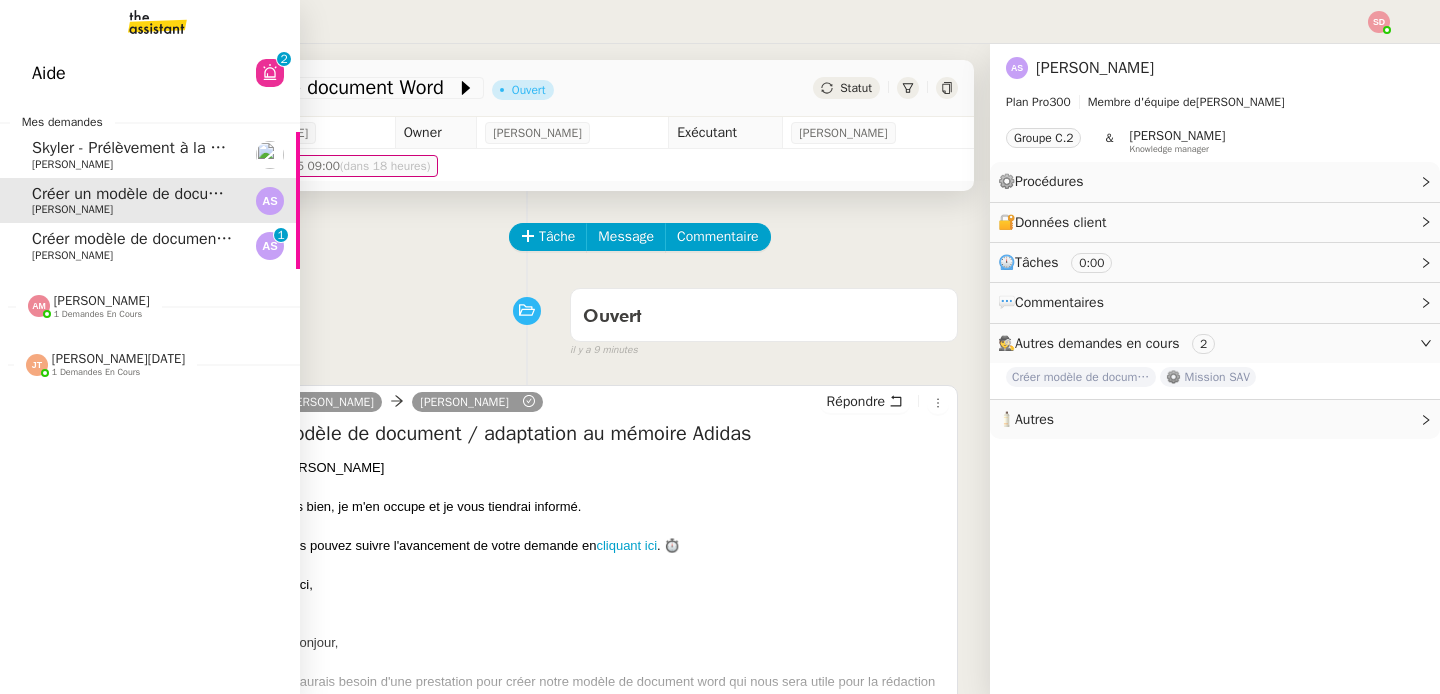 click on "[PERSON_NAME][DATE]" 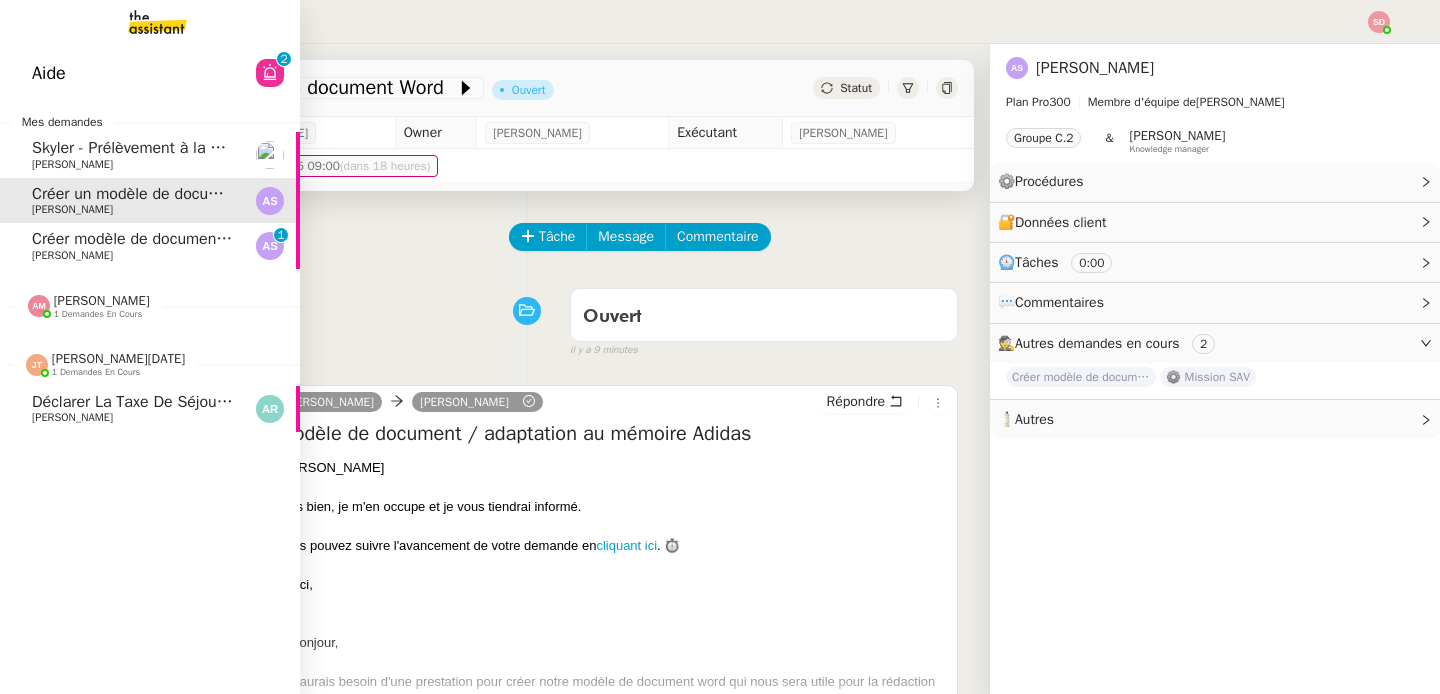 click on "[PERSON_NAME][DATE]" 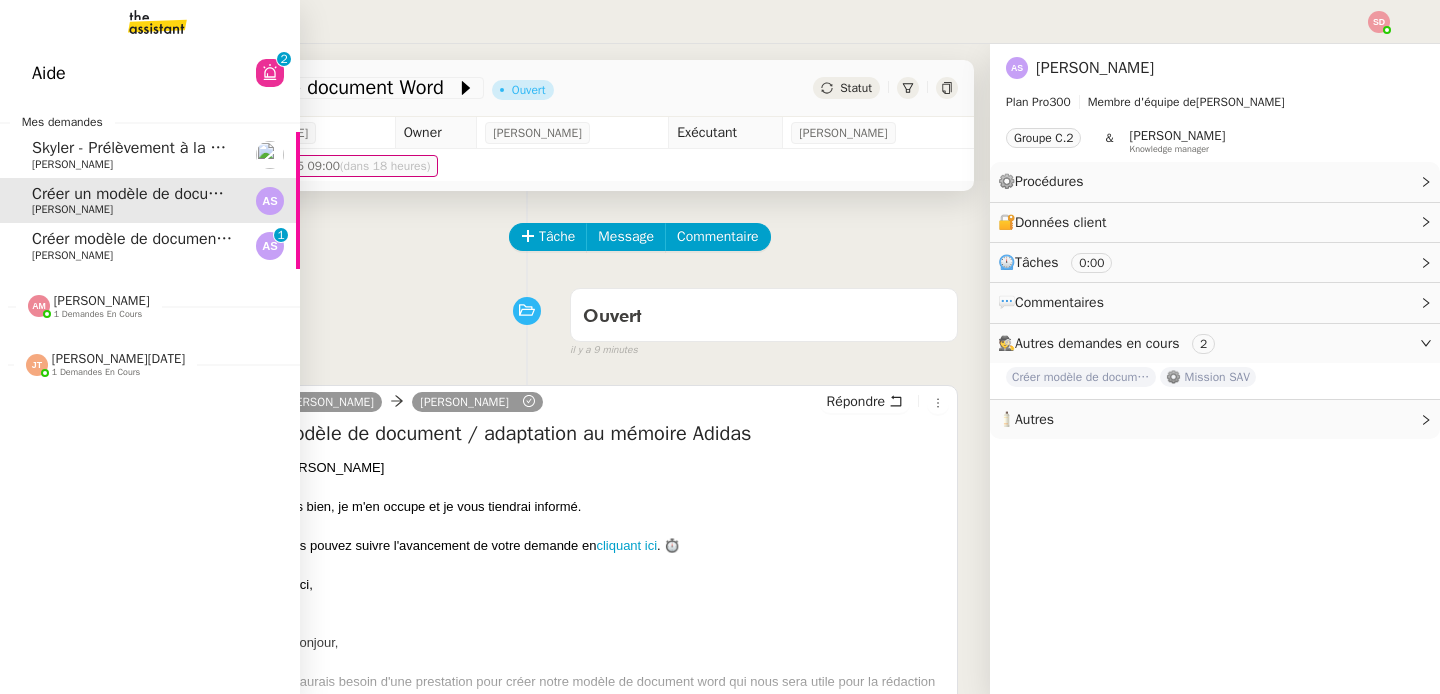 click on "Créer modèle de document Word pour Adidas" 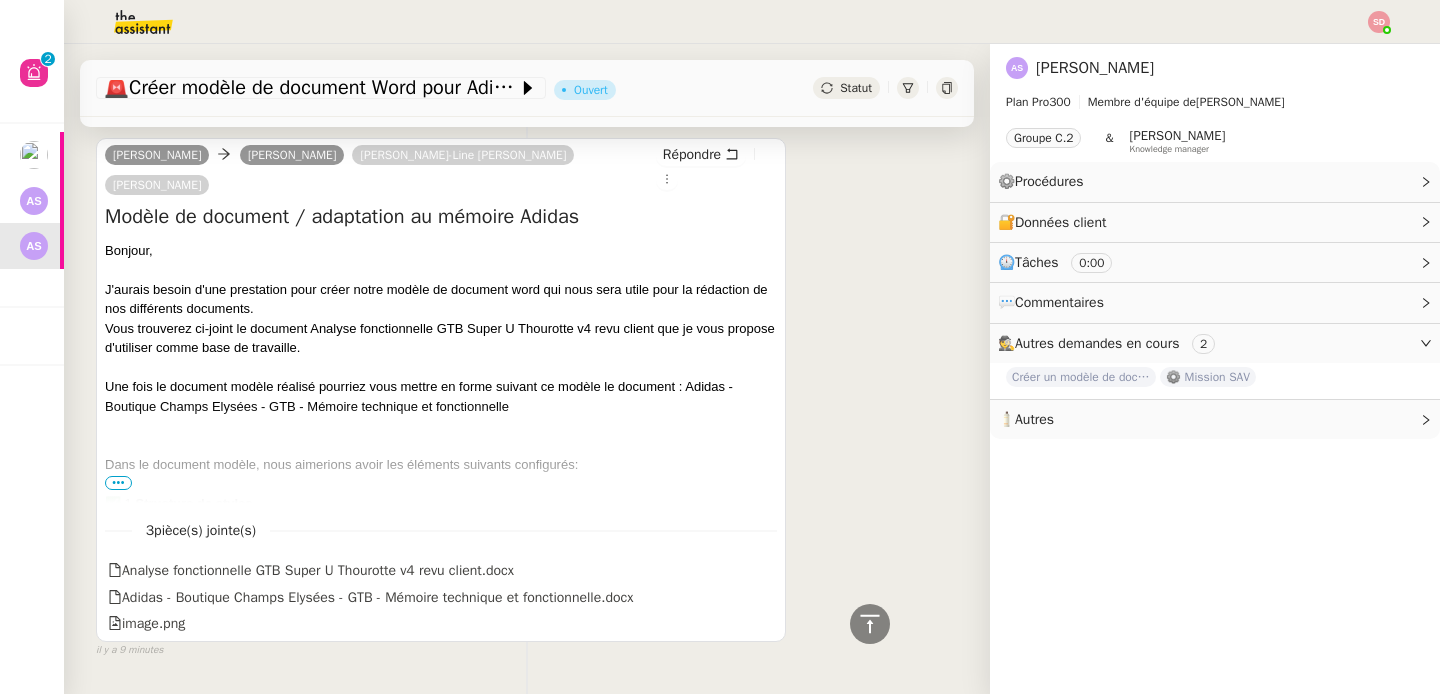 scroll, scrollTop: 693, scrollLeft: 0, axis: vertical 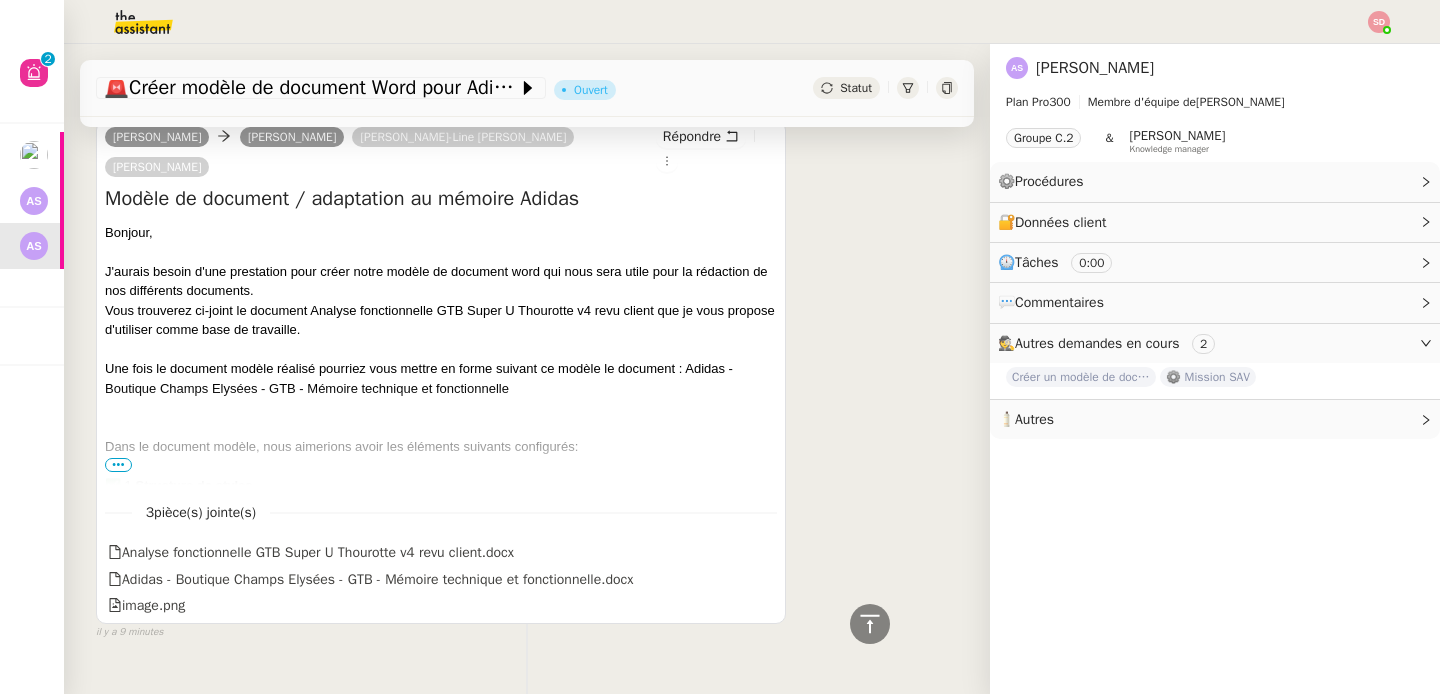 click on "•••" at bounding box center (118, 465) 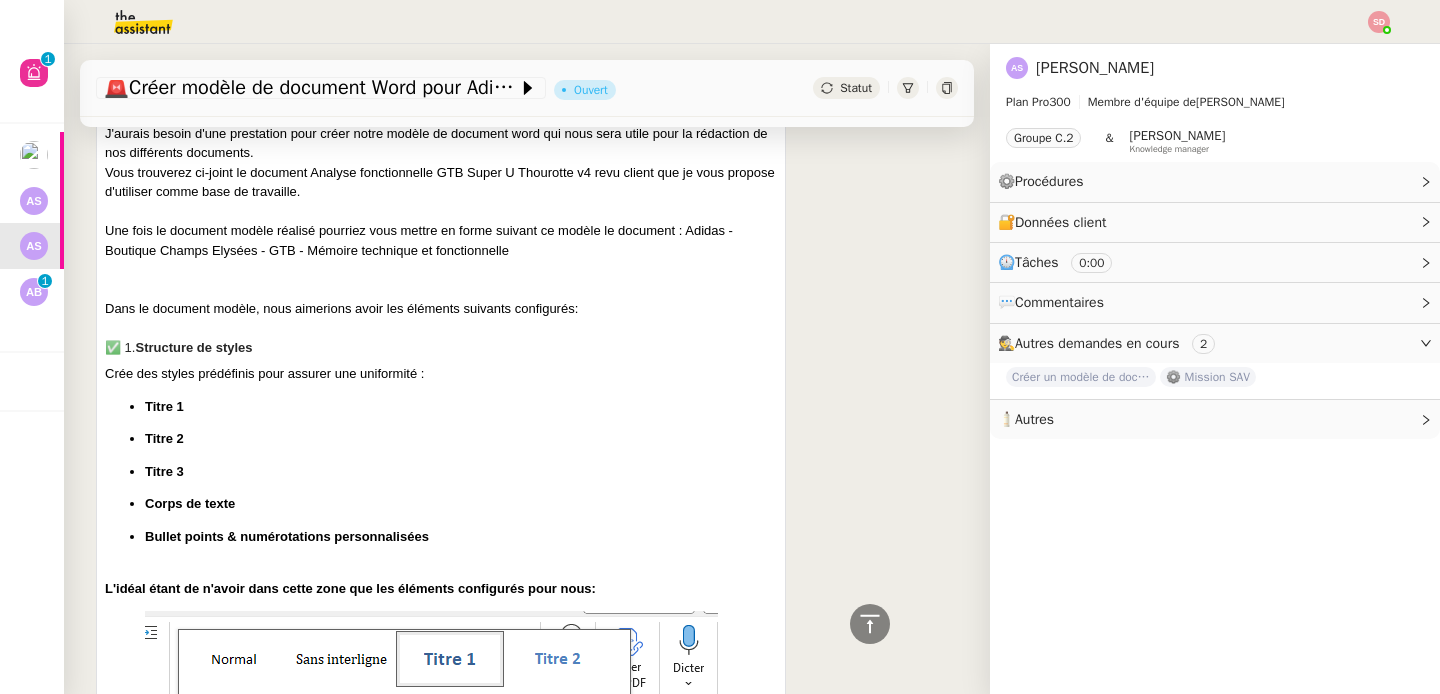 scroll, scrollTop: 0, scrollLeft: 0, axis: both 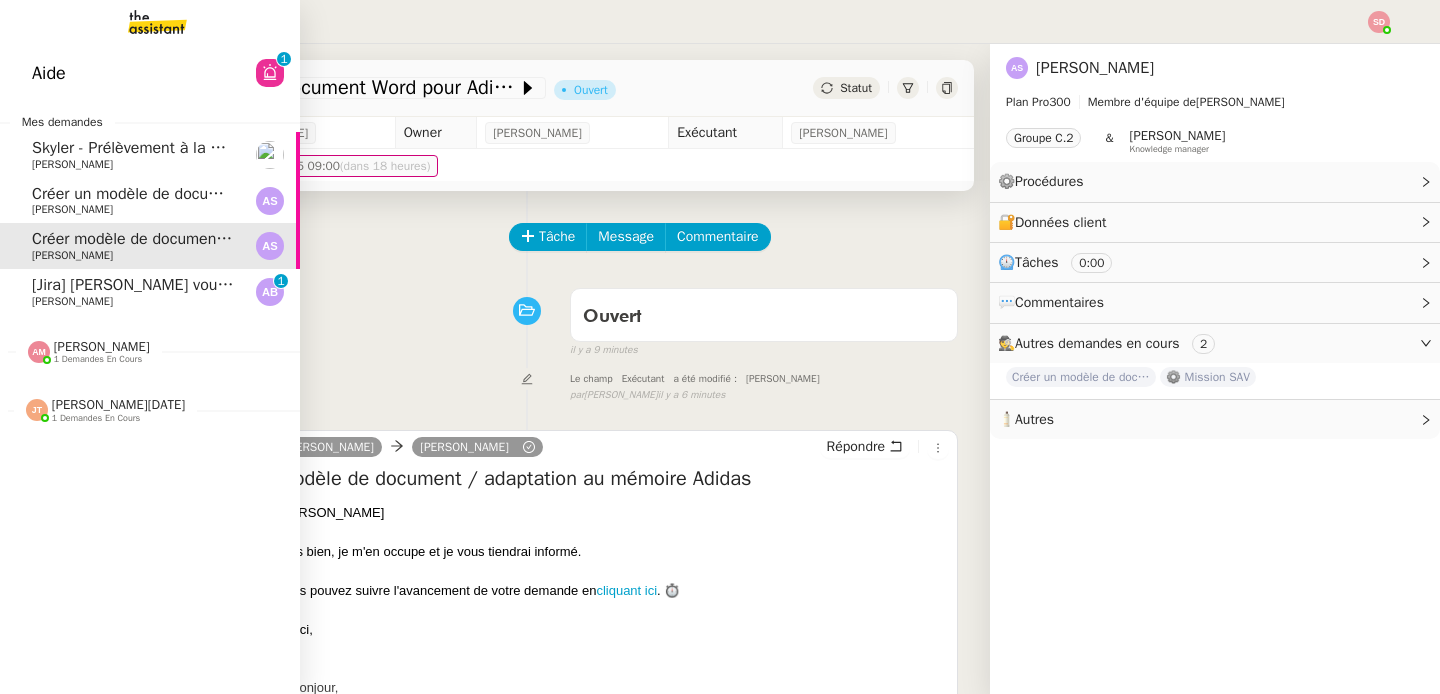 click on "[Jira] [PERSON_NAME] vous a mentionné dans ACCESS-13099" 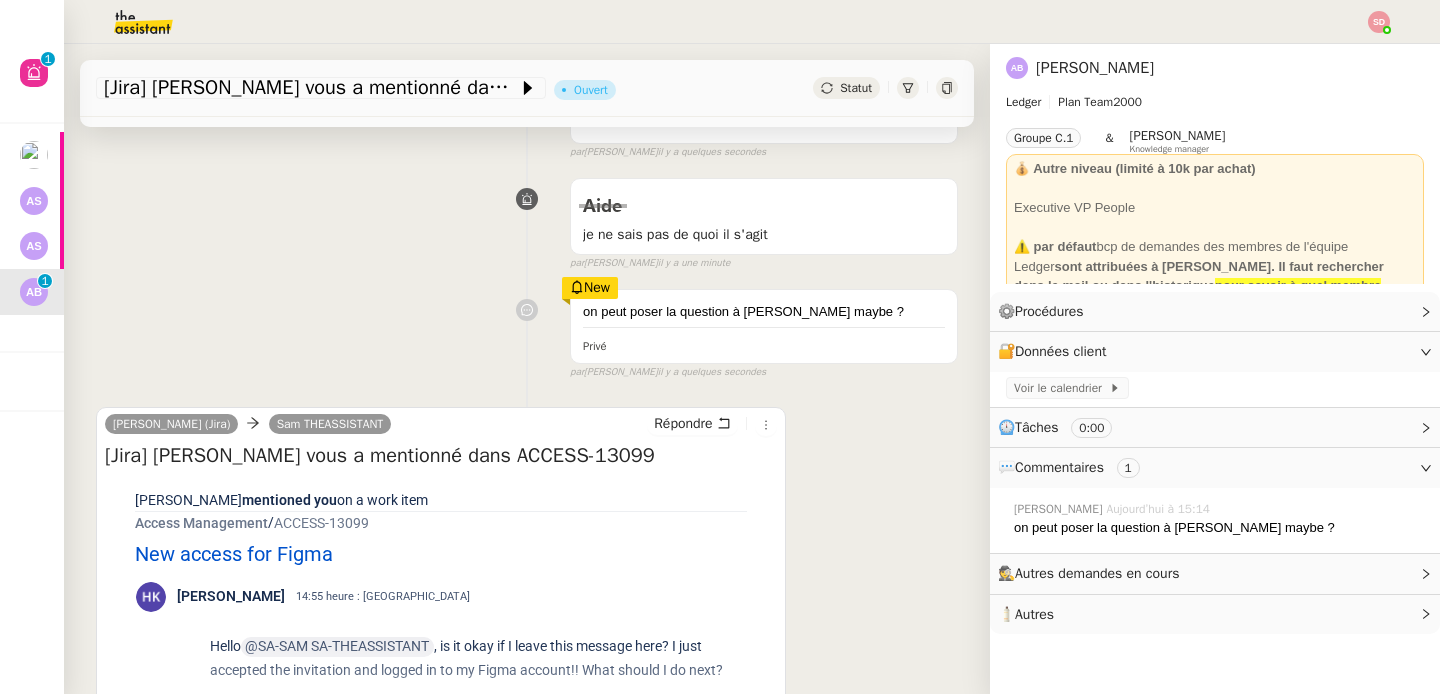 scroll, scrollTop: 0, scrollLeft: 0, axis: both 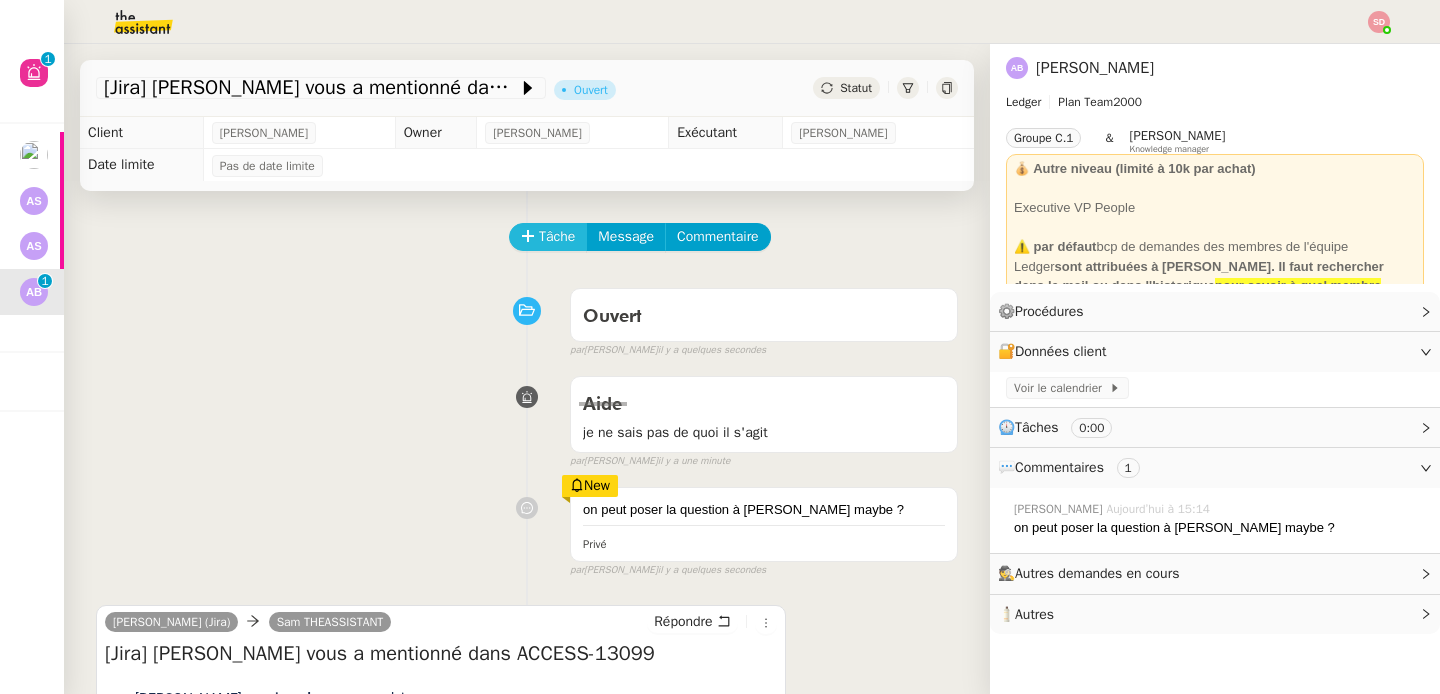 click on "Tâche" 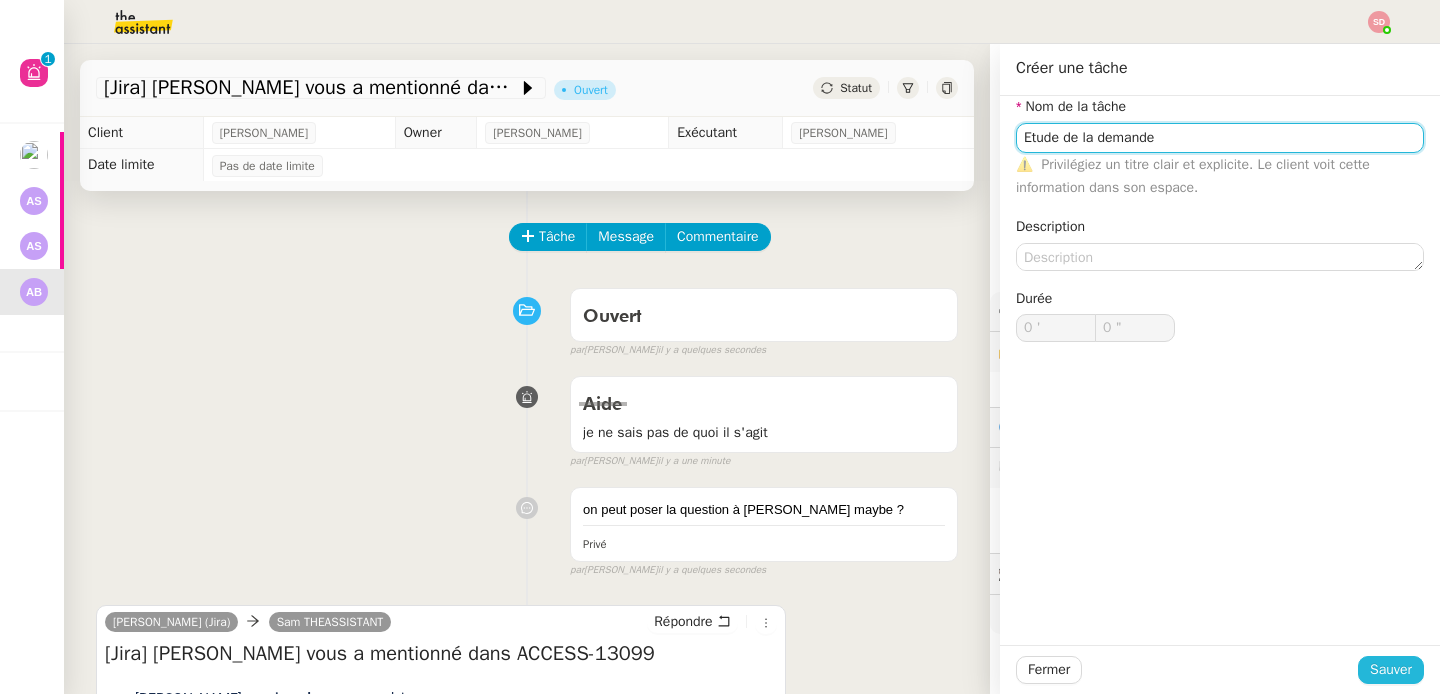 type on "Etude de la demande" 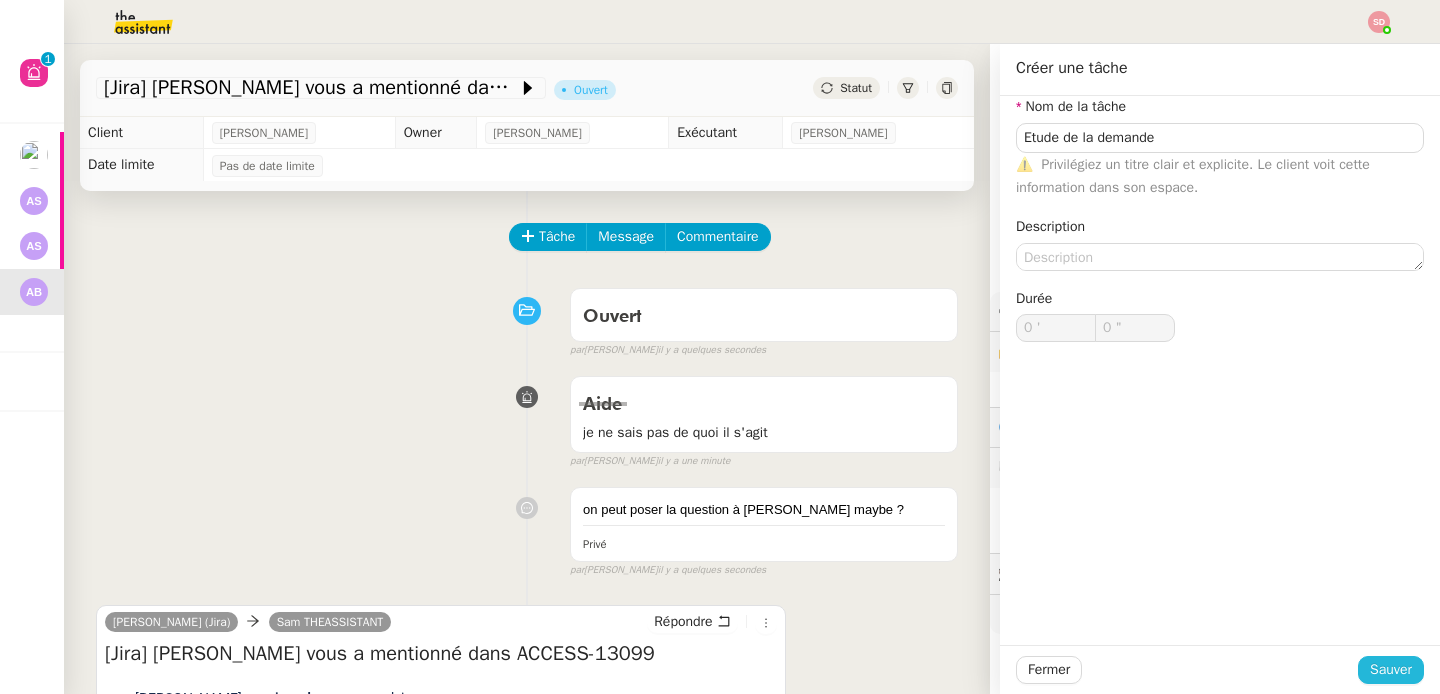 click on "Sauver" 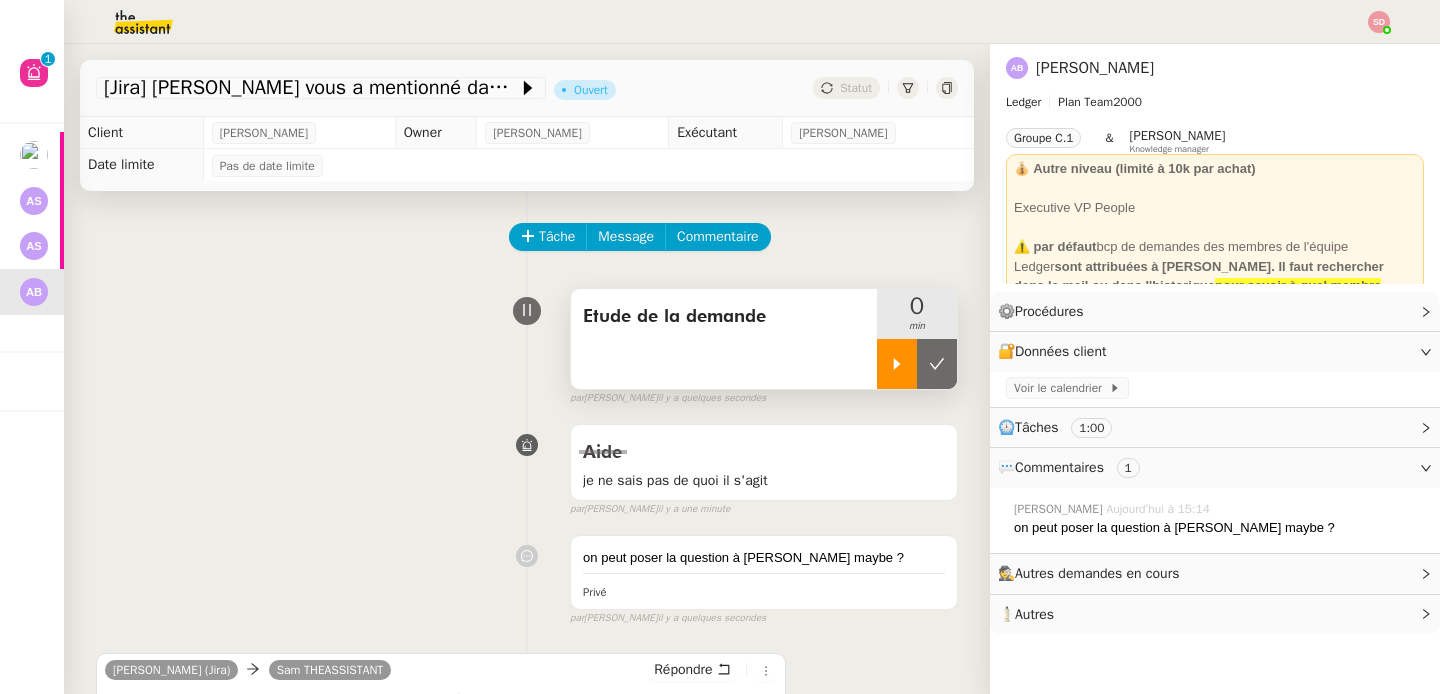 click at bounding box center [897, 364] 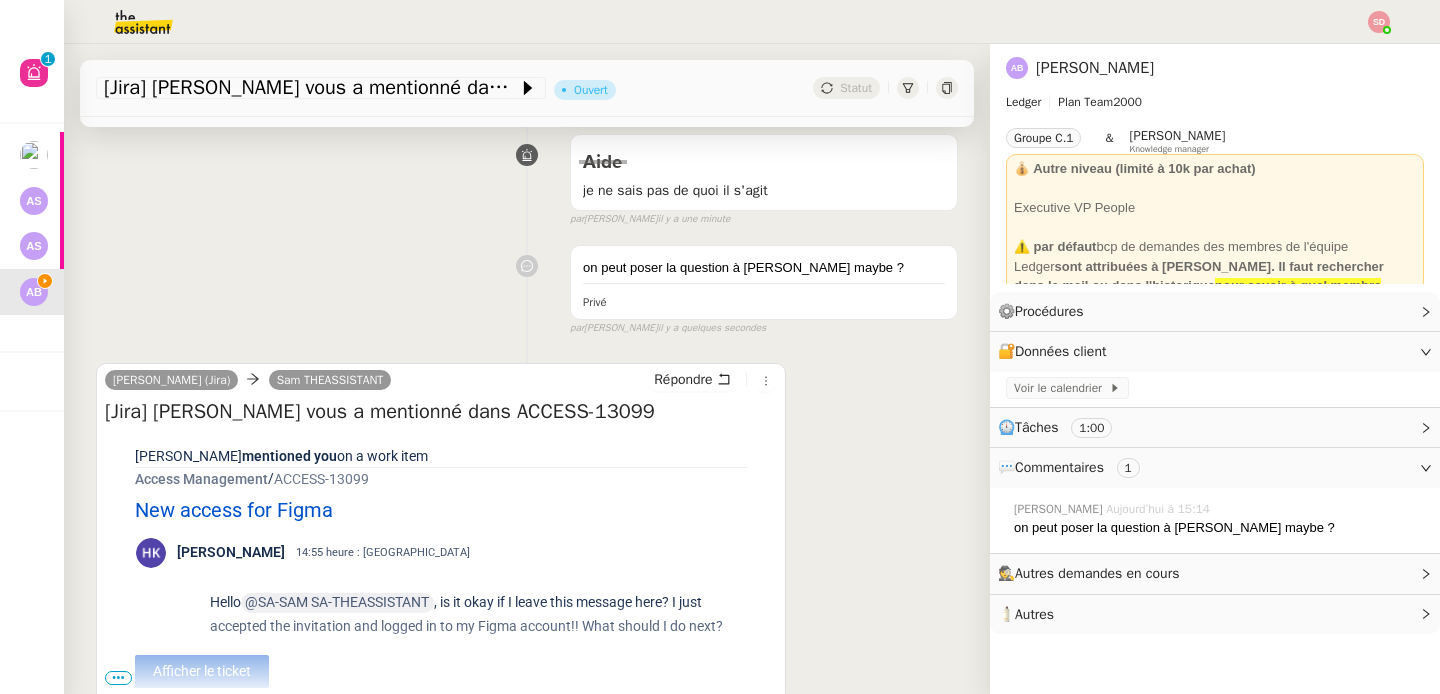 scroll, scrollTop: 422, scrollLeft: 0, axis: vertical 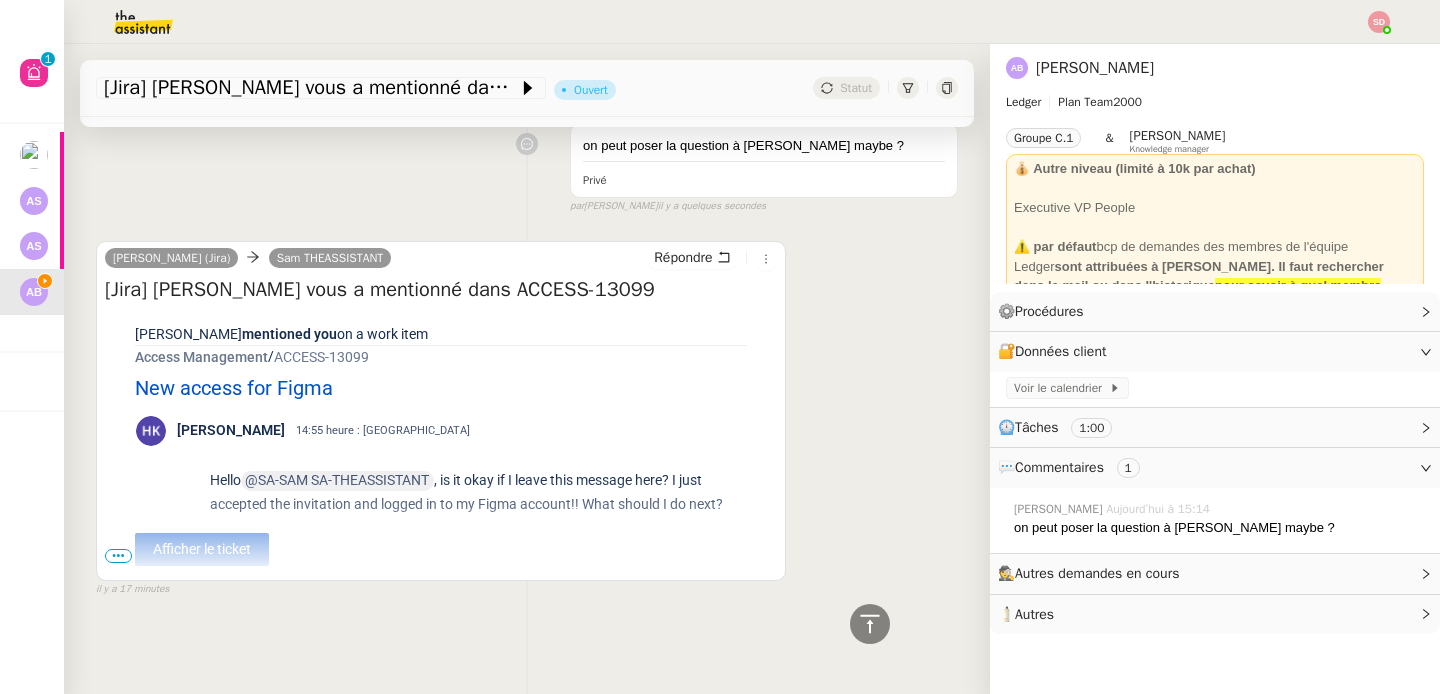 click on "•••" at bounding box center [118, 556] 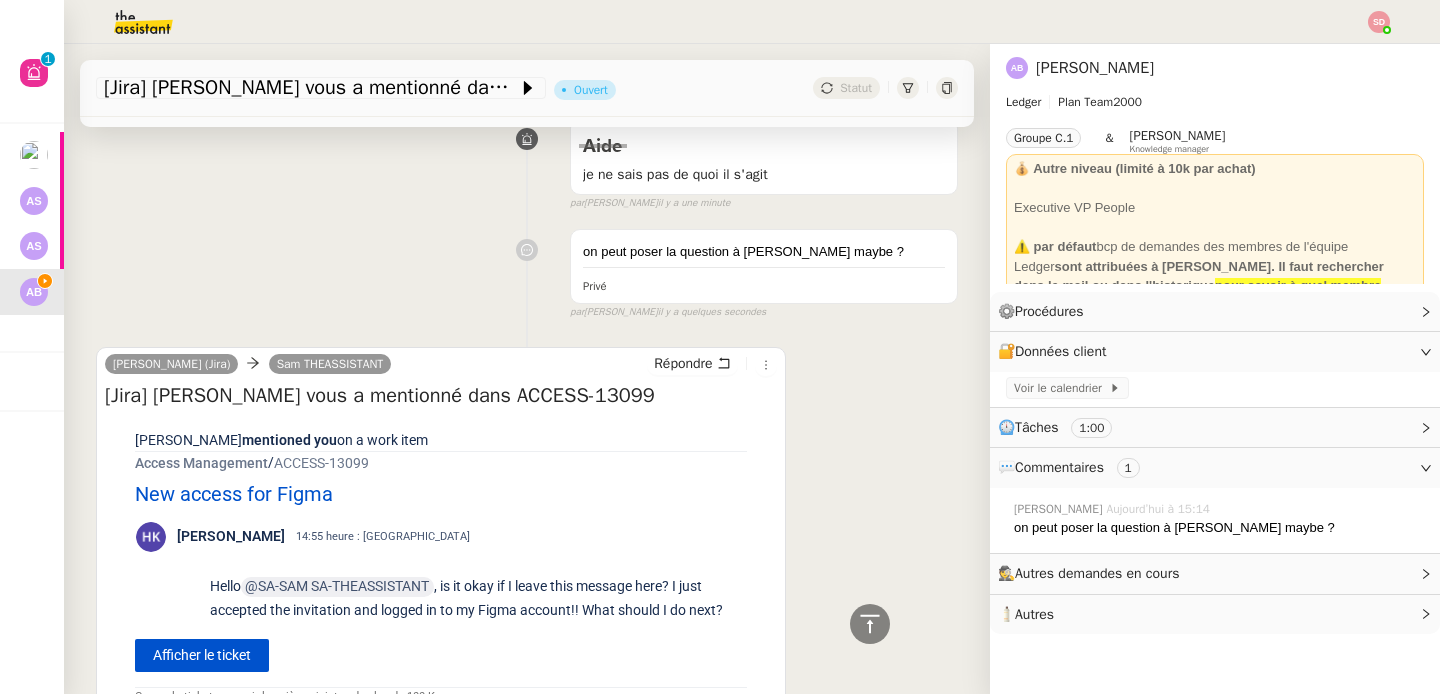 scroll, scrollTop: 0, scrollLeft: 0, axis: both 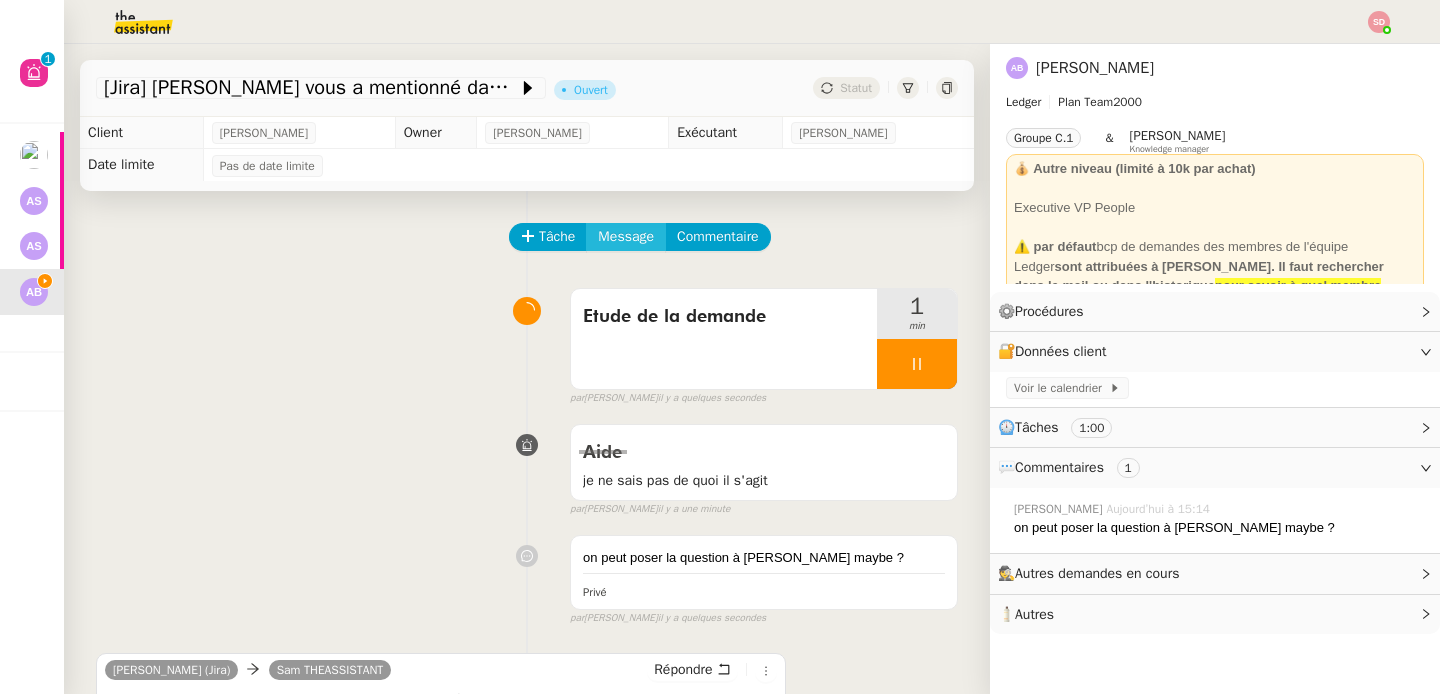 click on "Message" 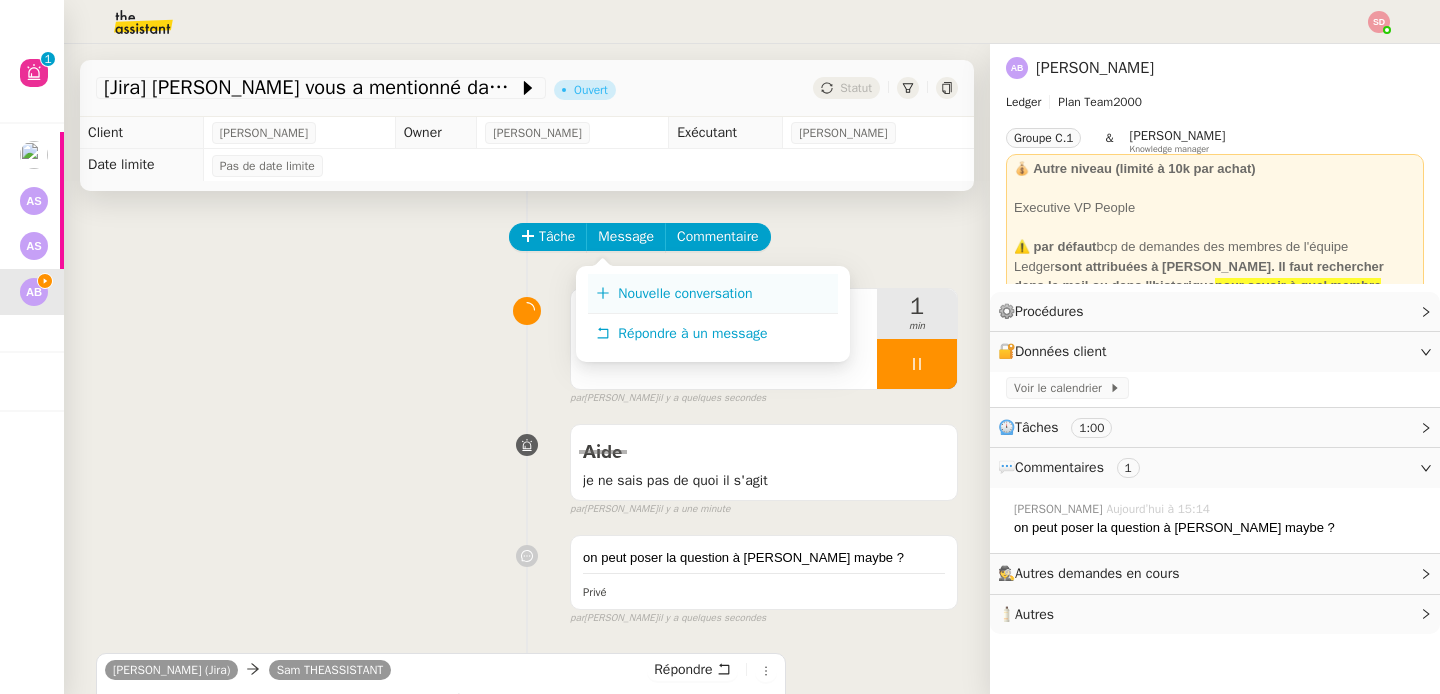 click on "Nouvelle conversation" at bounding box center (713, 294) 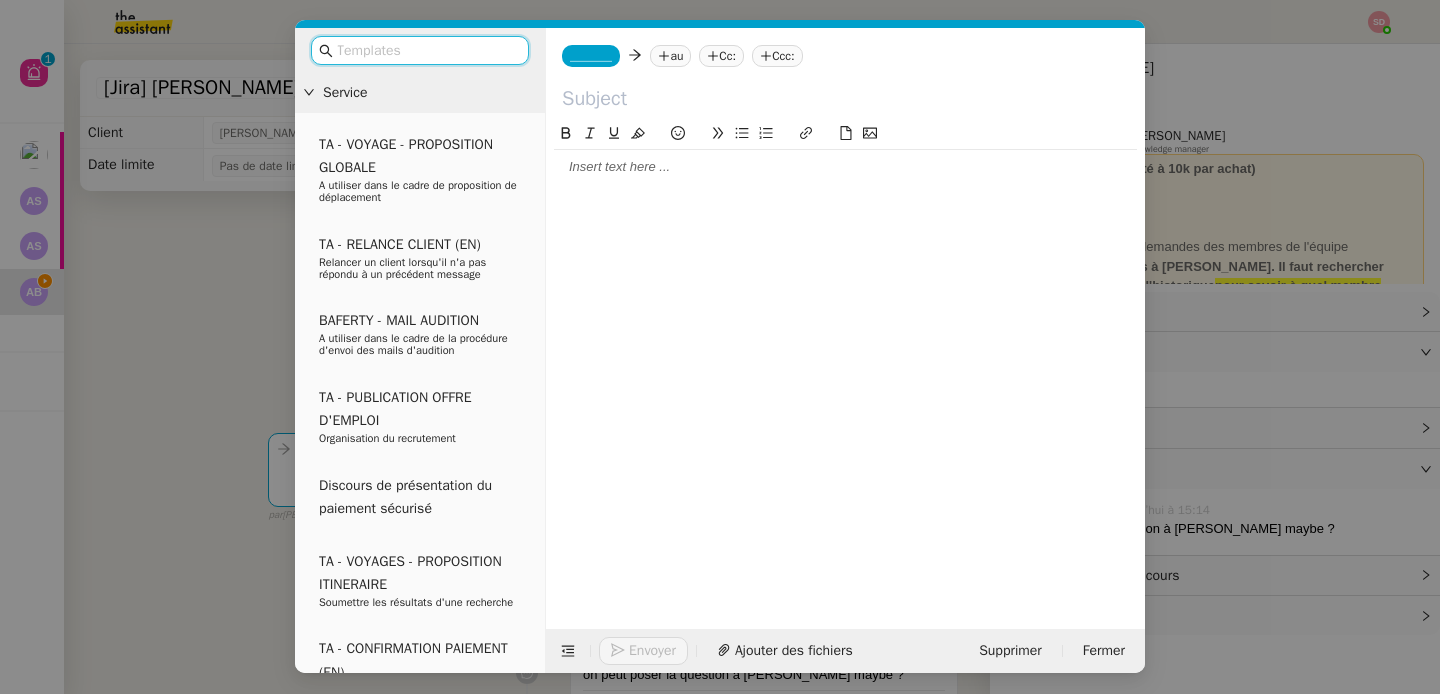 click on "_______" 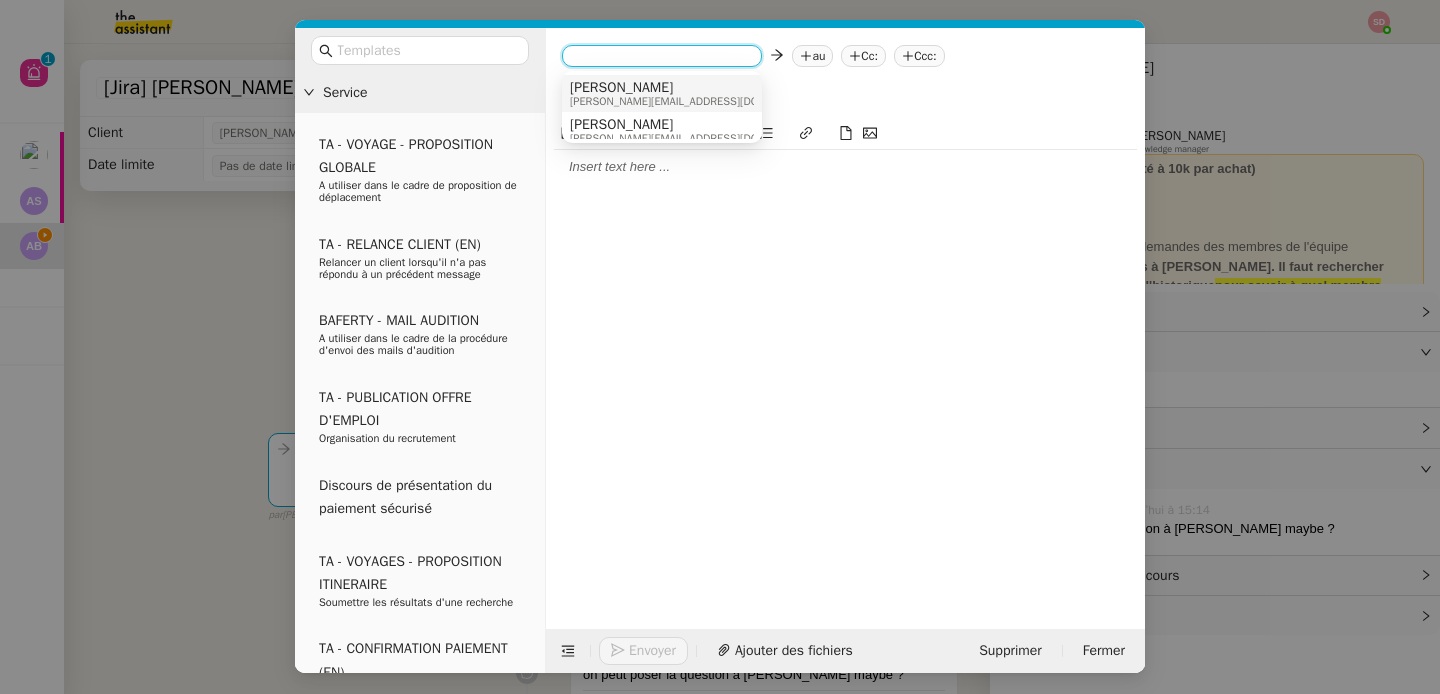 click on "Sam sam@ledger.fr" at bounding box center (662, 93) 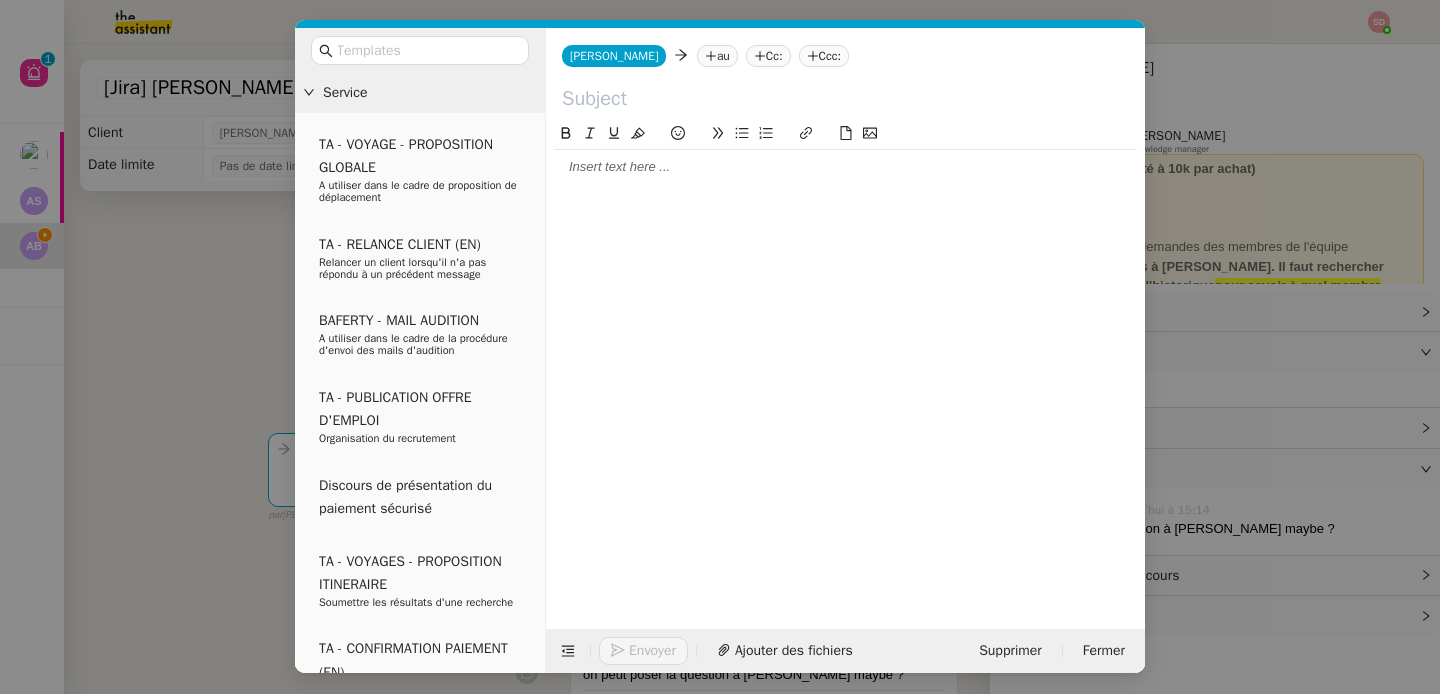 click on "au" 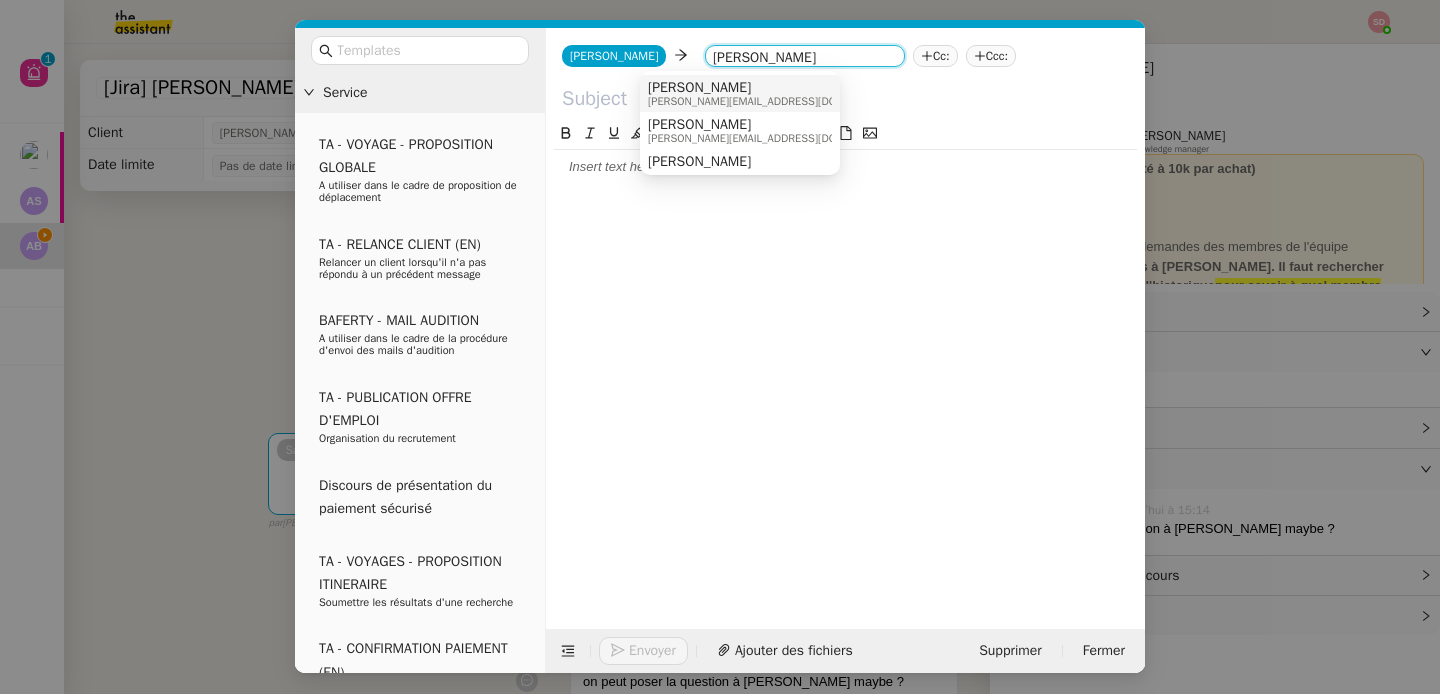 type on "geraldine h" 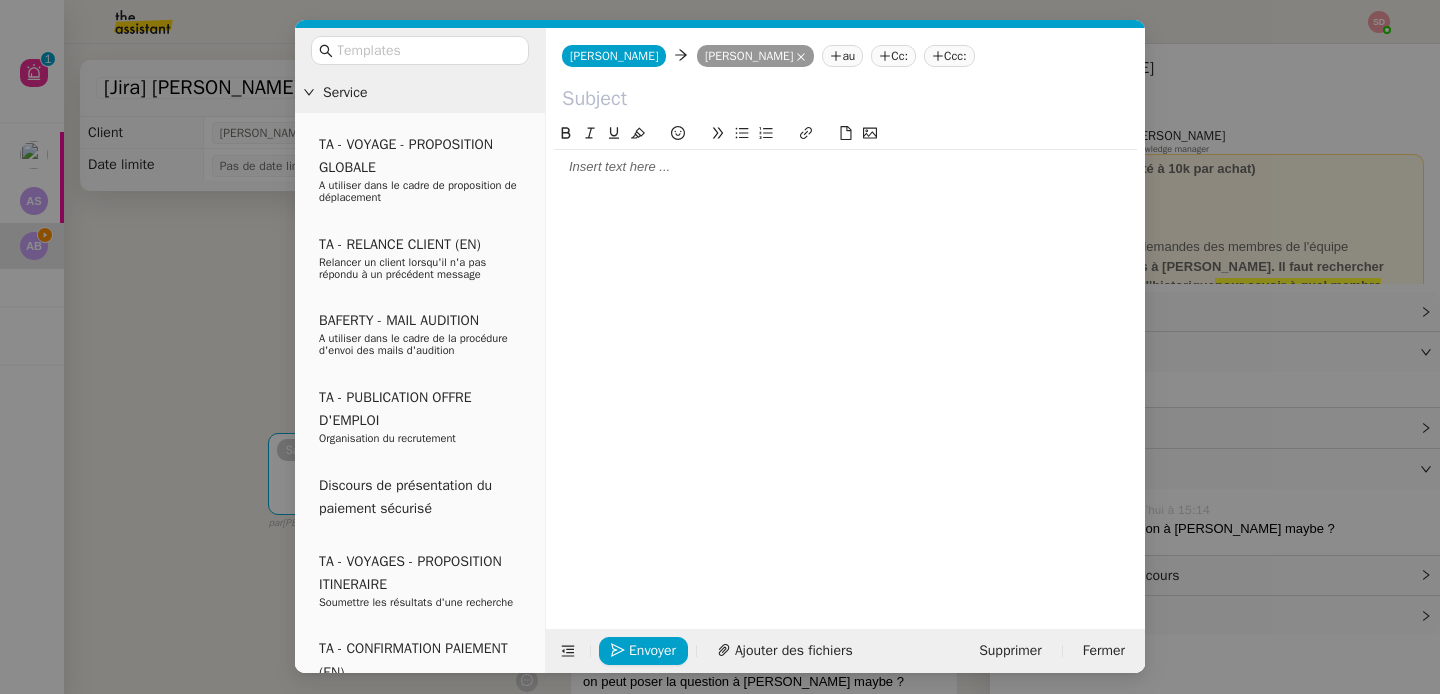 click 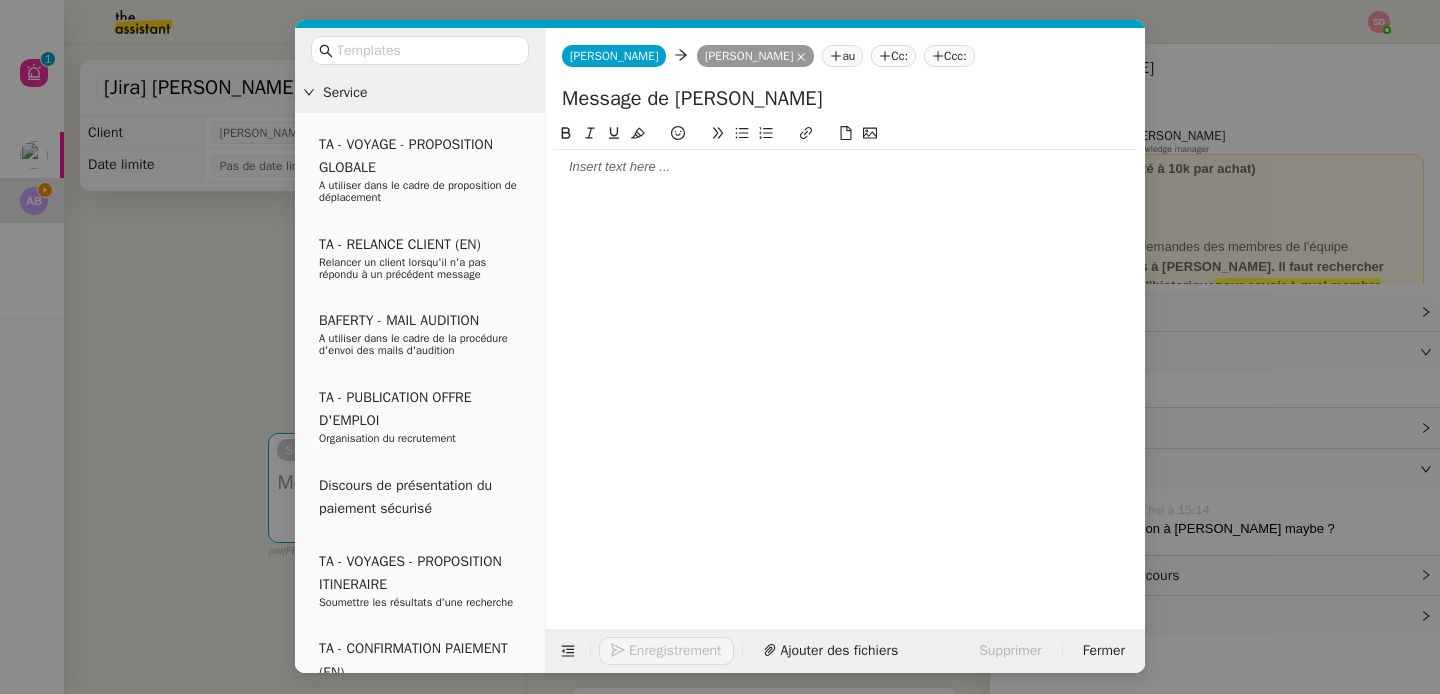 type on "Message de [PERSON_NAME]" 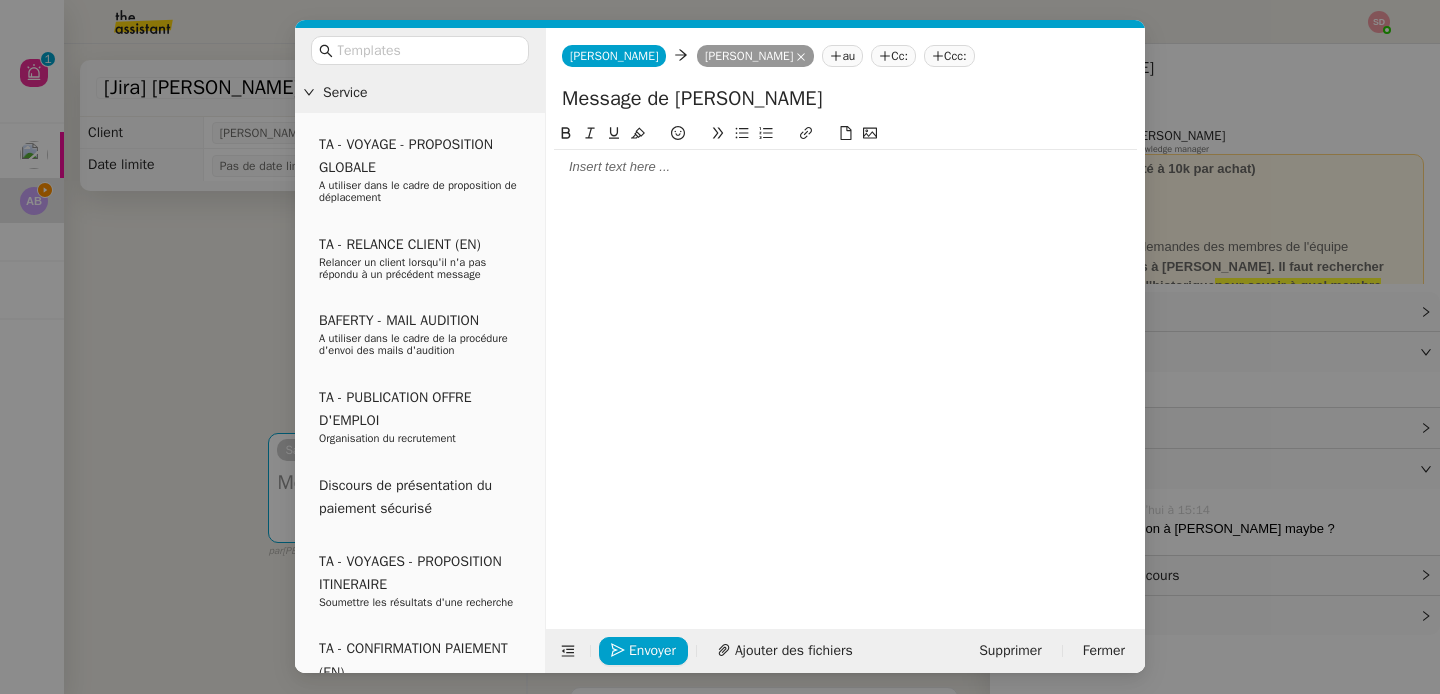 type 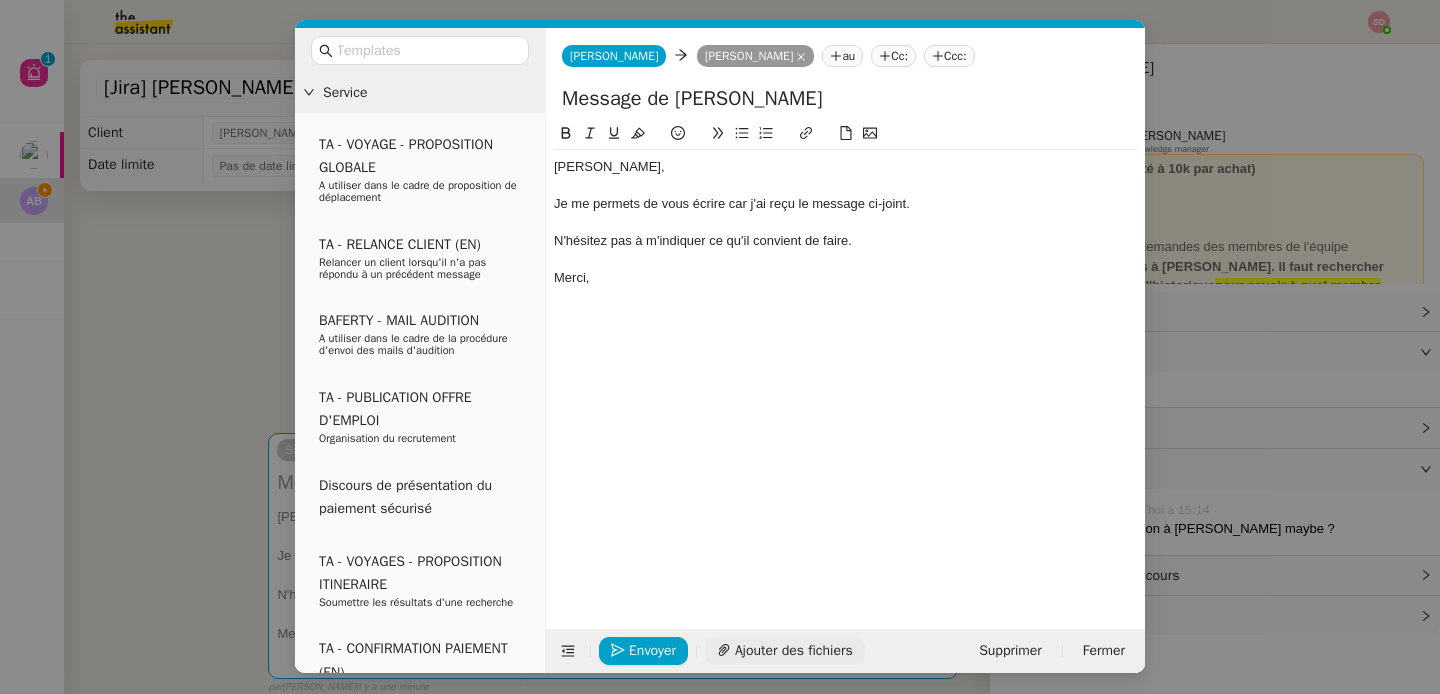 click on "Ajouter des fichiers" 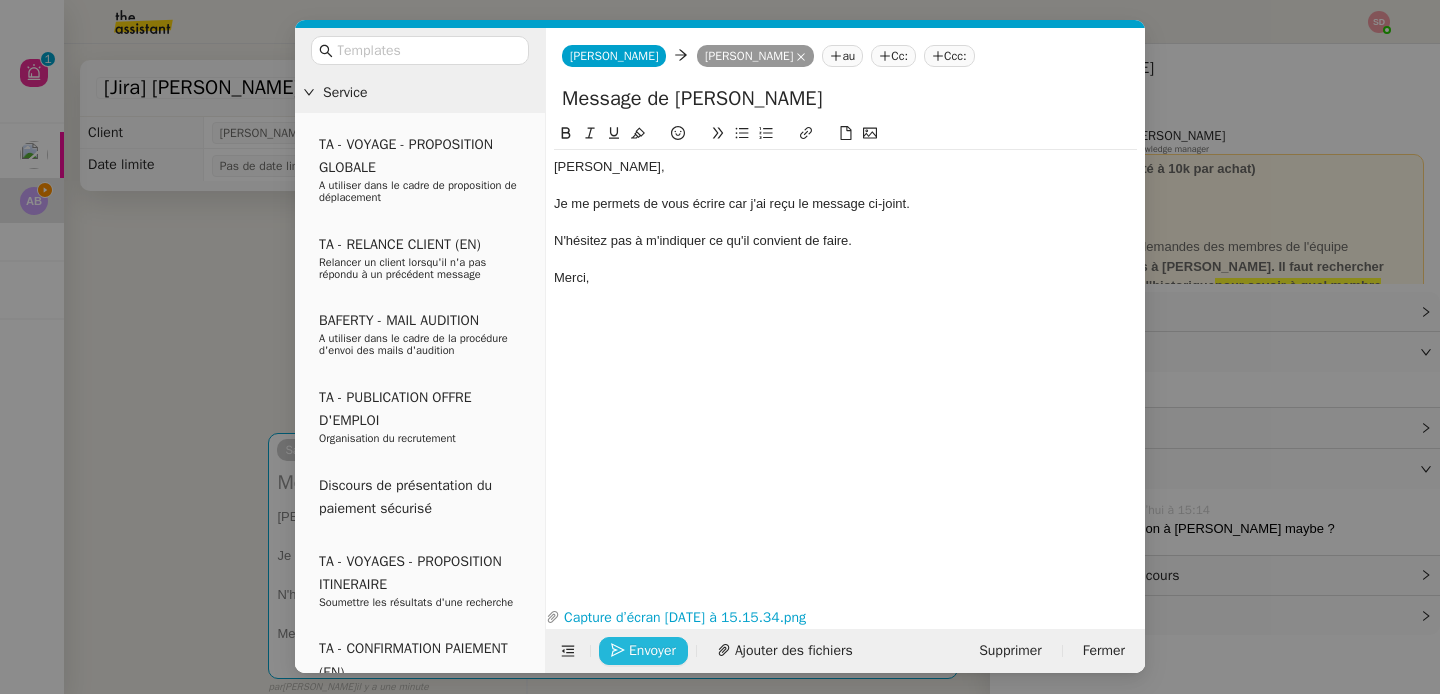 click on "Envoyer" 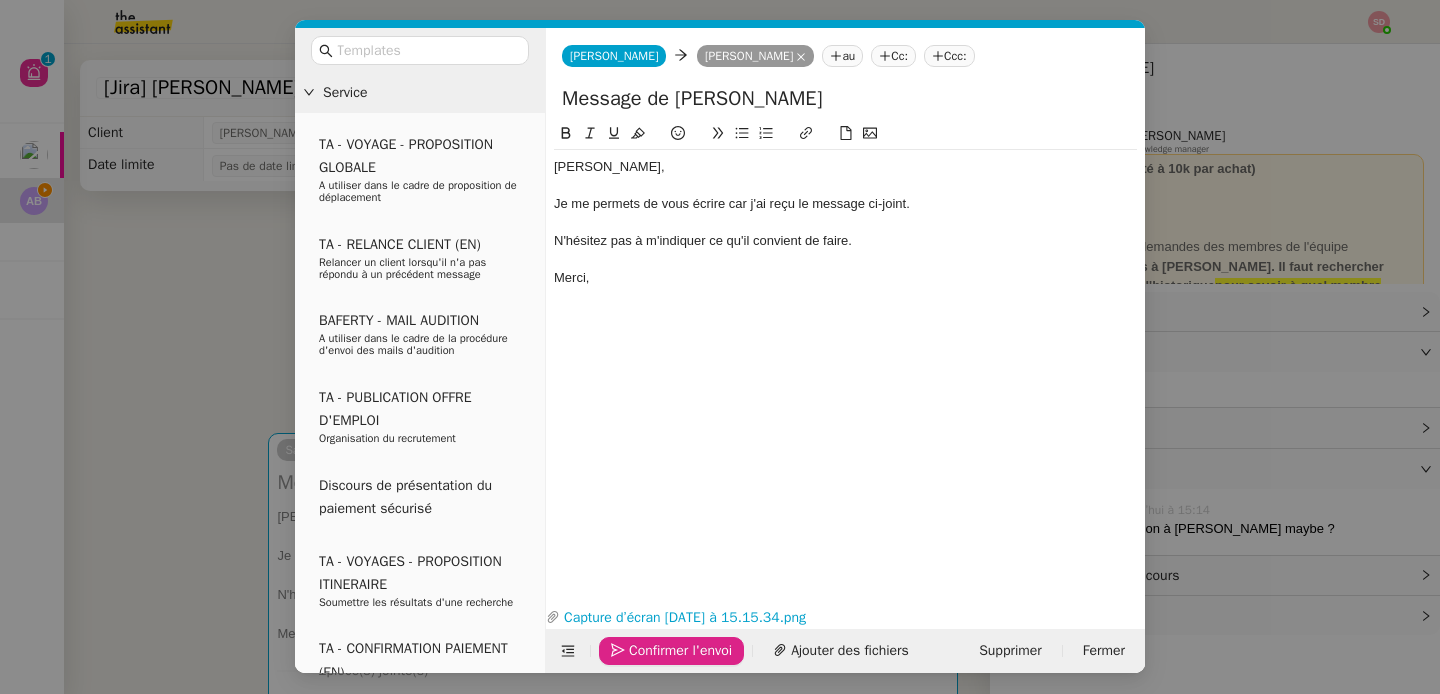 click on "Confirmer l'envoi" 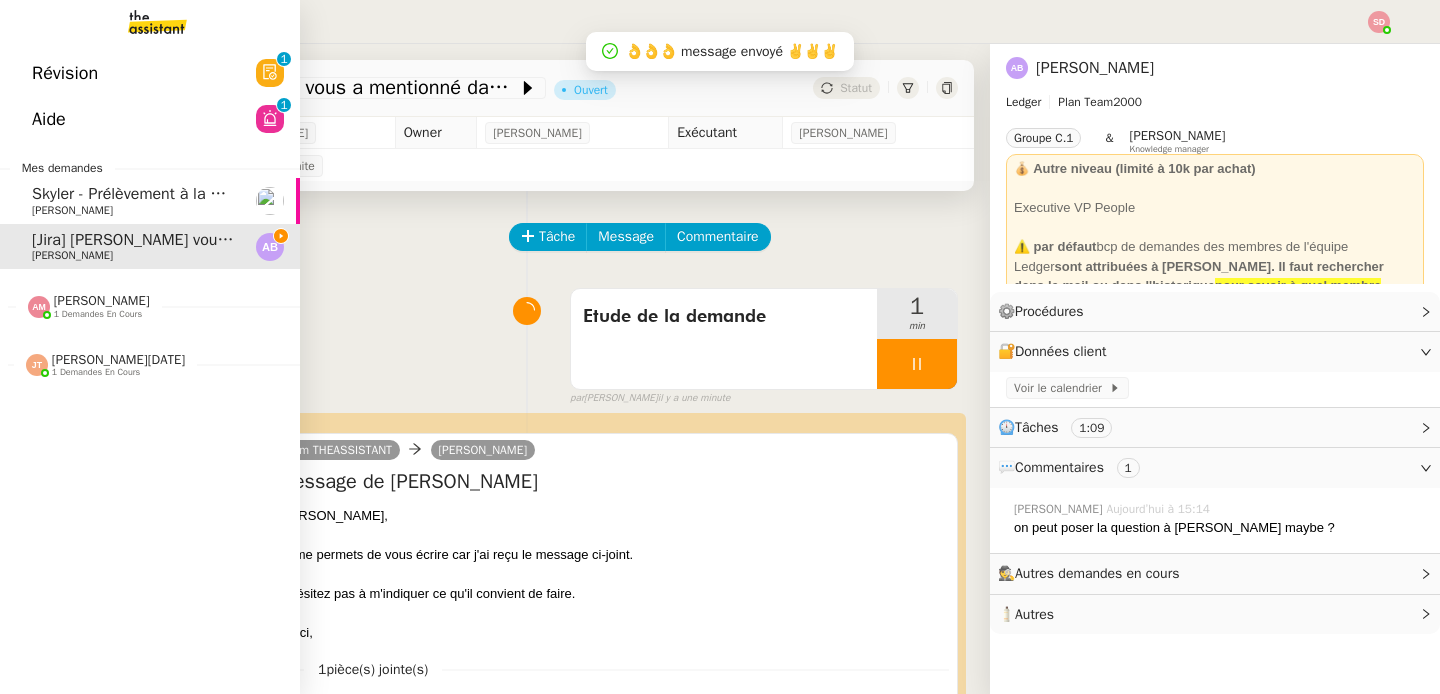 click on "1 demandes en cours" 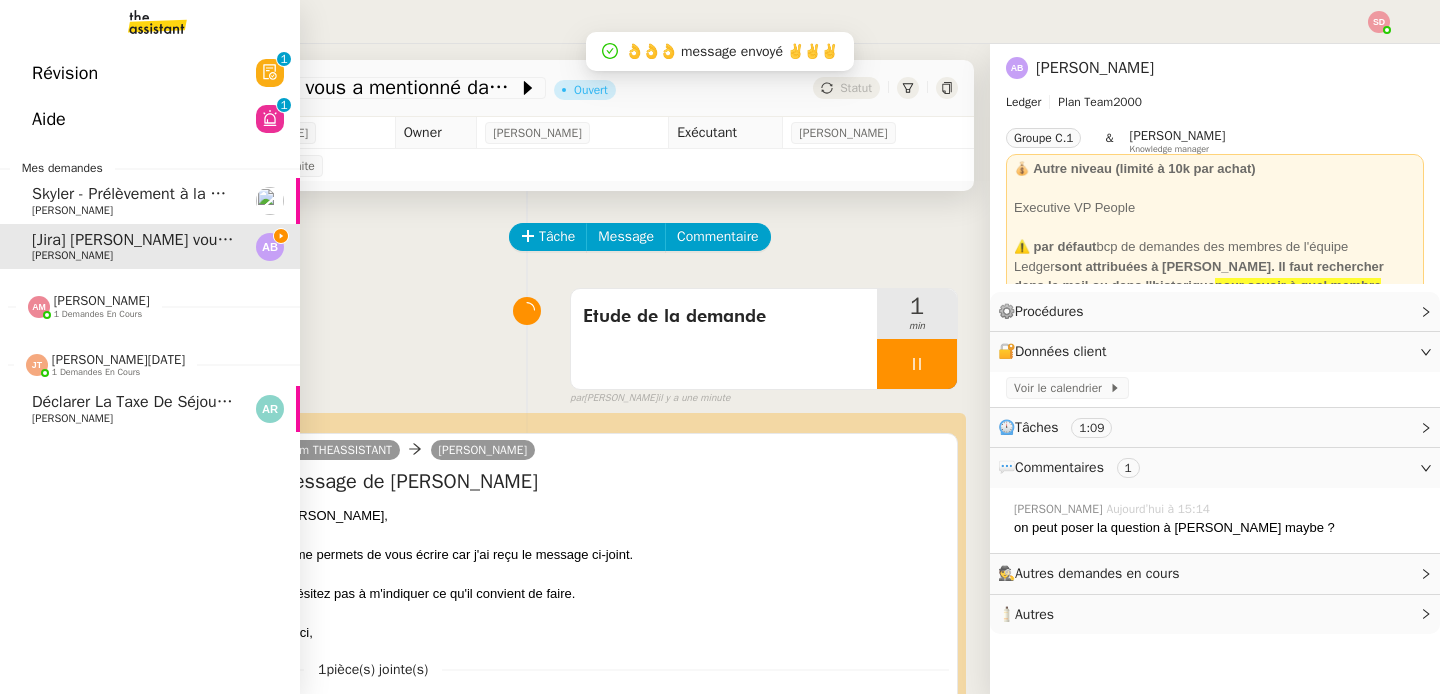 click on "1 demandes en cours" 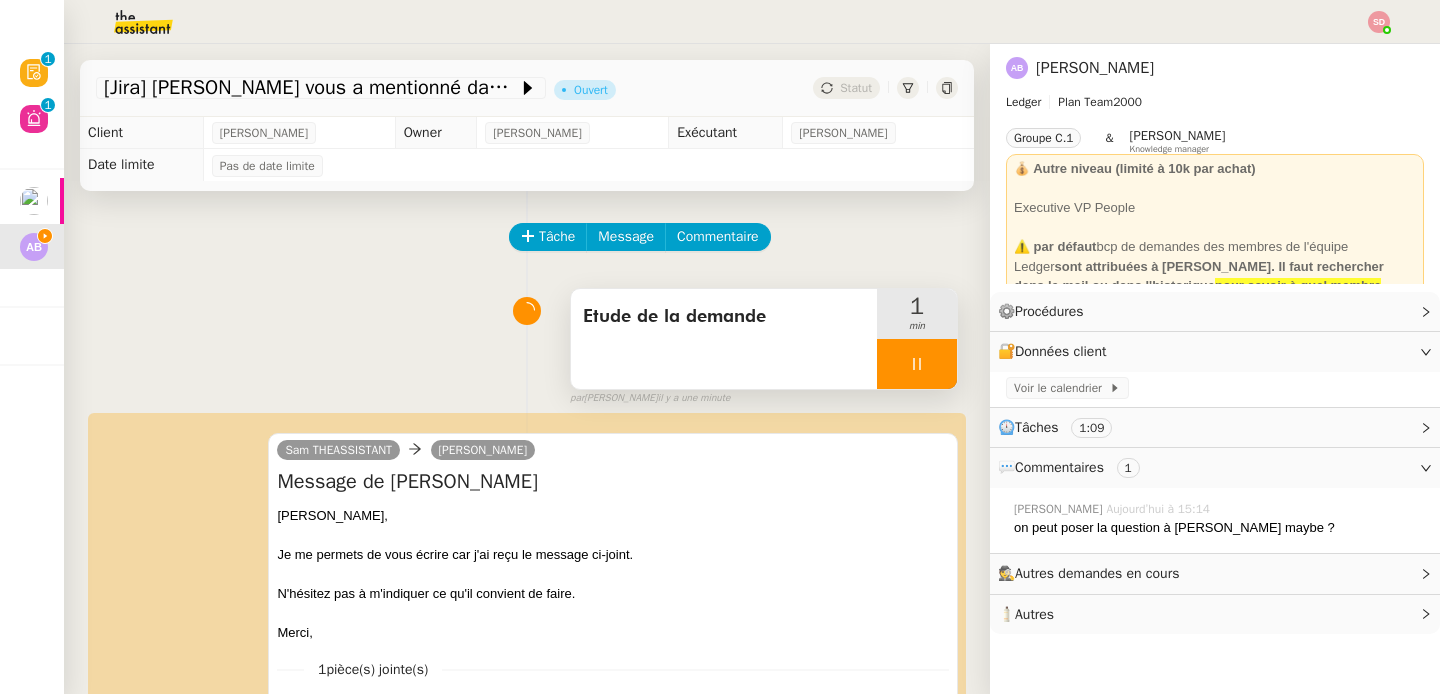 click at bounding box center [917, 364] 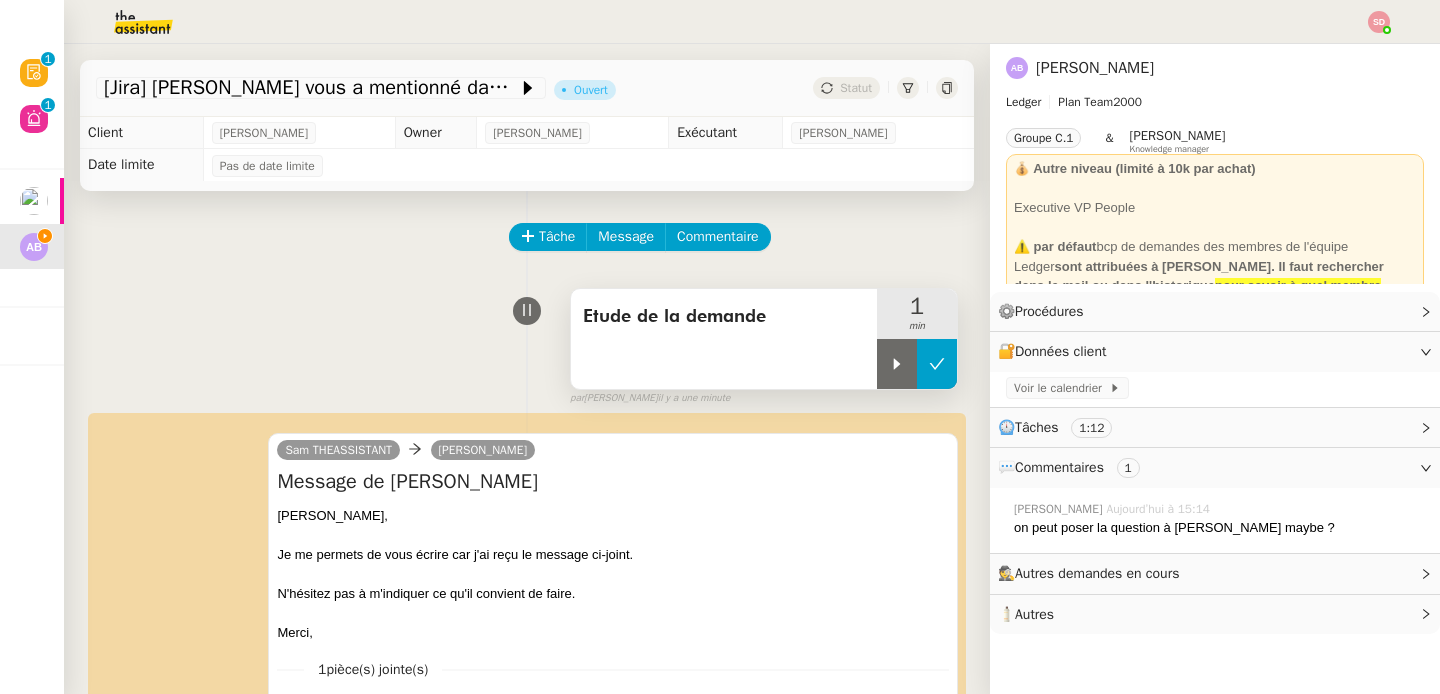 click at bounding box center (937, 364) 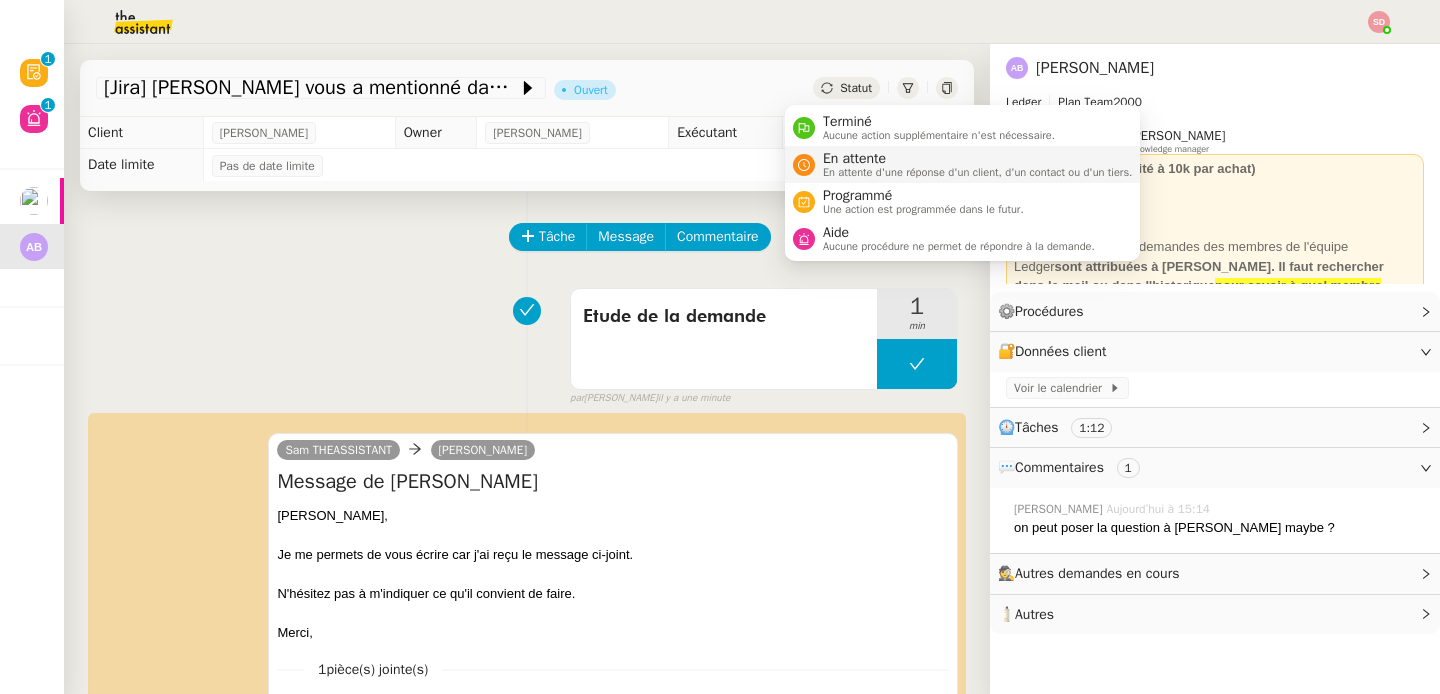 click on "En attente d'une réponse d'un client, d'un contact ou d'un tiers." at bounding box center (978, 172) 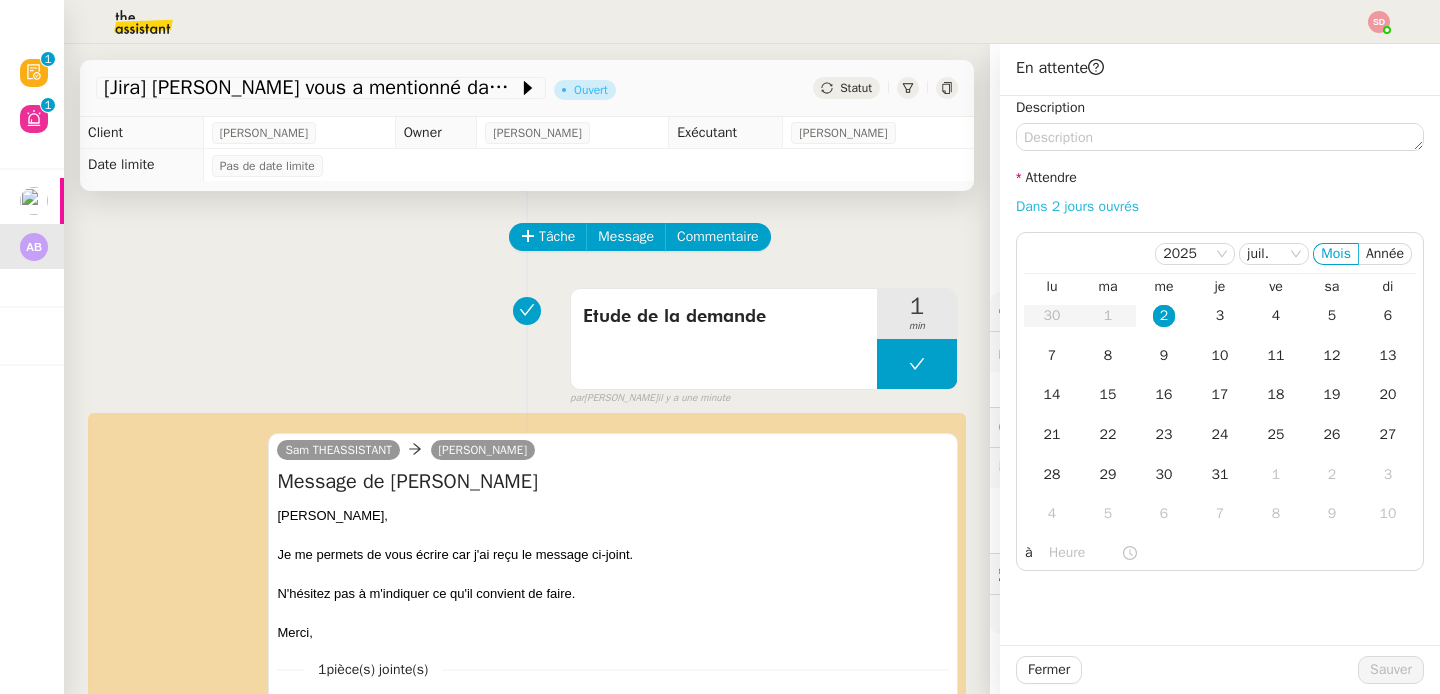 click on "Dans 2 jours ouvrés" 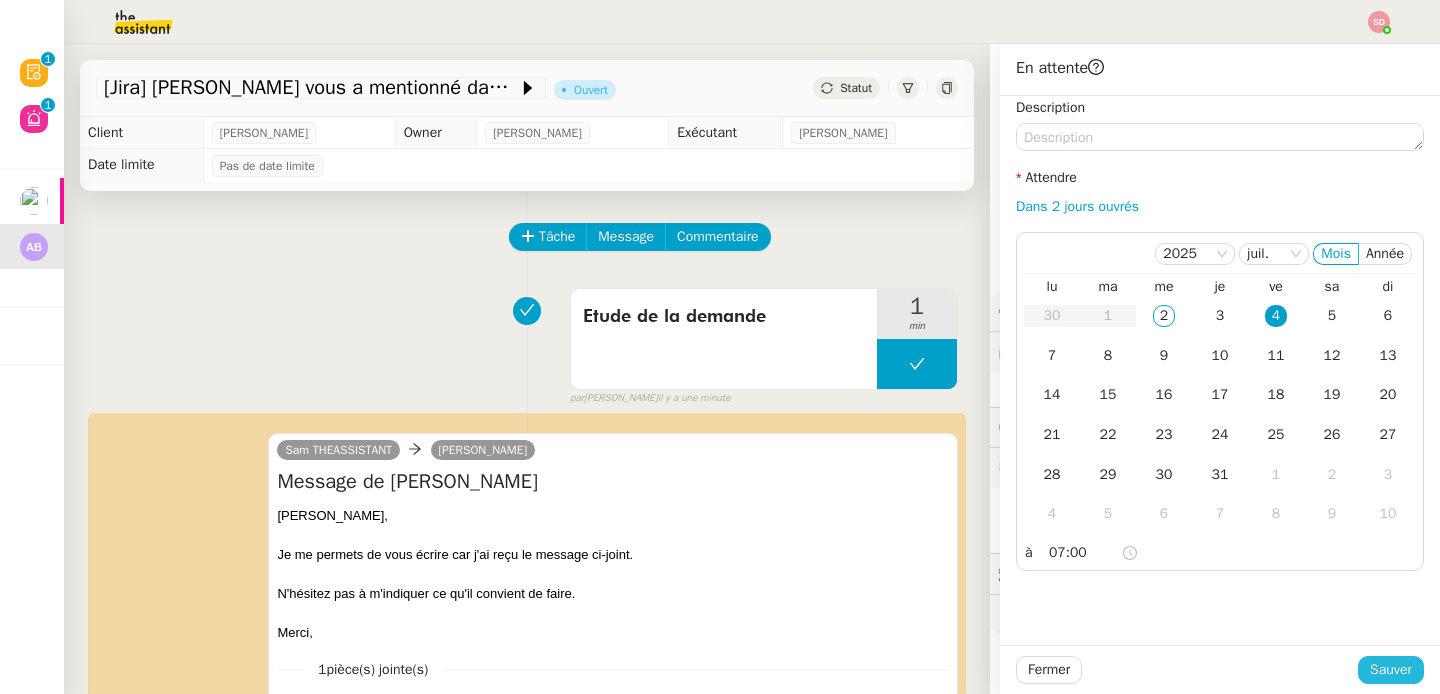 click on "Sauver" 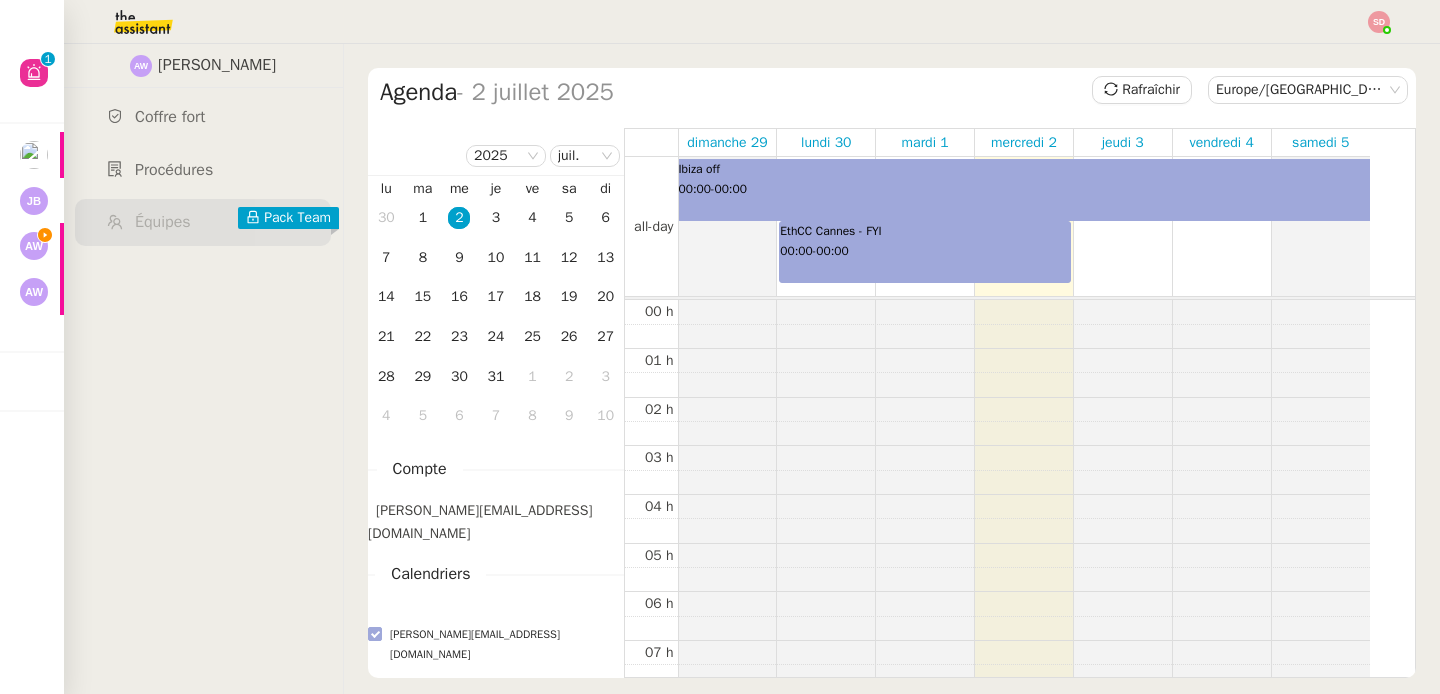 scroll, scrollTop: 0, scrollLeft: 0, axis: both 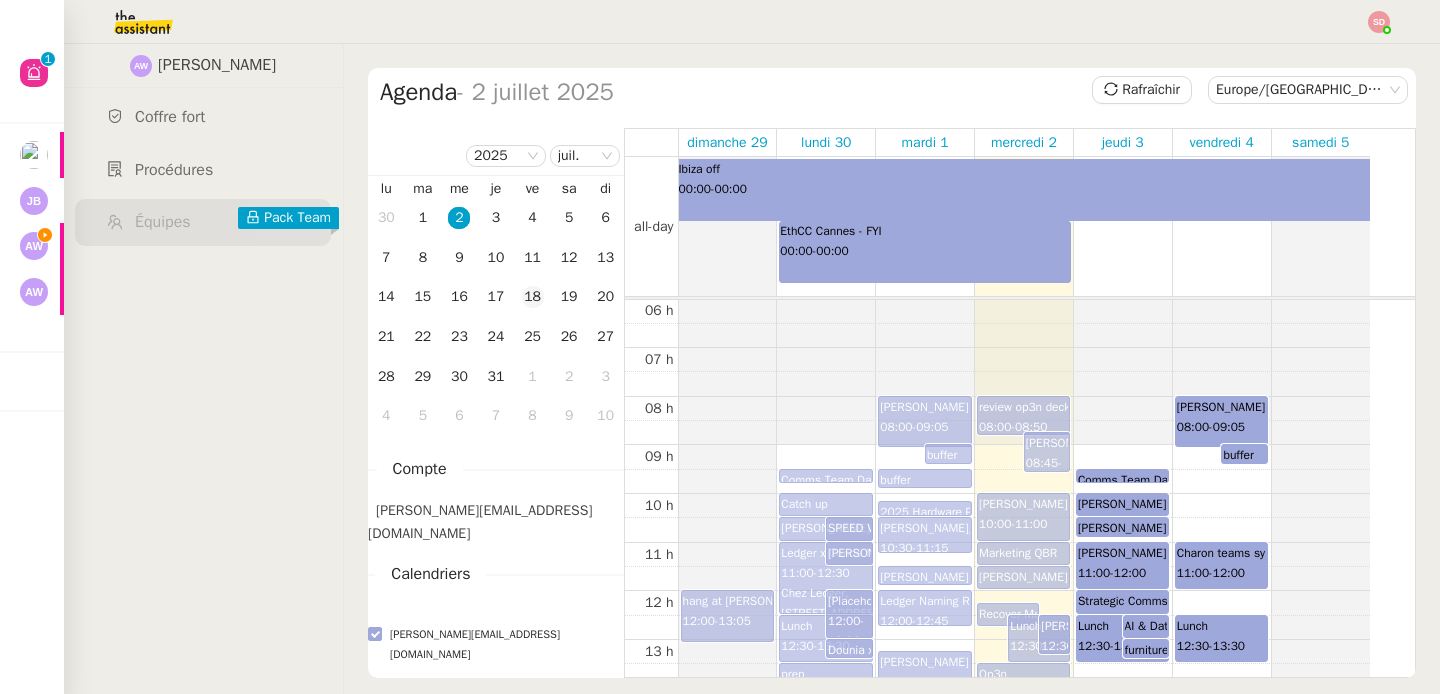 click on "18" 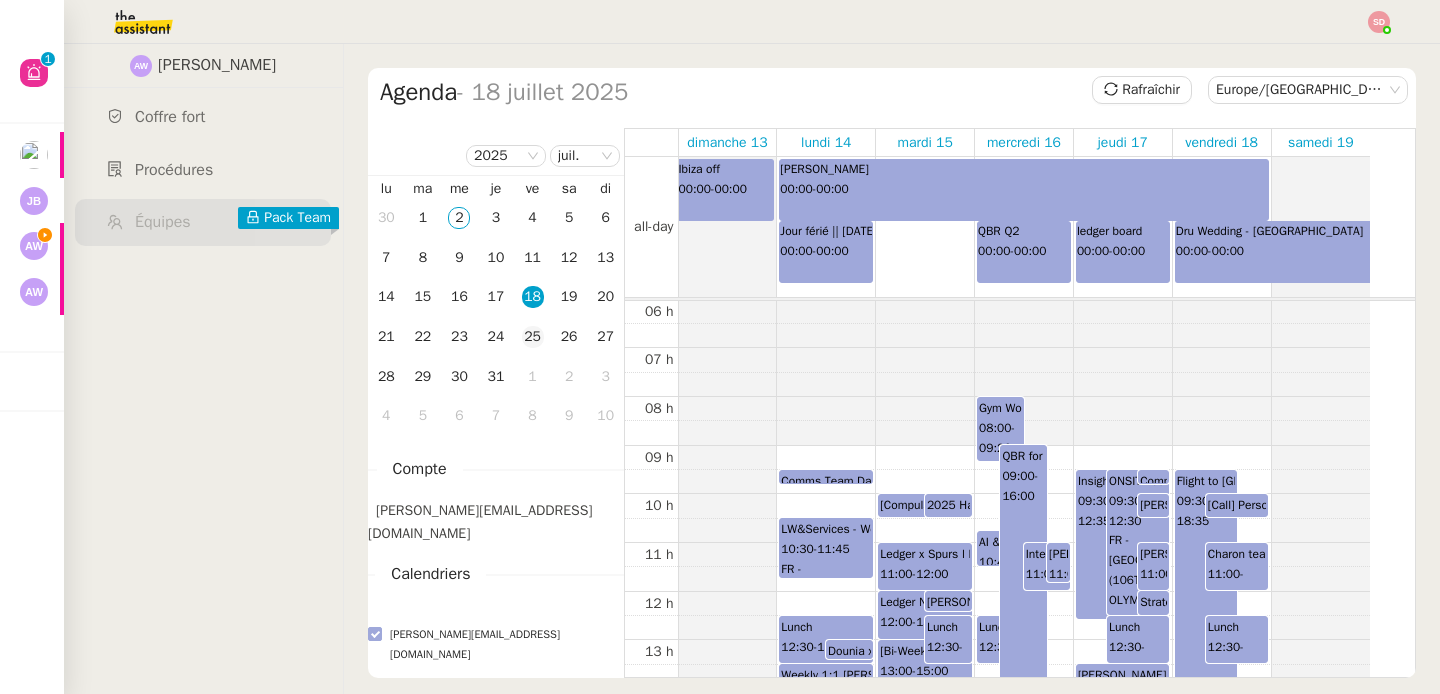 click on "25" 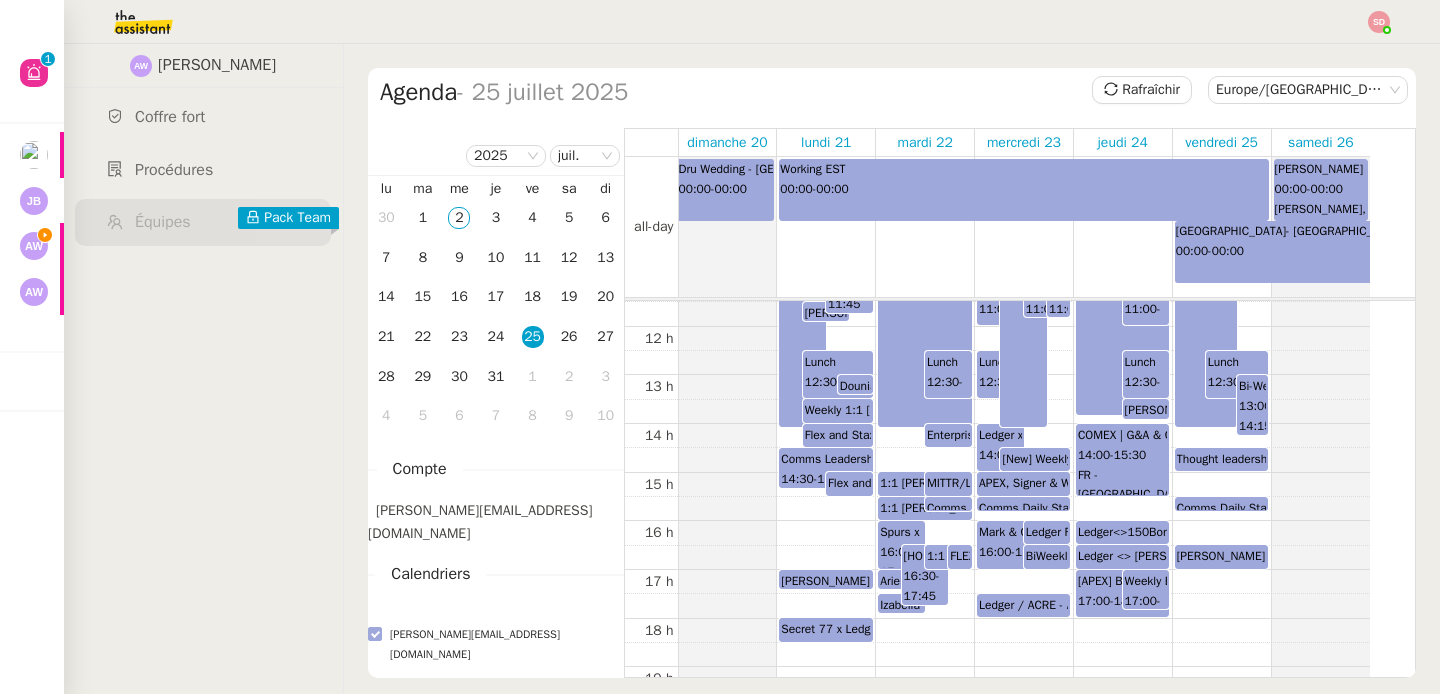 scroll, scrollTop: 566, scrollLeft: 0, axis: vertical 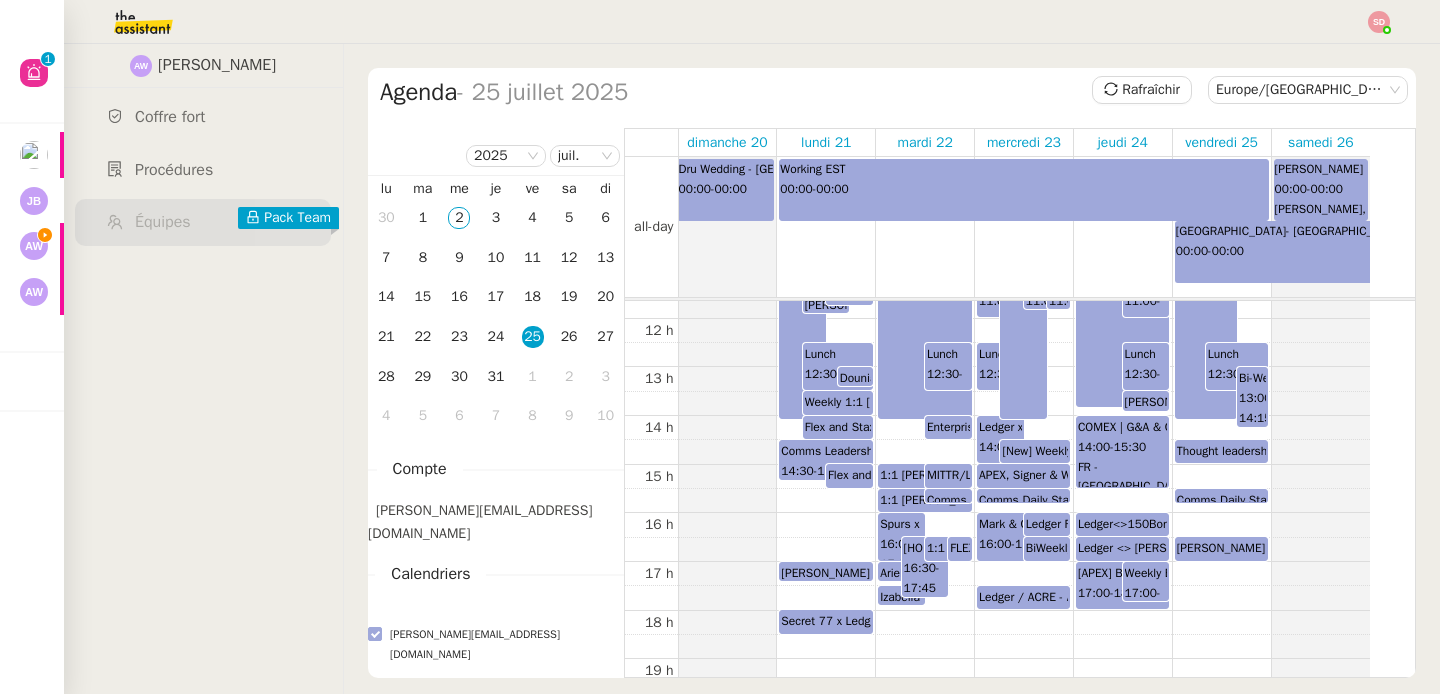 click on "Ariel / Adele Monthly 1to1" 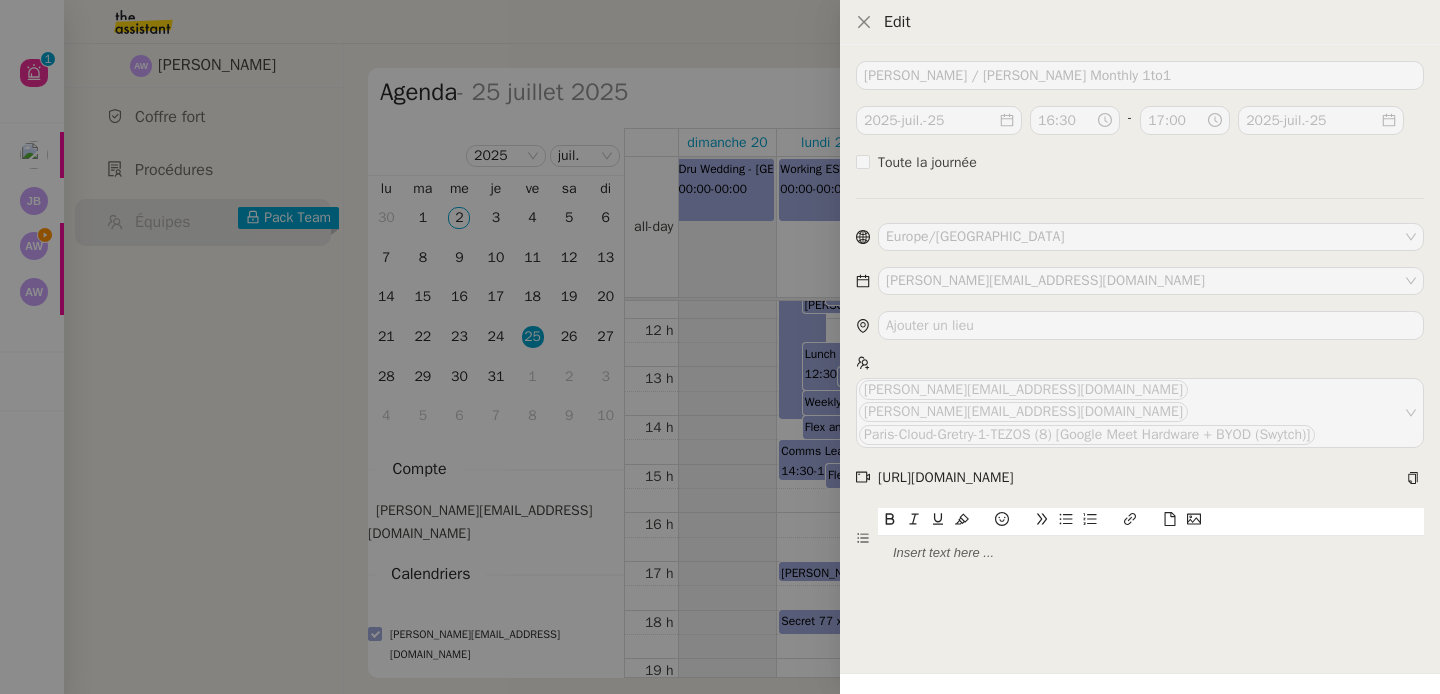 click at bounding box center [720, 347] 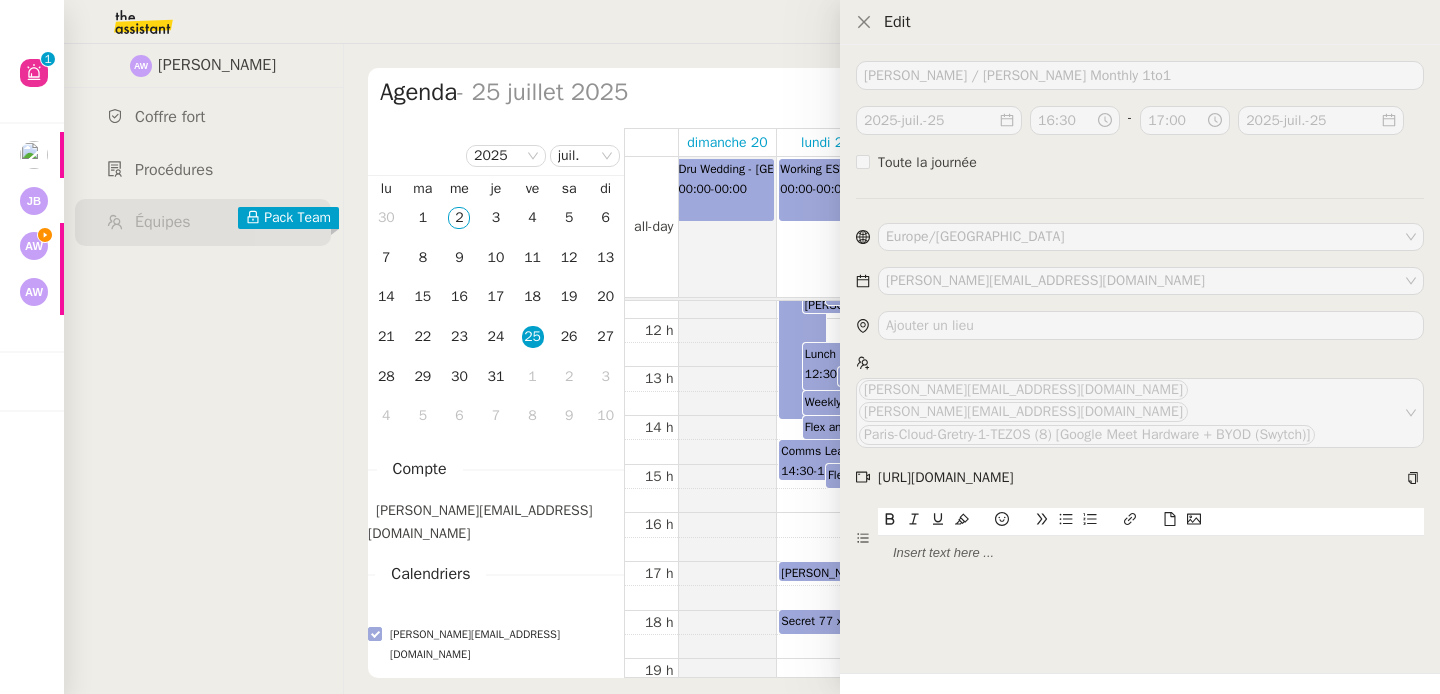type 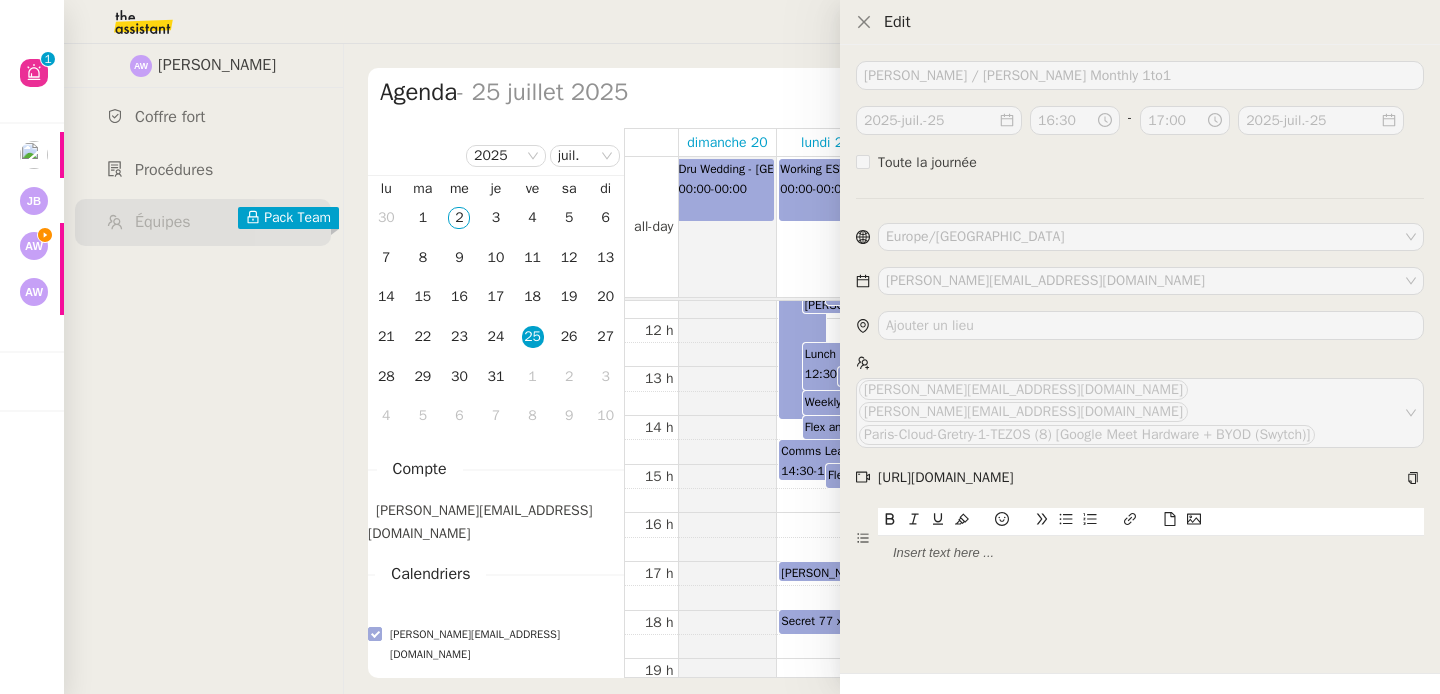 type 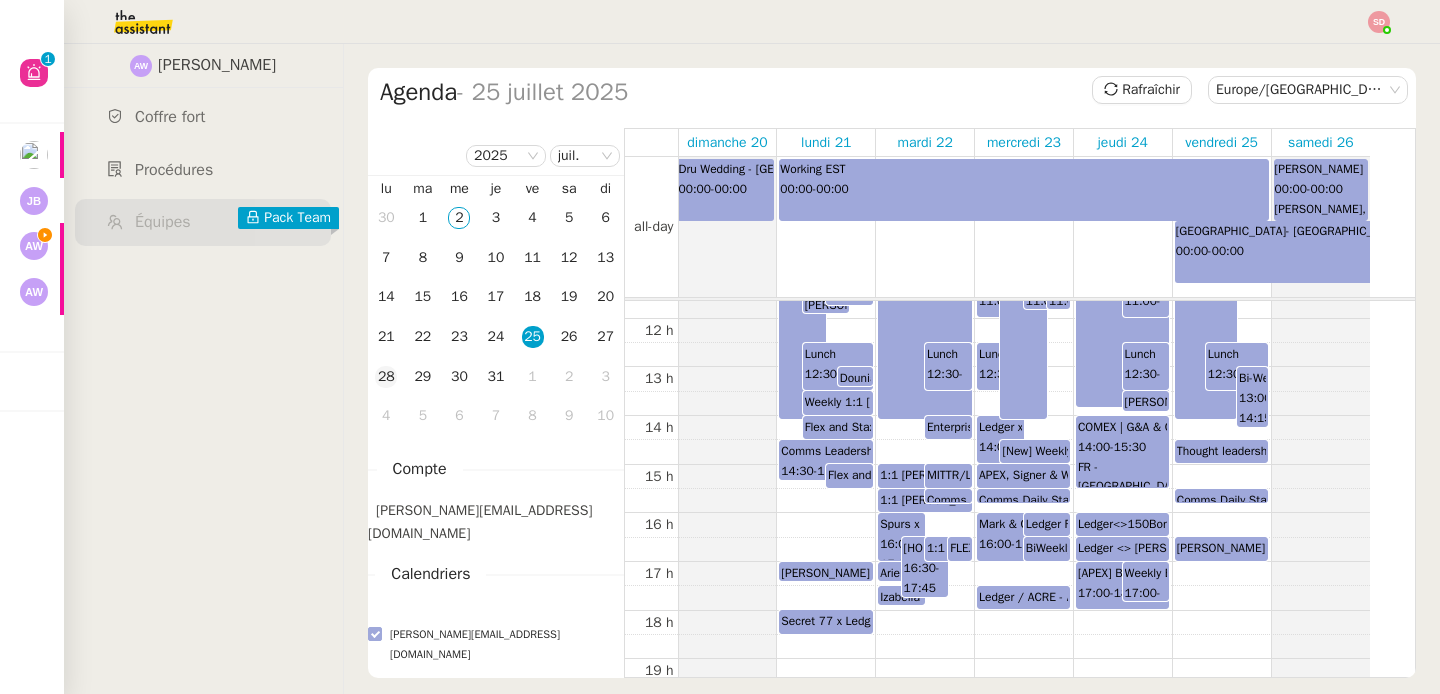 click on "28" 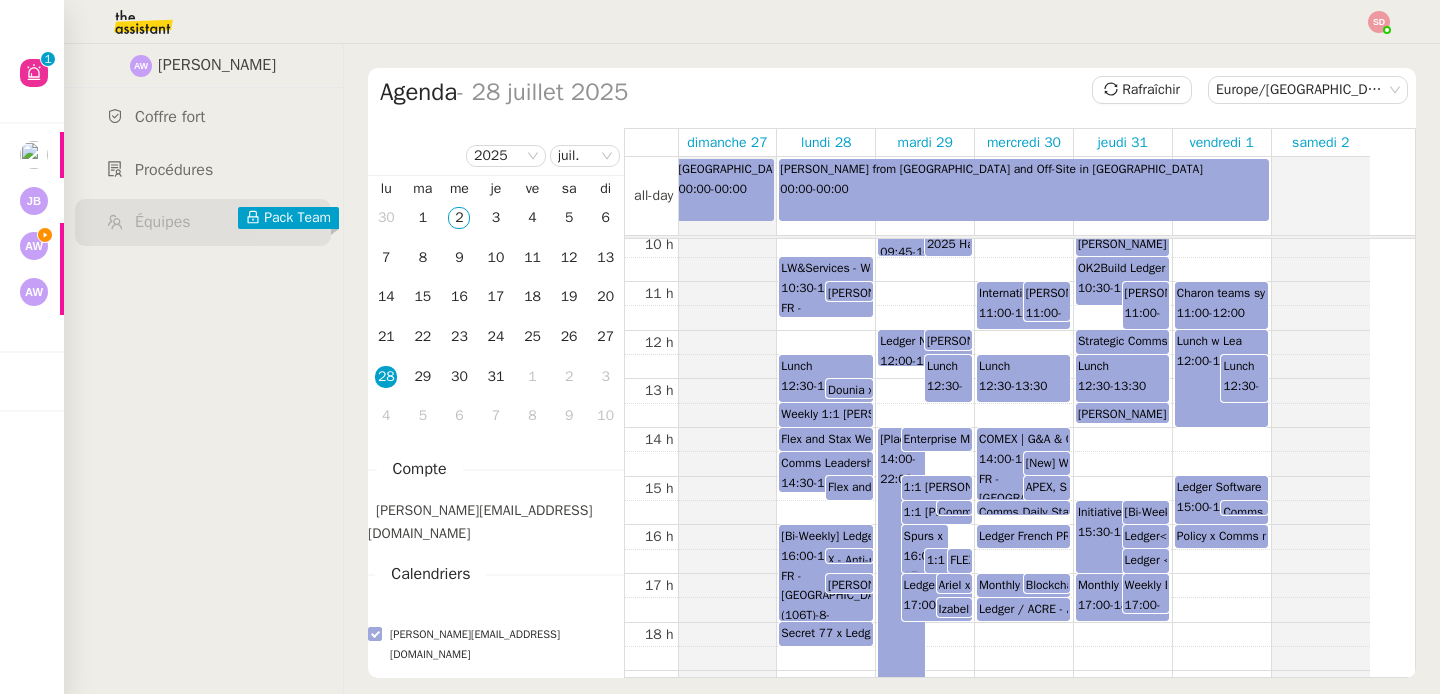scroll, scrollTop: 486, scrollLeft: 0, axis: vertical 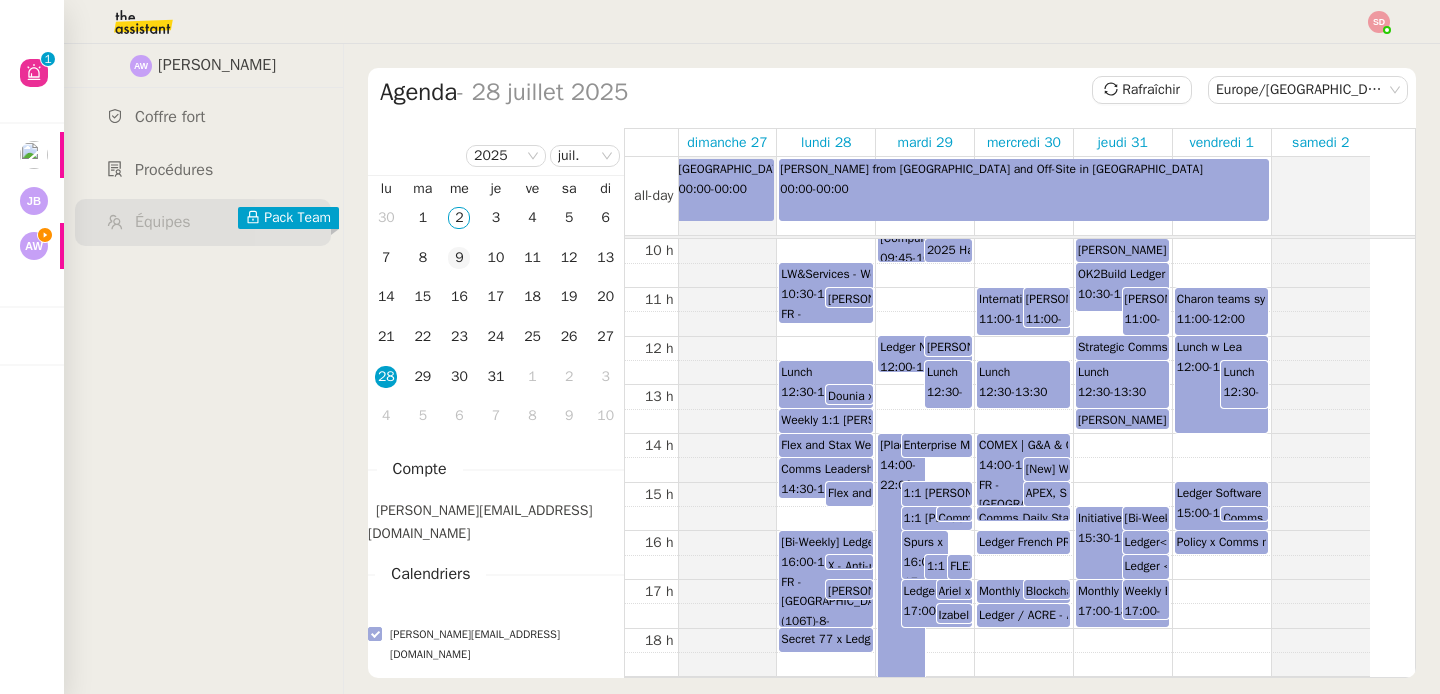 click on "9" 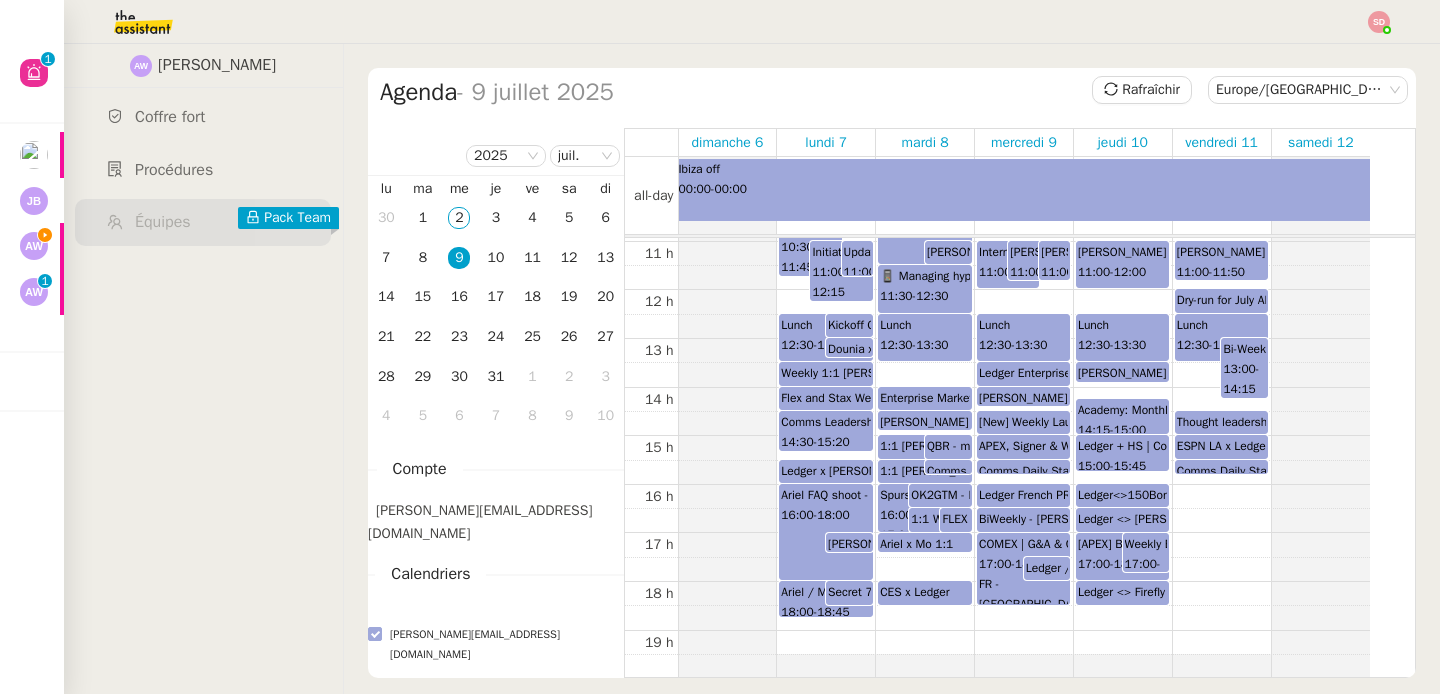 scroll, scrollTop: 526, scrollLeft: 0, axis: vertical 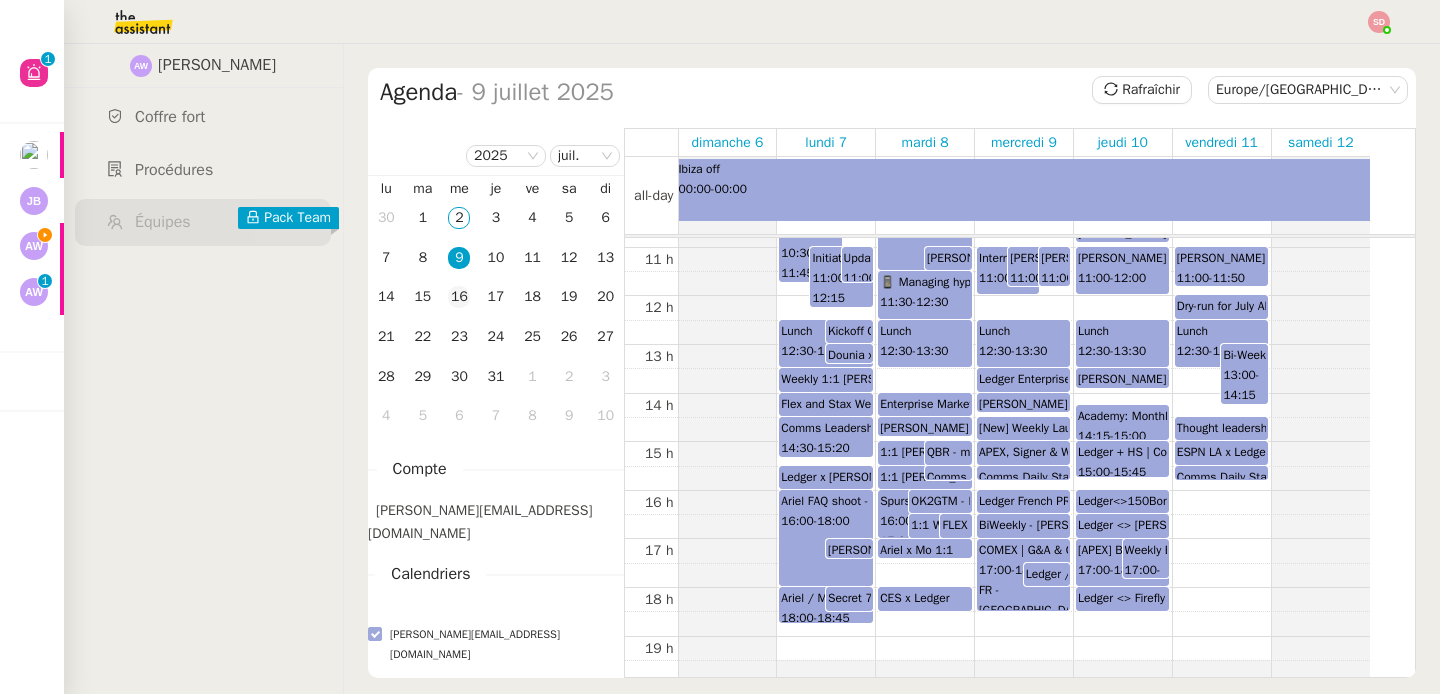 click on "16" 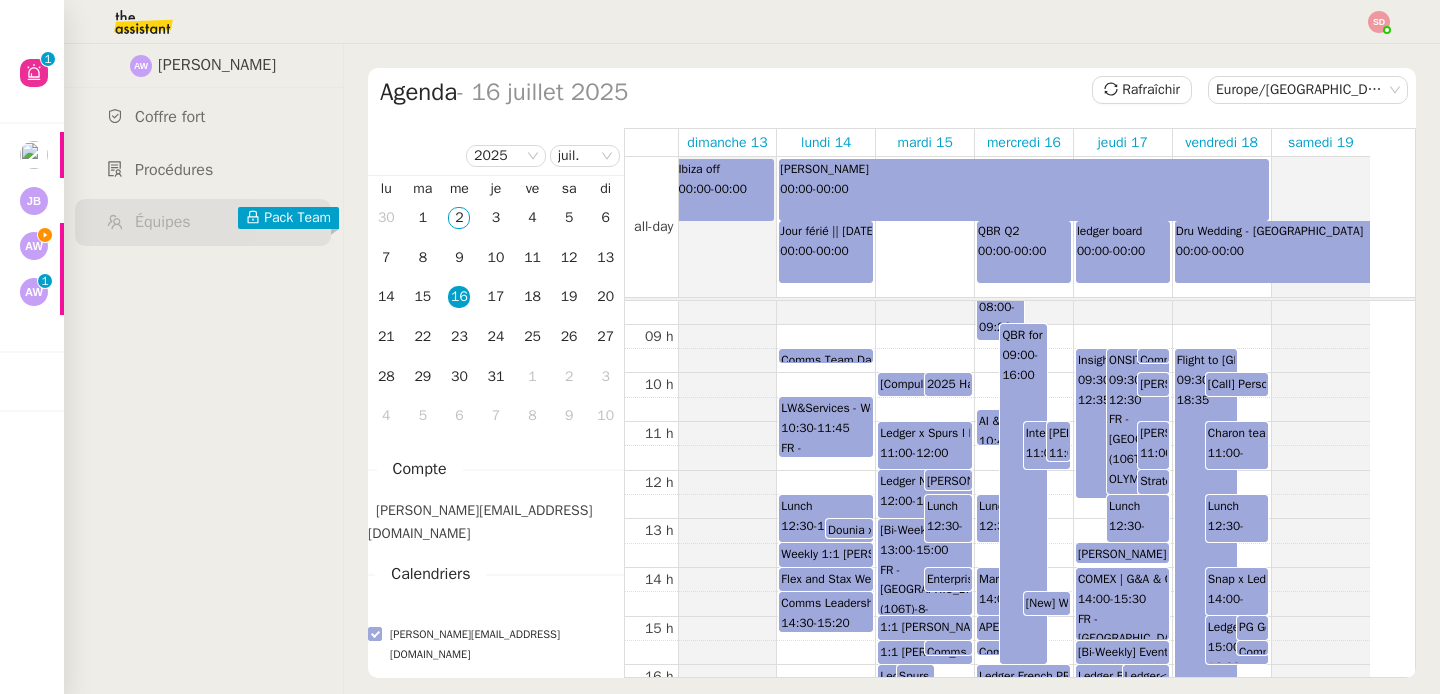 scroll, scrollTop: 422, scrollLeft: 0, axis: vertical 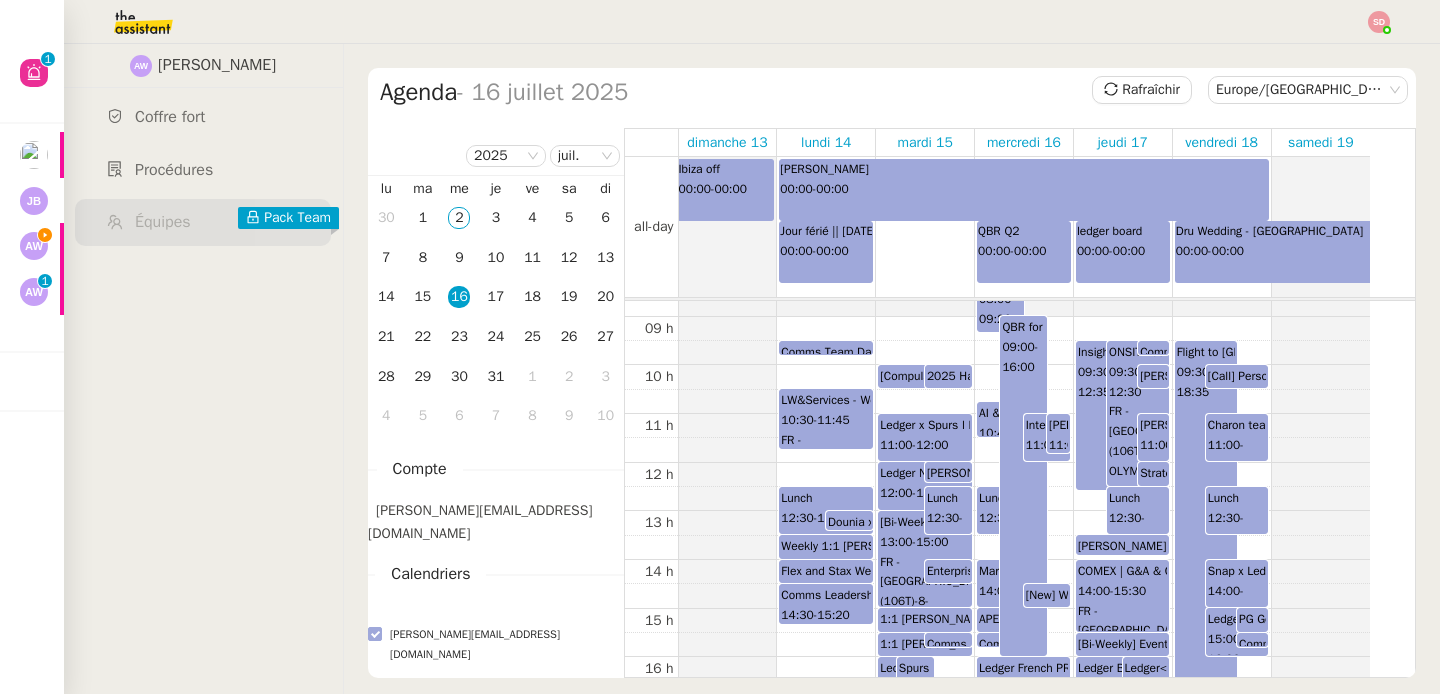 click on "LW&Services - Weekly Wallet App, Business Lines and Providers Review 10:30  -  11:45 FR - Paris (106T)-3-Archives-POW (CSE Priority) (10) [Google Meet Hardware + BYOD (Swytch)]" 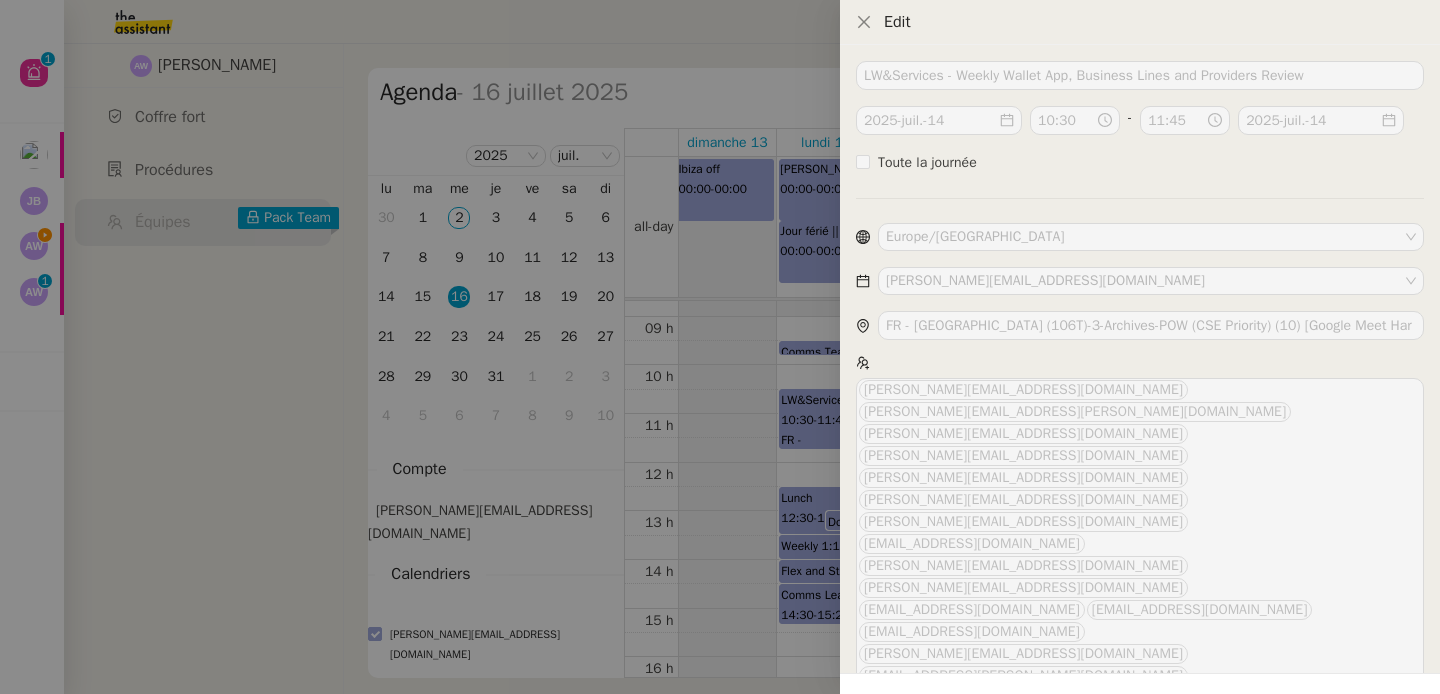click at bounding box center (720, 347) 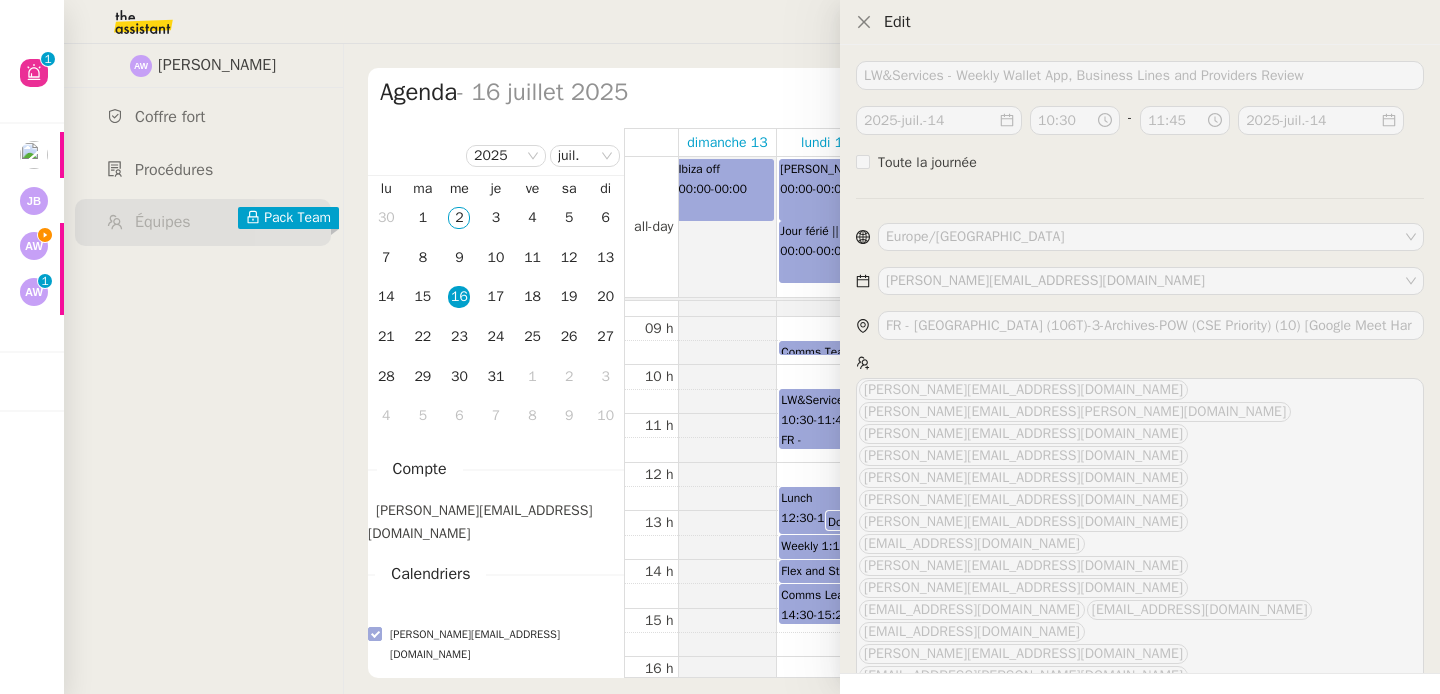 type 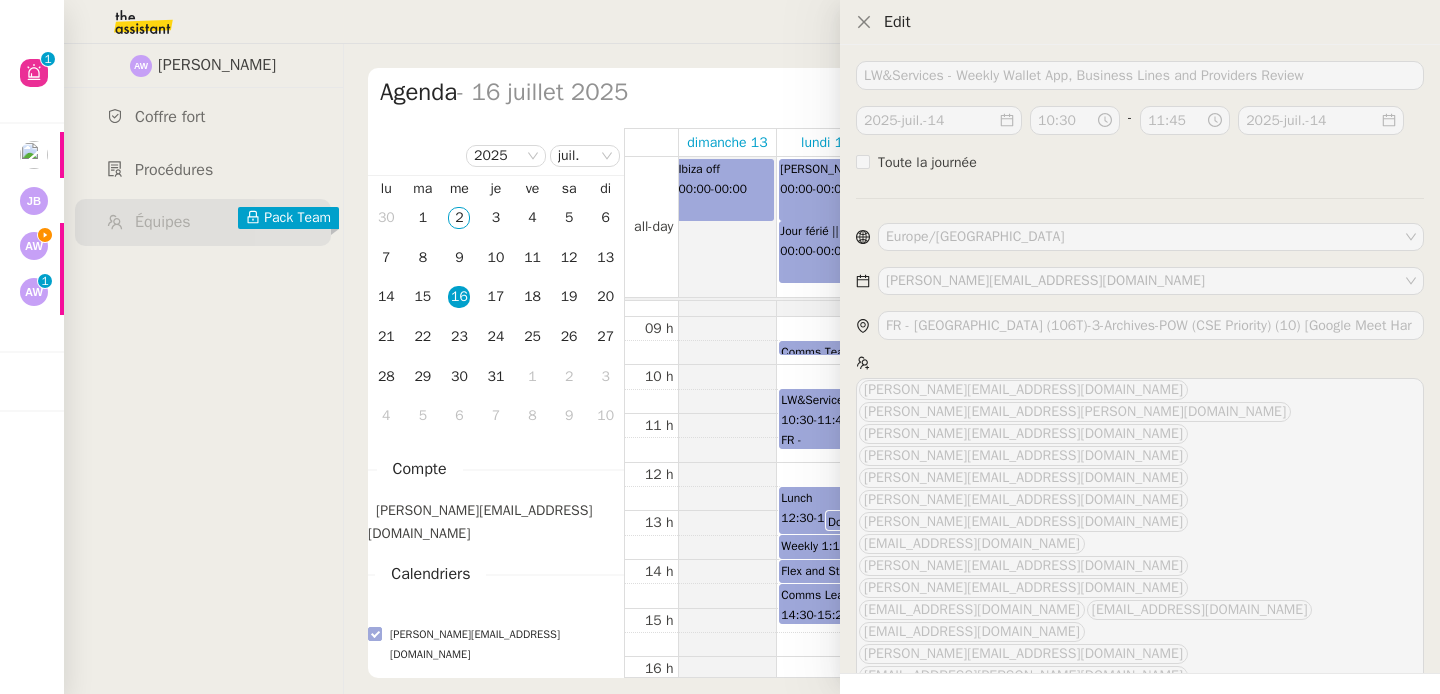 type 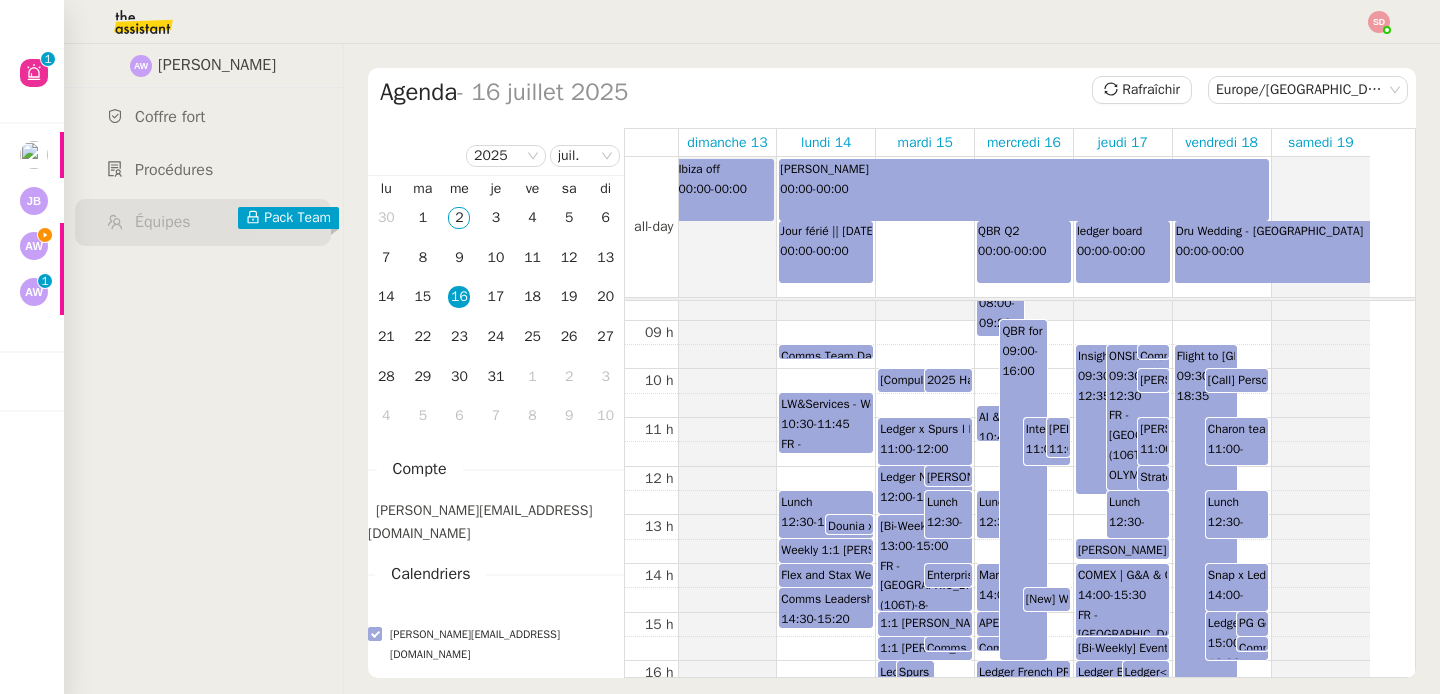 scroll, scrollTop: 392, scrollLeft: 0, axis: vertical 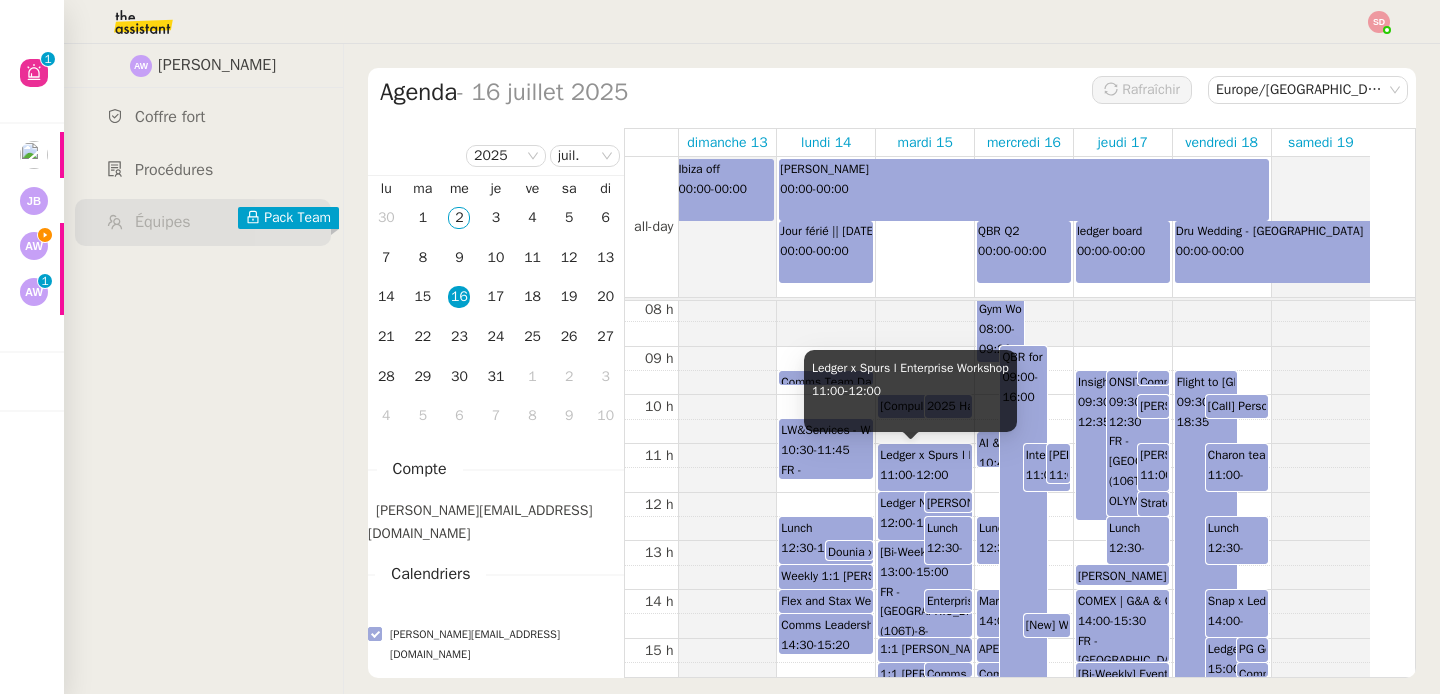 click on "Ledger x Spurs l Enterprise Workshop 11:00  -  12:00" 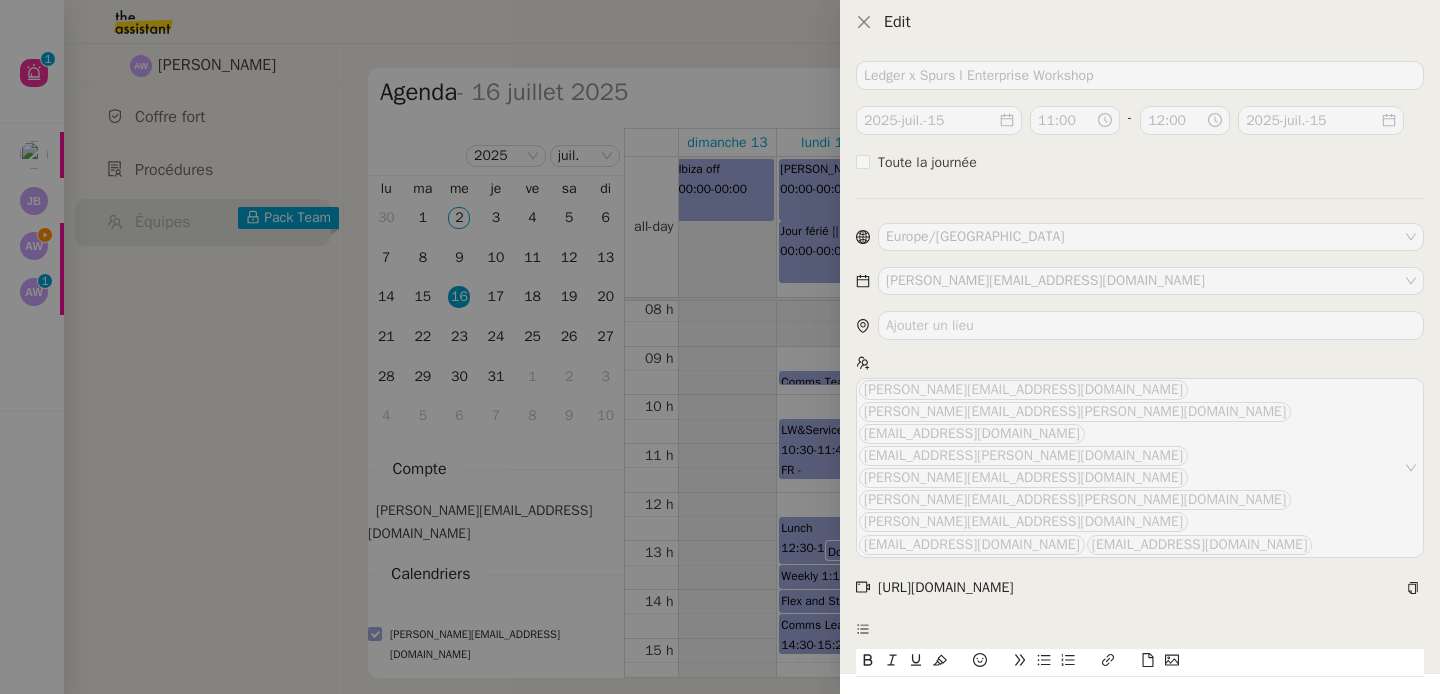 click at bounding box center (720, 347) 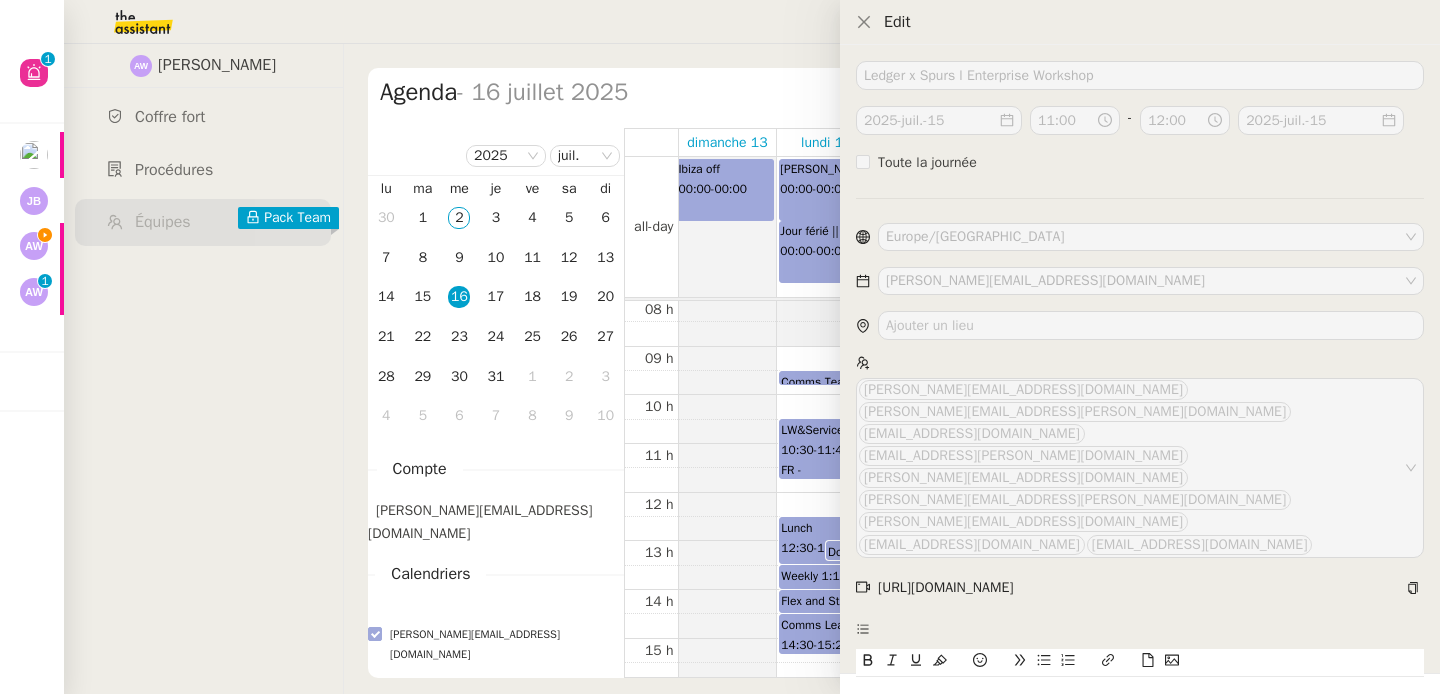 type 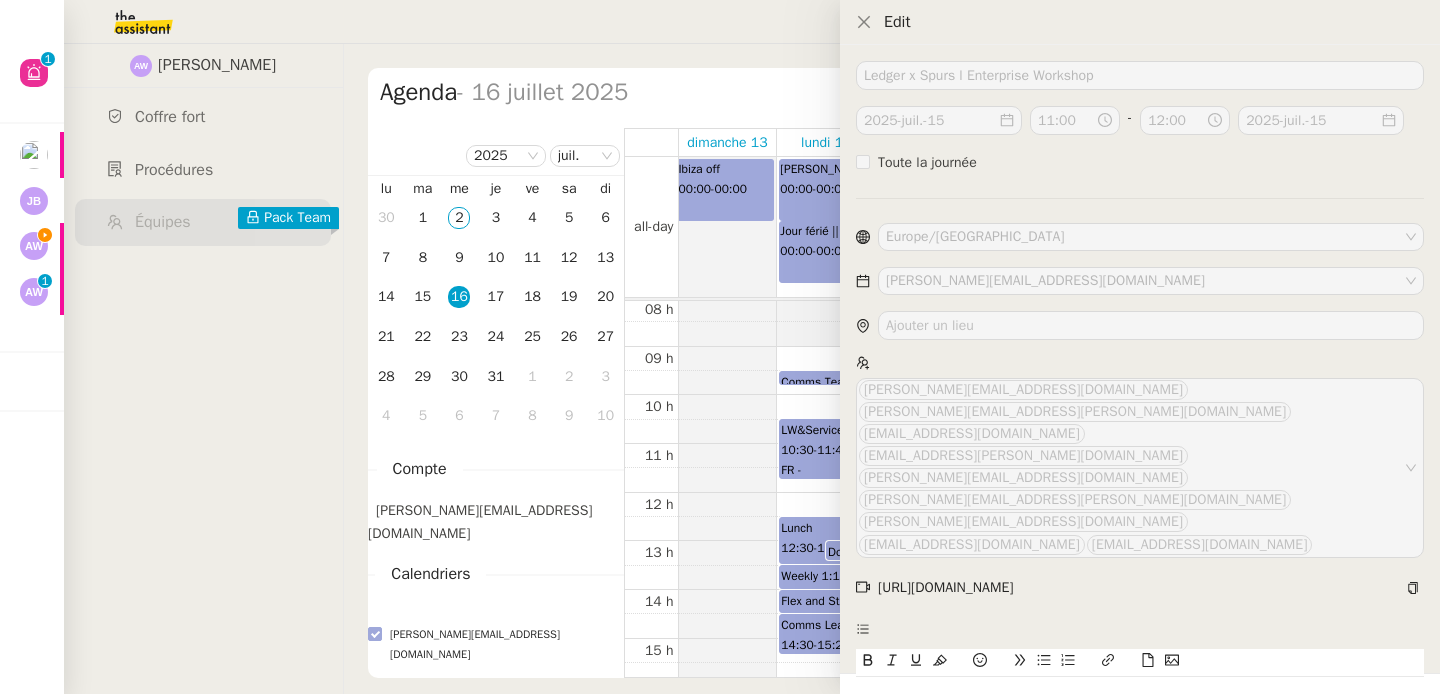 type 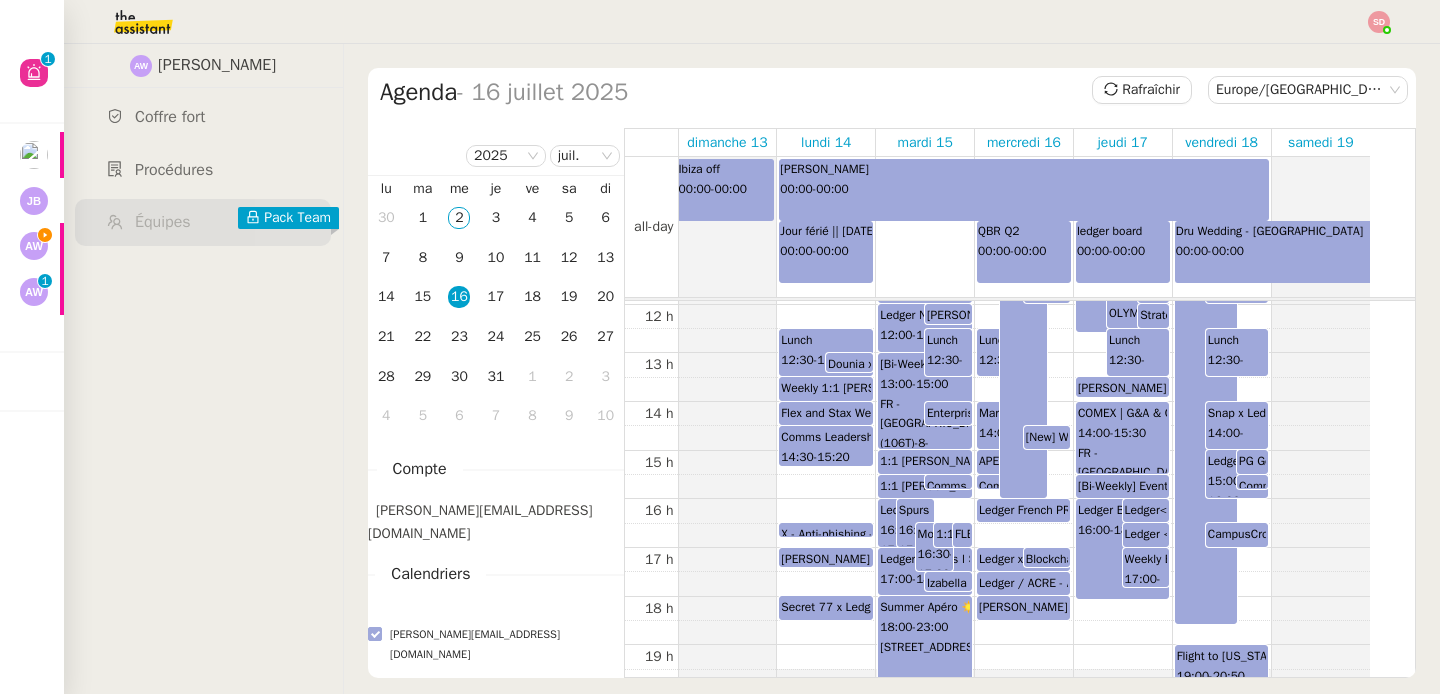 scroll, scrollTop: 588, scrollLeft: 0, axis: vertical 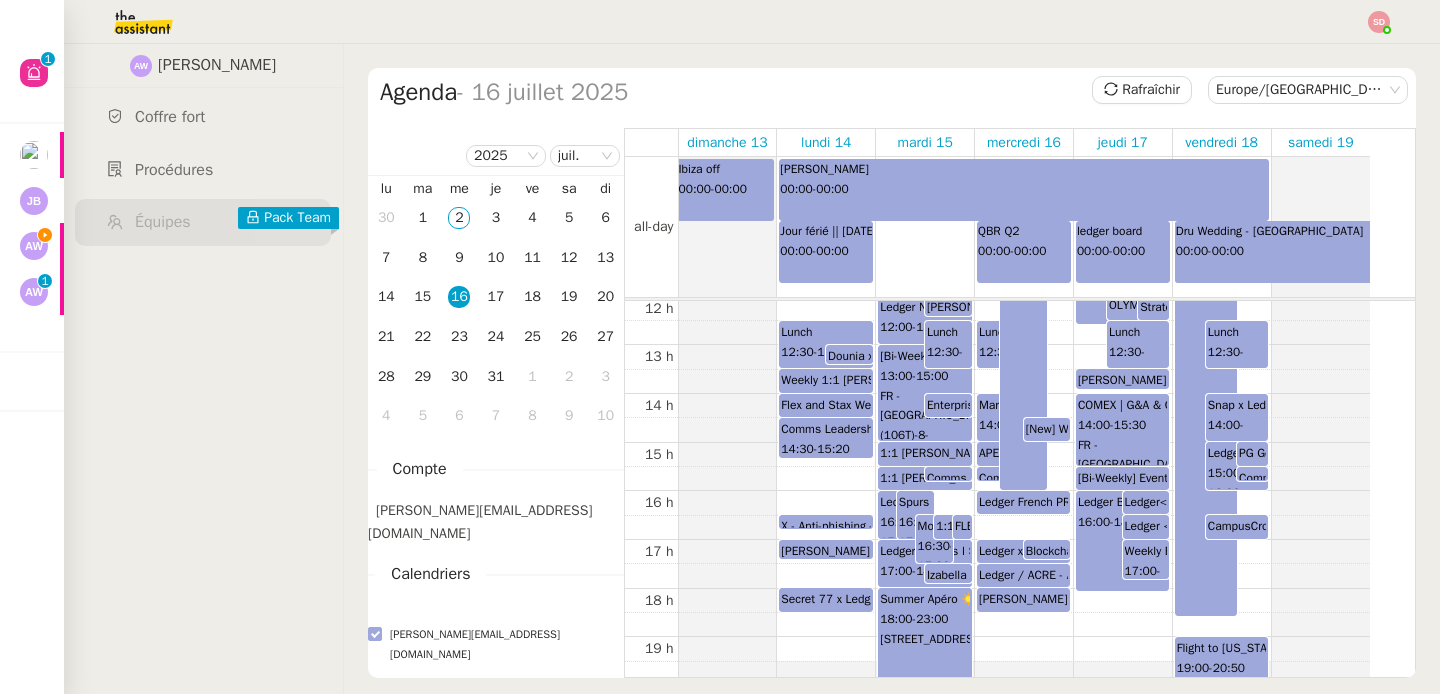 click on "00 h 01 h 02 h 03 h 04 h 05 h 06 h 07 h 08 h 09 h 10 h 11 h 12 h 13 h 14 h 15 h 16 h 17 h 18 h 19 h 20 h 21 h 22 h 23 h Lunch 12:30  -  13:30 Dounia x Ariel 1:1  13:00  -  13:25 FR - Paris (106T)-1-Archives-MINER (4) [Google Meet Hardware + BYOD (Swytch)] Comms Team Daily Standup 09:30  -  09:45 Paris-Cloud-Gretry-2-M-ALGORAND (4) [Google Meet Hardware + BYOD (Swytch)], Paris-Mail-Underground-OLD-MAIL-NAKAMOTO (12) [Google Meet Hardware + BYOD (Swytch)], FR - Paris (106T)-1-Archives-MINER (4) [Google Meet Hardware + BYOD (Swytch)] LW&Services - Weekly Wallet App, Business Lines and Providers Review 10:30  -  11:45 FR - Paris (106T)-3-Archives-POW (CSE Priority) (10) [Google Meet Hardware + BYOD (Swytch)] Weekly 1:1 Ariel Jules Mclean 13:30  -  14:00 FR - Paris (106T)-1-Temple-GENESIS BLOCK (8) [Google Meet Hardware + BYOD (Swytch)], Paris-Cloud-Gretry-Entresol-LITECOIN (8) [Google Meet Hardware + BYOD (Swytch)], Paris-Cloud-Gretry-2-M-TERRA (8) [Google Meet Hardware + BYOD (Swytch)] Flex and Stax Weekly 14:00" 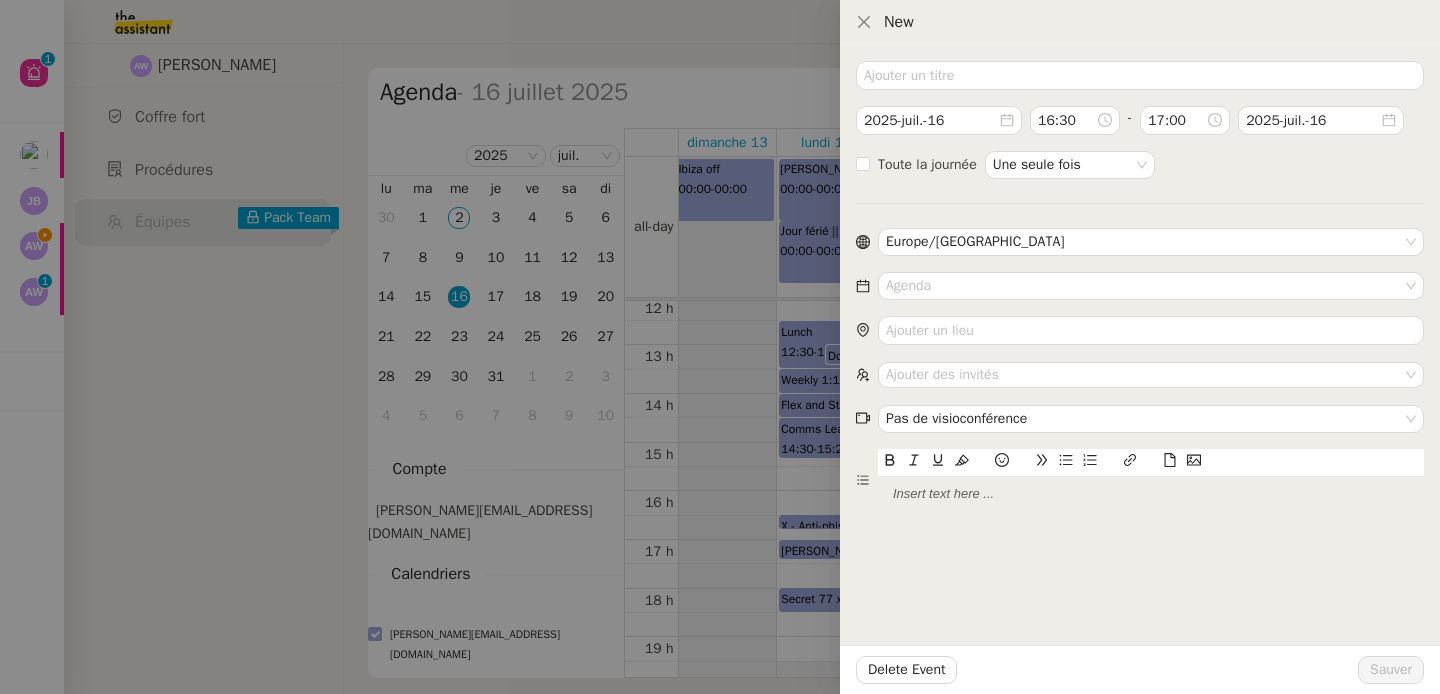 click at bounding box center [720, 347] 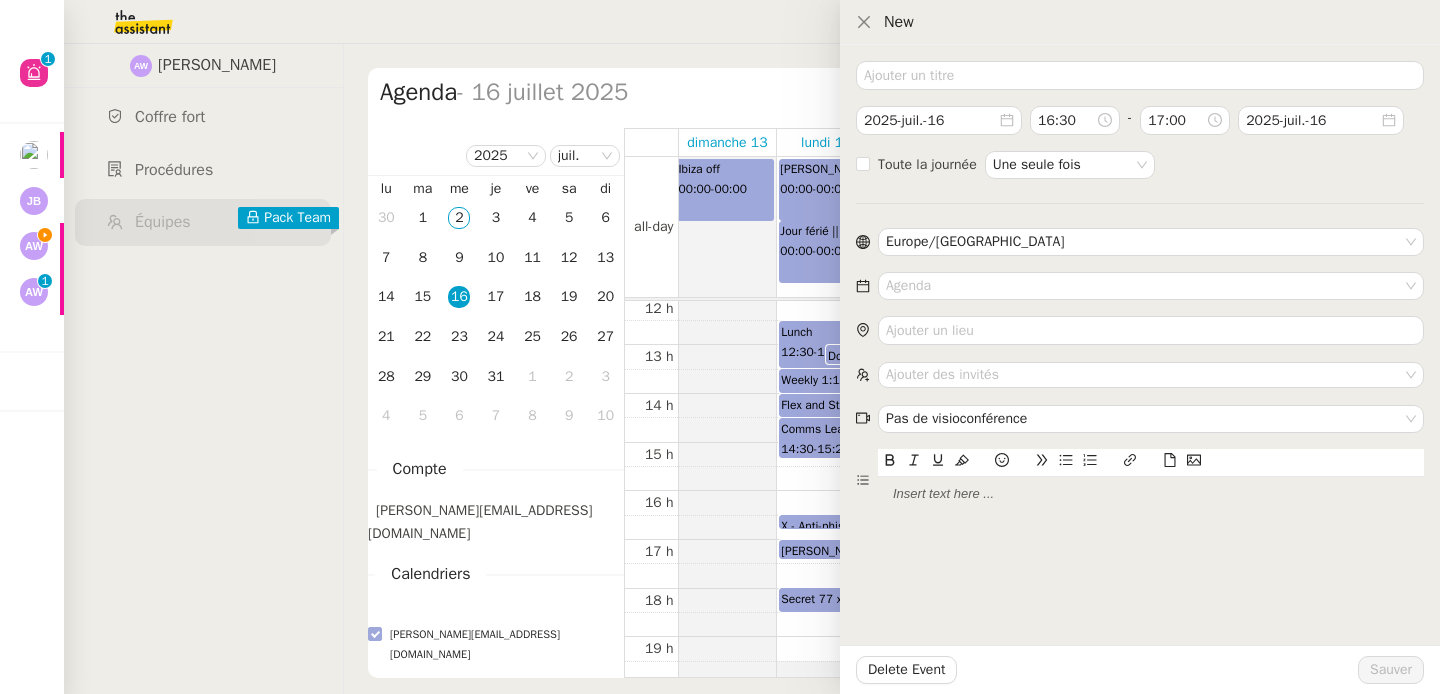 type 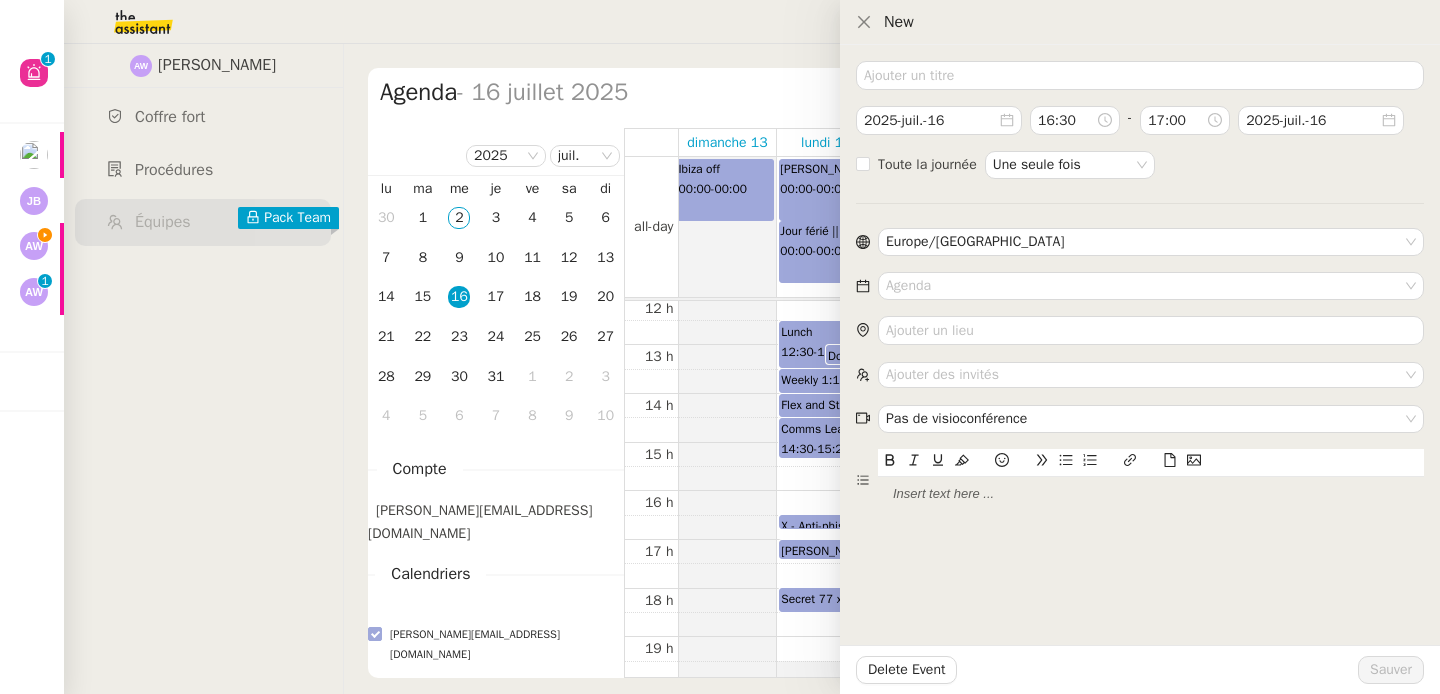type 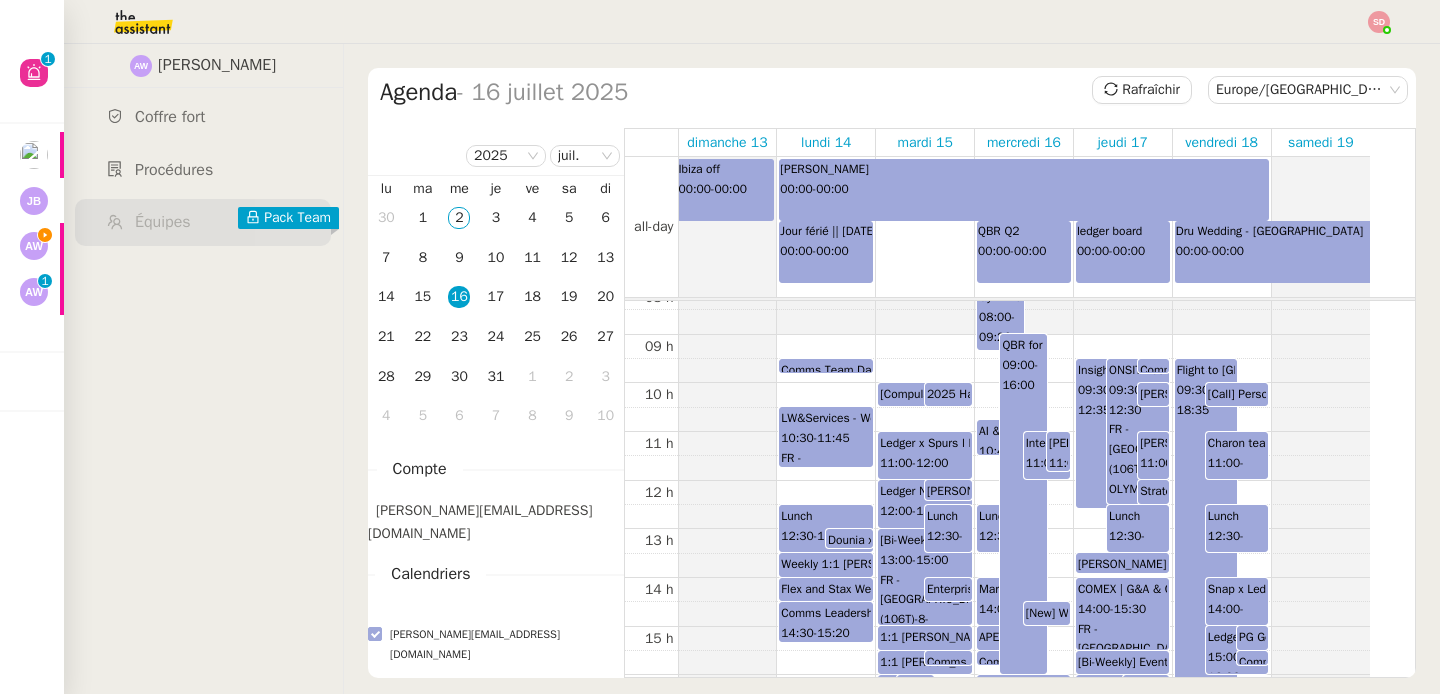 scroll, scrollTop: 401, scrollLeft: 0, axis: vertical 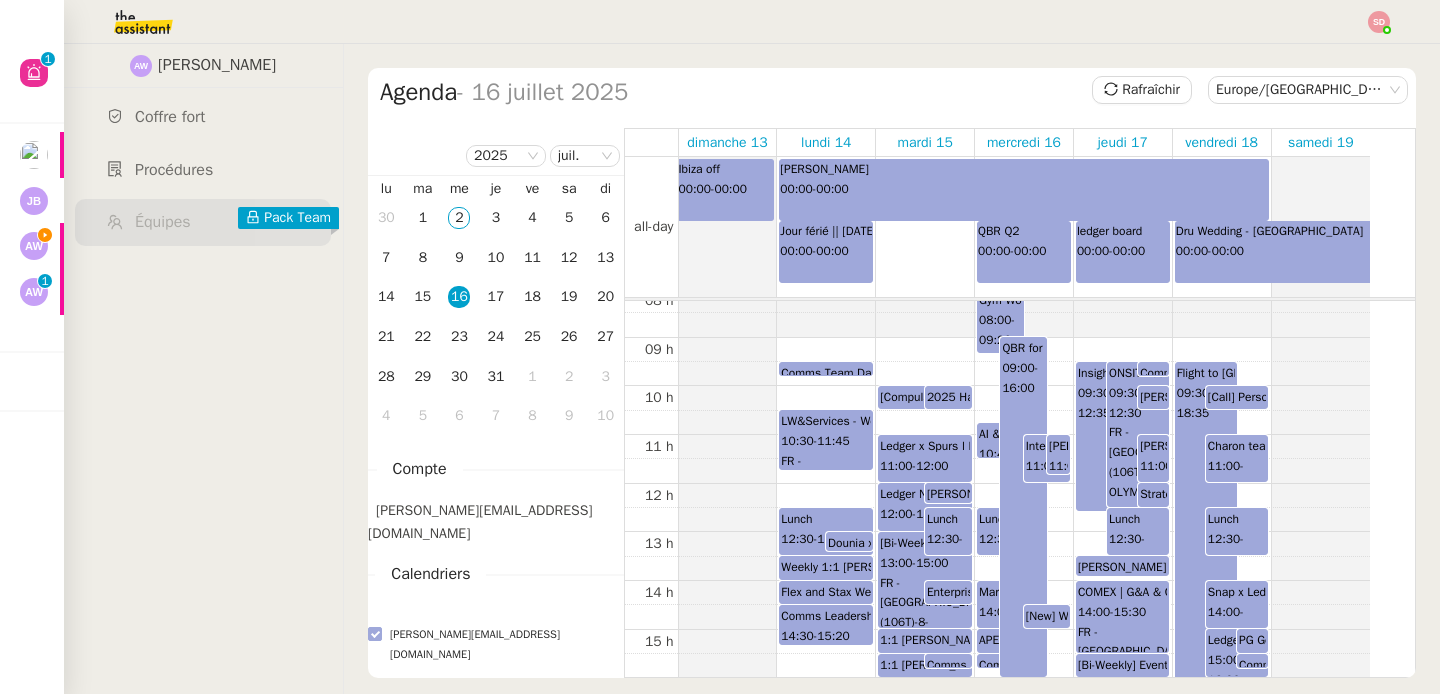 click on "Flight to NYC 09:30  -  18:35" 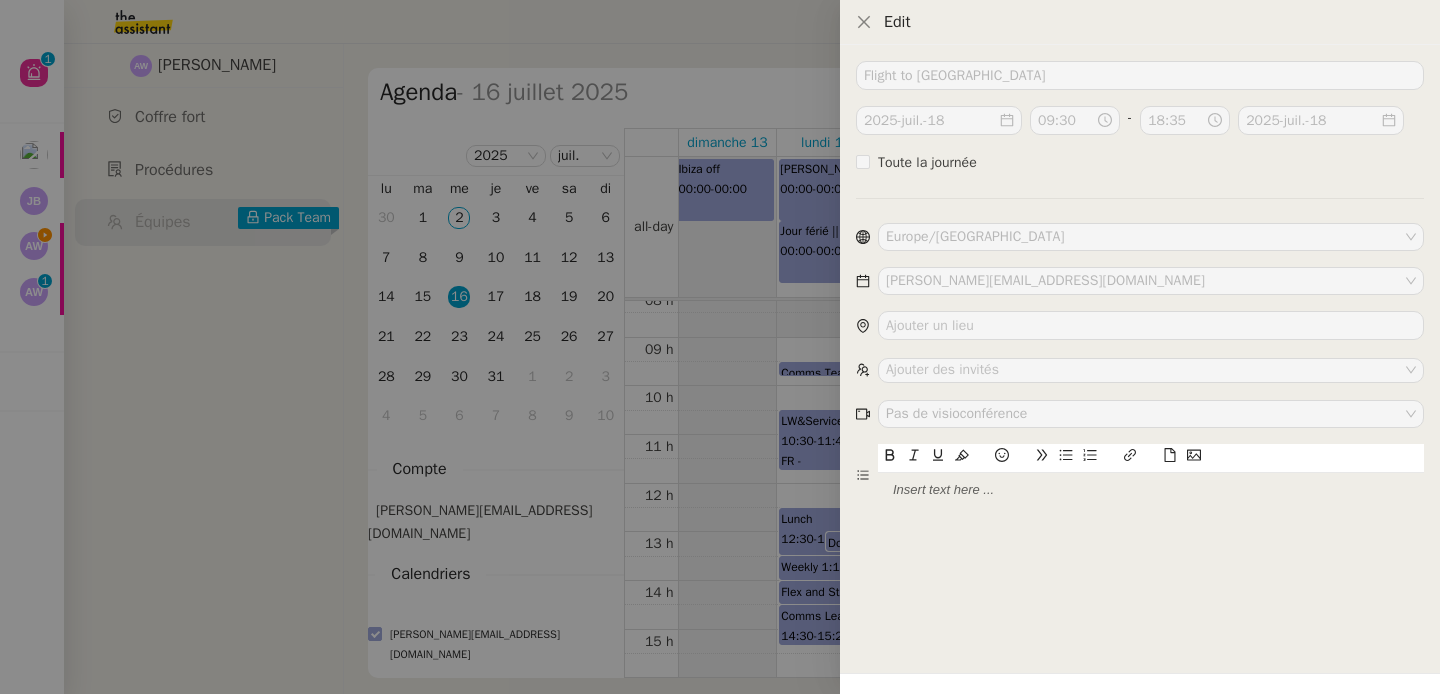 click at bounding box center [720, 347] 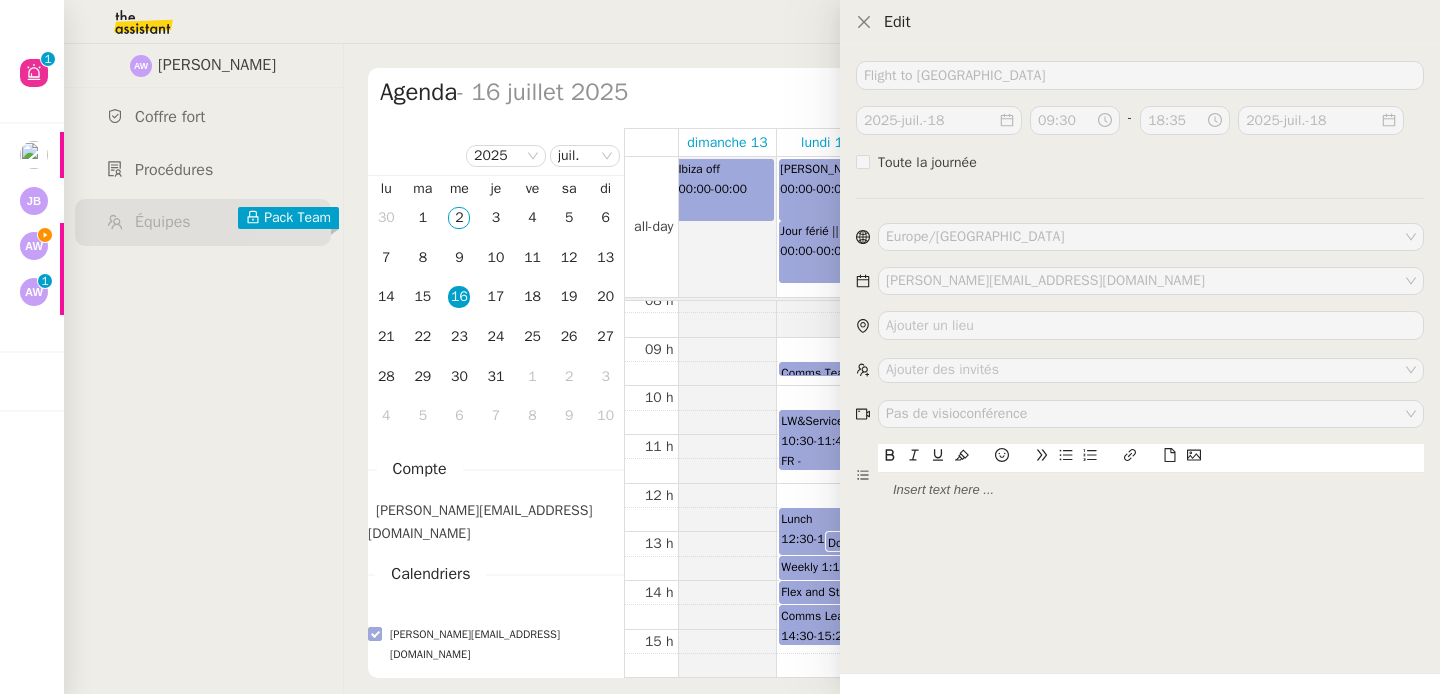 type 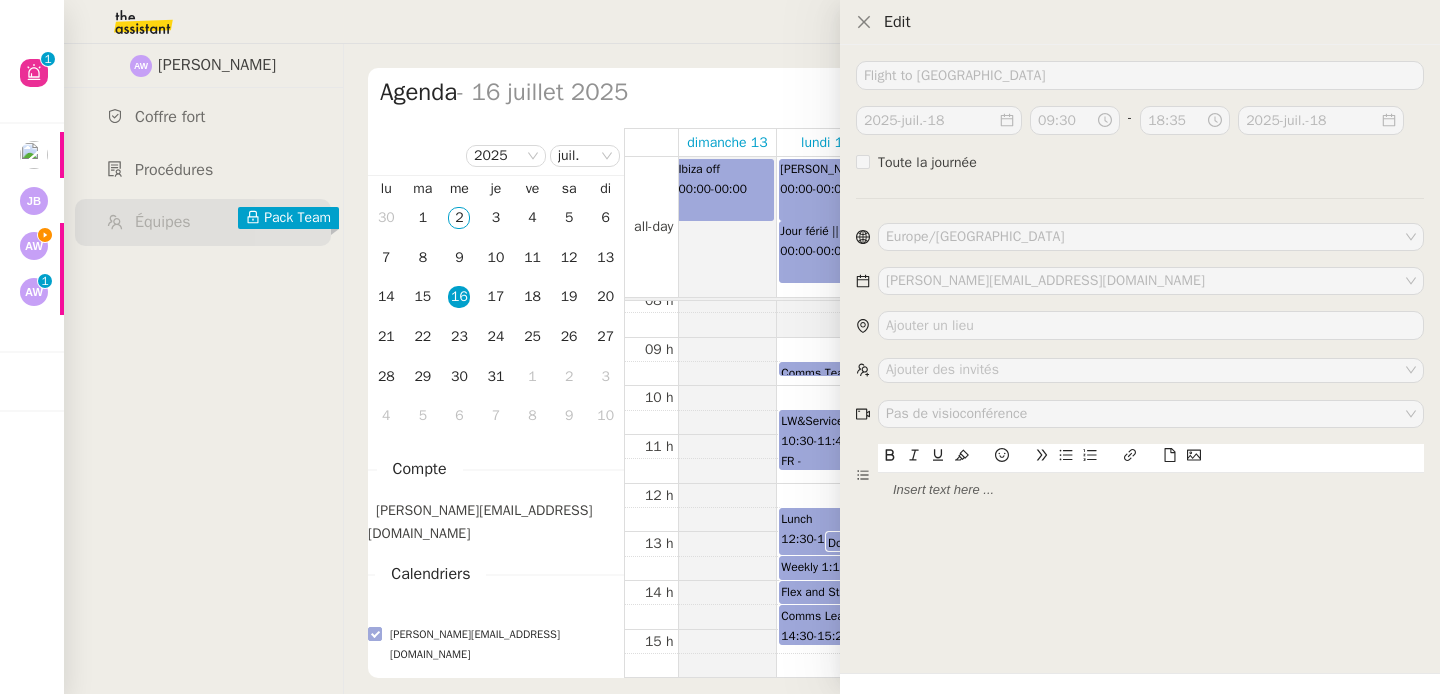 type 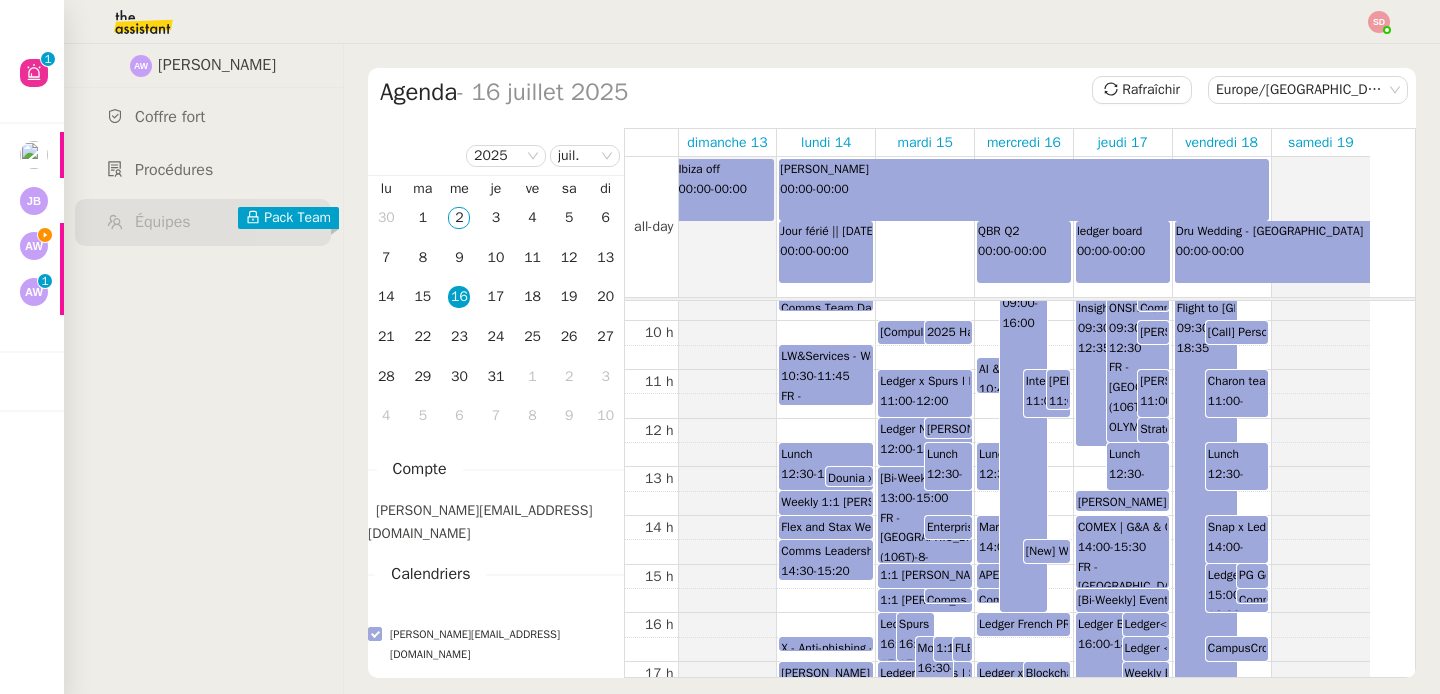 scroll, scrollTop: 464, scrollLeft: 0, axis: vertical 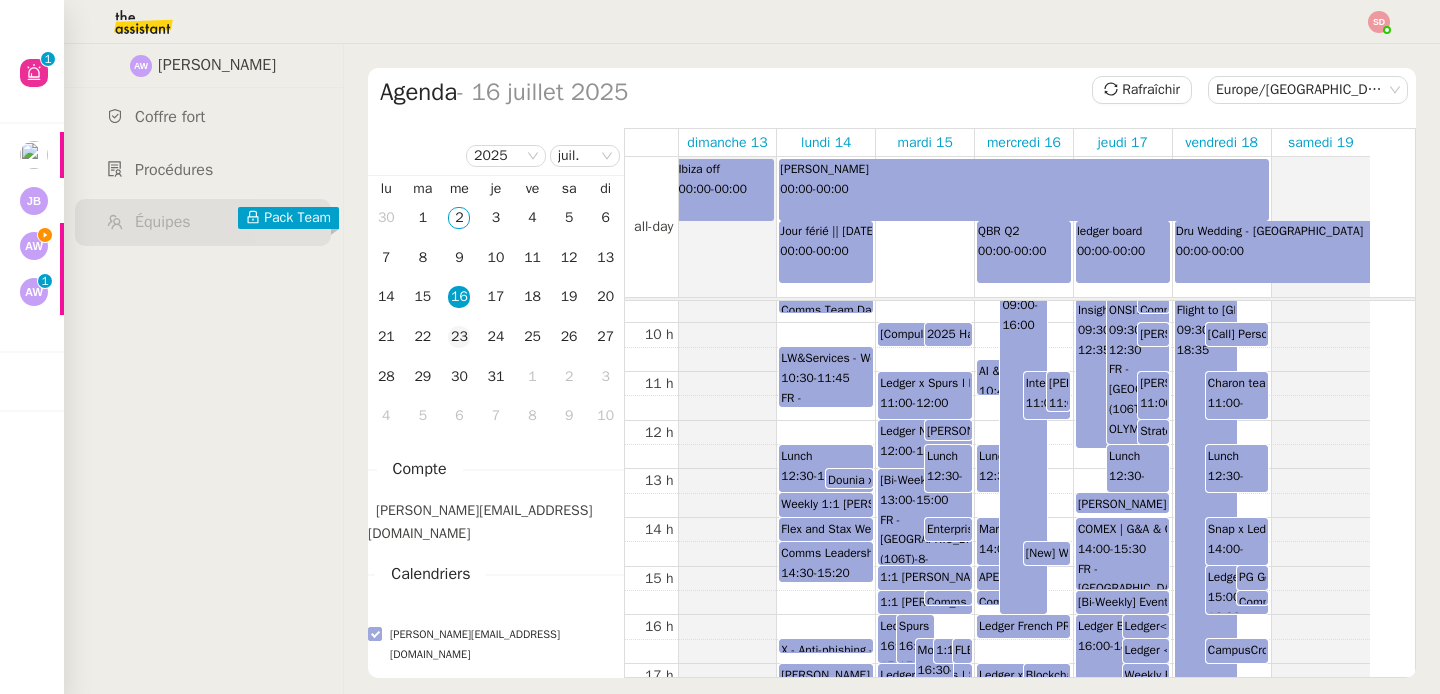 click on "23" 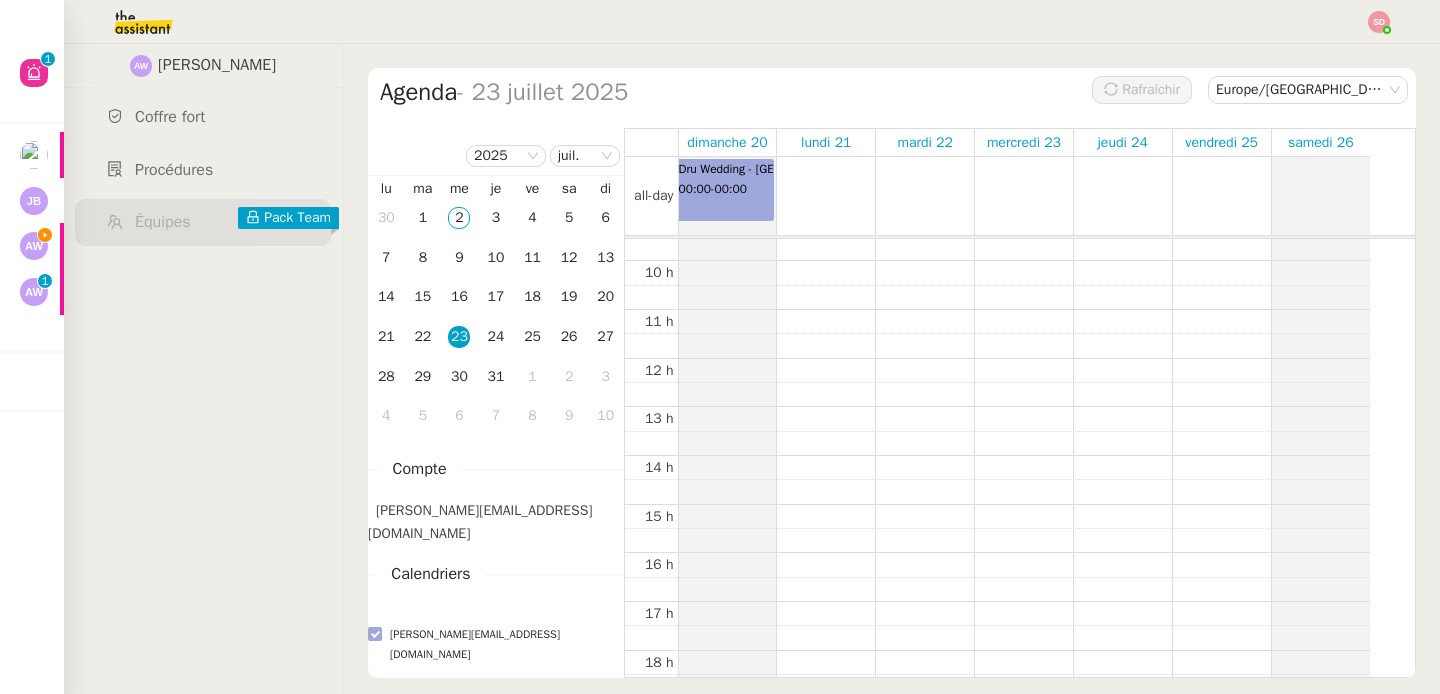 scroll, scrollTop: 293, scrollLeft: 0, axis: vertical 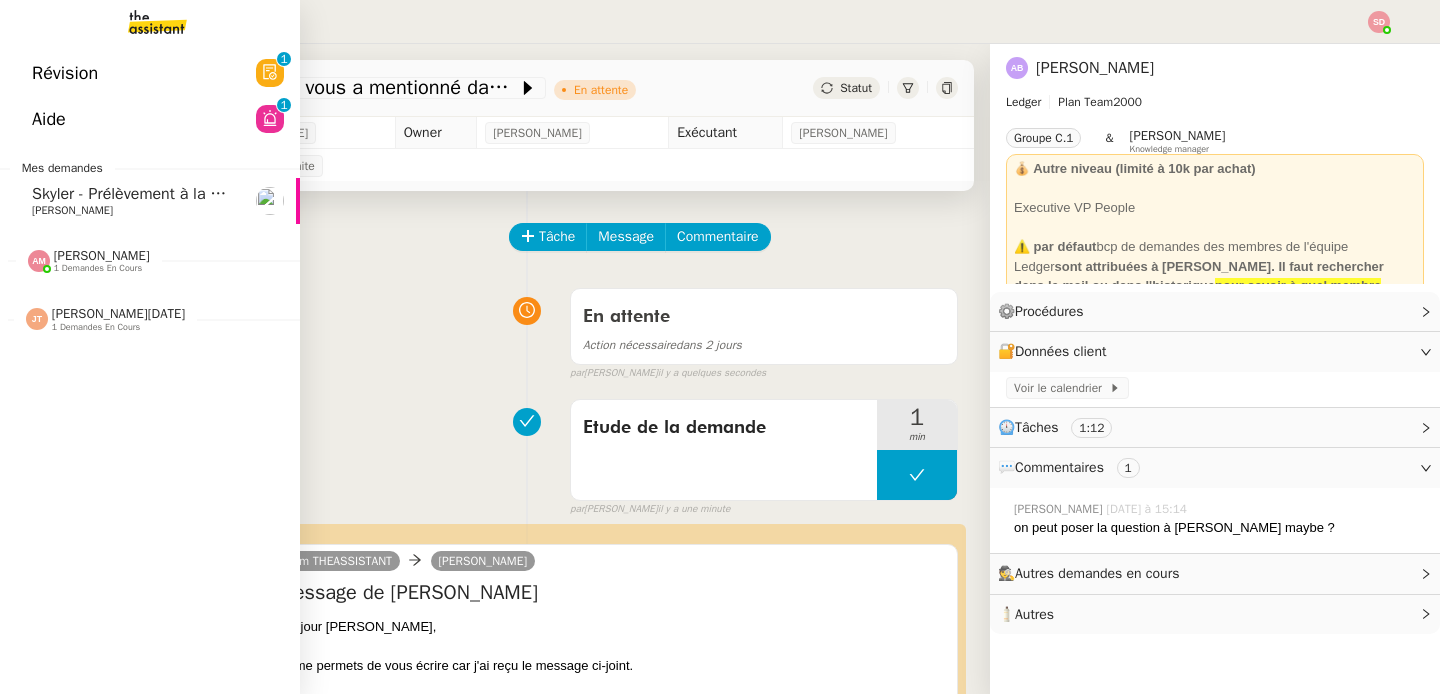 click on "Skyler - Prélèvement à la source    [PERSON_NAME]" 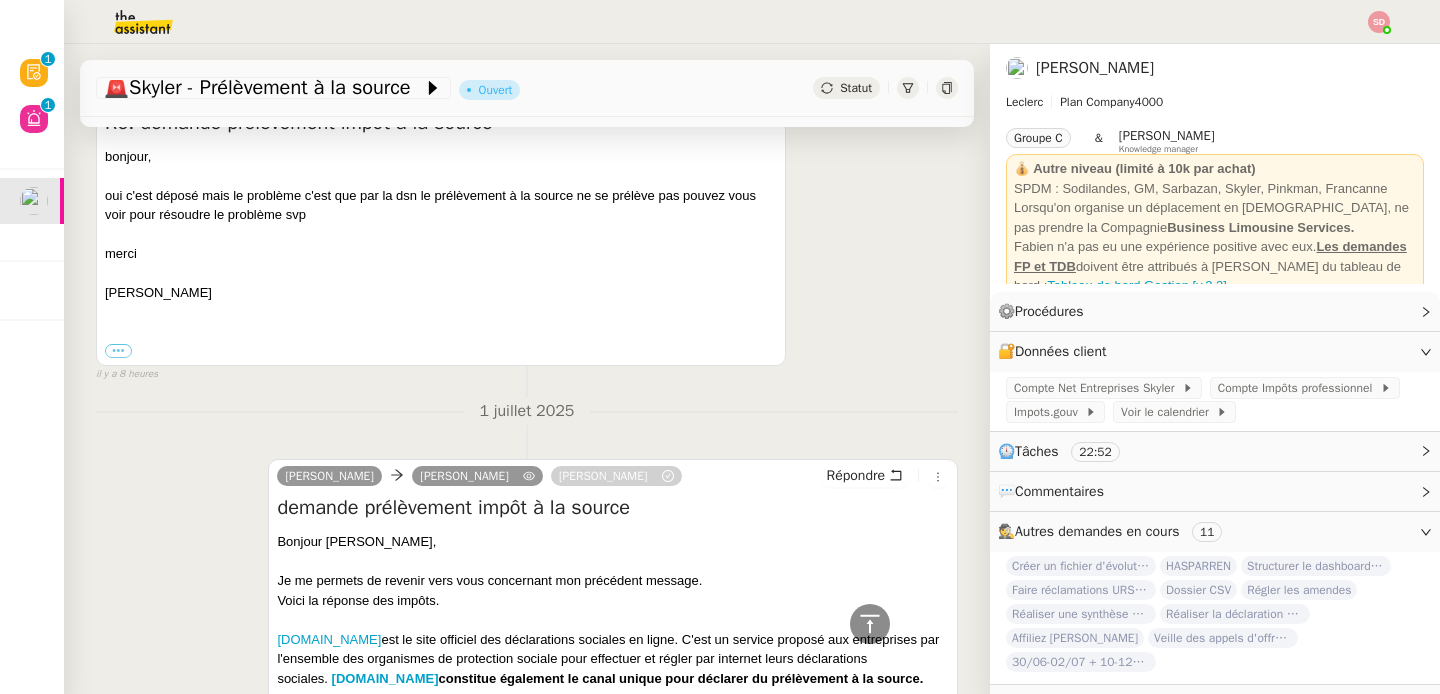 scroll, scrollTop: 0, scrollLeft: 0, axis: both 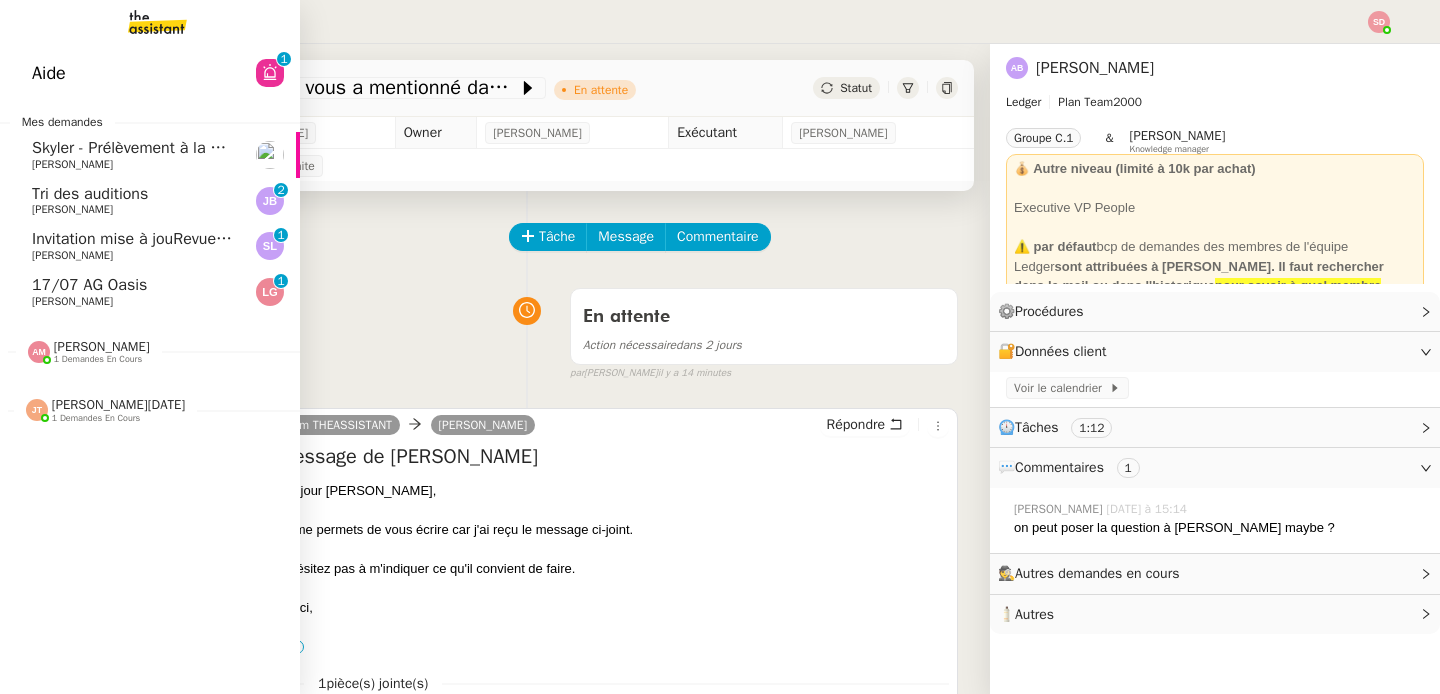 click on "Invitation mise à jouRevue des tendances de diff° Abo & VNO Pôle gd public - [DATE] 2:30pm - 4pm (UTC+2) ([PERSON_NAME])" 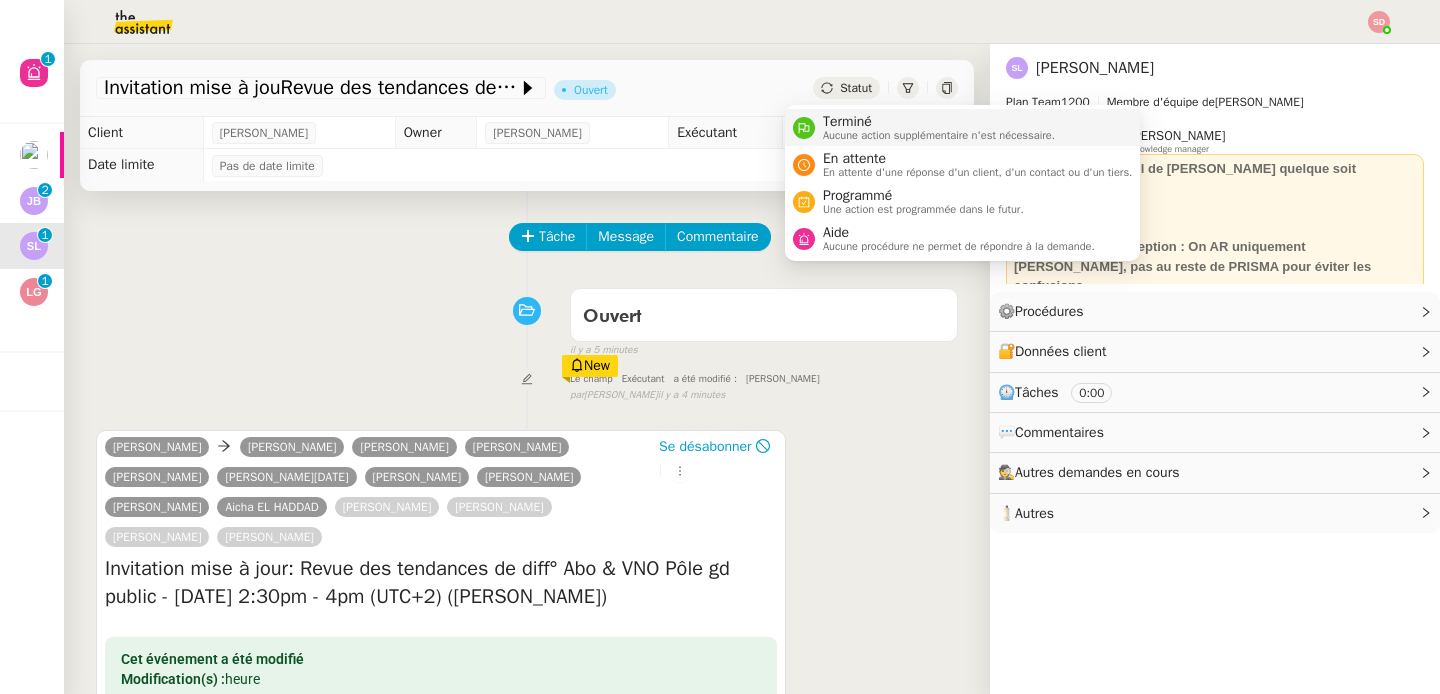 click 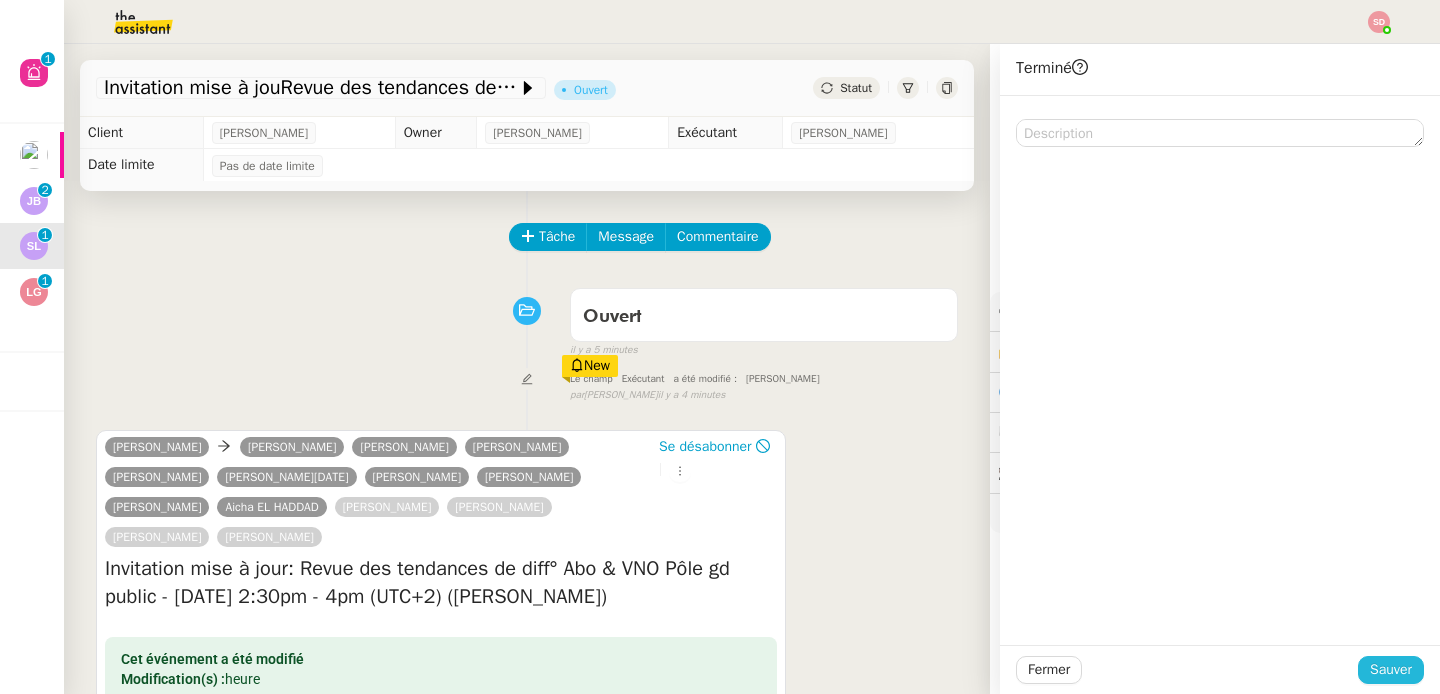 click on "Sauver" 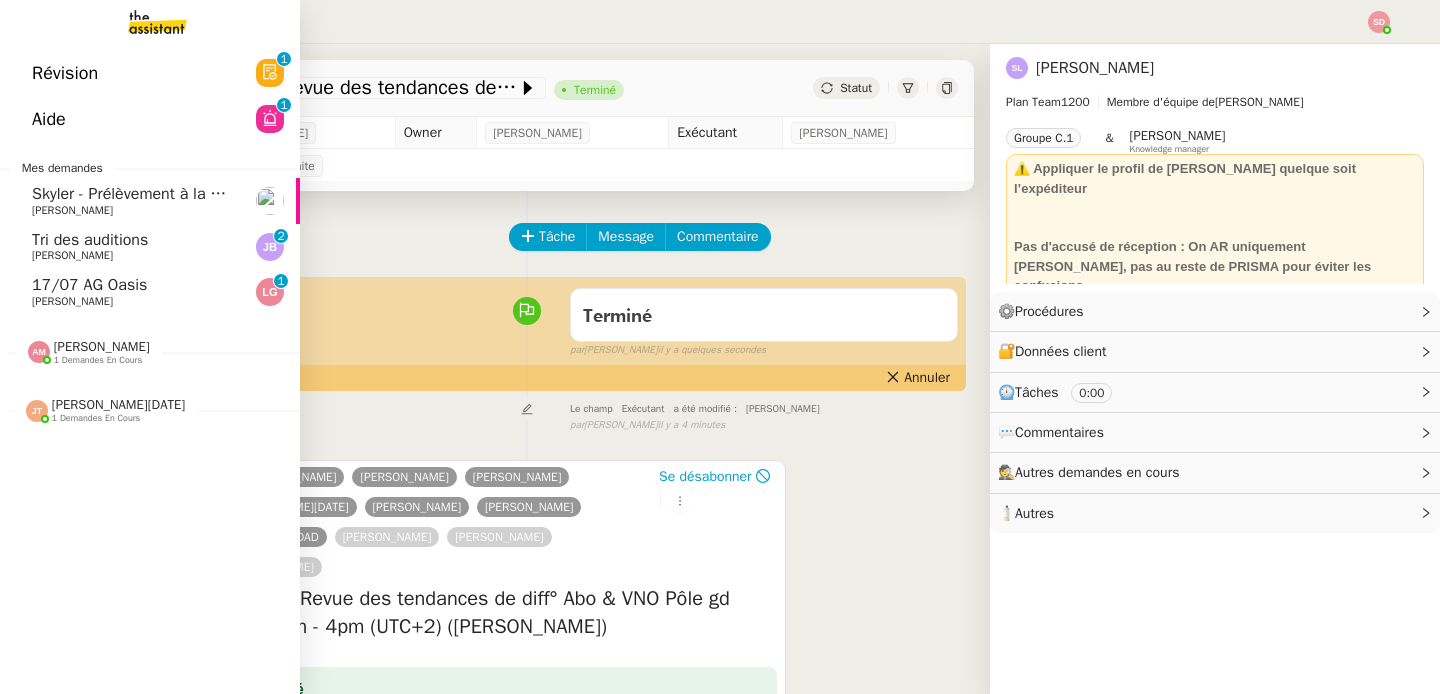 click on "Tri des auditions" 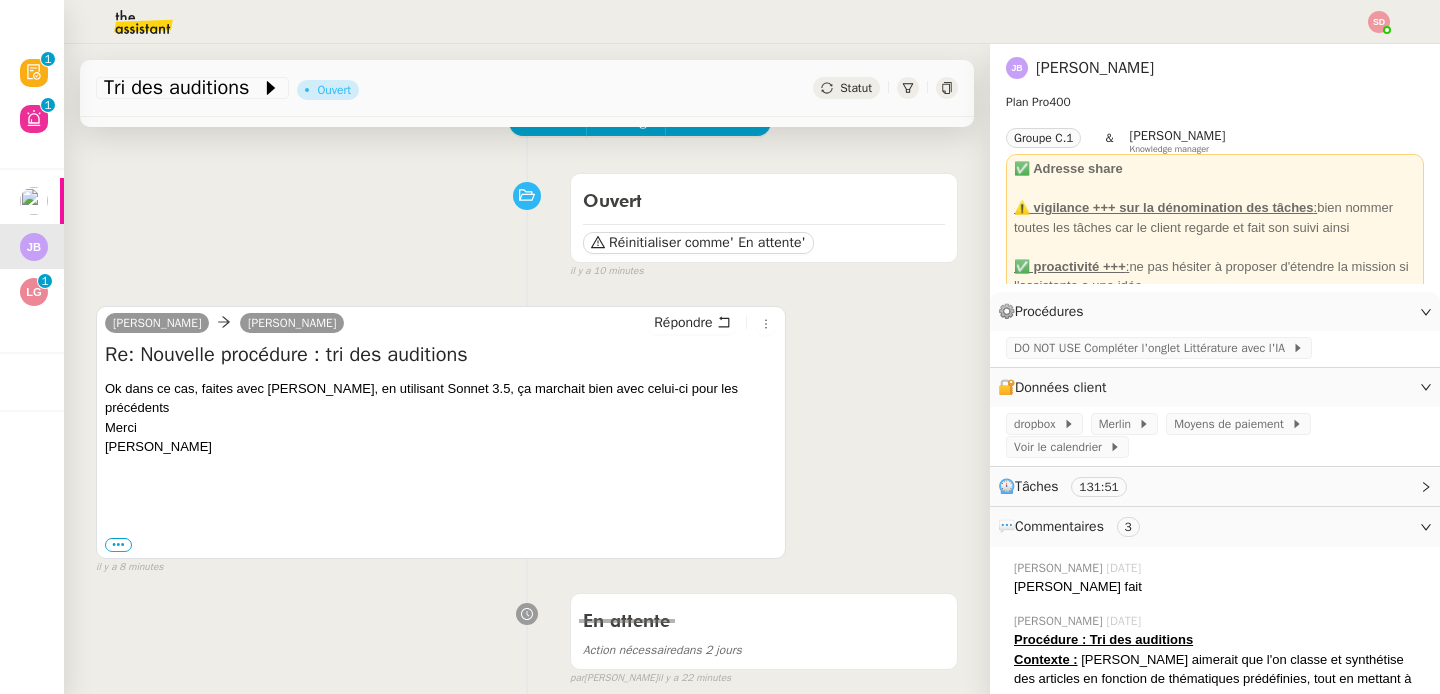 scroll, scrollTop: 0, scrollLeft: 0, axis: both 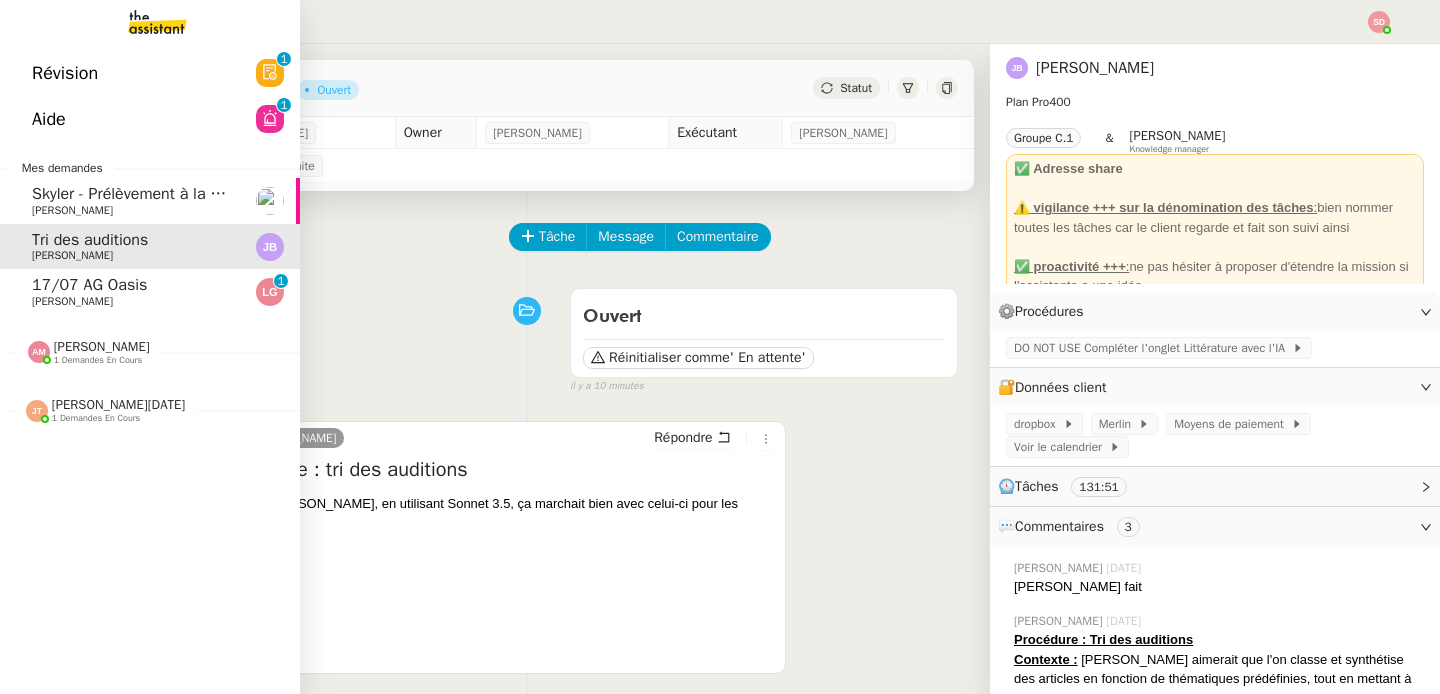 click on "17/07 AG Oasis" 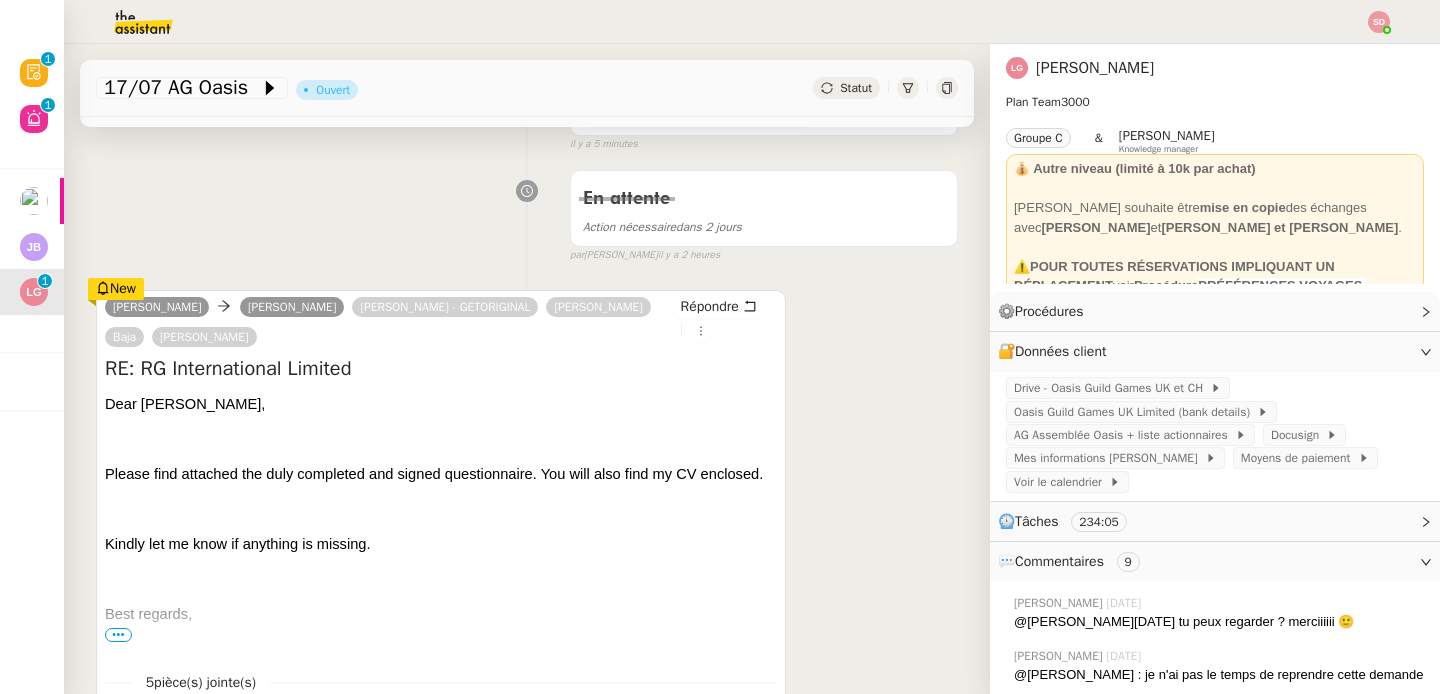 scroll, scrollTop: 0, scrollLeft: 0, axis: both 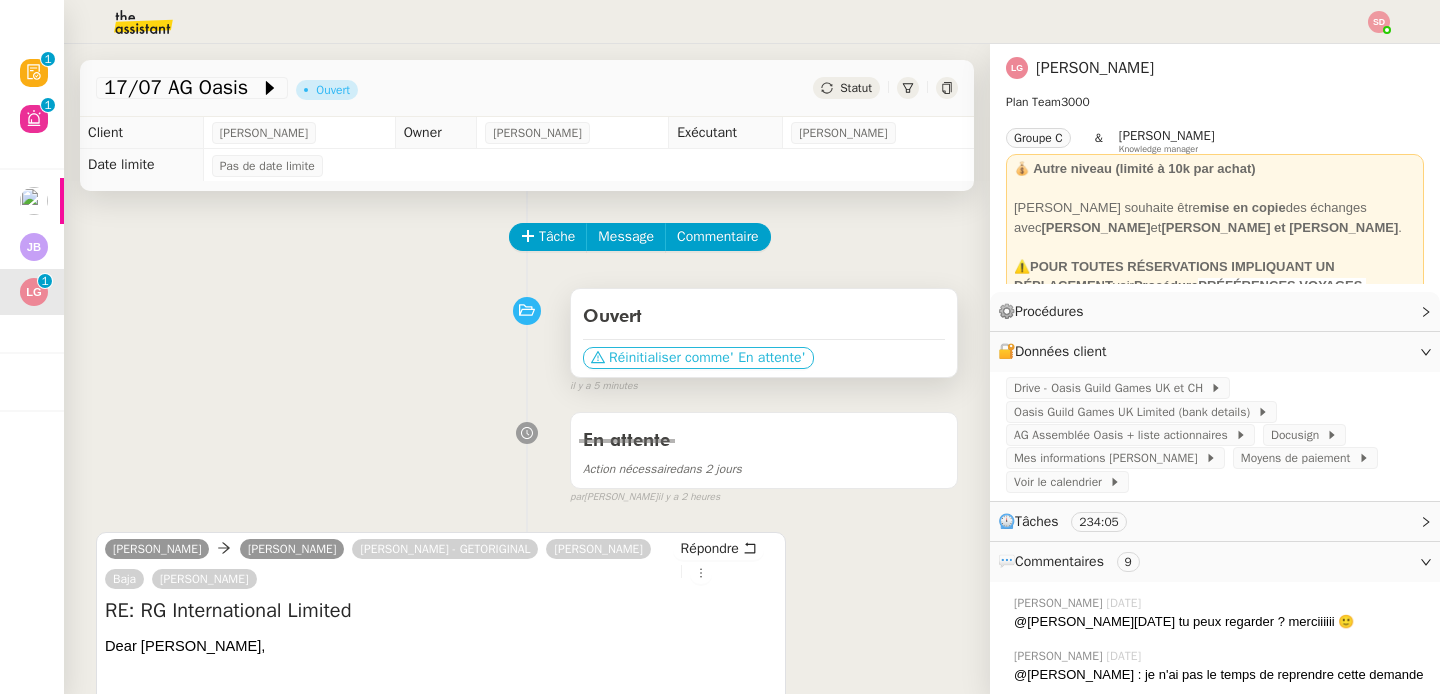 click on "Réinitialiser comme" at bounding box center [669, 358] 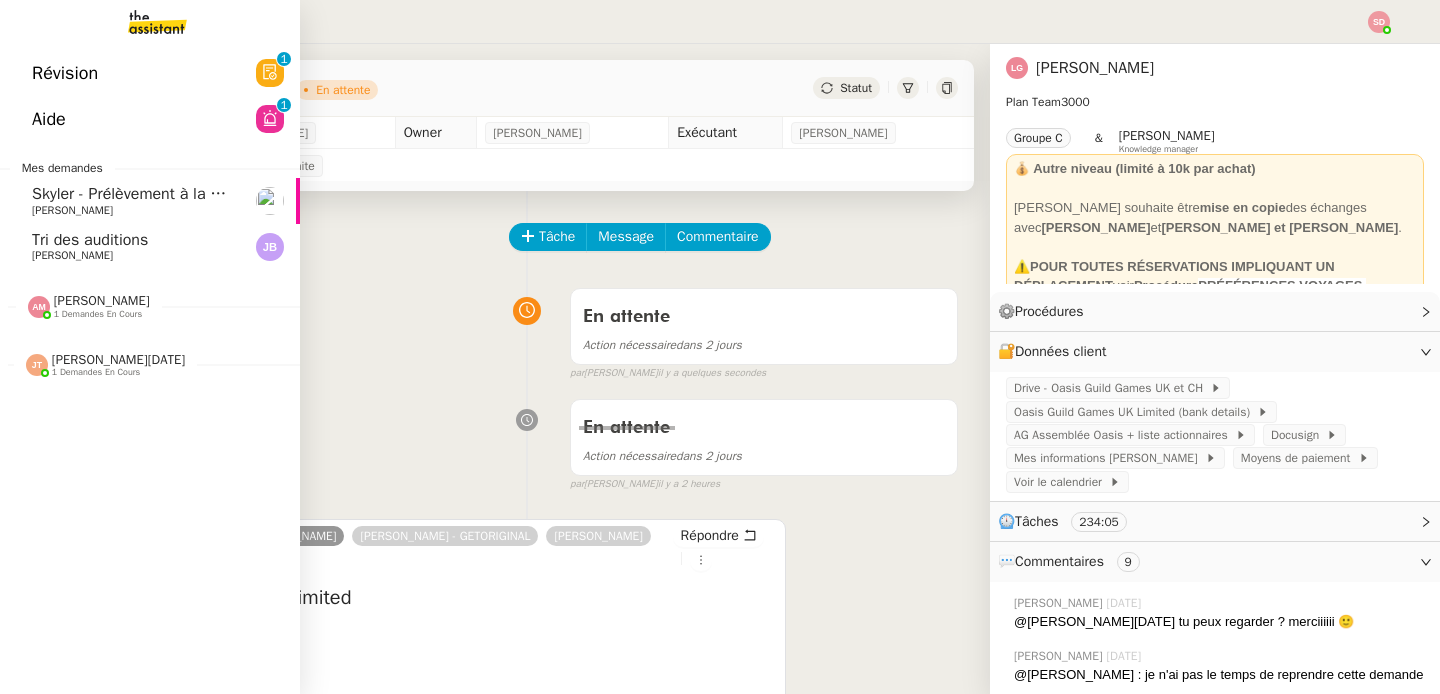 click on "Tri des auditions    [PERSON_NAME]" 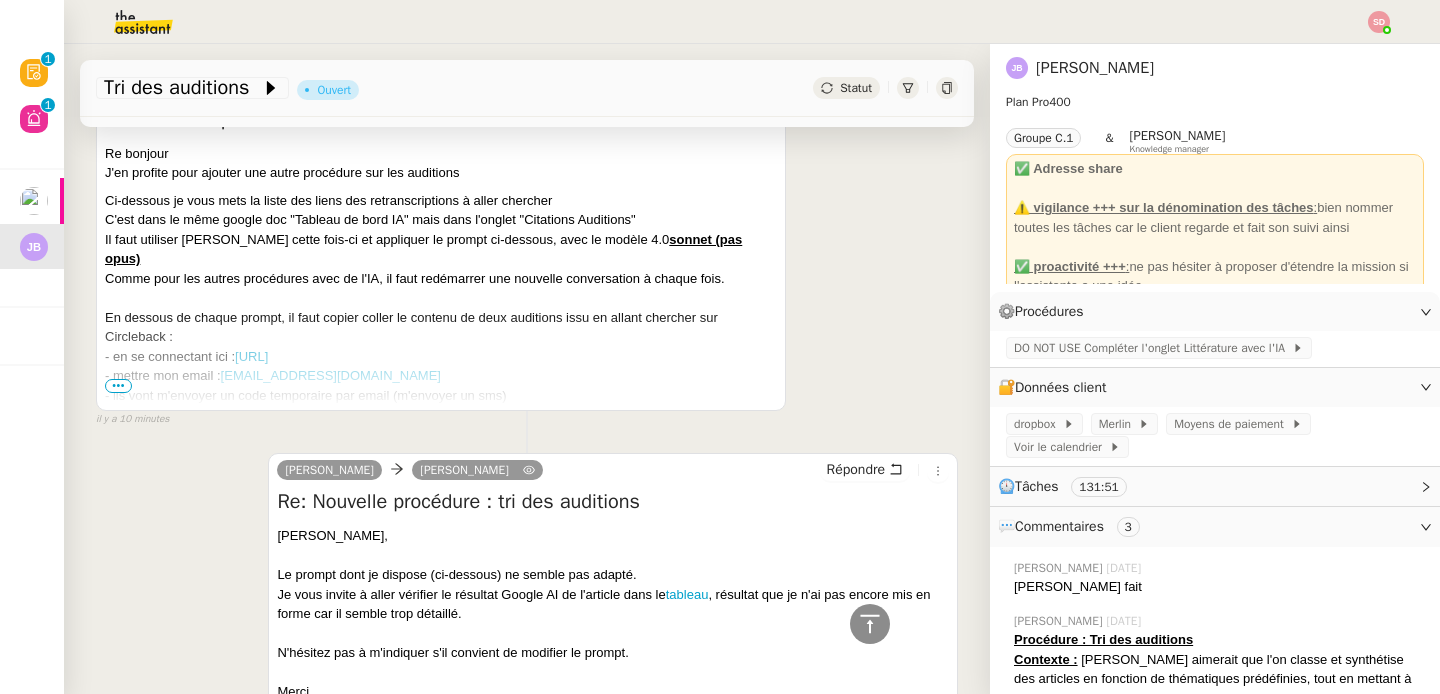 scroll, scrollTop: 822, scrollLeft: 0, axis: vertical 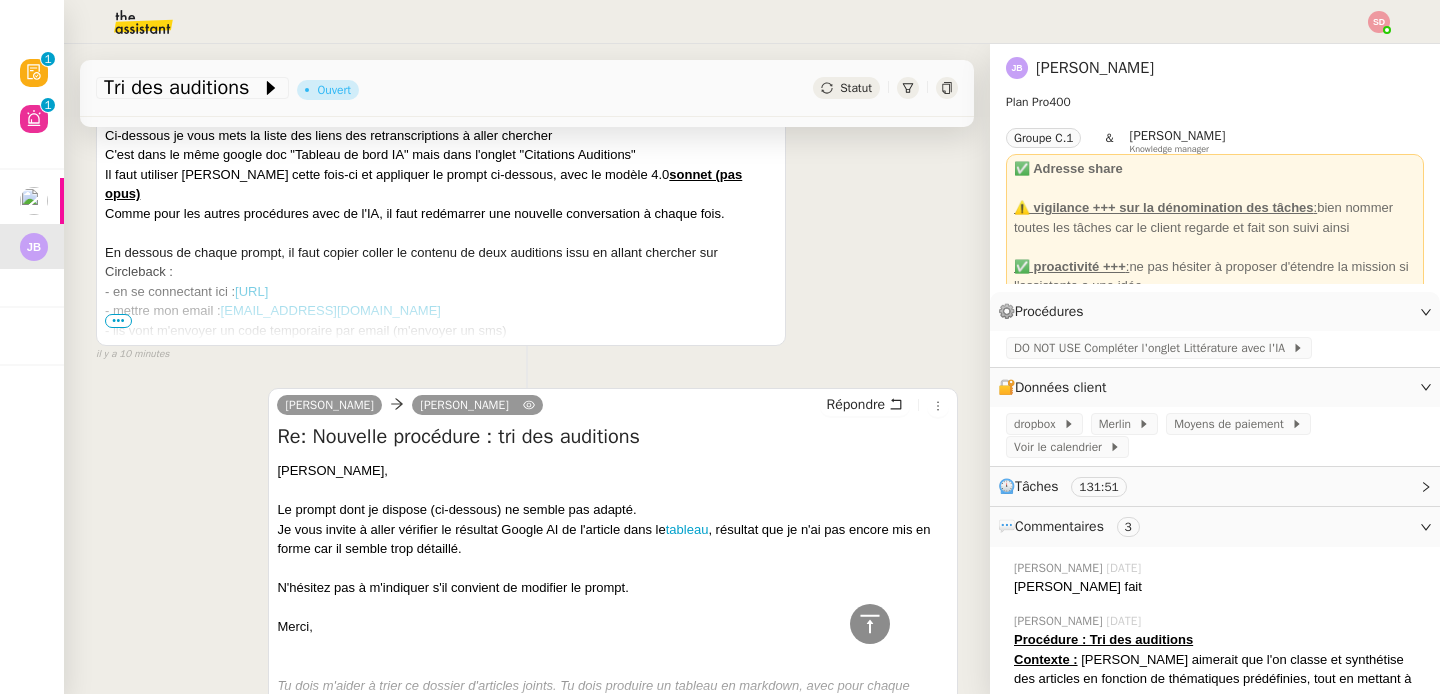 click on "•••" at bounding box center [118, 321] 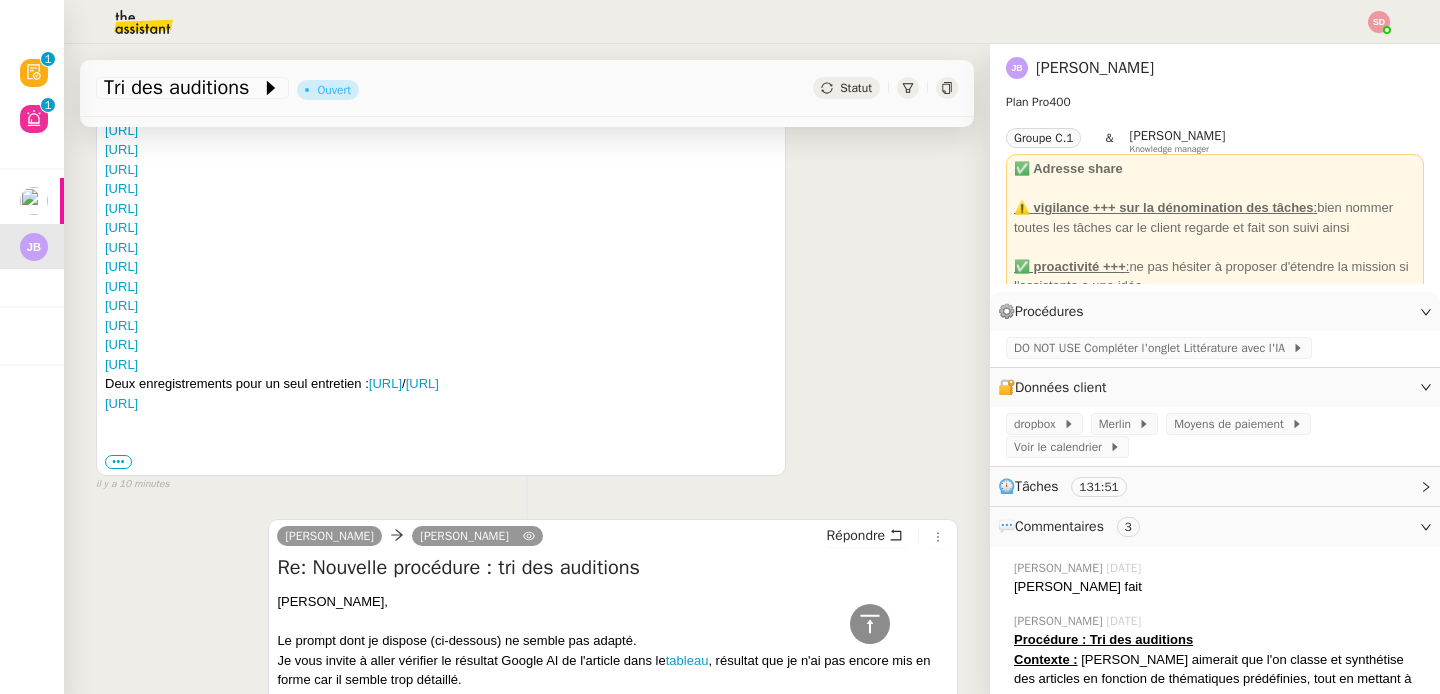 scroll, scrollTop: 1754, scrollLeft: 0, axis: vertical 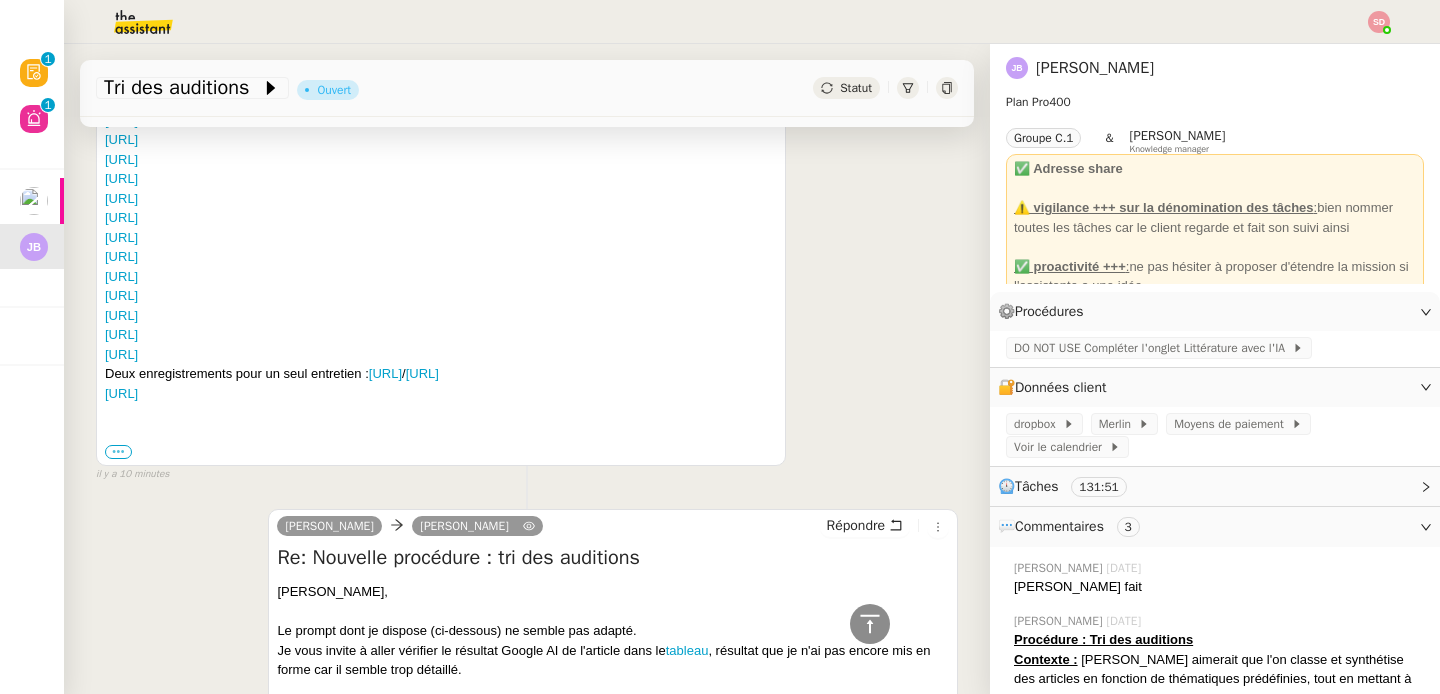 click on "•••" at bounding box center [118, 452] 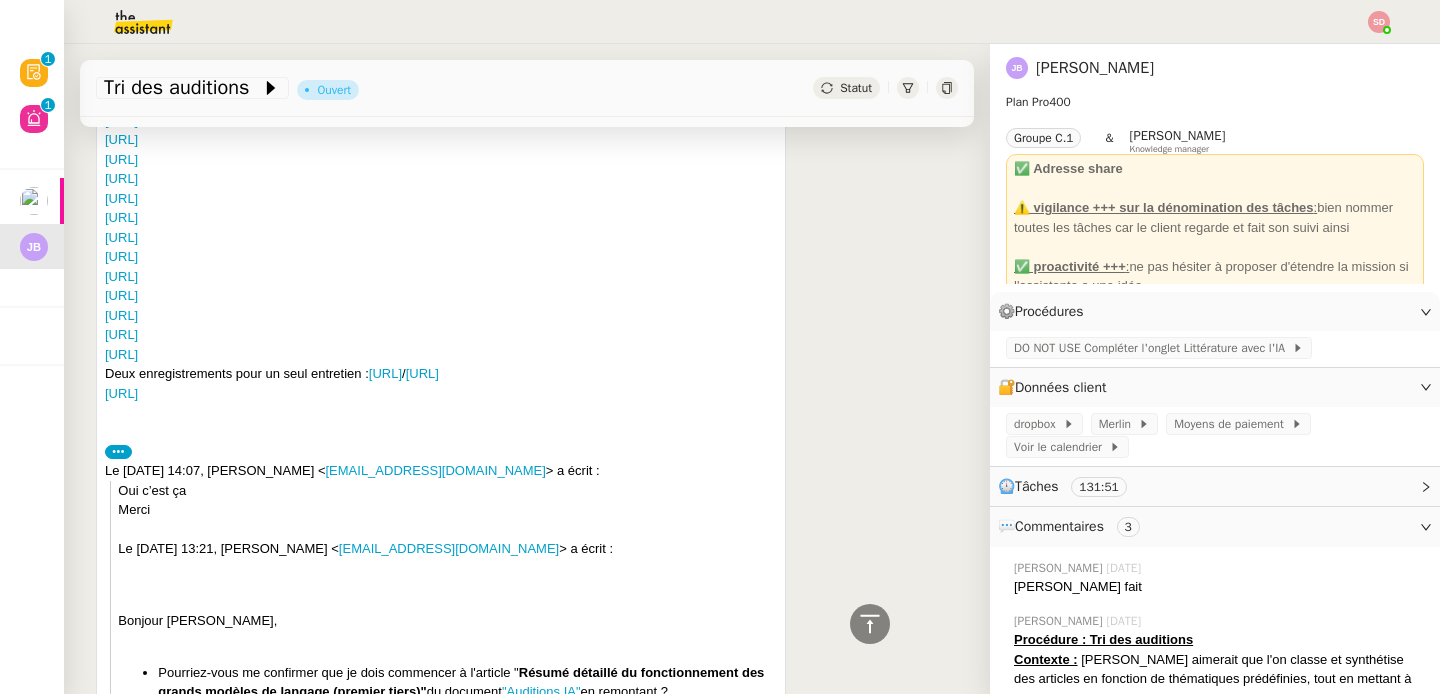 click on "•••" at bounding box center (118, 452) 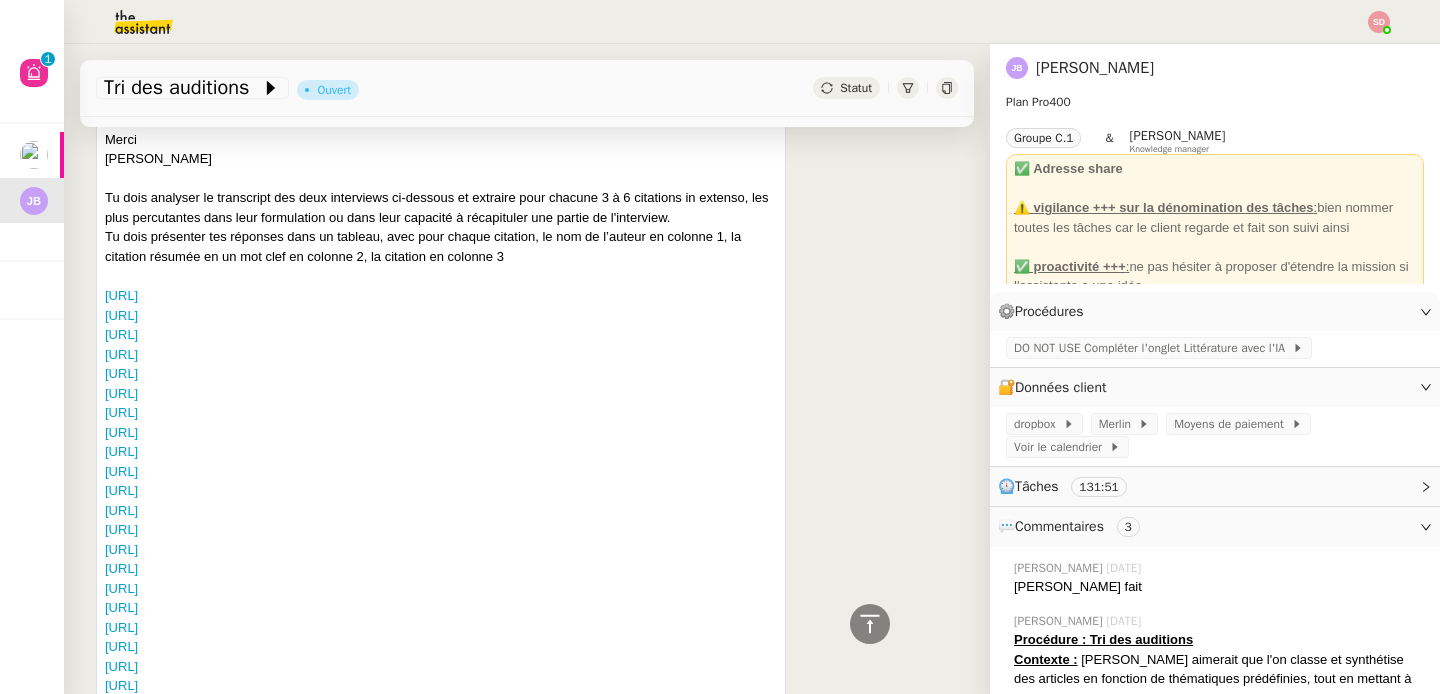 scroll, scrollTop: 0, scrollLeft: 0, axis: both 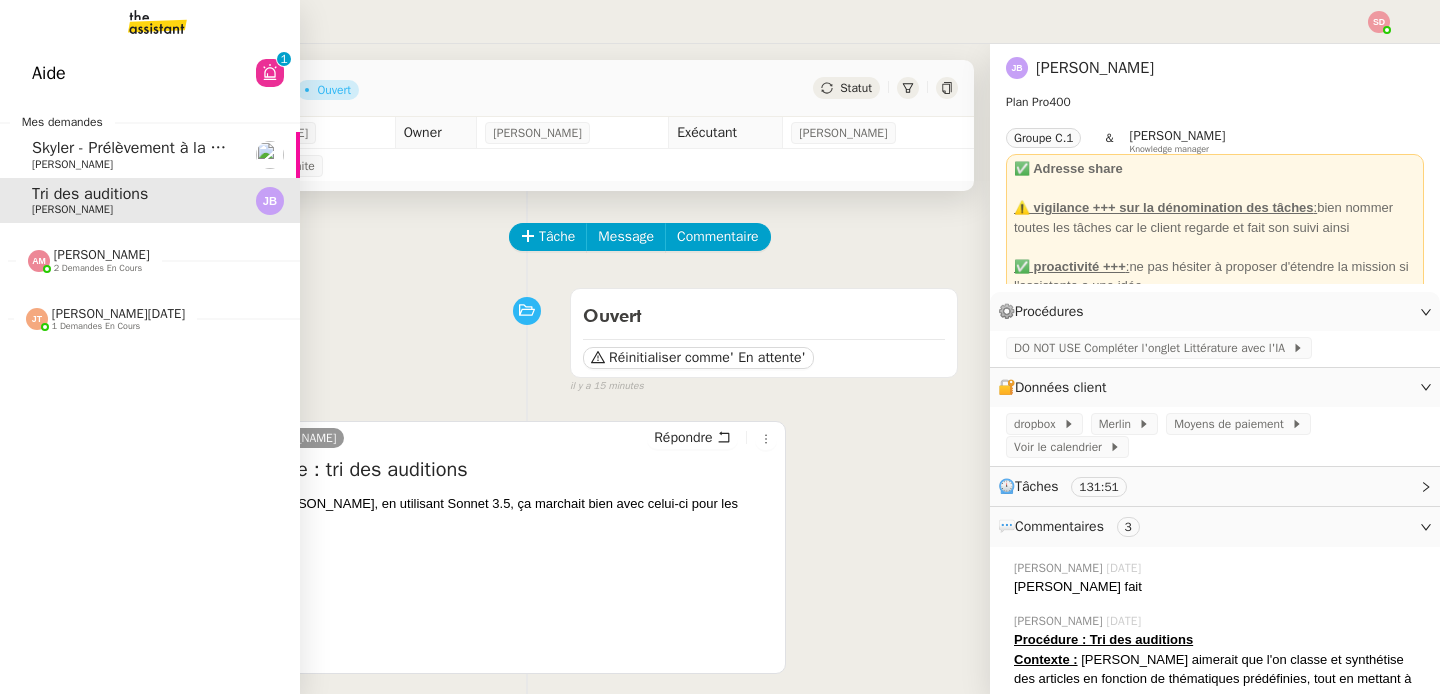 click on "[PERSON_NAME]    2 demandes en cours" 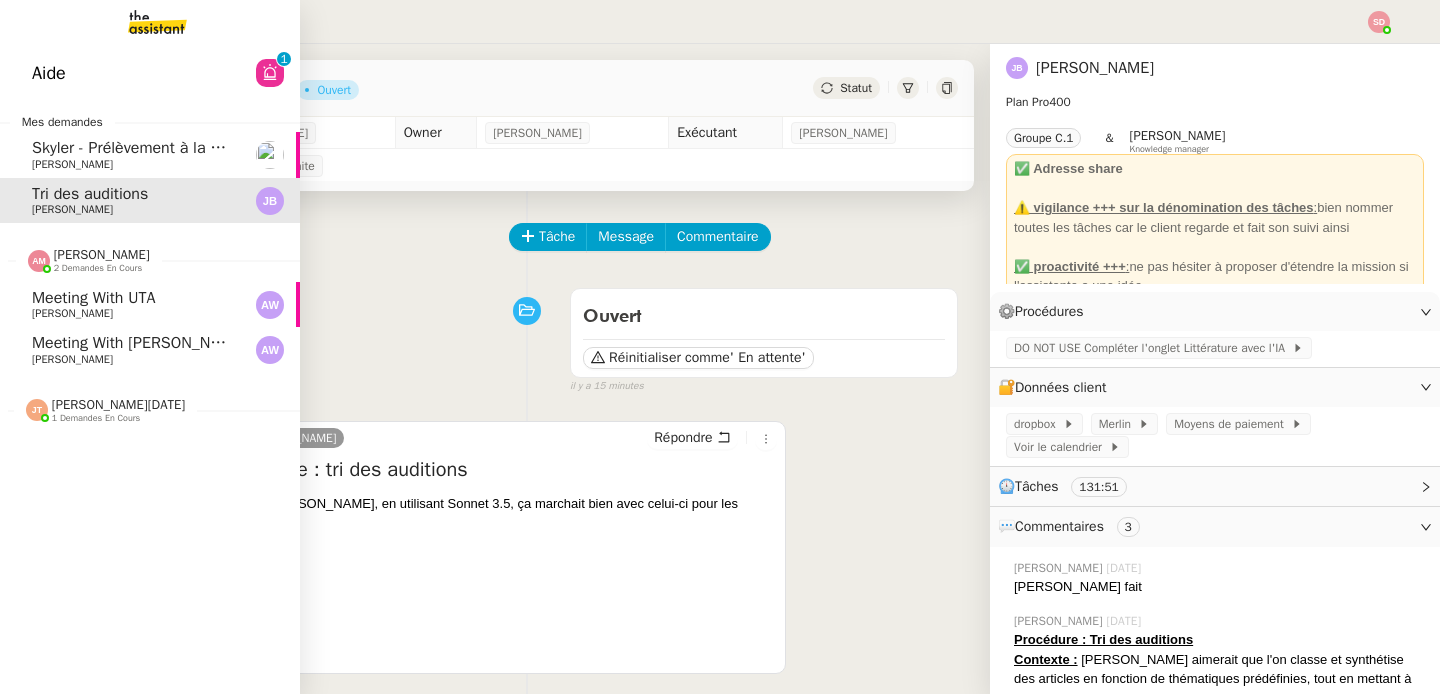 click on "[PERSON_NAME]    2 demandes en cours" 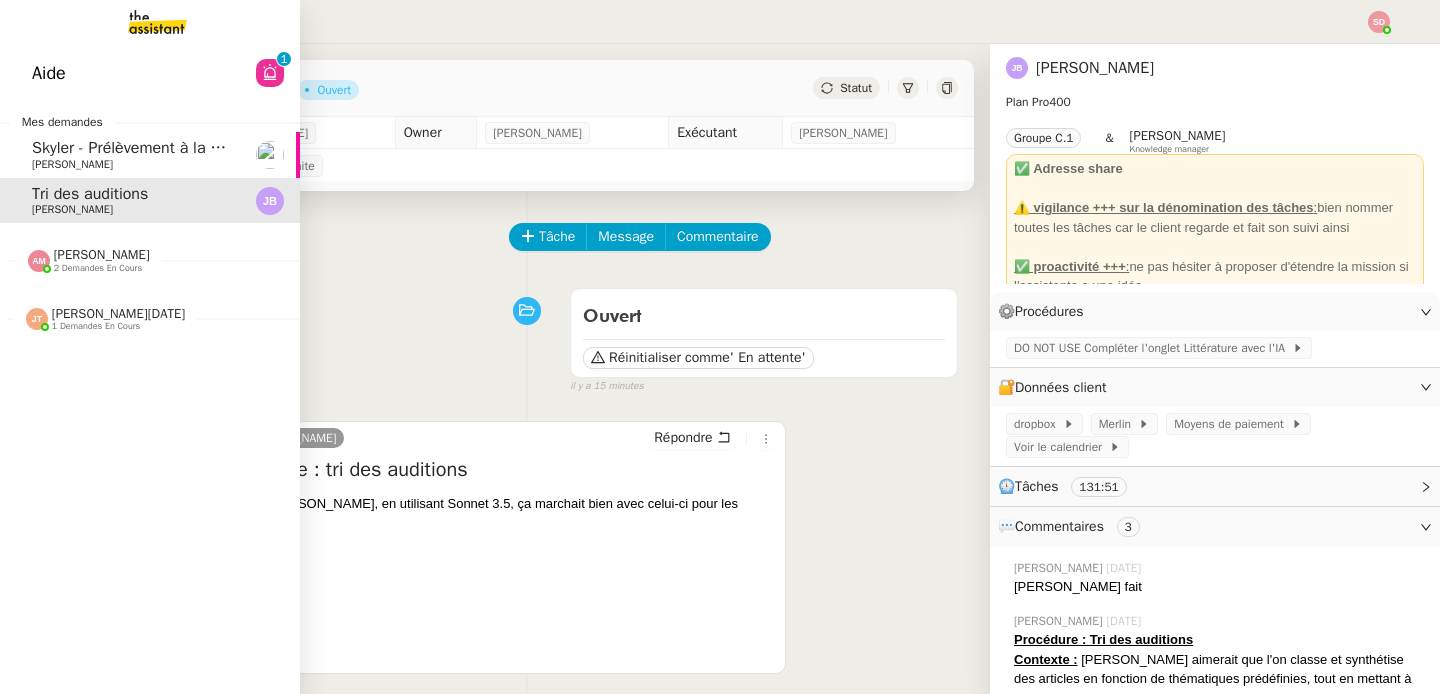click on "[PERSON_NAME]    2 demandes en cours" 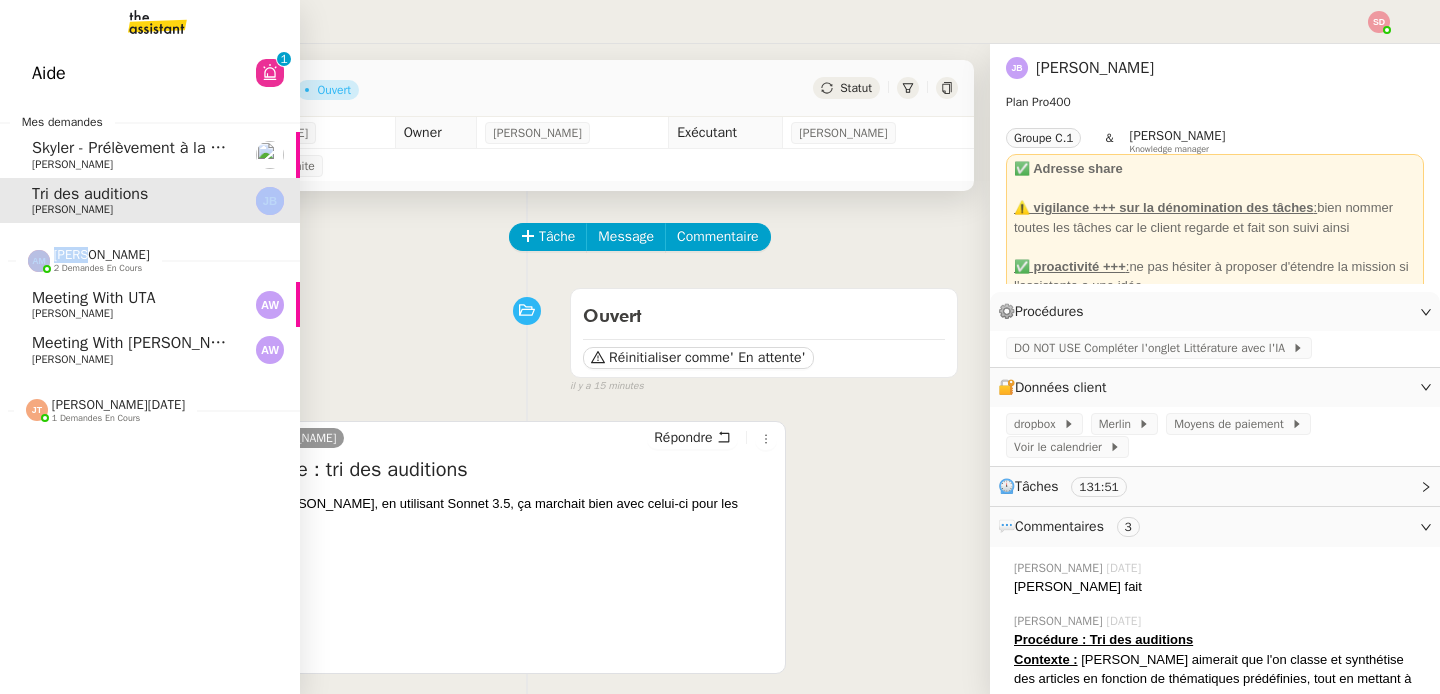 click on "[PERSON_NAME]    2 demandes en cours" 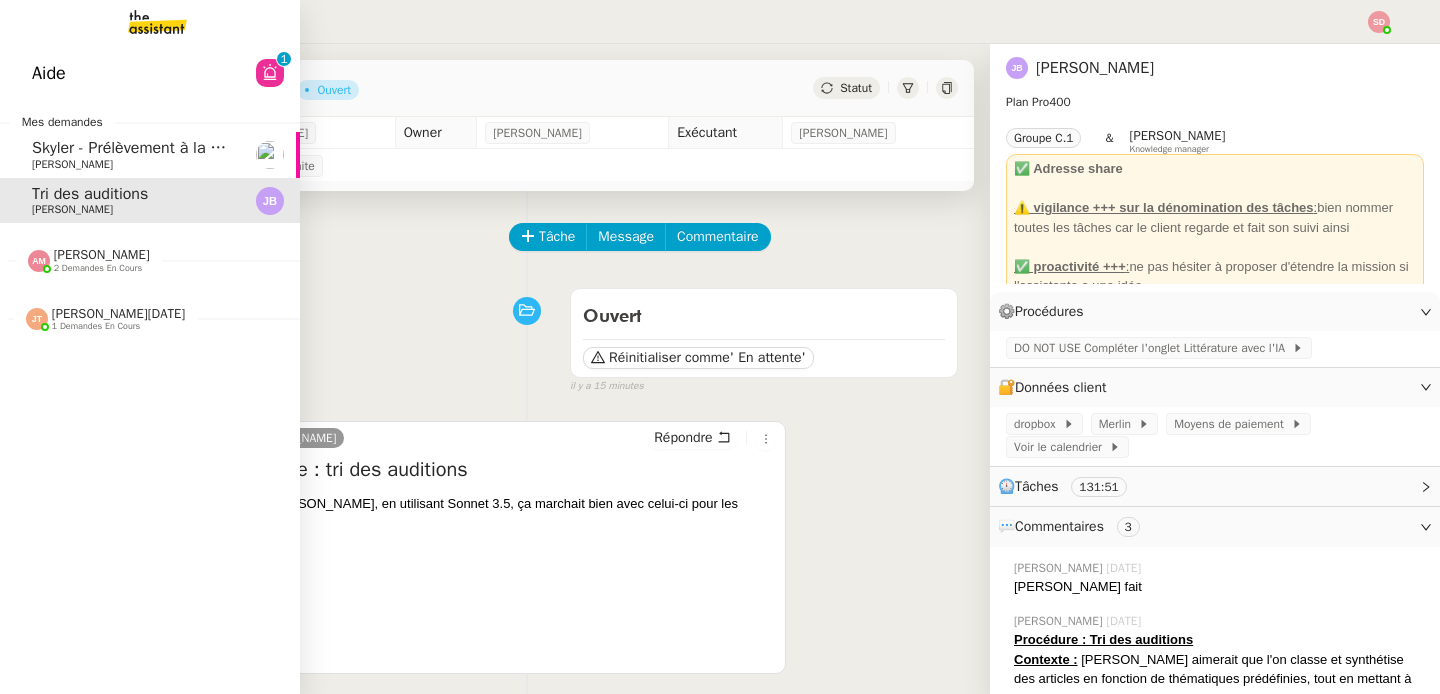 click on "[PERSON_NAME]" 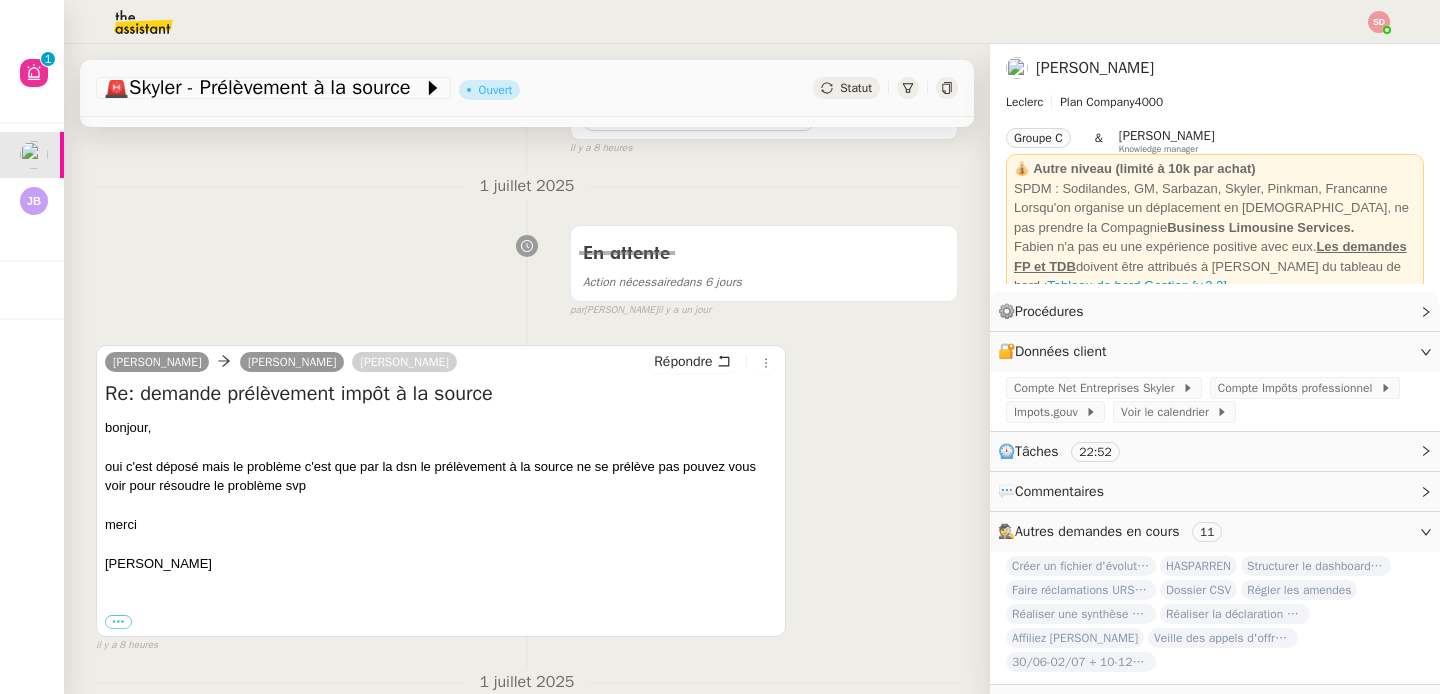 scroll, scrollTop: 260, scrollLeft: 0, axis: vertical 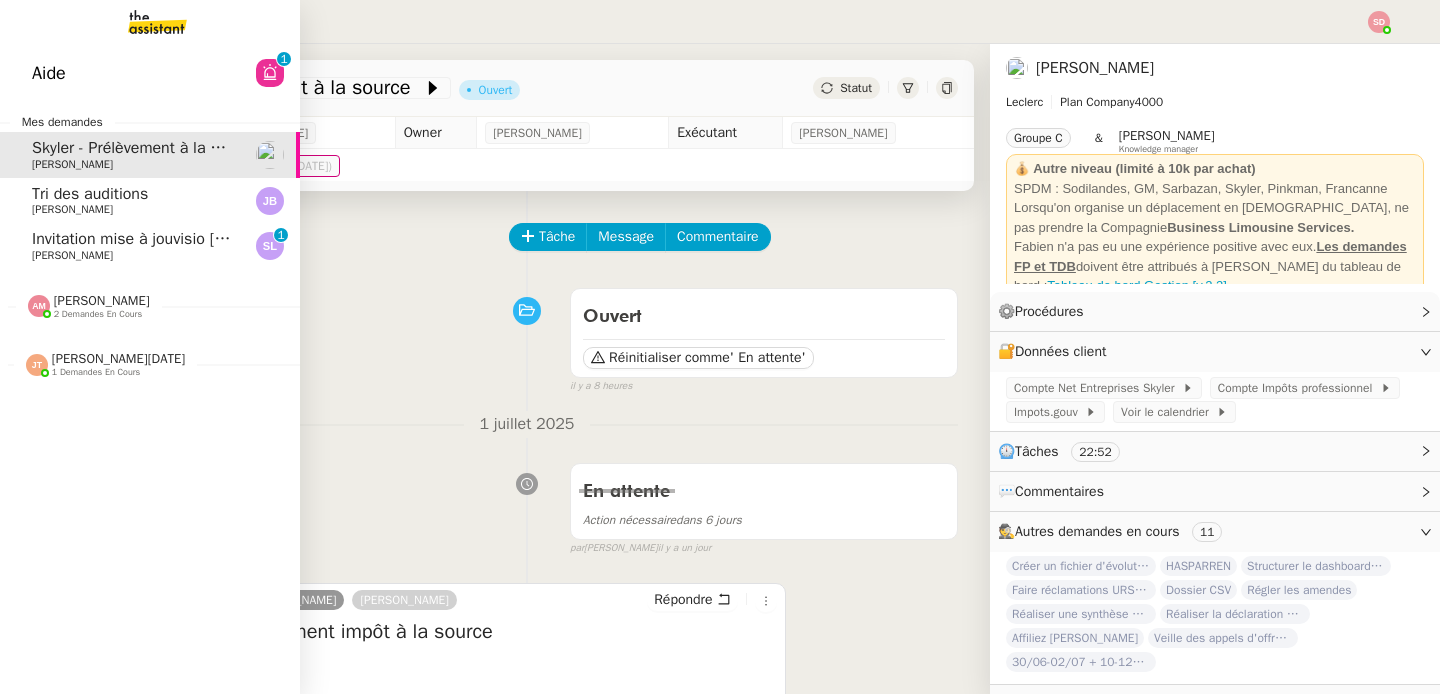 click on "[PERSON_NAME]" 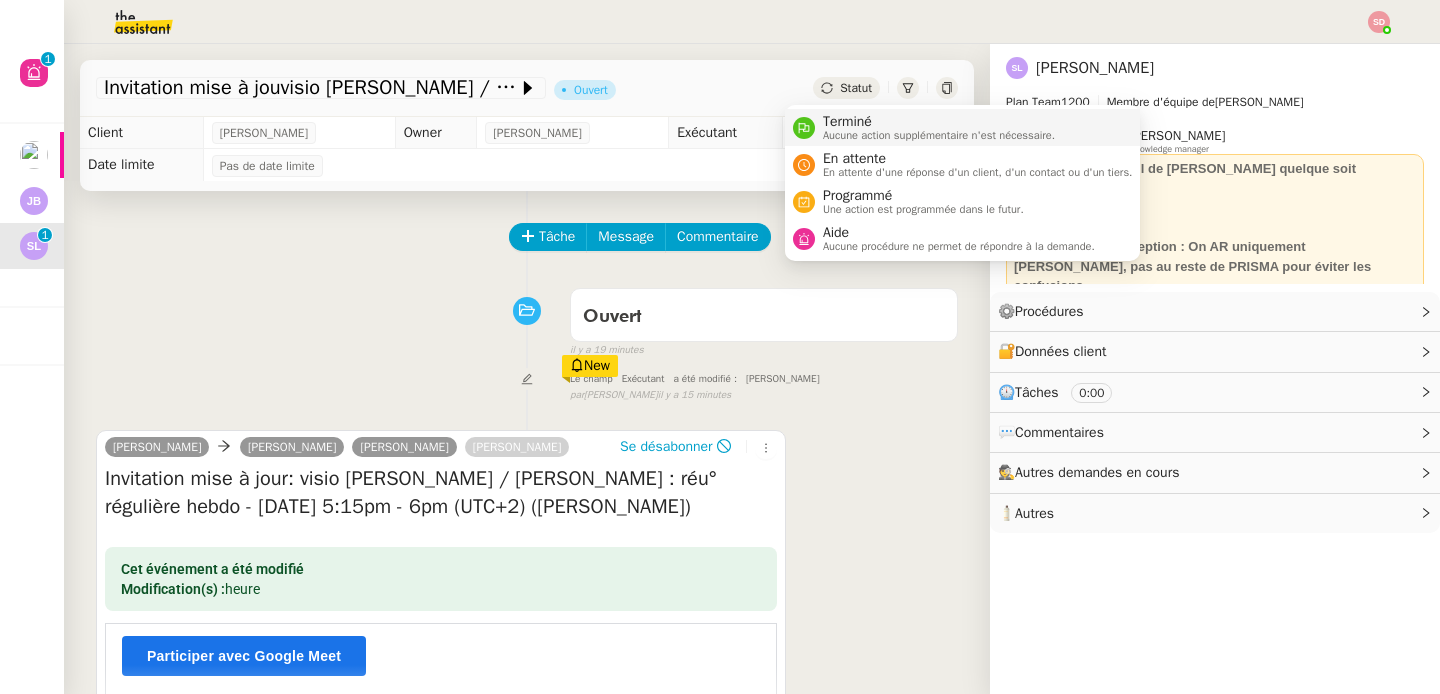 click on "Aucune action supplémentaire n'est nécessaire." at bounding box center [939, 135] 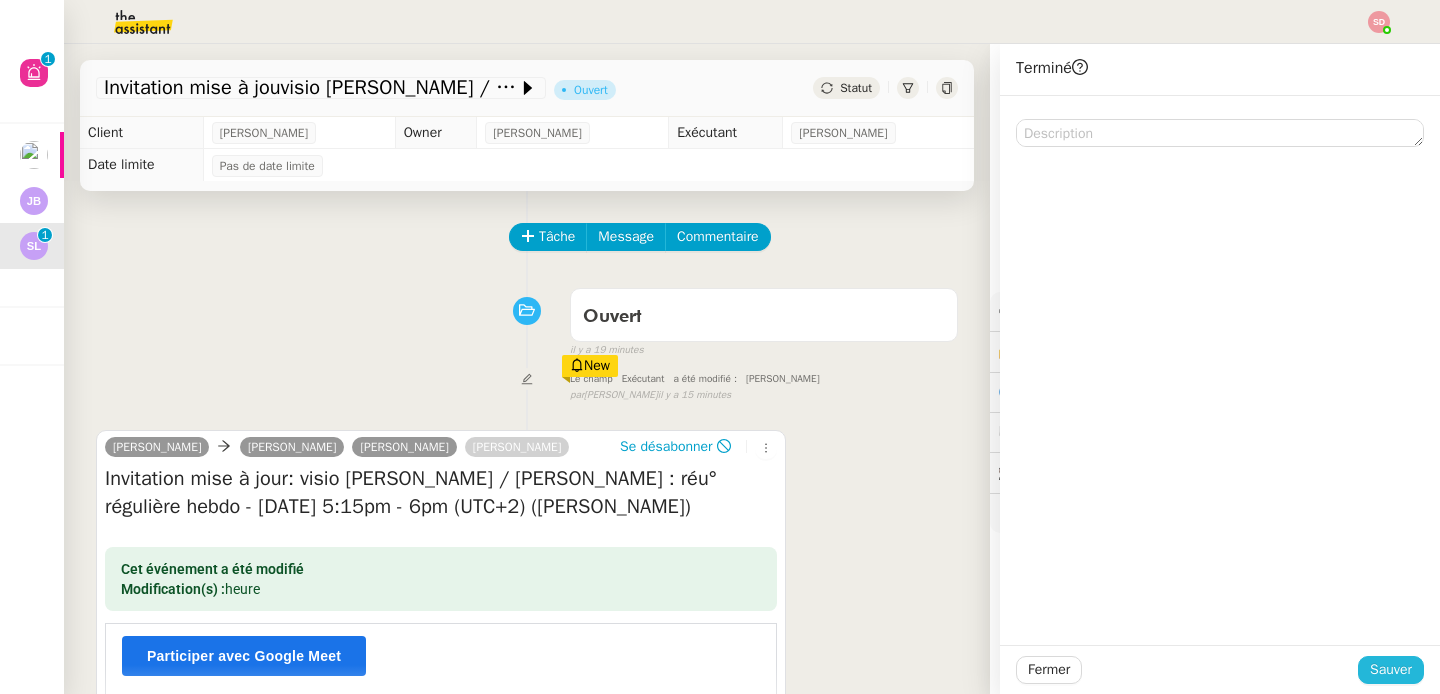 click on "Sauver" 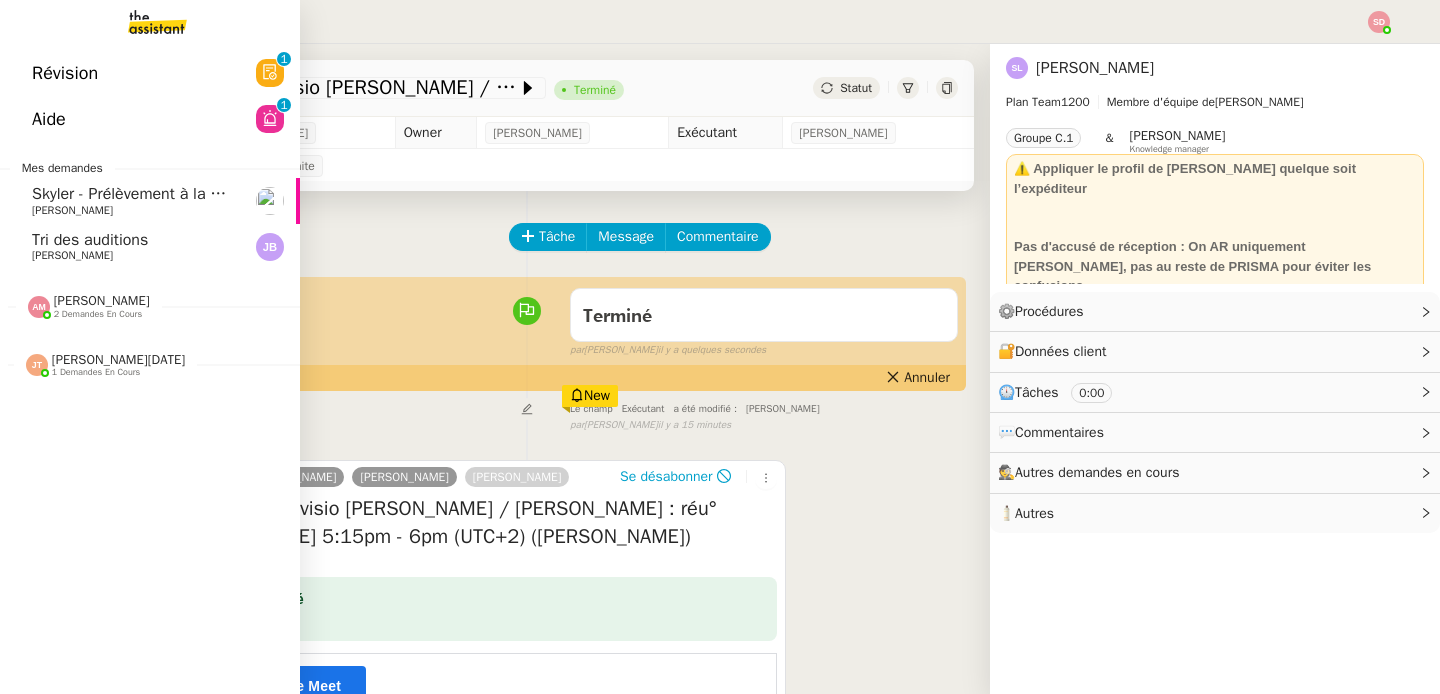 click on "Skyler - Prélèvement à la source" 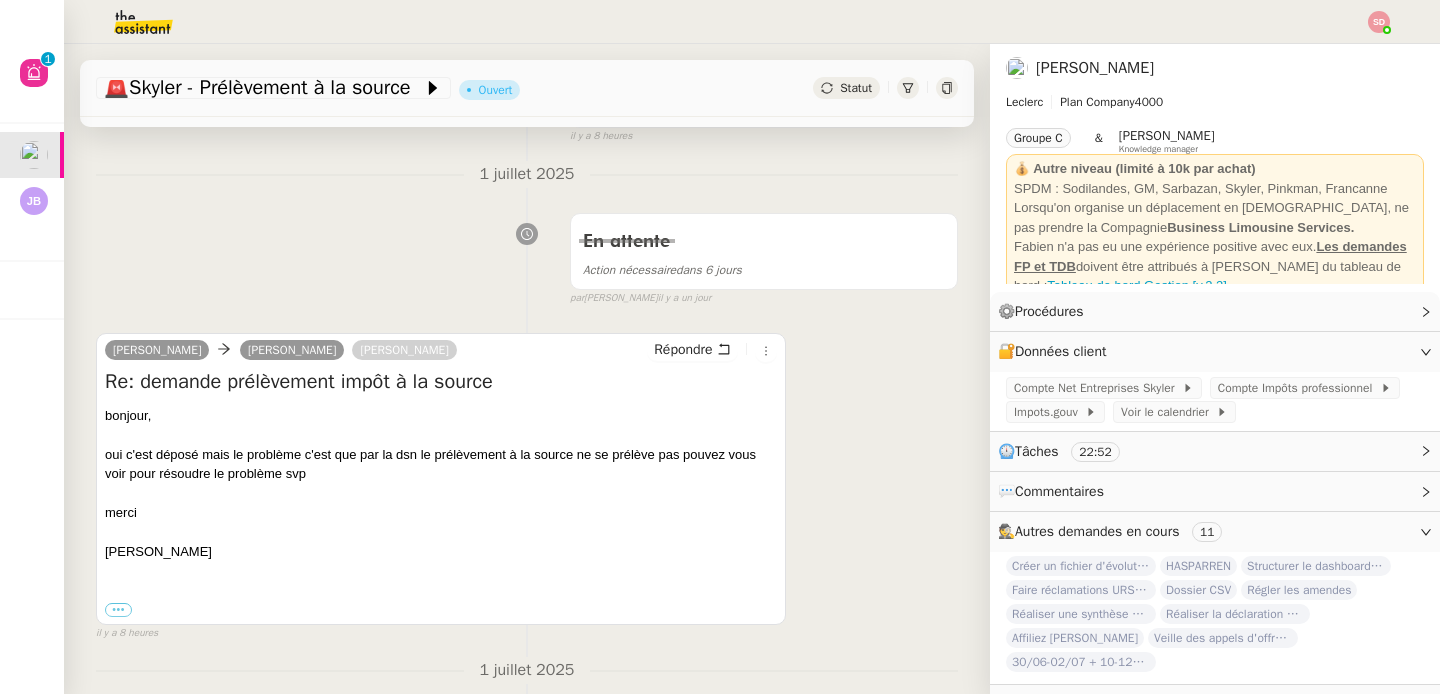 scroll, scrollTop: 0, scrollLeft: 0, axis: both 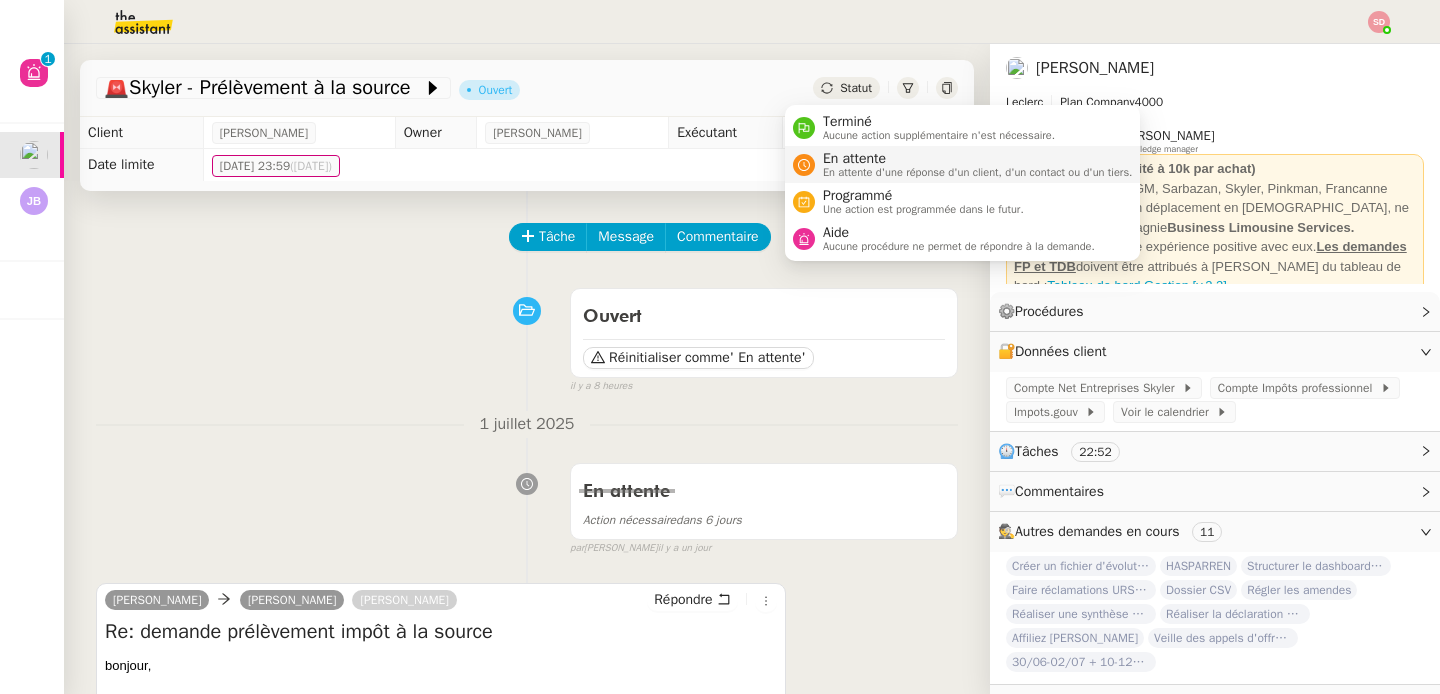 click on "En attente" at bounding box center [978, 159] 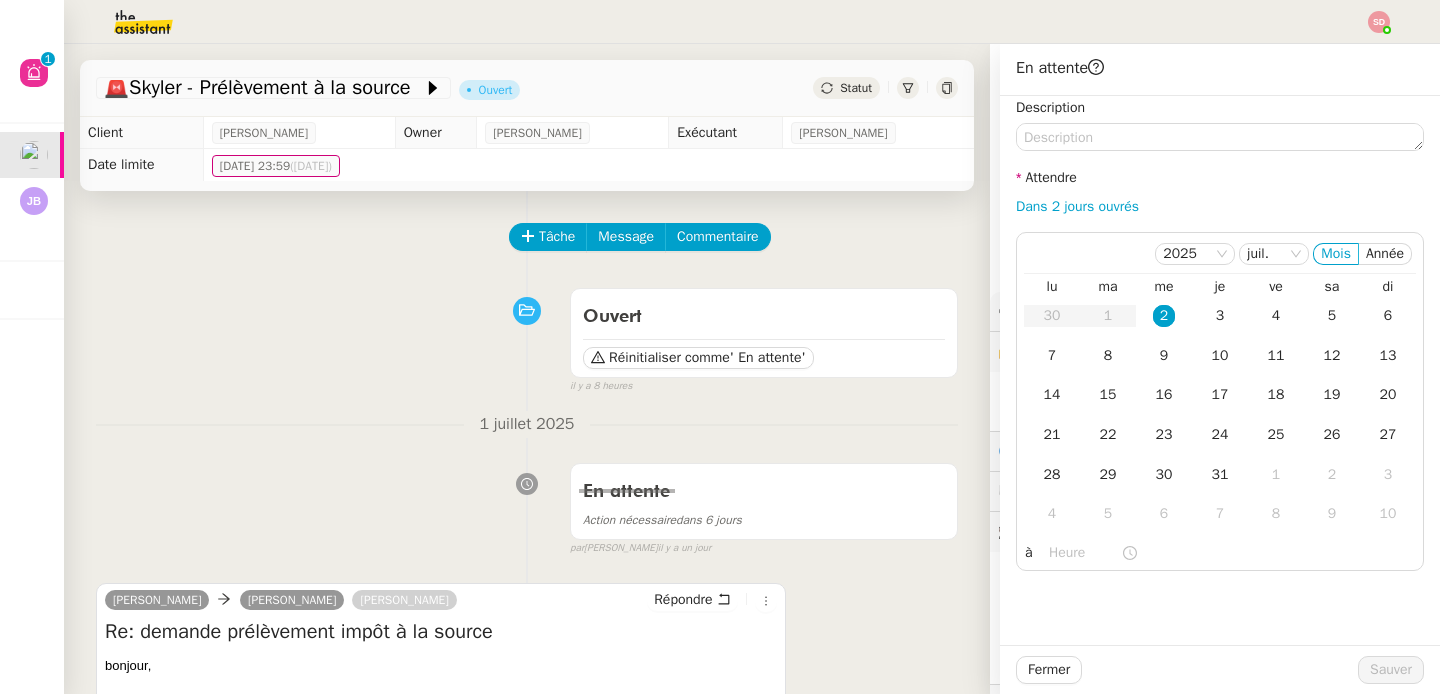 click on "Dans 2 jours ouvrés" 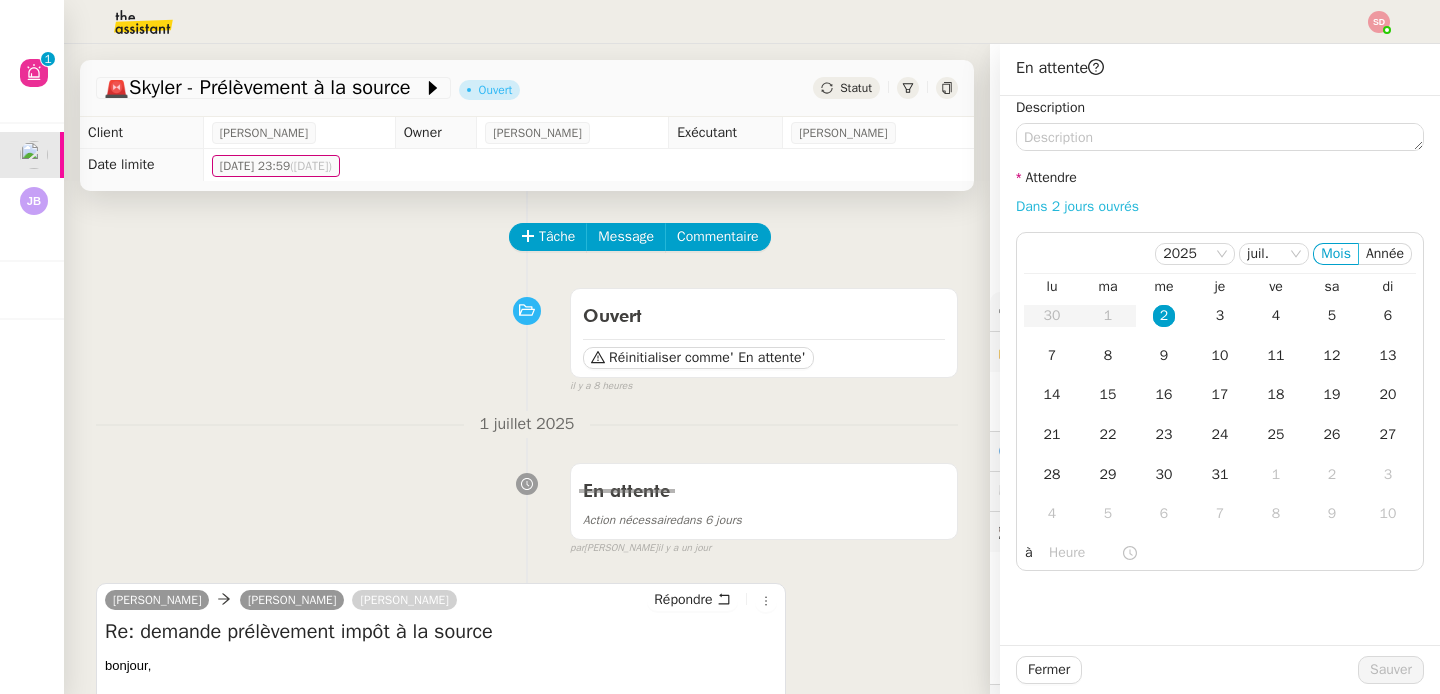 click on "Dans 2 jours ouvrés" 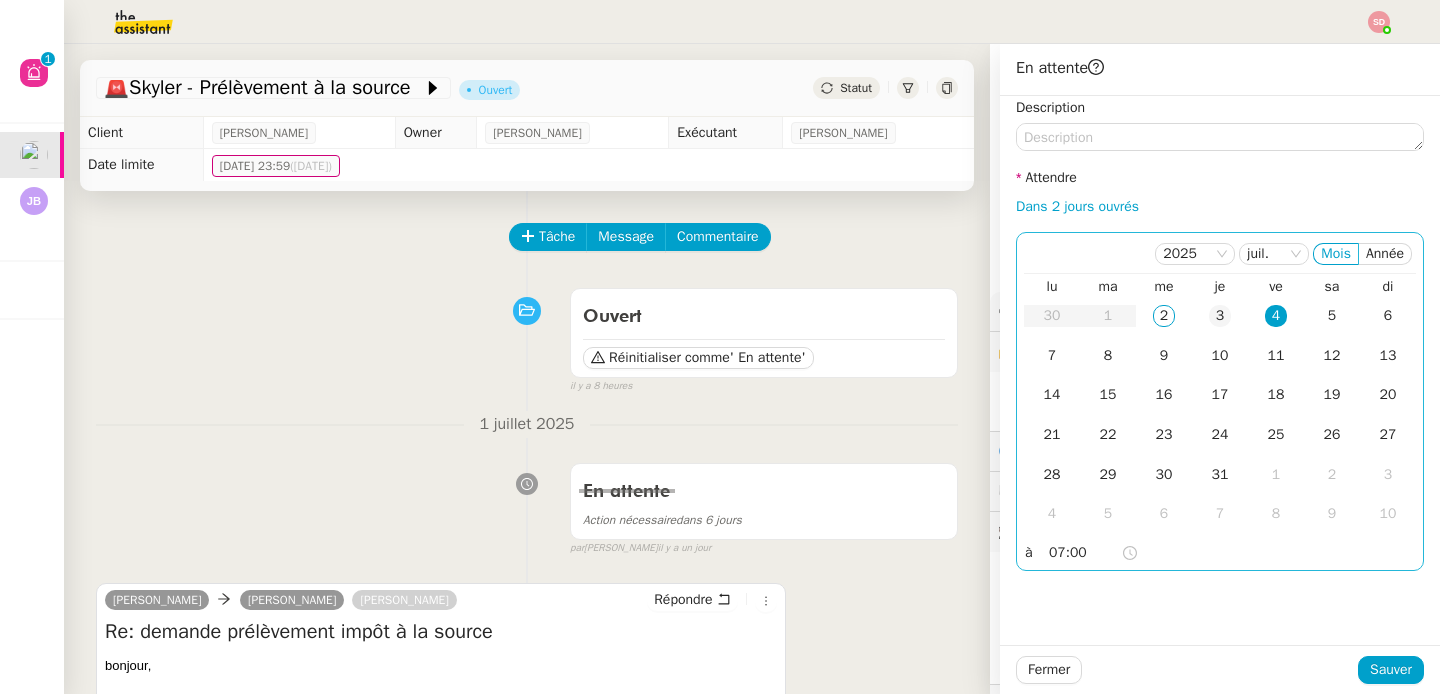 click on "3" 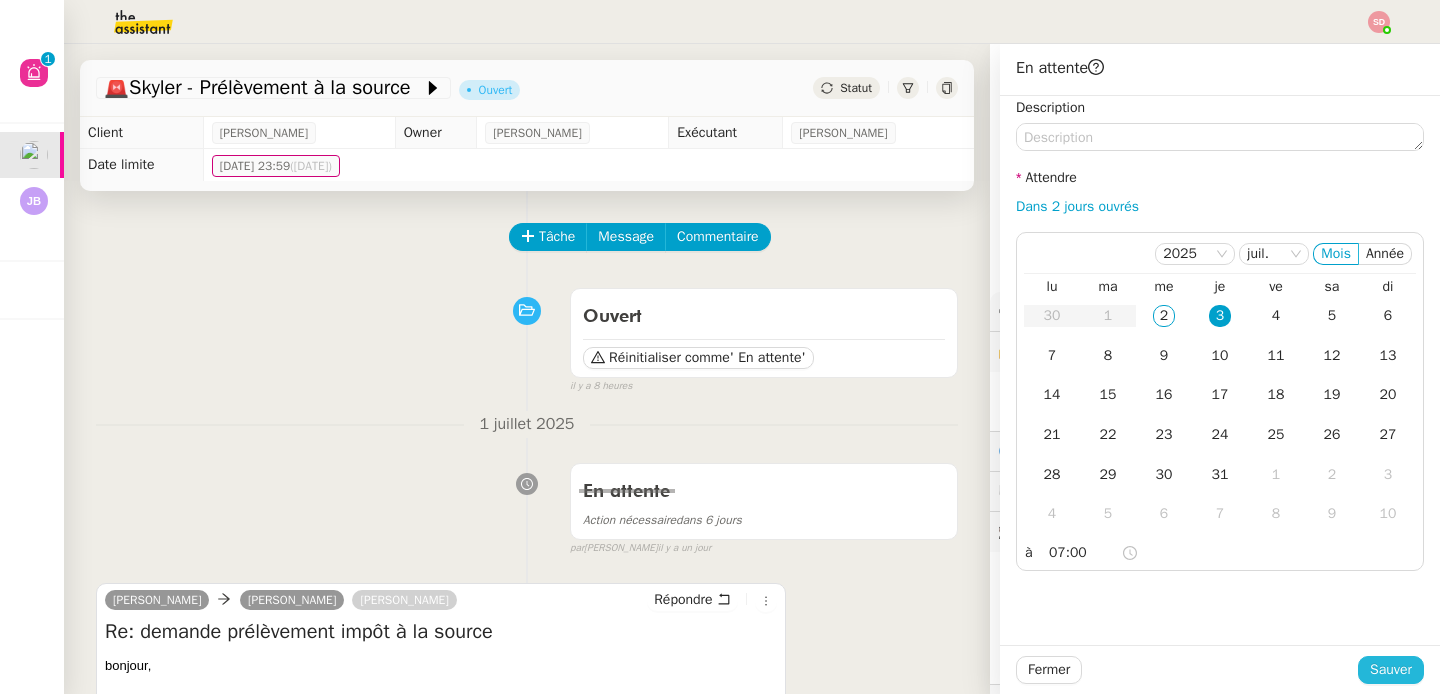click on "Sauver" 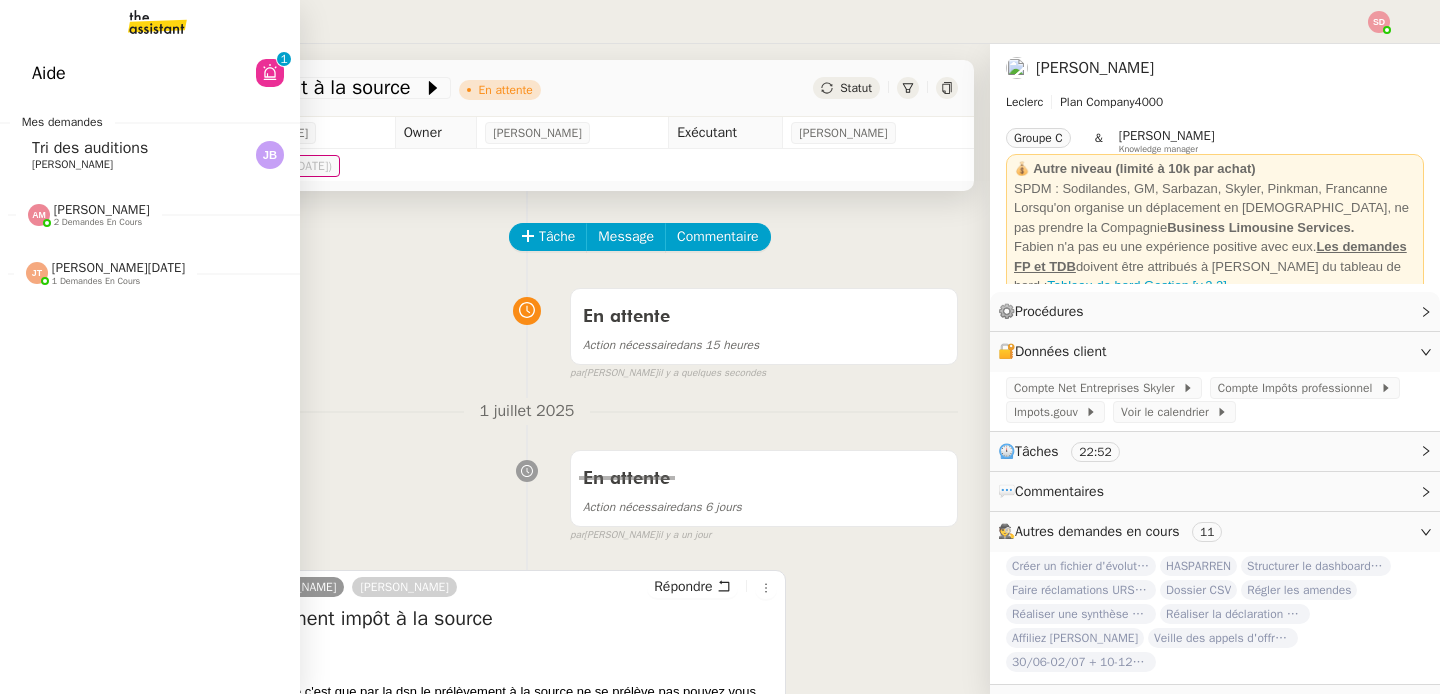 click on "Tri des auditions" 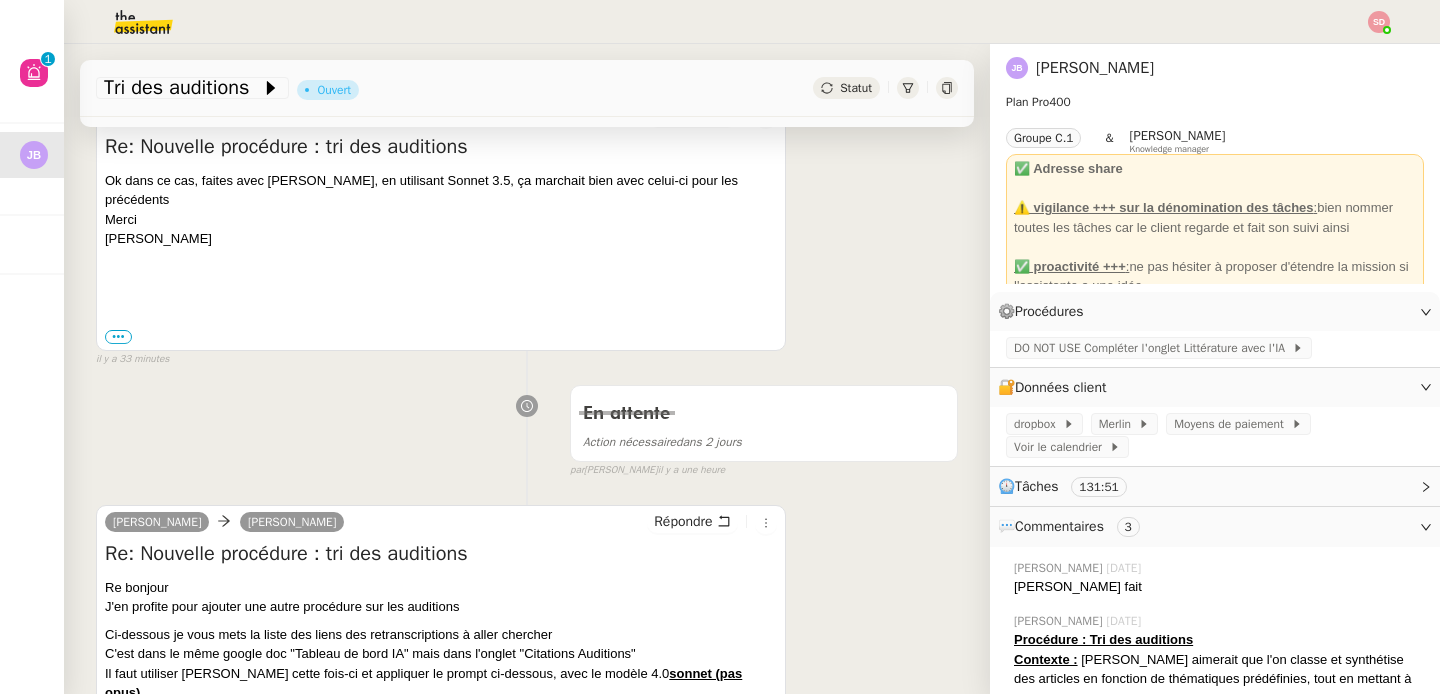 scroll, scrollTop: 0, scrollLeft: 0, axis: both 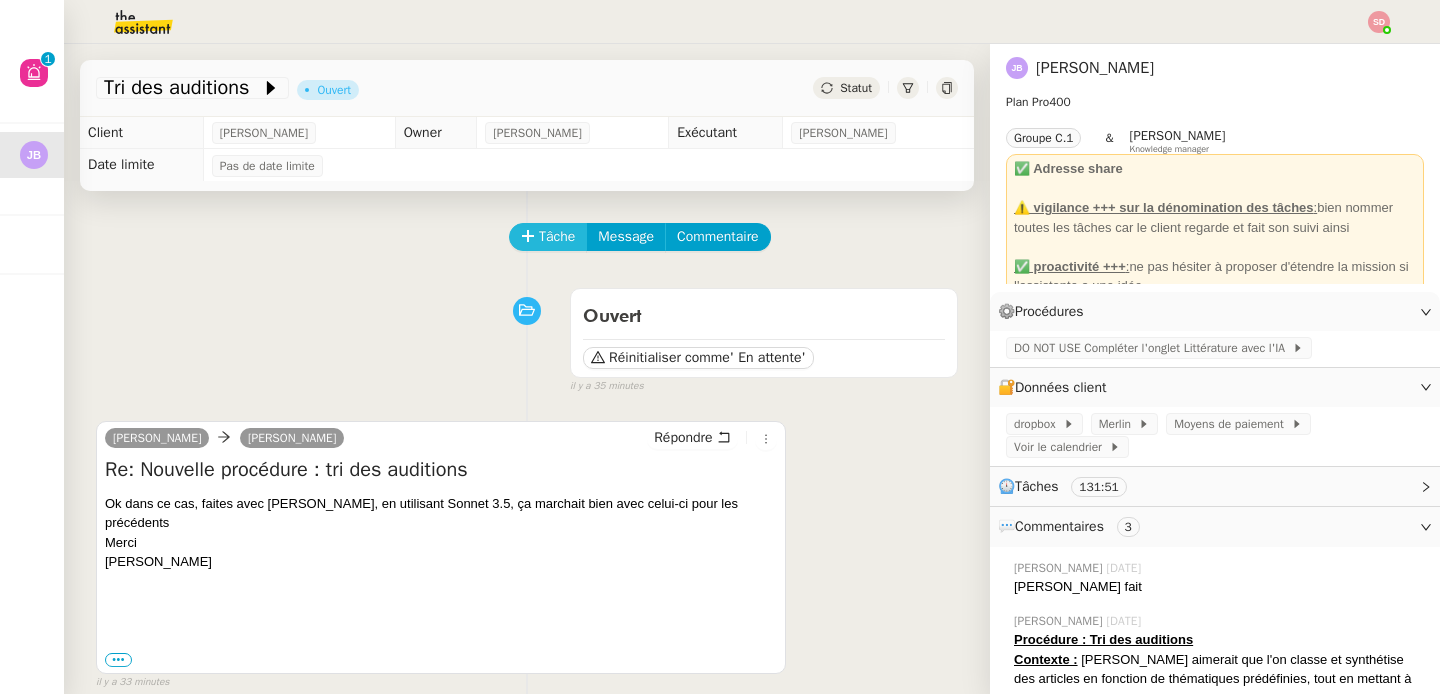 click on "Tâche" 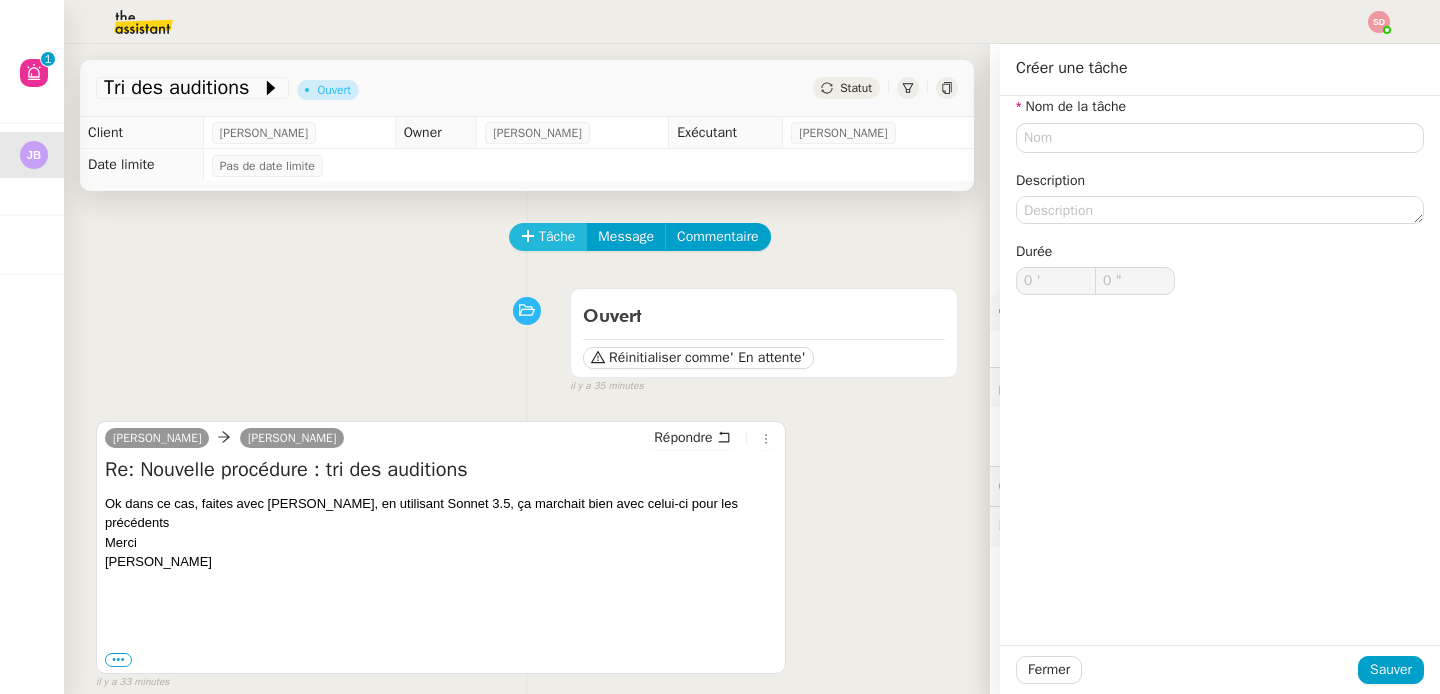 type 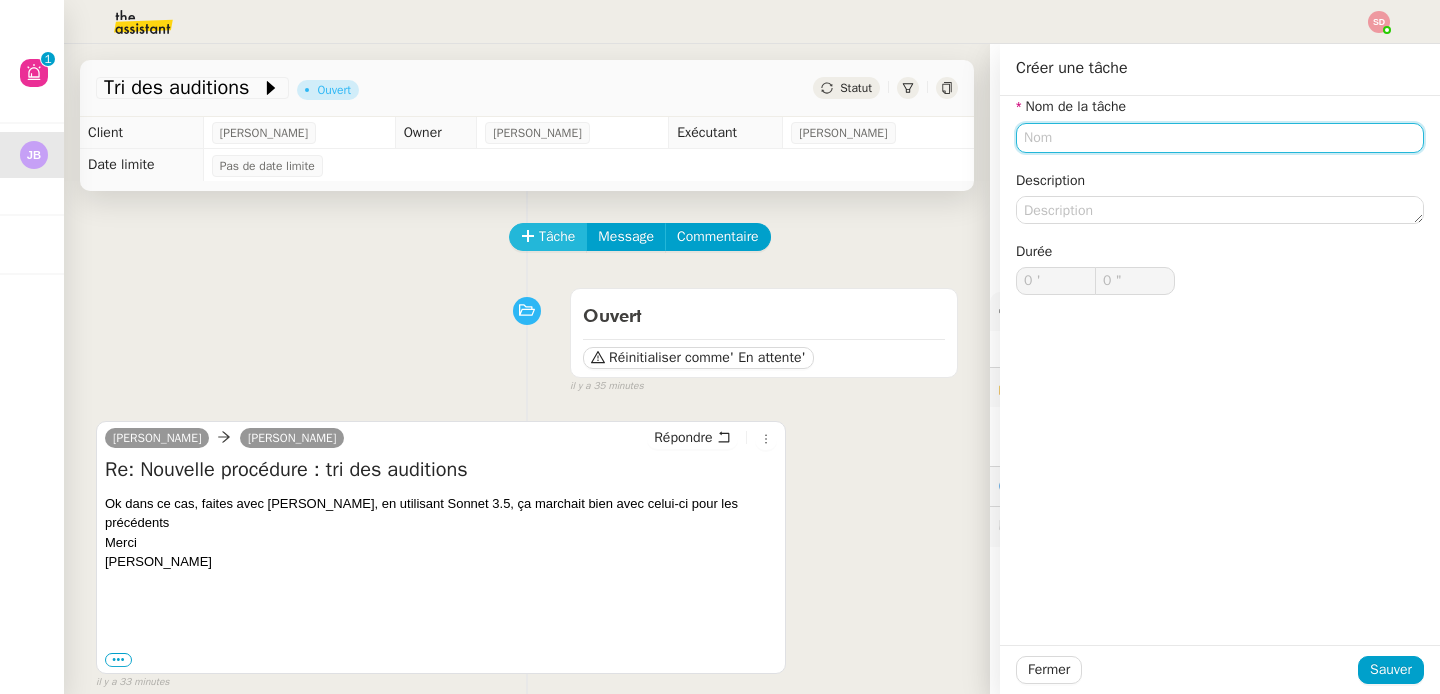type on "B" 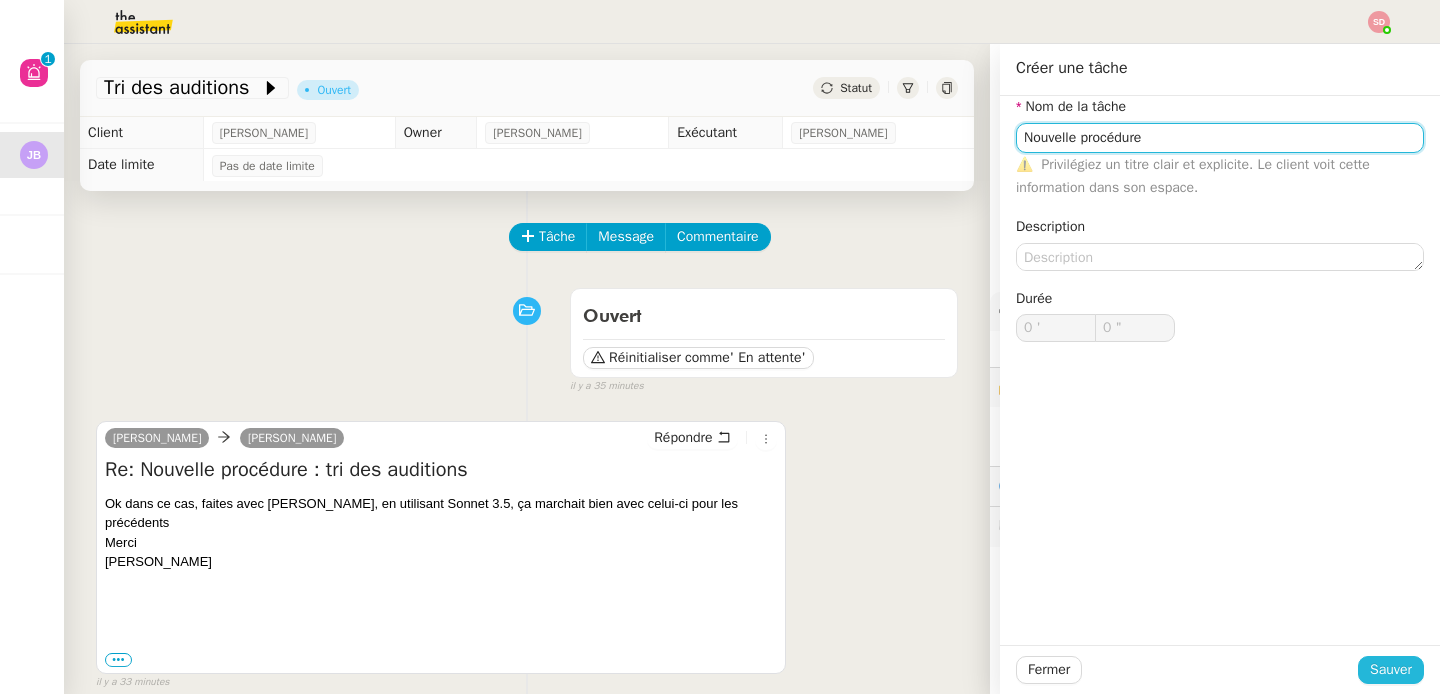 type on "Nouvelle procédure" 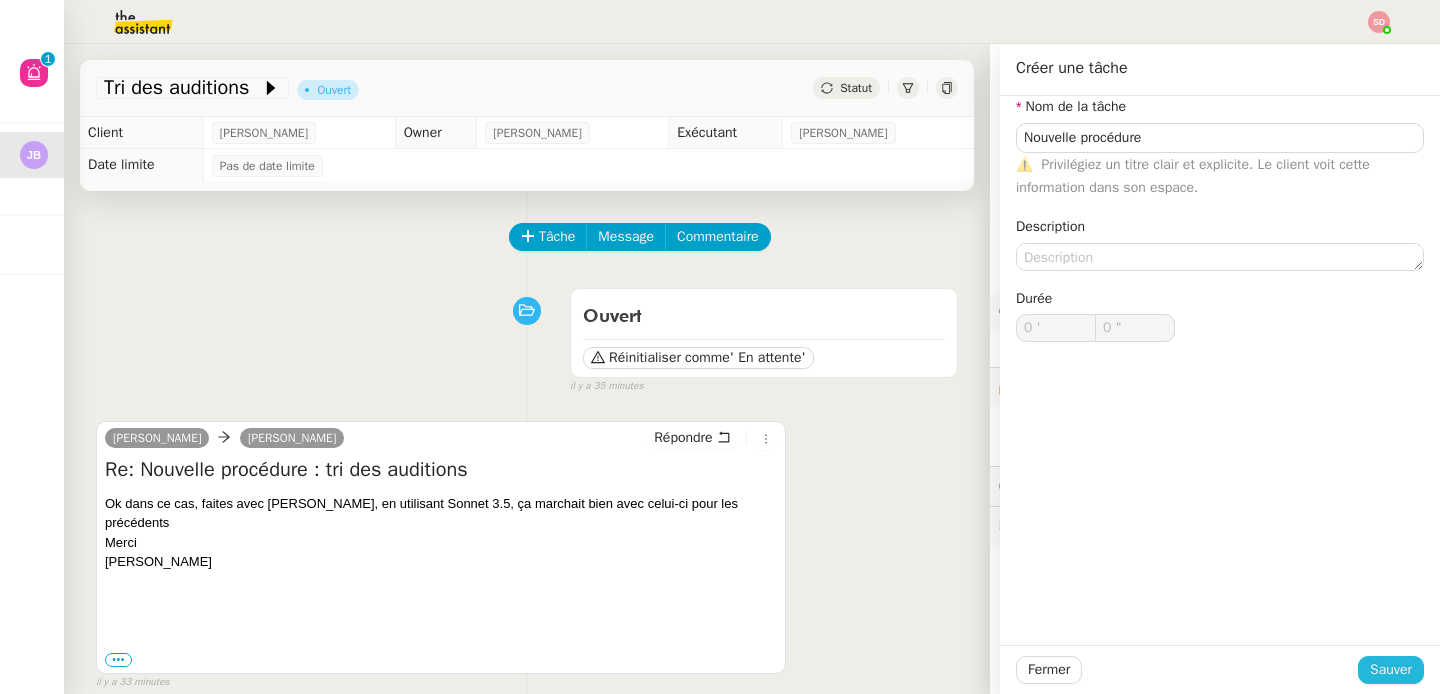click on "Sauver" 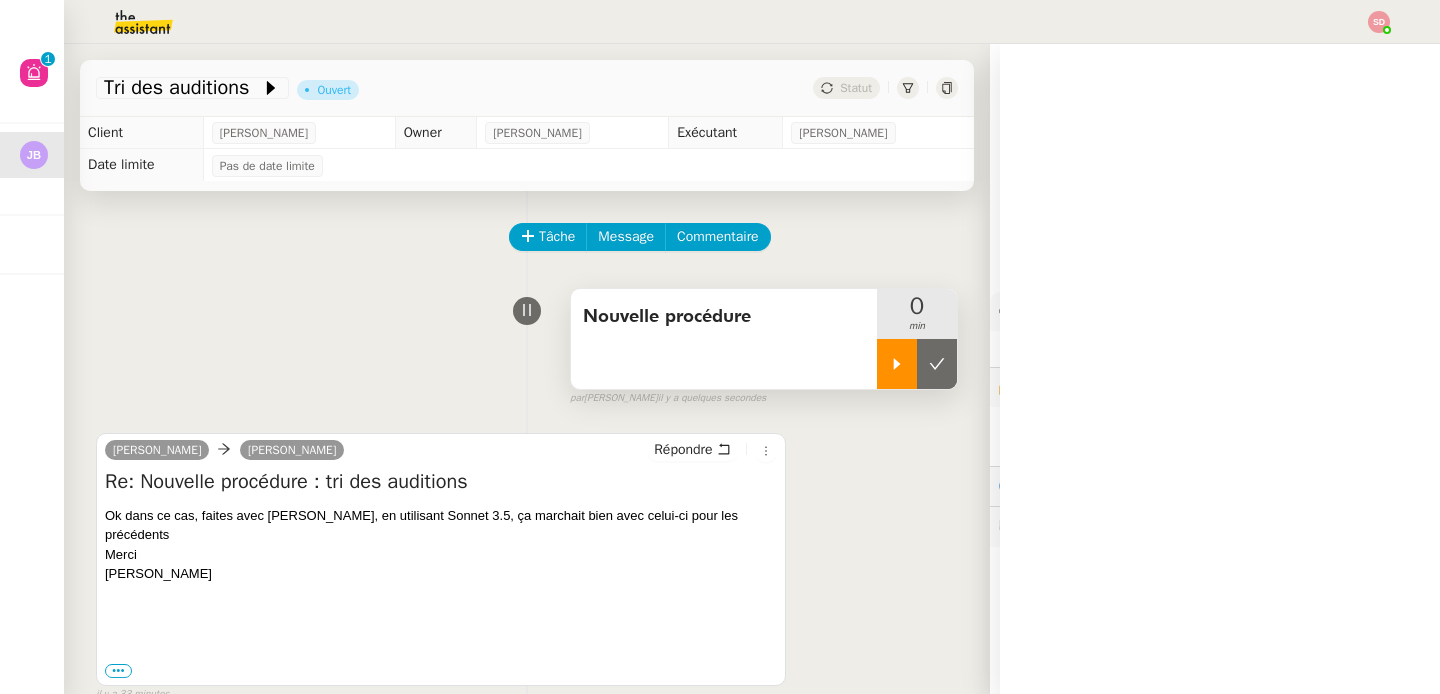 click 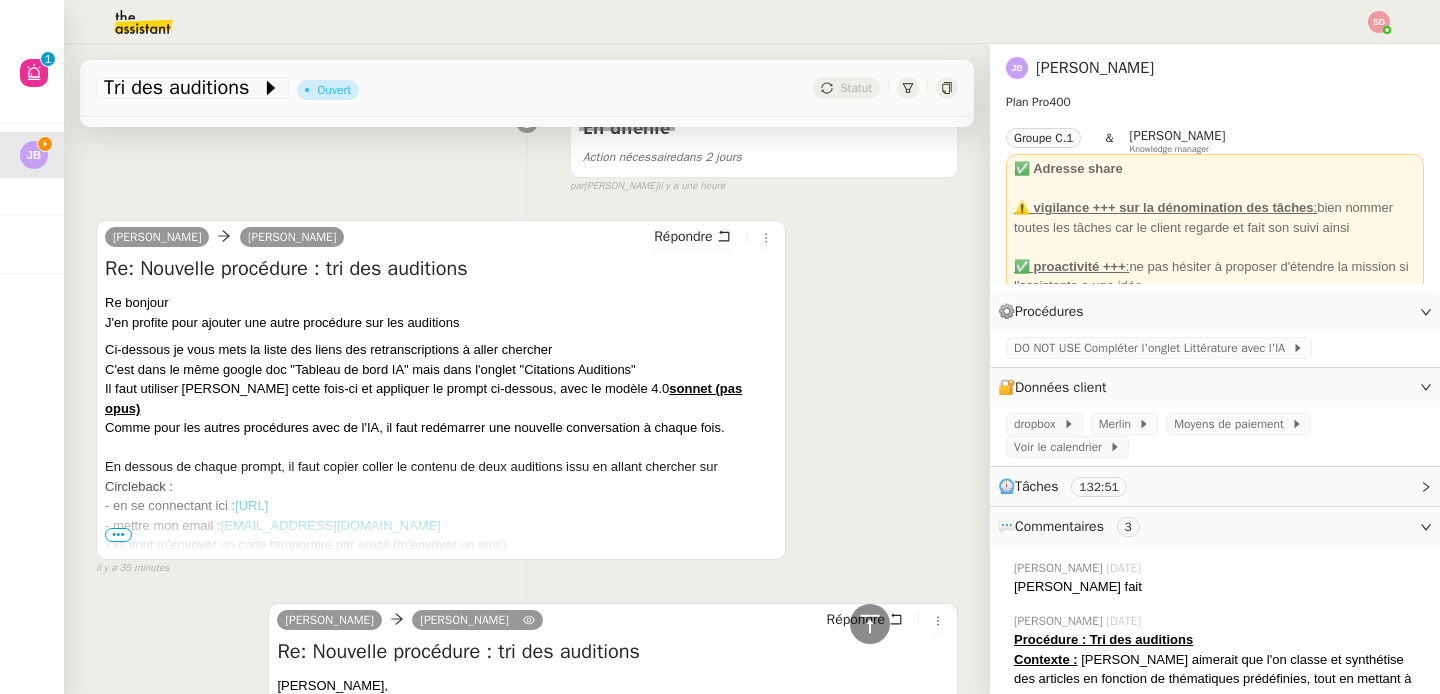 scroll, scrollTop: 623, scrollLeft: 0, axis: vertical 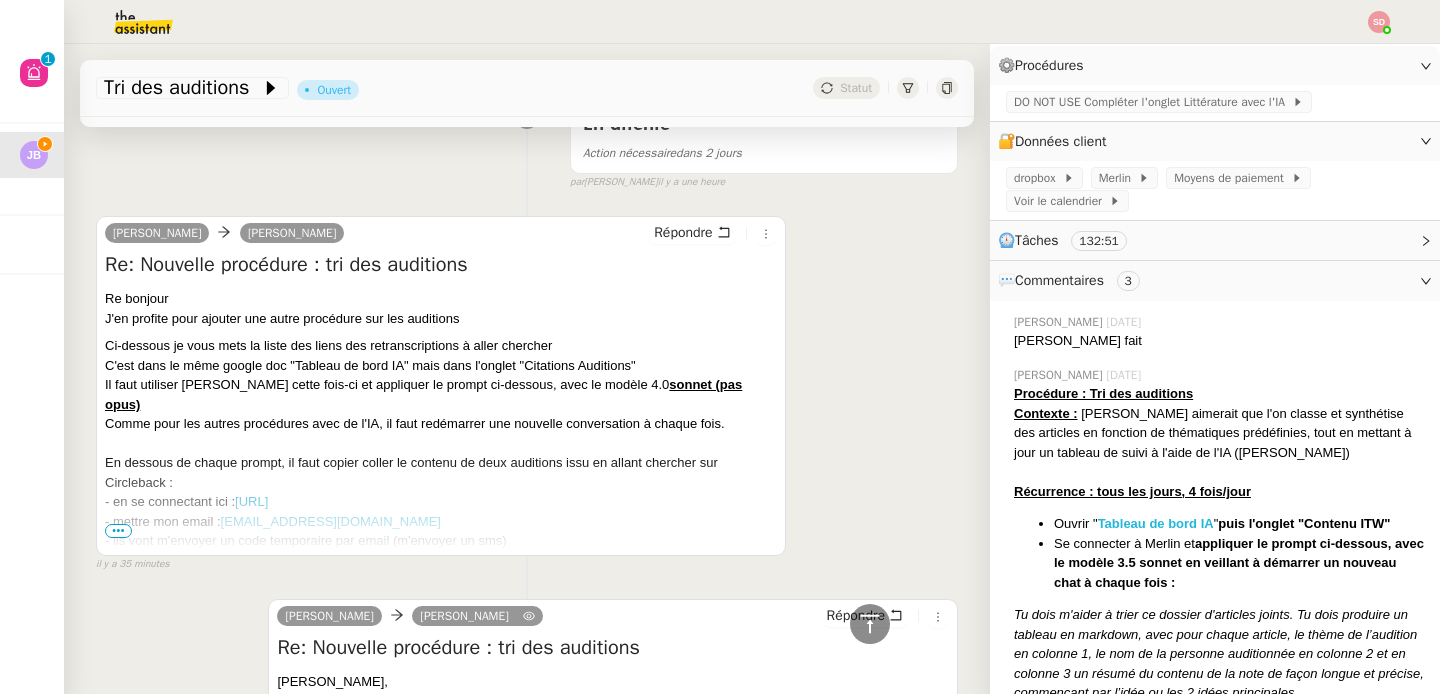 click on "Tableau de bord IA" 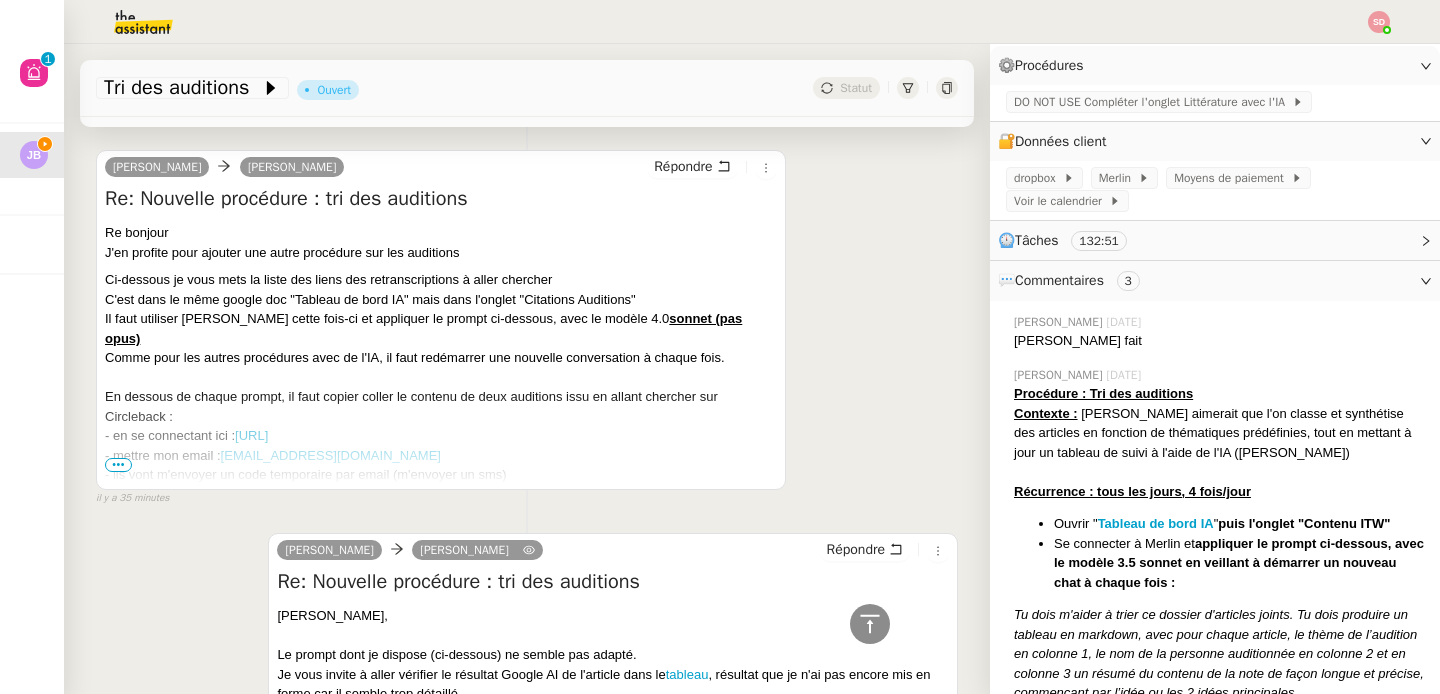 scroll, scrollTop: 696, scrollLeft: 0, axis: vertical 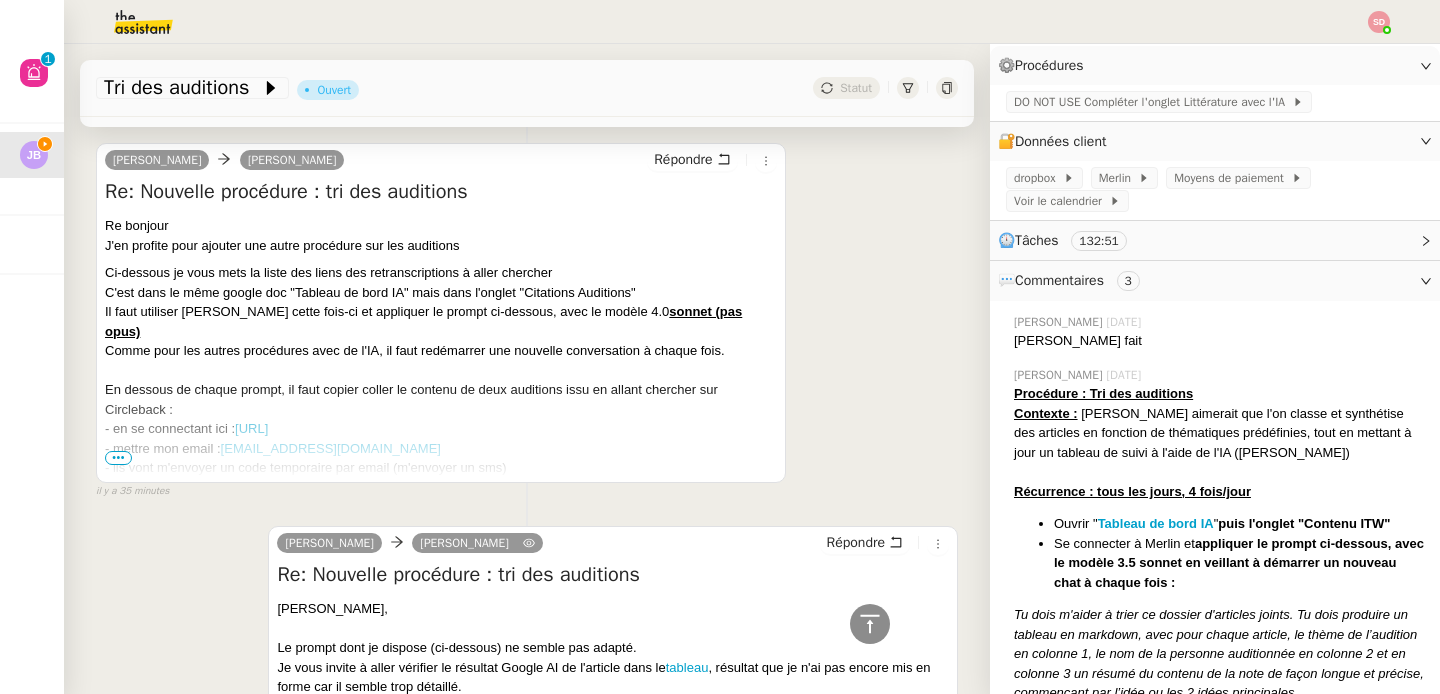 click on "•••" at bounding box center (118, 458) 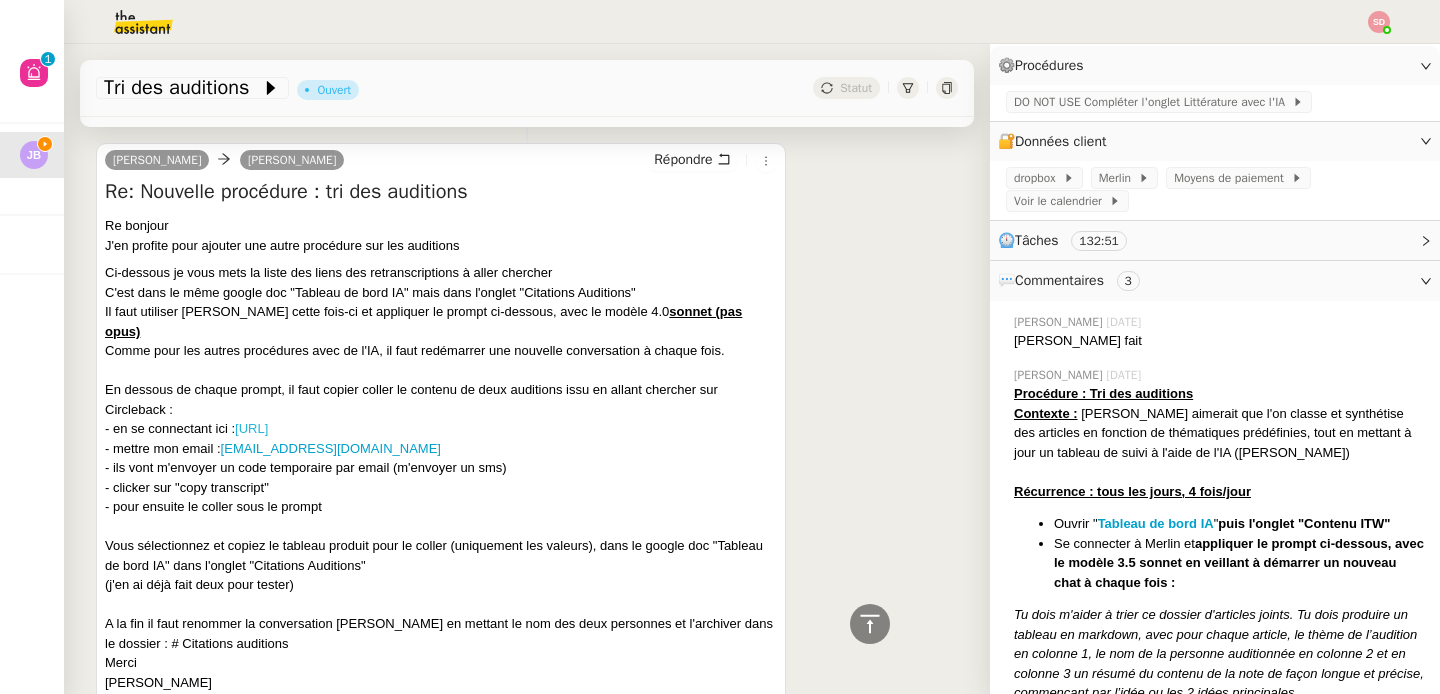 click on "[URL]" at bounding box center (251, 428) 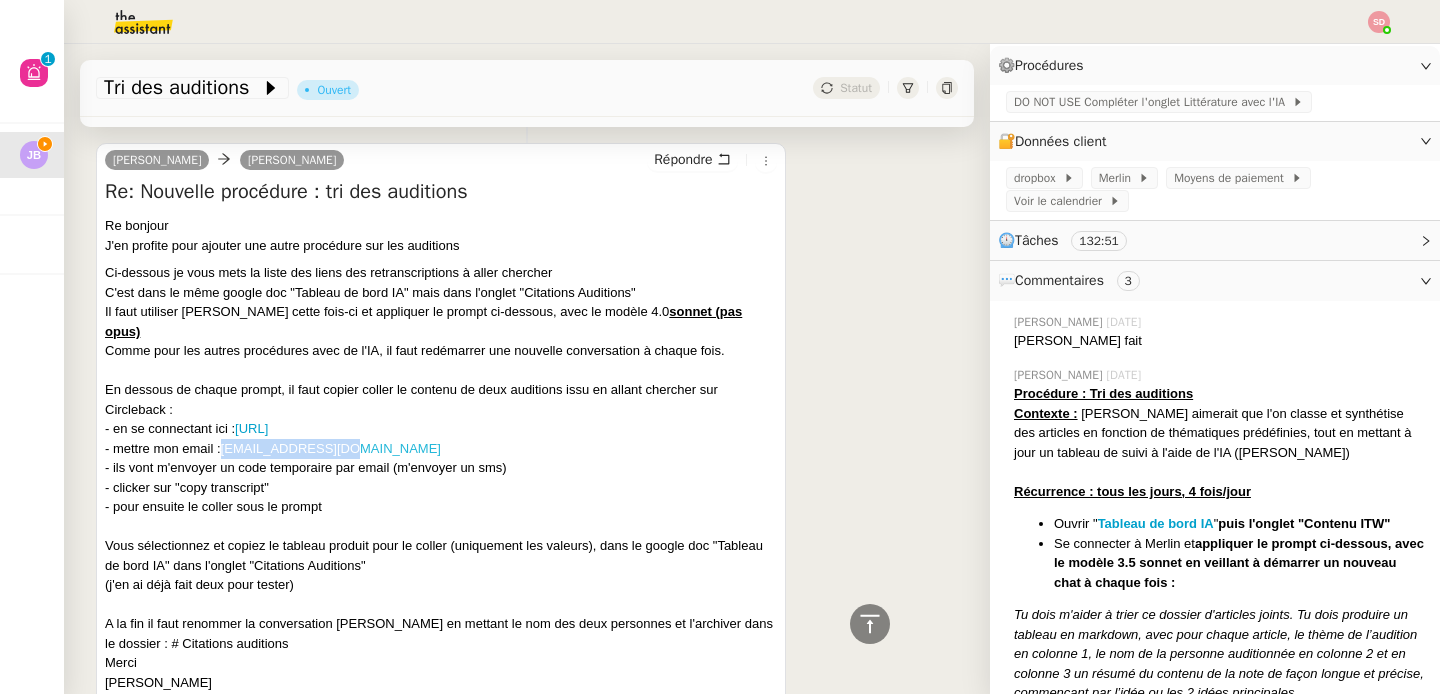 copy on "[EMAIL_ADDRESS][DOMAIN_NAME]" 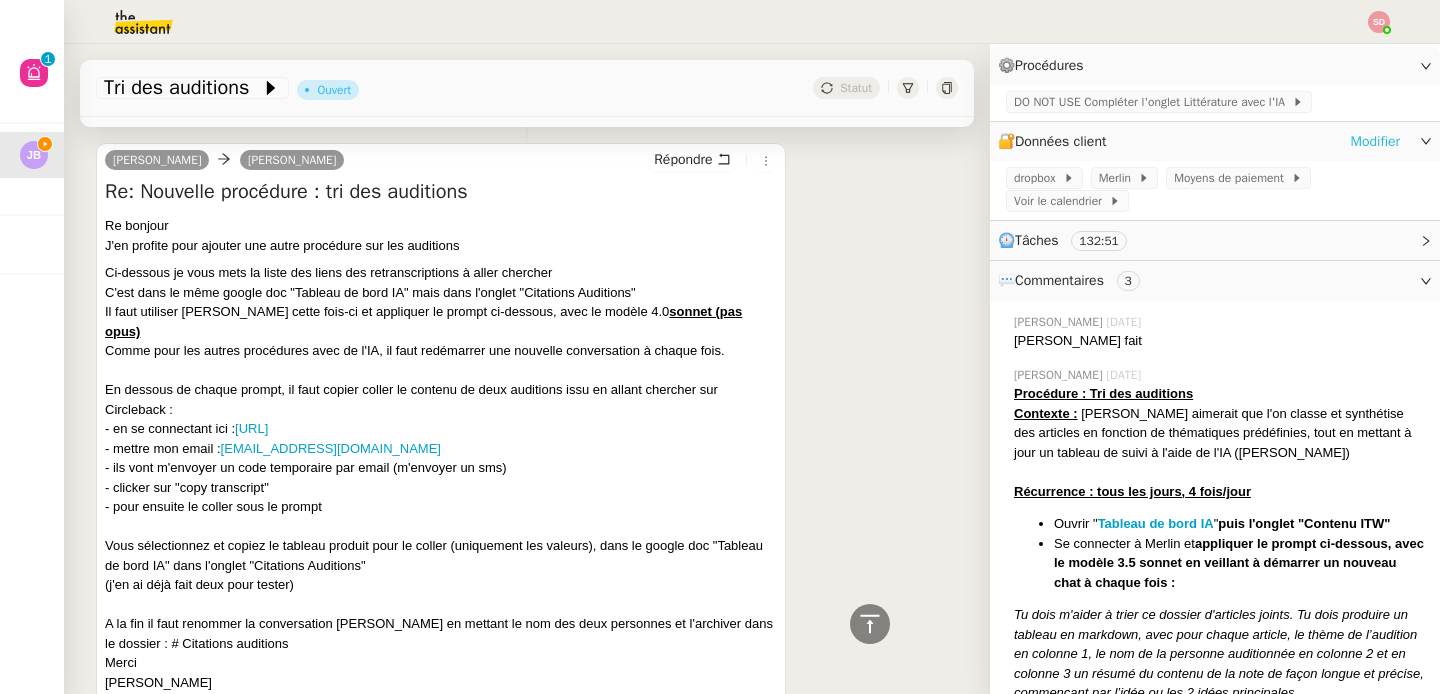 click on "Modifier" 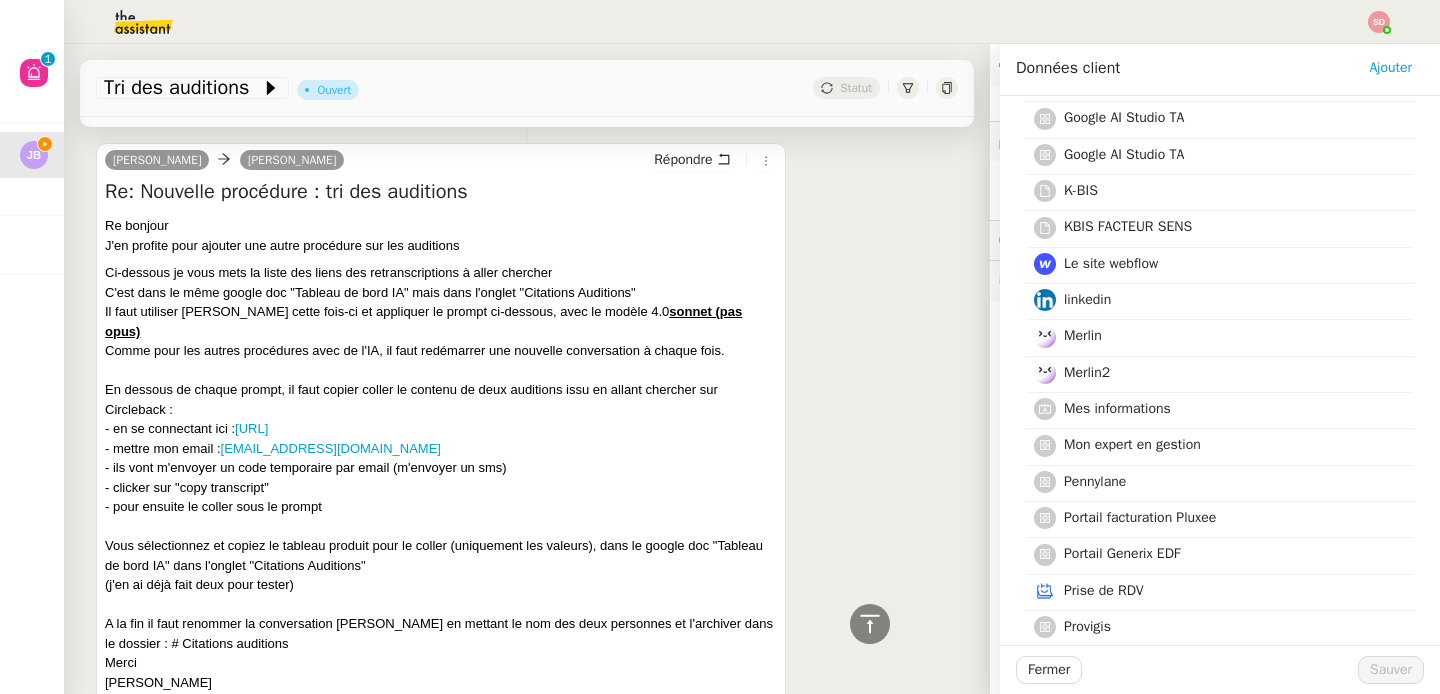 scroll, scrollTop: 377, scrollLeft: 0, axis: vertical 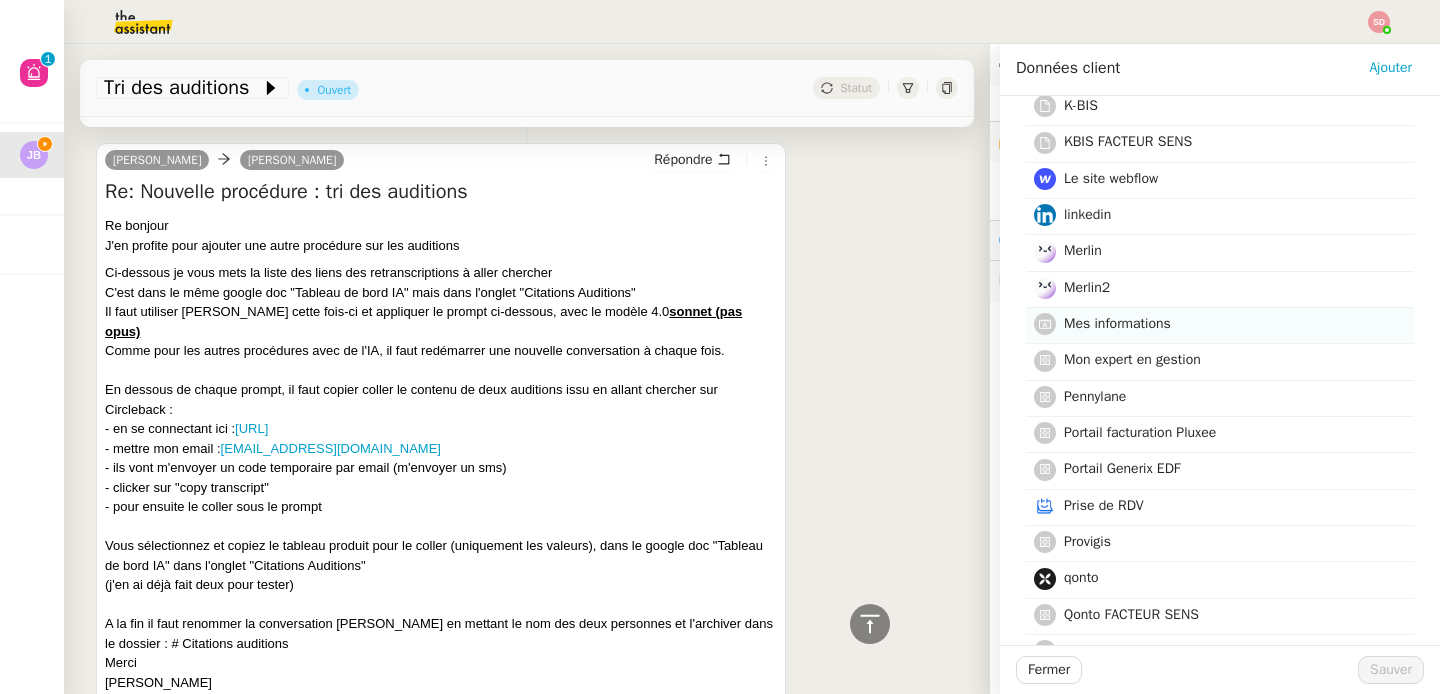 click on "Mes informations" 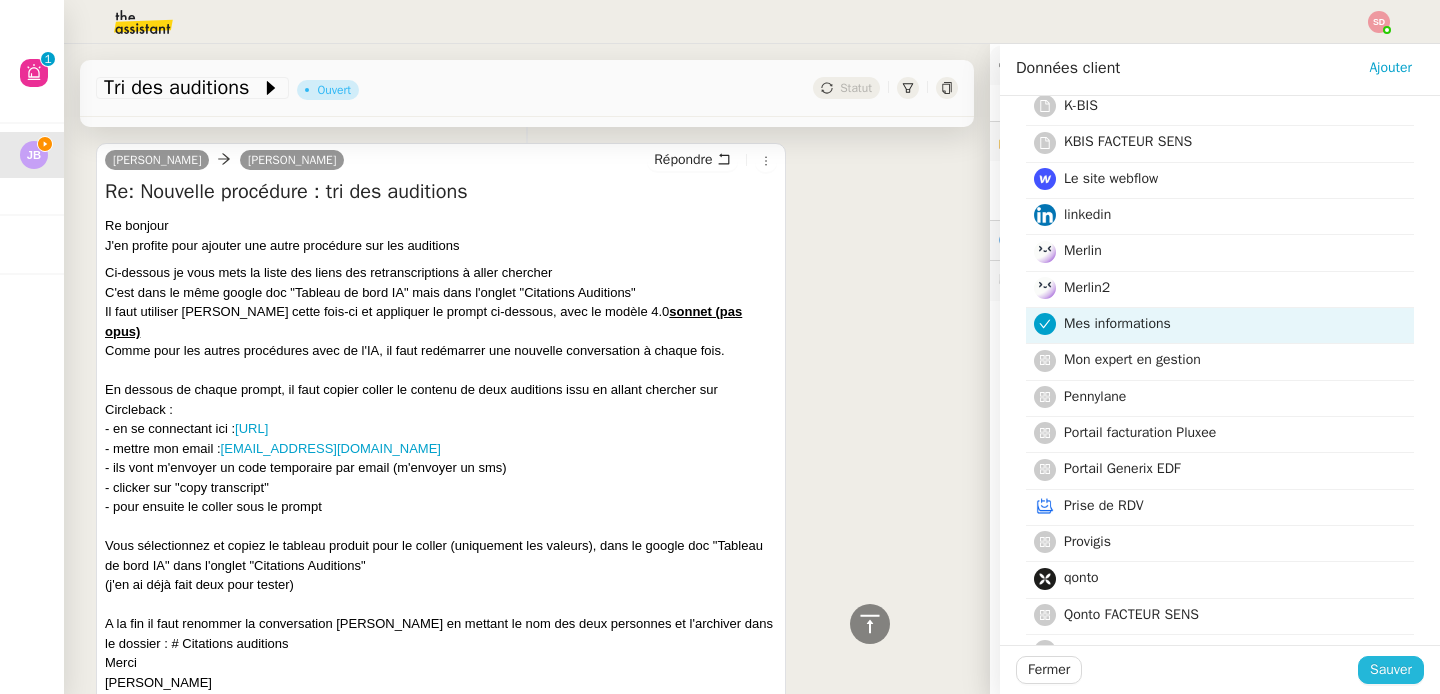 click on "Sauver" 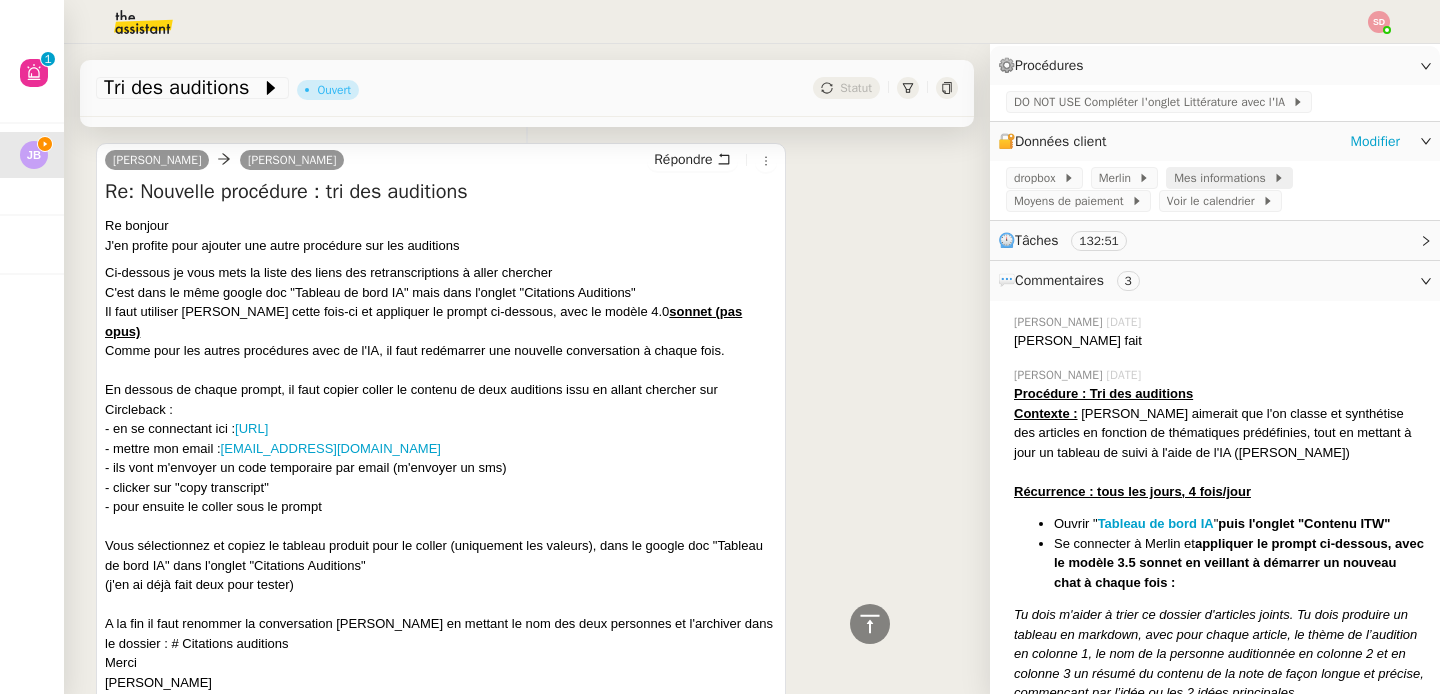 click on "Mes informations" 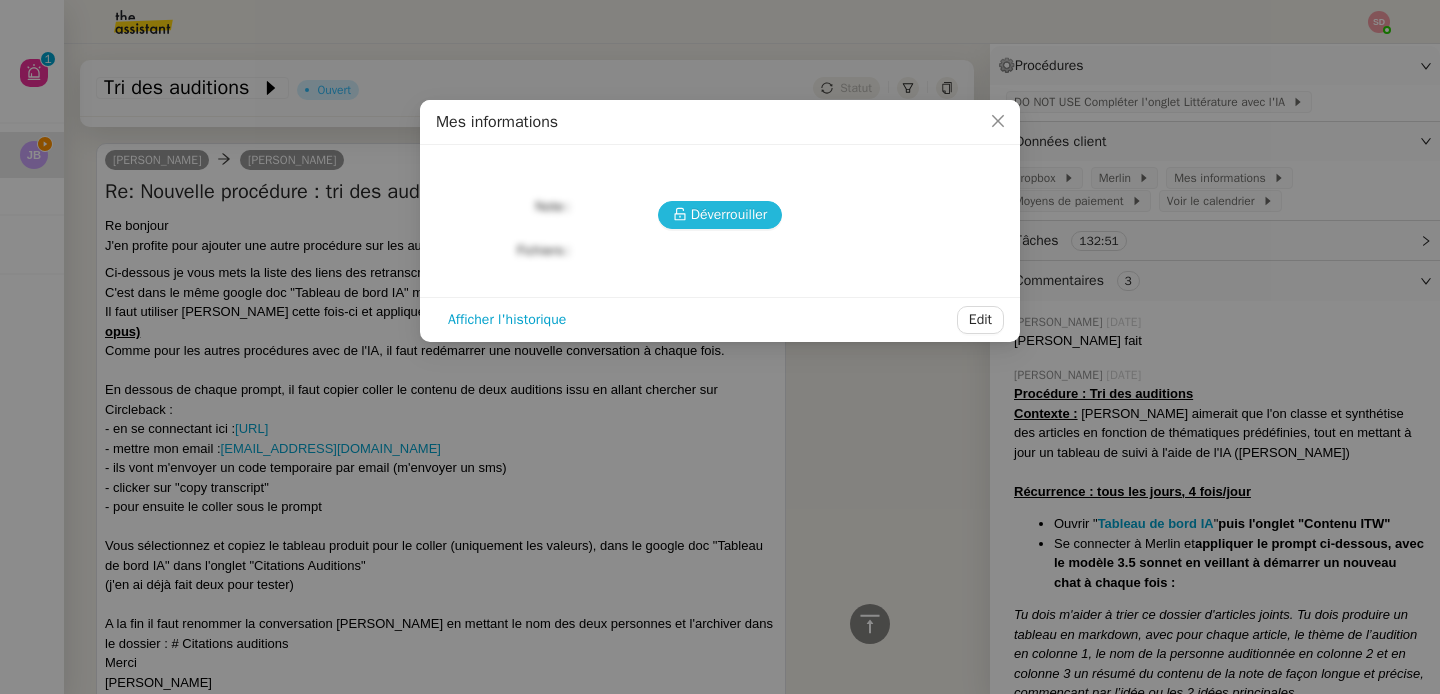 click 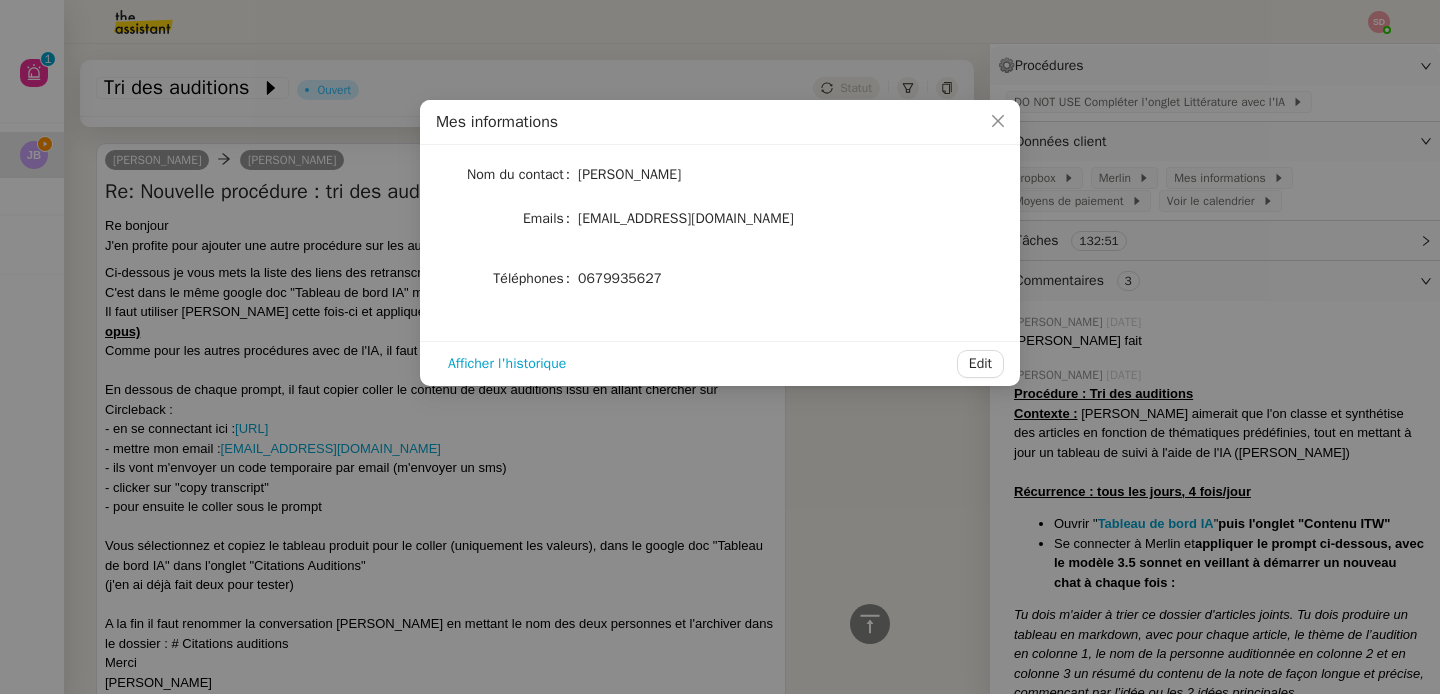 click on "0679935627" 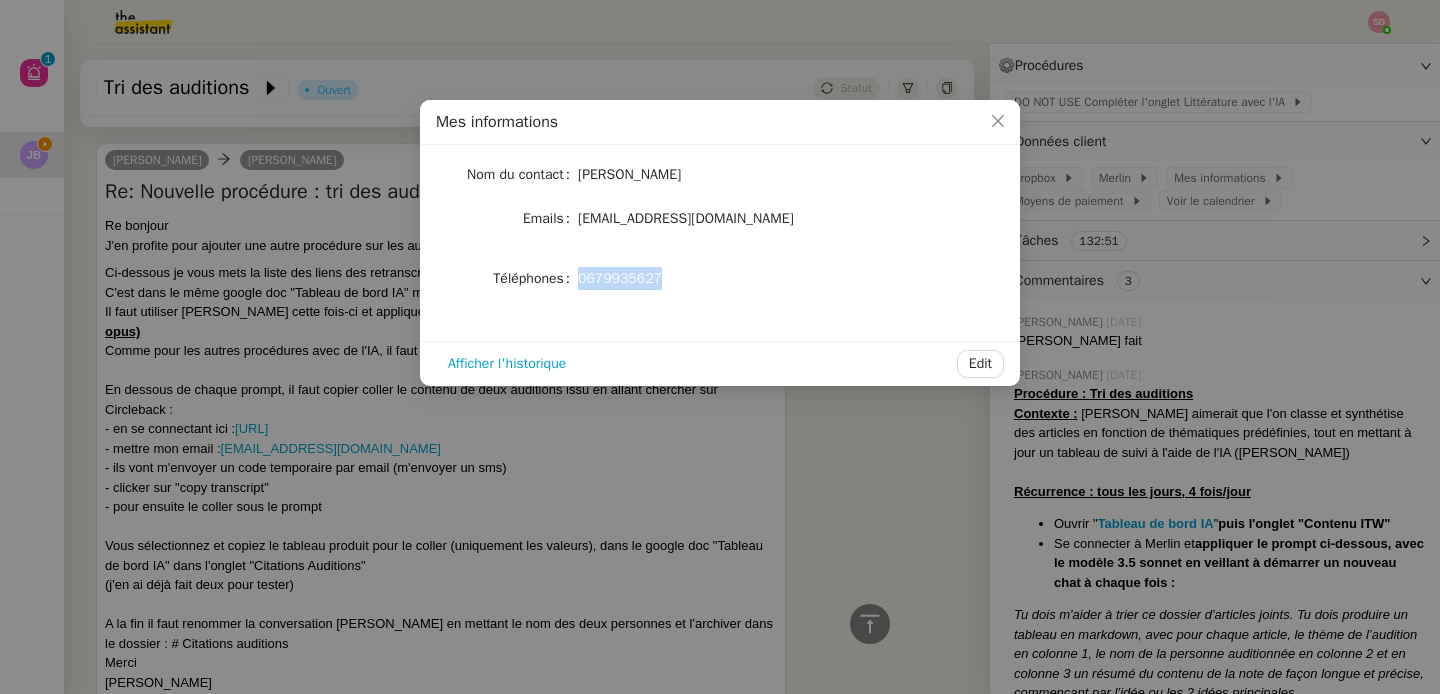click on "0679935627" 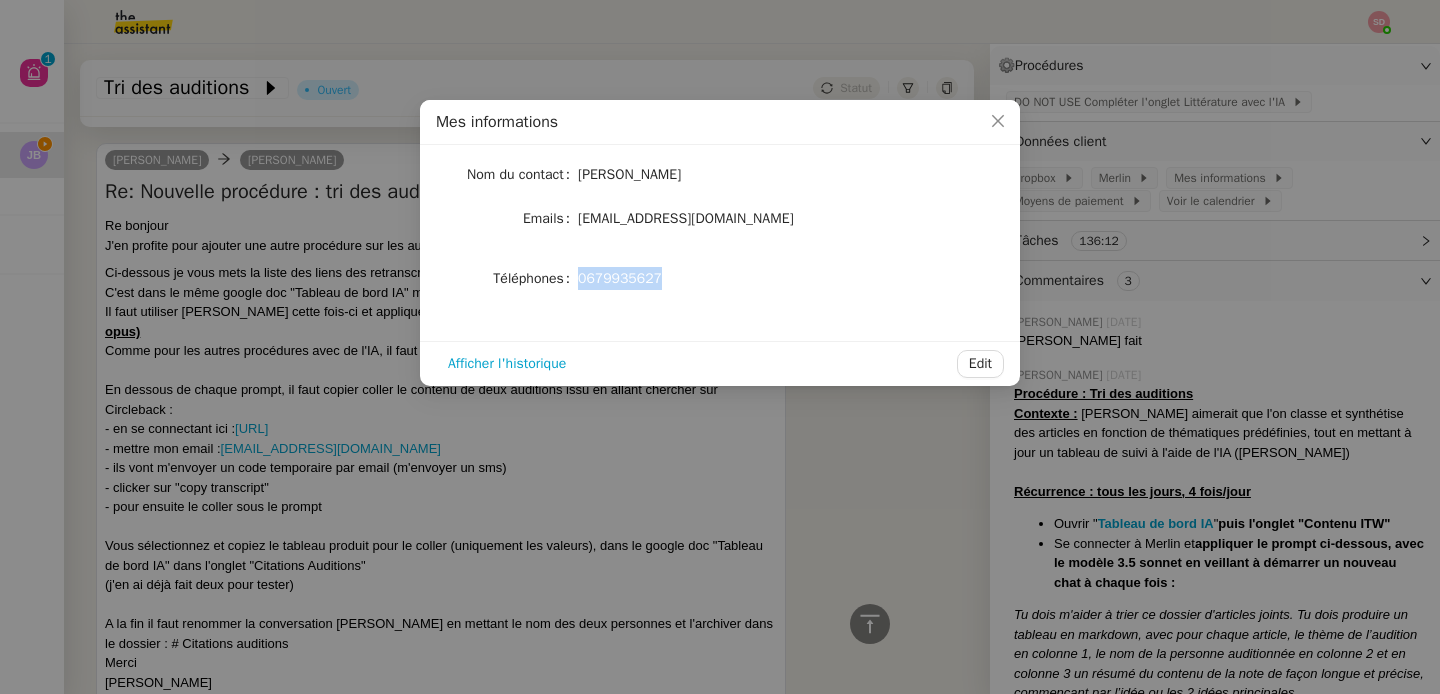 click on "Mes informations Nom du contact [PERSON_NAME] Emails [EMAIL_ADDRESS][DOMAIN_NAME] Téléphones [PHONE_NUMBER] Afficher l'historique Edit" at bounding box center [720, 347] 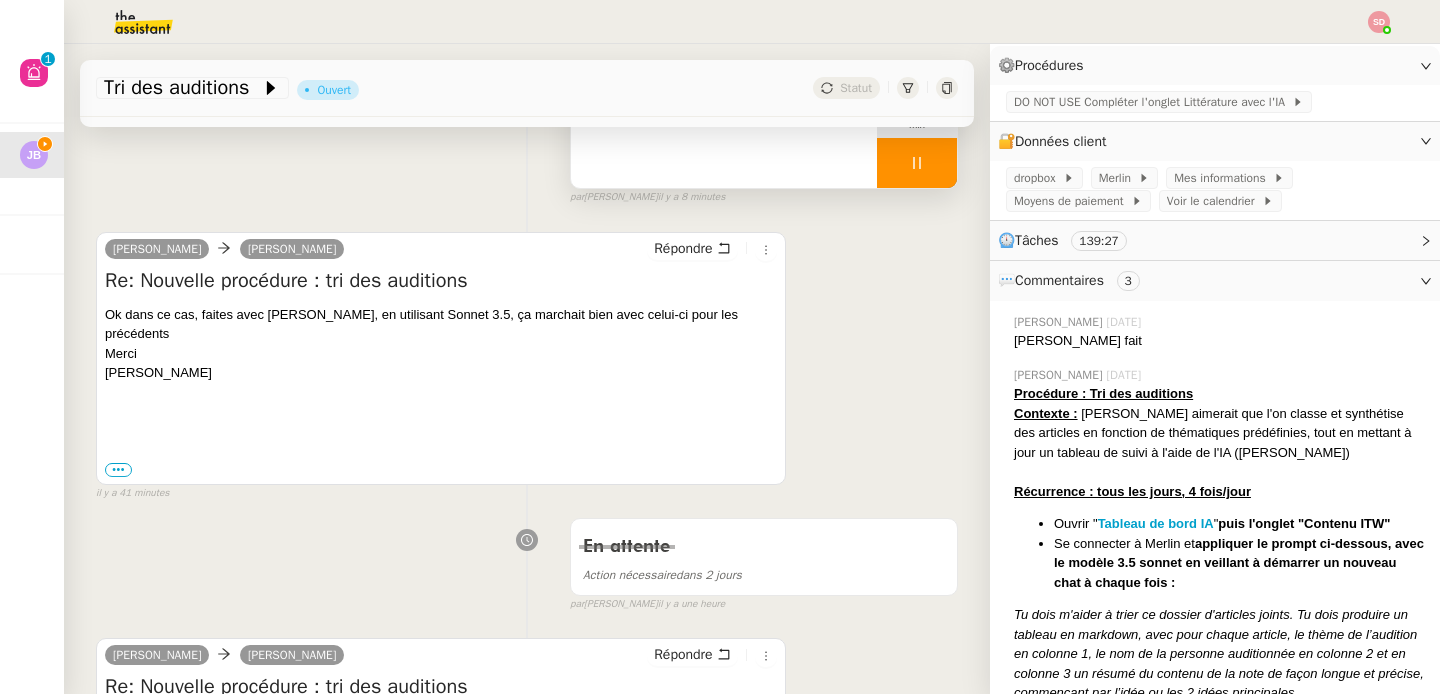 scroll, scrollTop: 0, scrollLeft: 0, axis: both 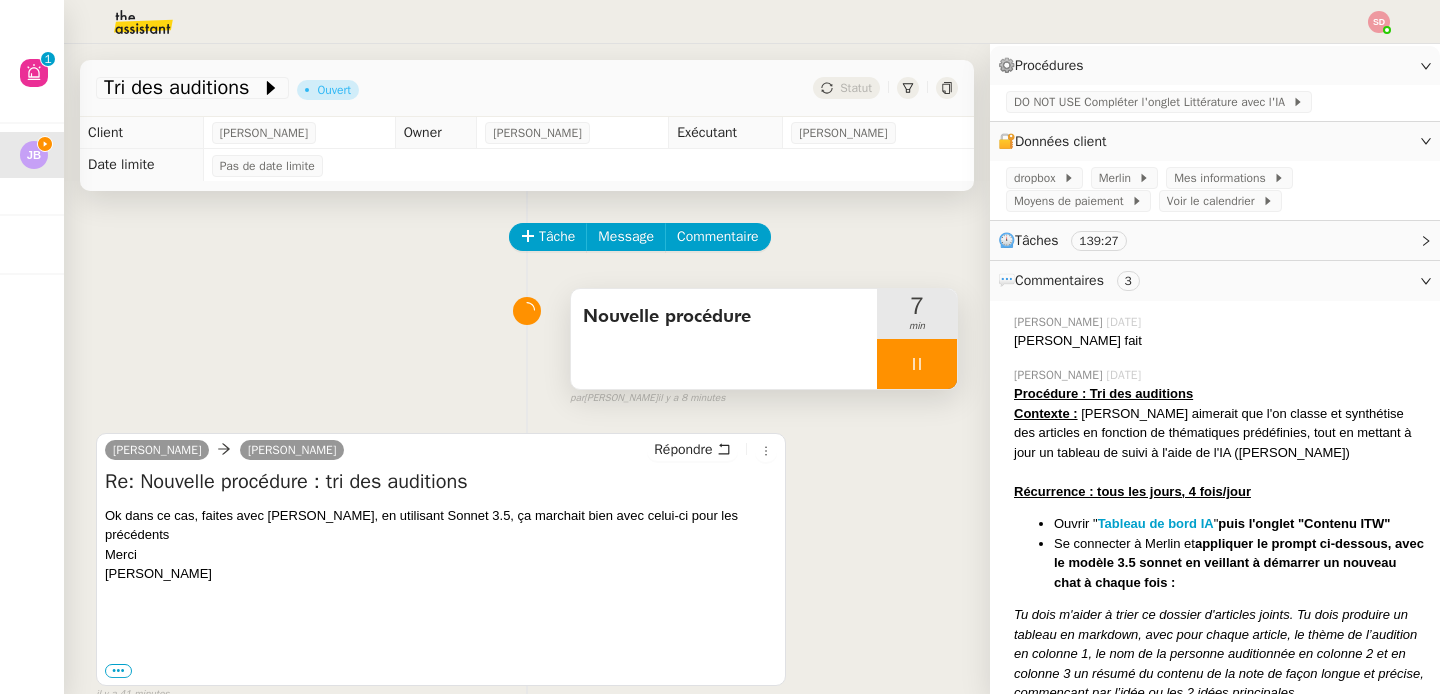 click at bounding box center (917, 364) 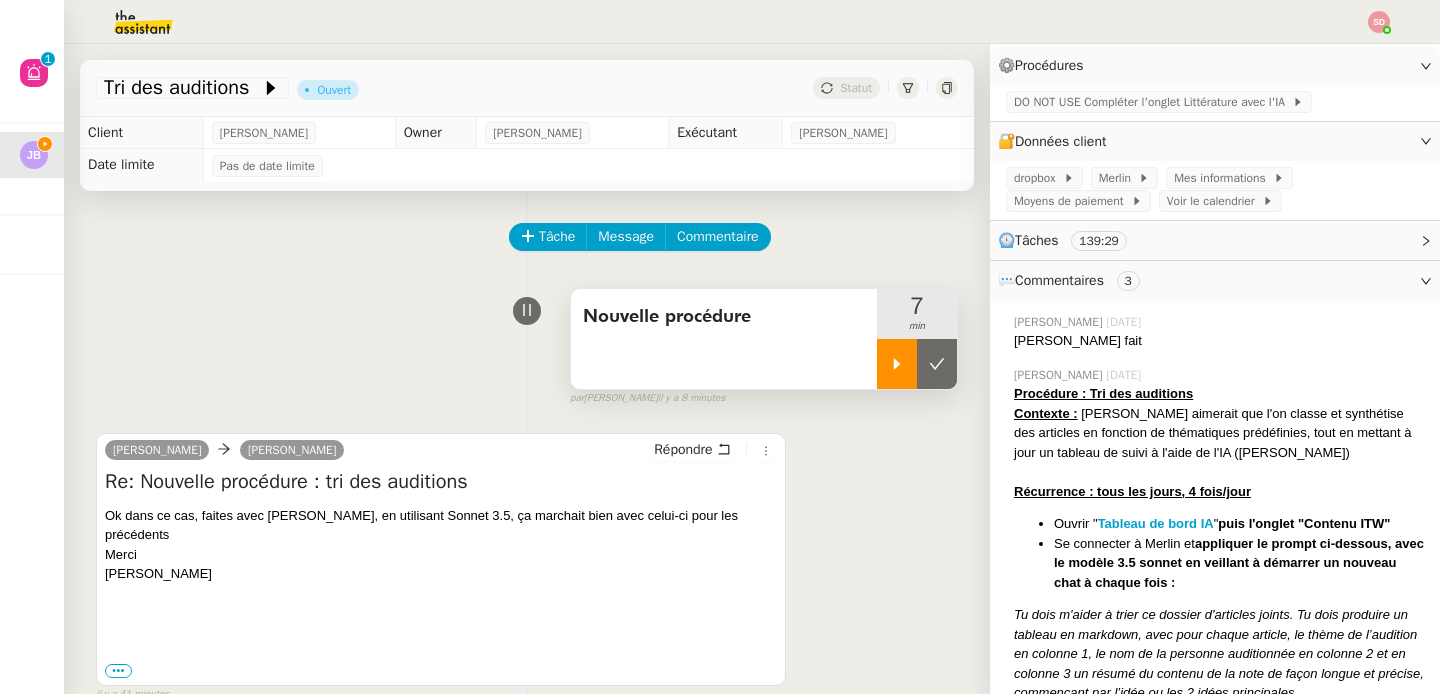 click 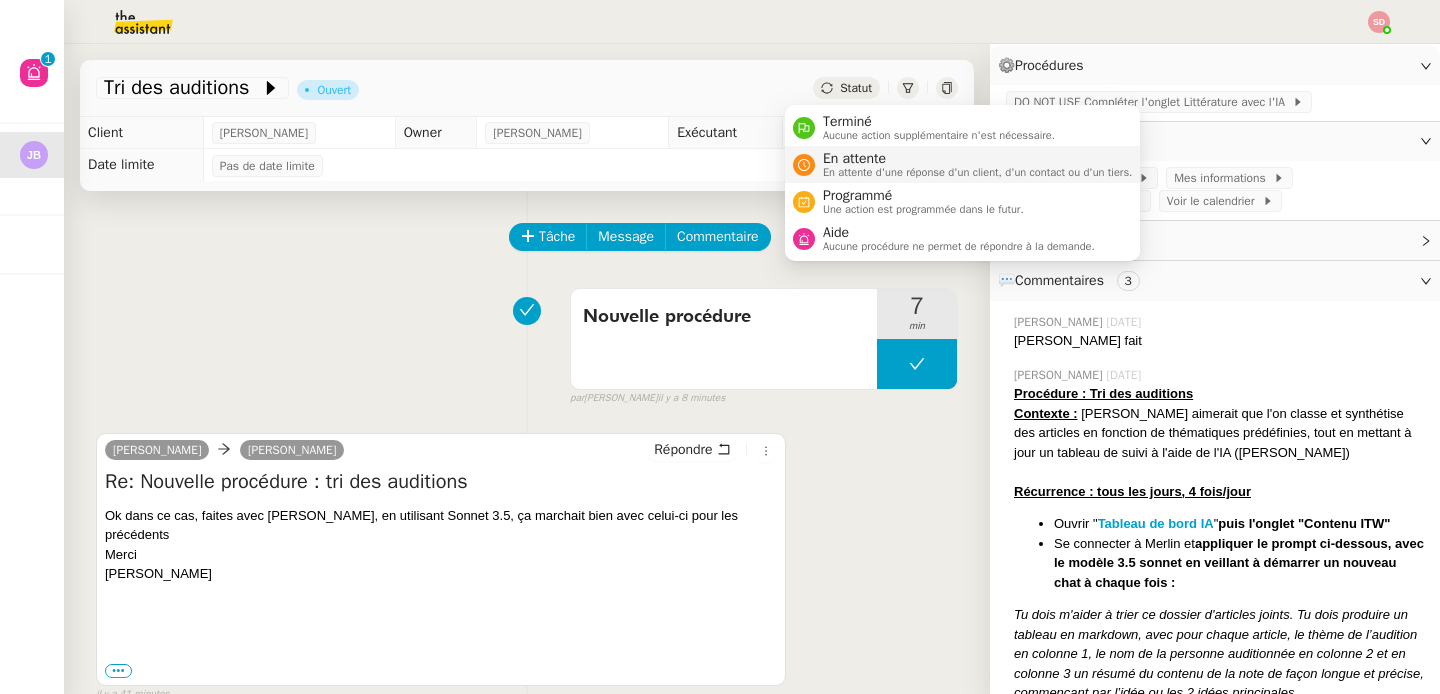click on "En attente d'une réponse d'un client, d'un contact ou d'un tiers." at bounding box center (978, 172) 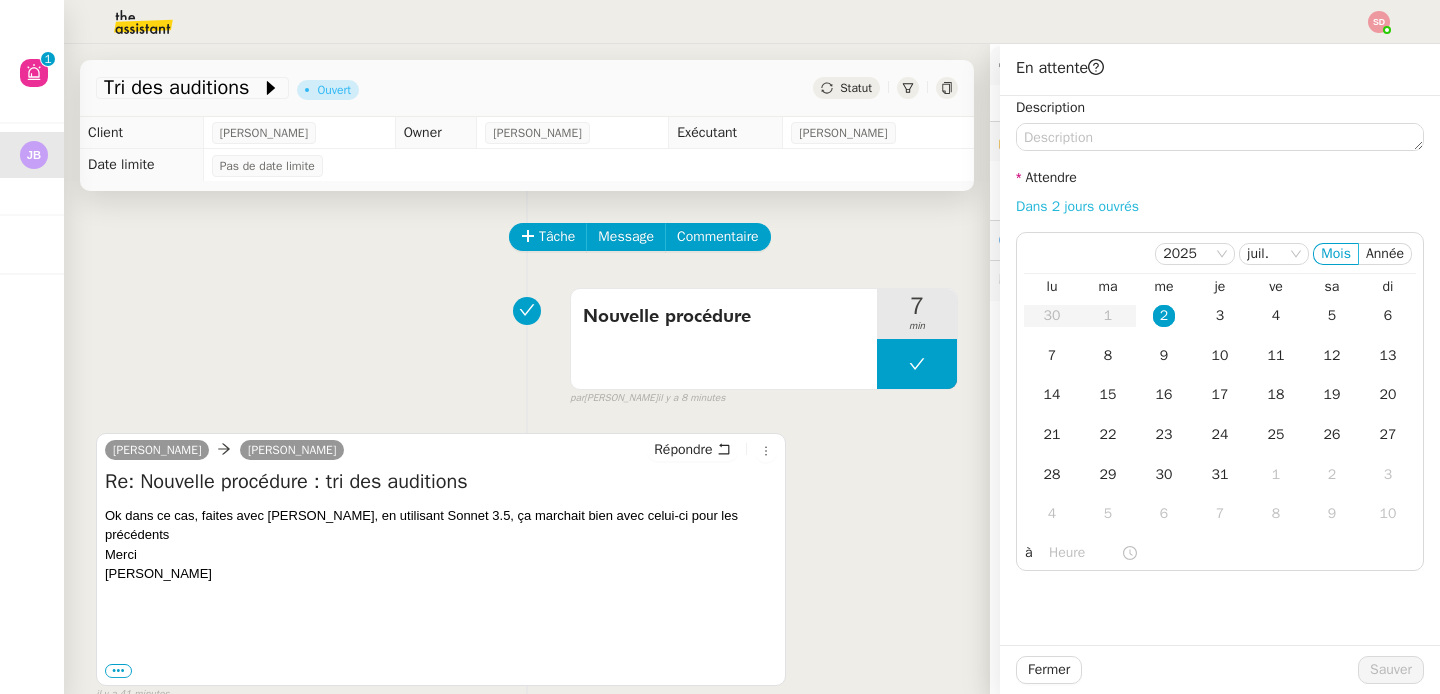 click on "Dans 2 jours ouvrés" 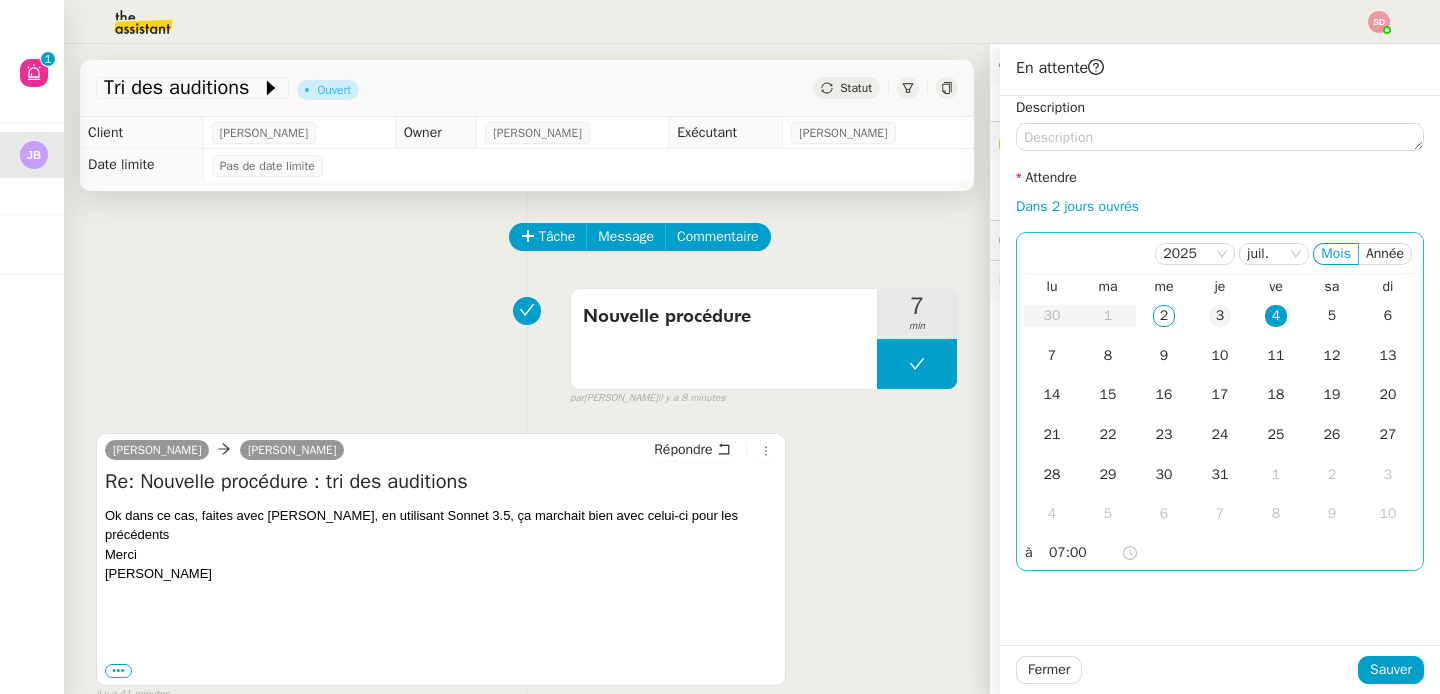click on "3" 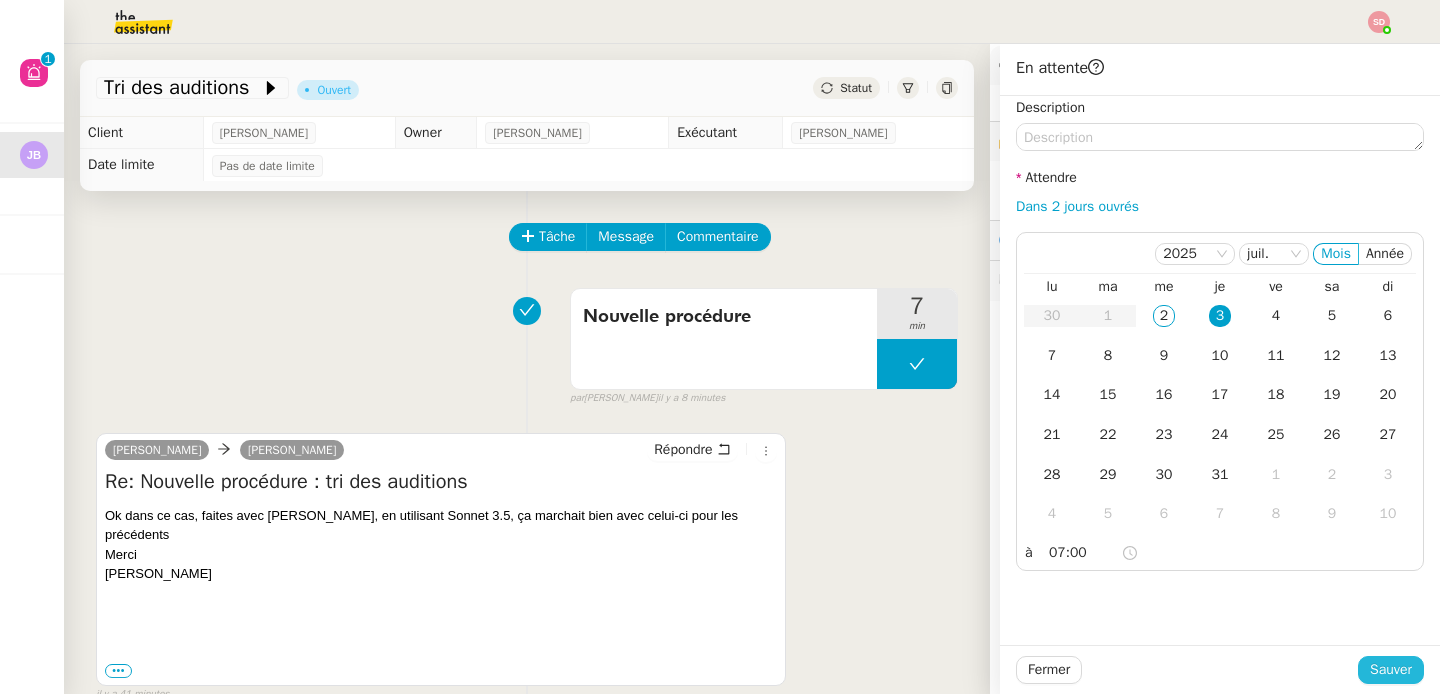 click on "Sauver" 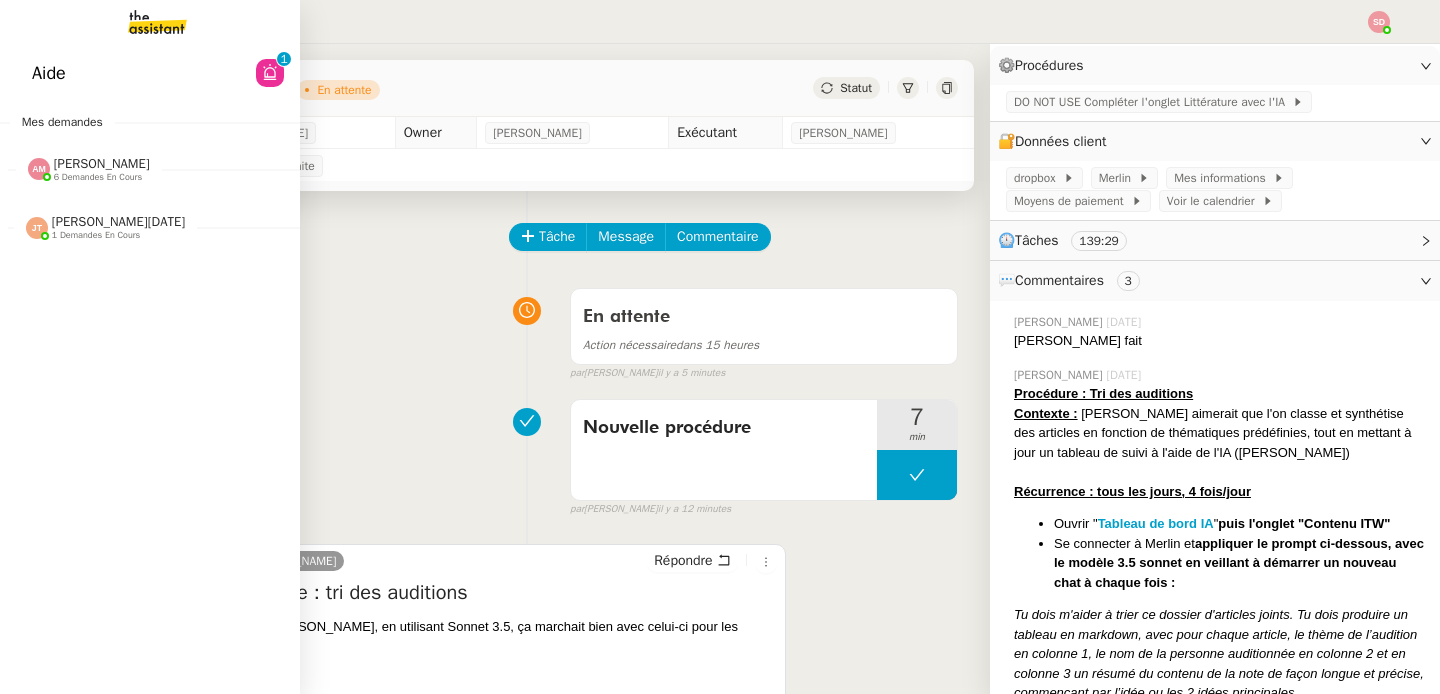 click on "Aide  0   1   2   3   4   5   6   7   8   9" 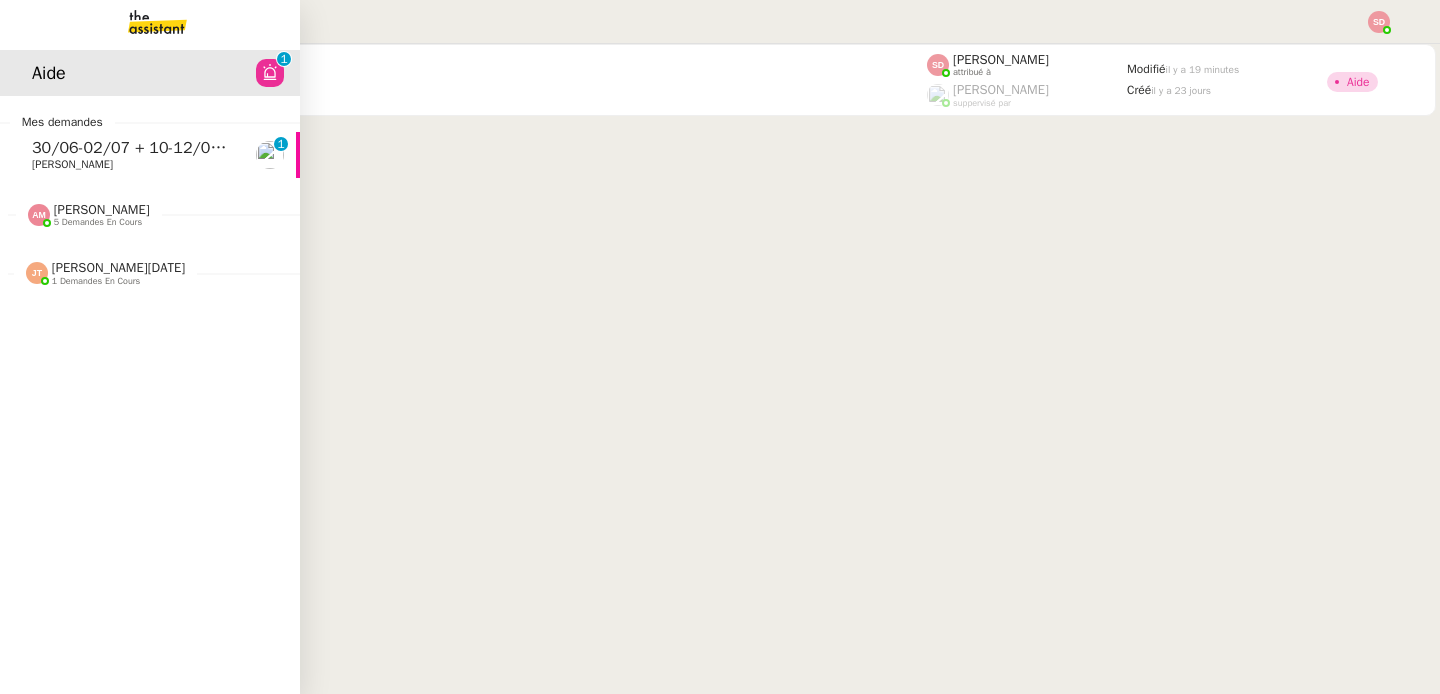 click on "[PERSON_NAME]" 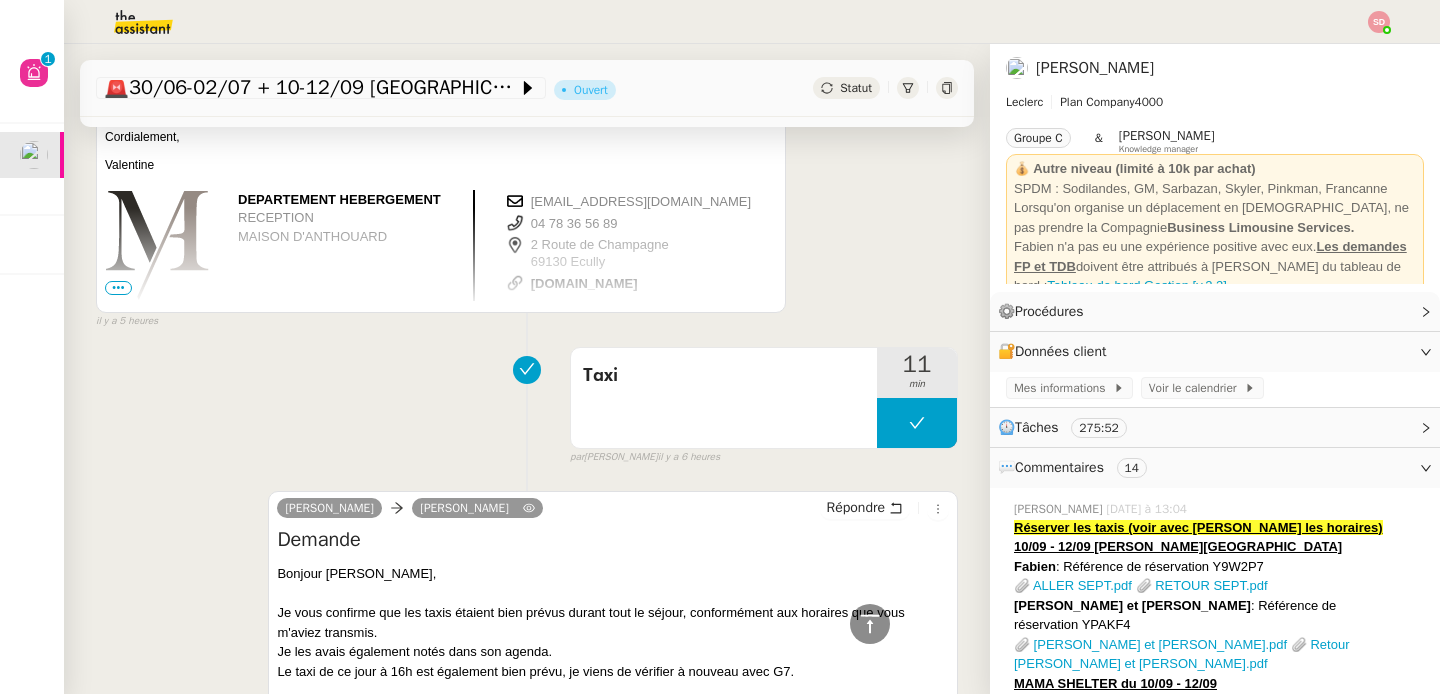 scroll, scrollTop: 1286, scrollLeft: 0, axis: vertical 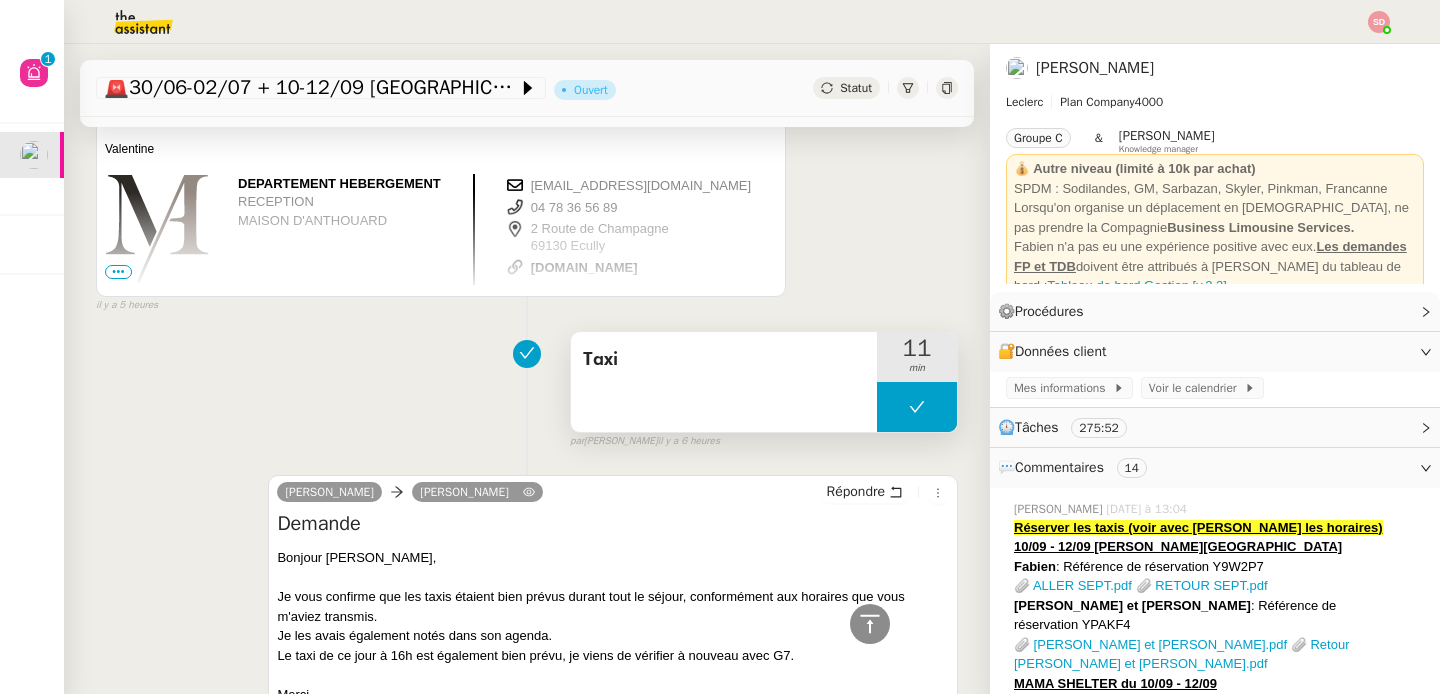 click at bounding box center [917, 407] 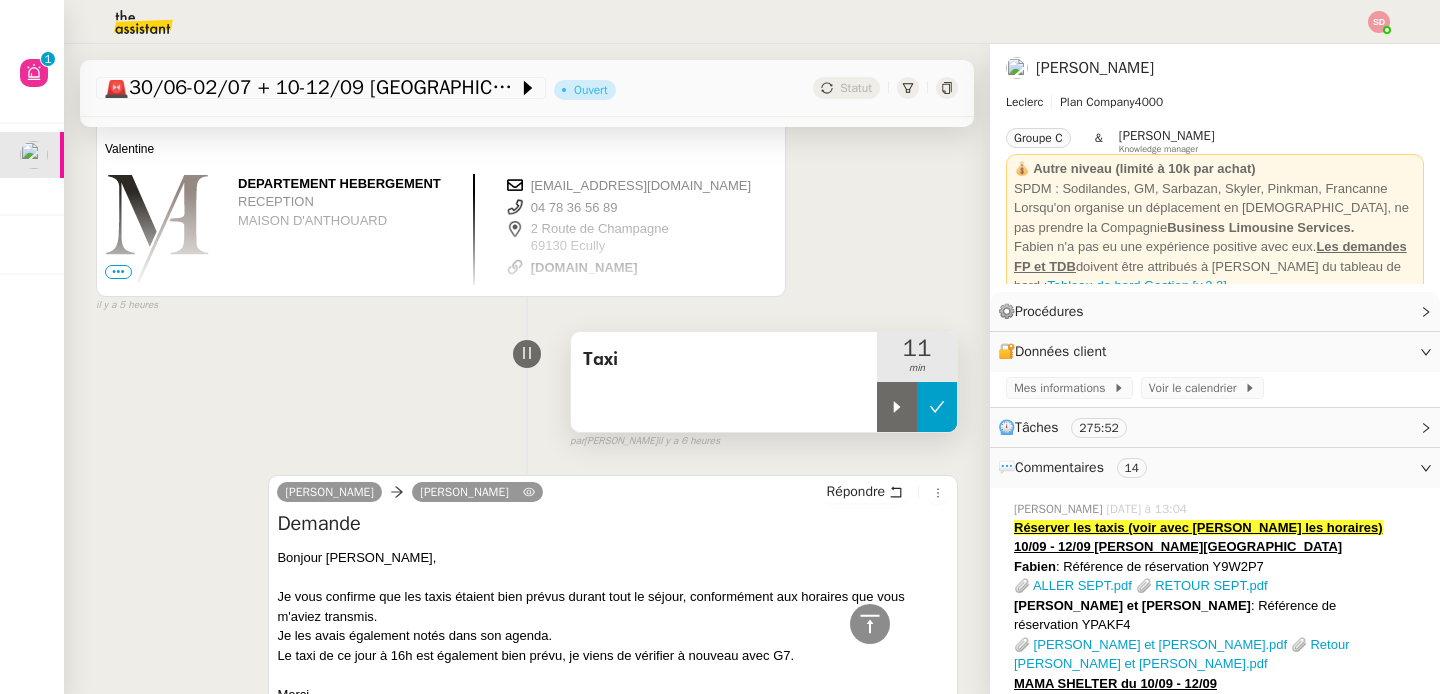 click 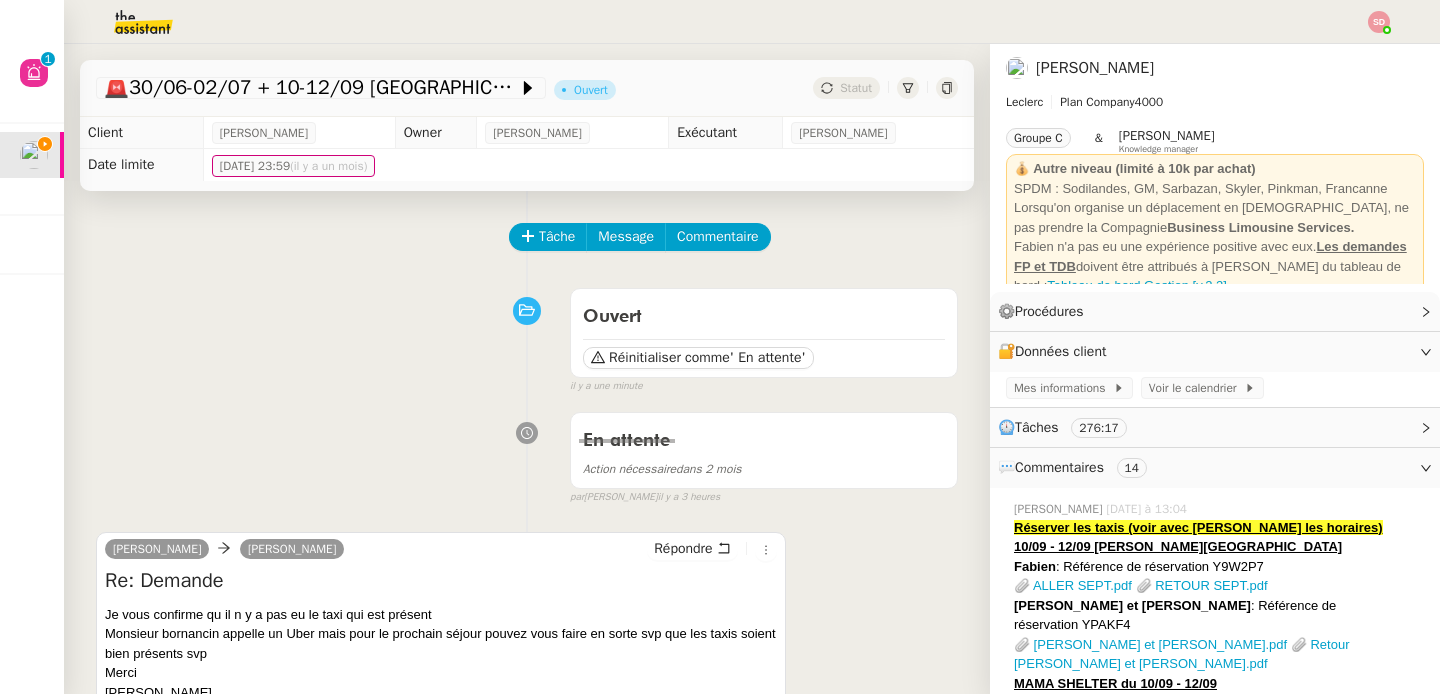 scroll, scrollTop: 220, scrollLeft: 0, axis: vertical 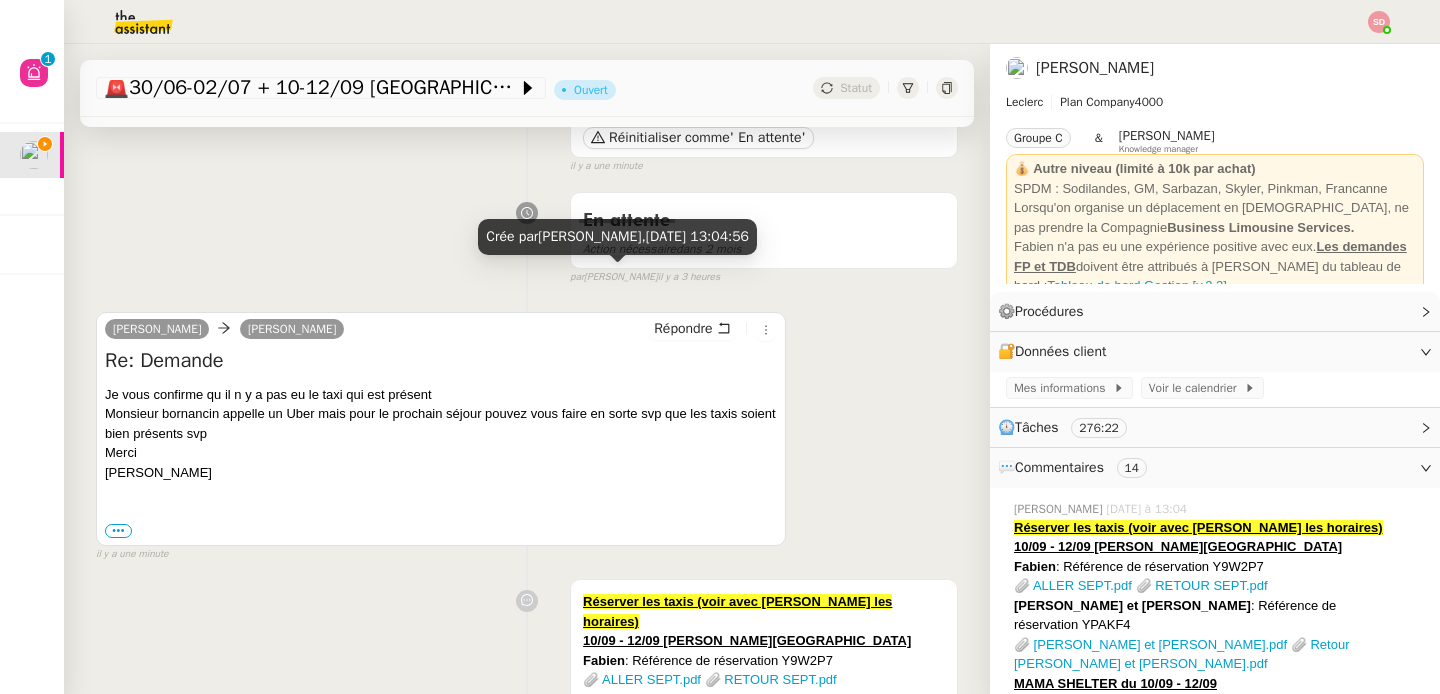 click on "[PERSON_NAME]      [PERSON_NAME] Re: Demande
Je vous confirme qu il n y a pas eu le taxi qui est présent  Monsieur bornancin appelle un Uber mais pour le prochain séjour pouvez vous faire en sorte svp que les taxis soient bien présents svp  Merci  [PERSON_NAME]
•••
Le [DATE] 10:46, [PERSON_NAME] < [PERSON_NAME][EMAIL_ADDRESS][DOMAIN_NAME] > a écrit : [PERSON_NAME], Je vous confirme que les taxis étaient bien prévus durant tout le séjour, conformément aux horaires que vous m'aviez transmis. Je les avais également notés dans son agenda. Le taxi de ce jour à 16h est également bien prévu, je viens de vérifier à nouveau avec G7.  [GEOGRAPHIC_DATA],
[PERSON_NAME]
Assistante de direction   •  Leclerc
[EMAIL_ADDRESS][DOMAIN_NAME]
-----
Bonjour  Merci" at bounding box center (527, 428) 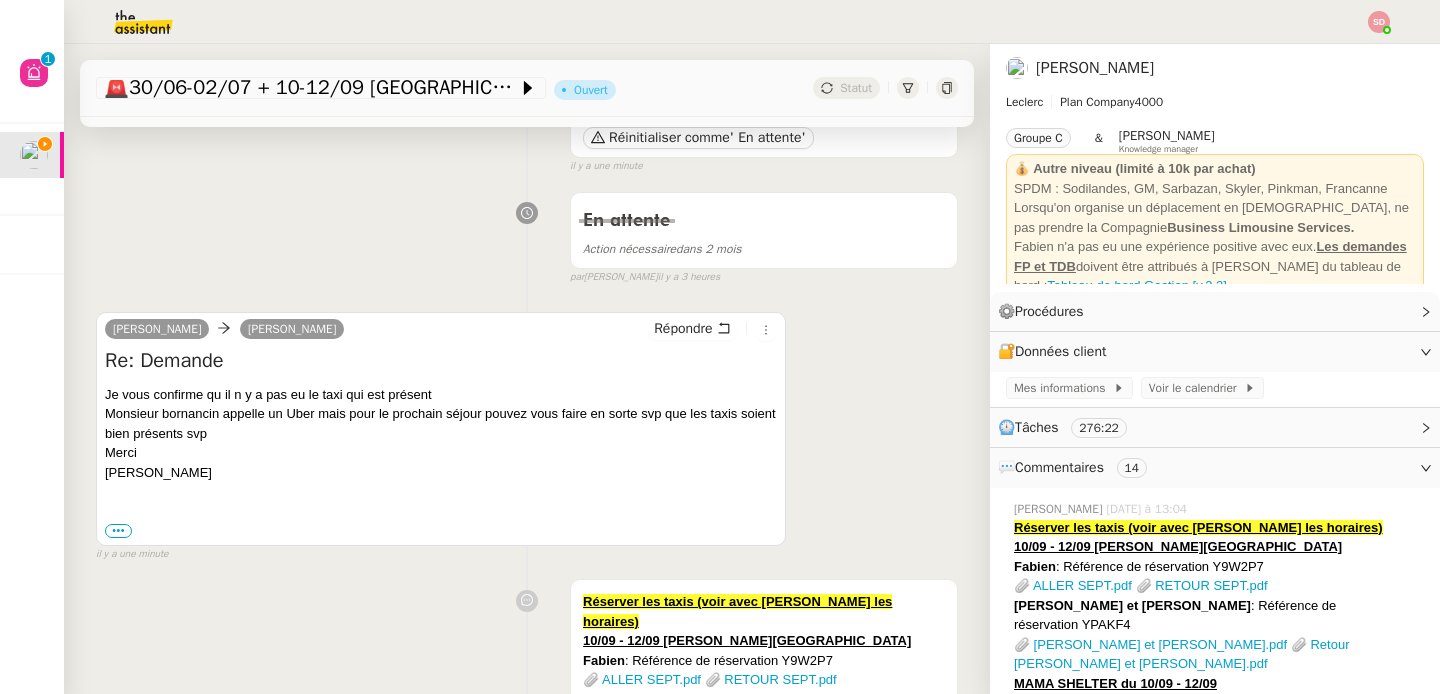 click on "[PERSON_NAME]      [PERSON_NAME] Re: Demande
Je vous confirme qu il n y a pas eu le taxi qui est présent  Monsieur bornancin appelle un Uber mais pour le prochain séjour pouvez vous faire en sorte svp que les taxis soient bien présents svp  Merci  [PERSON_NAME]
•••
Le [DATE] 10:46, [PERSON_NAME] < [PERSON_NAME][EMAIL_ADDRESS][DOMAIN_NAME] > a écrit : [PERSON_NAME], Je vous confirme que les taxis étaient bien prévus durant tout le séjour, conformément aux horaires que vous m'aviez transmis. Je les avais également notés dans son agenda. Le taxi de ce jour à 16h est également bien prévu, je viens de vérifier à nouveau avec G7.  [GEOGRAPHIC_DATA],
[PERSON_NAME]
Assistante de direction   •  Leclerc
[EMAIL_ADDRESS][DOMAIN_NAME]
-----
Bonjour  Merci" at bounding box center (441, 429) 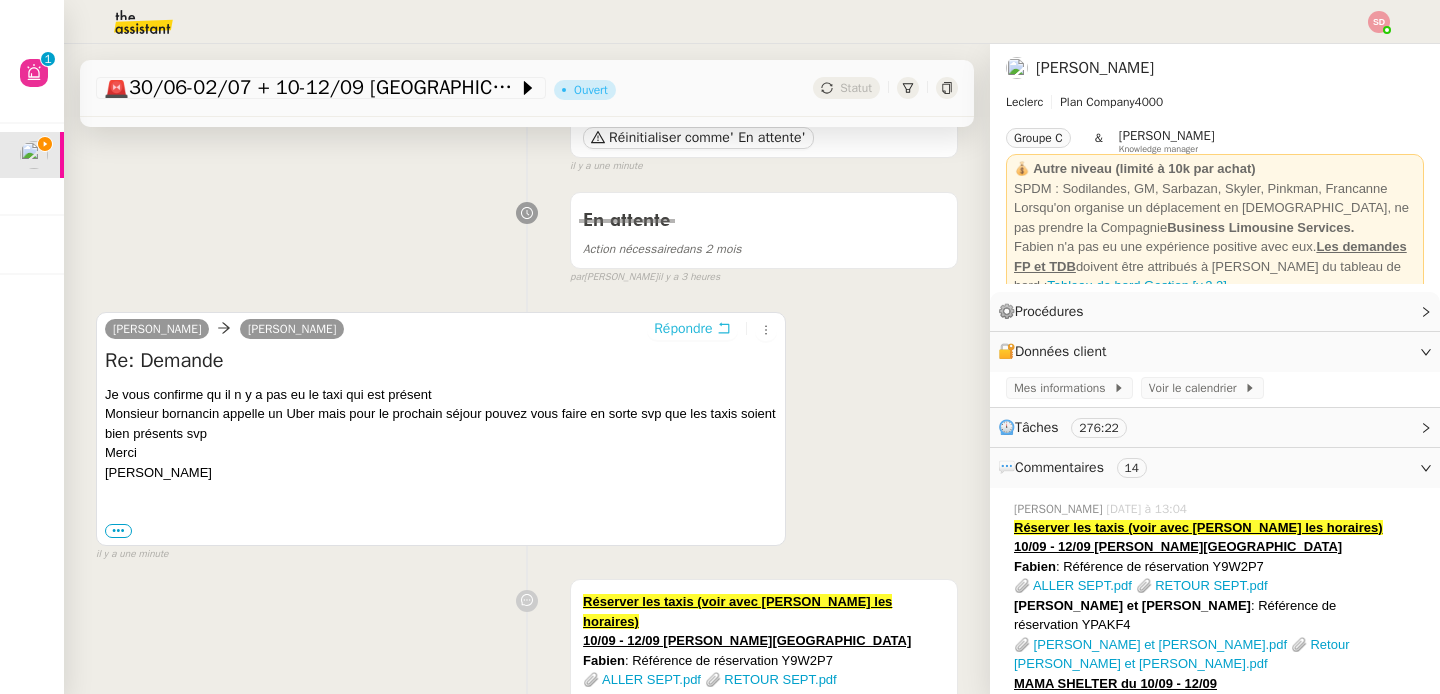 click on "Répondre" at bounding box center (683, 329) 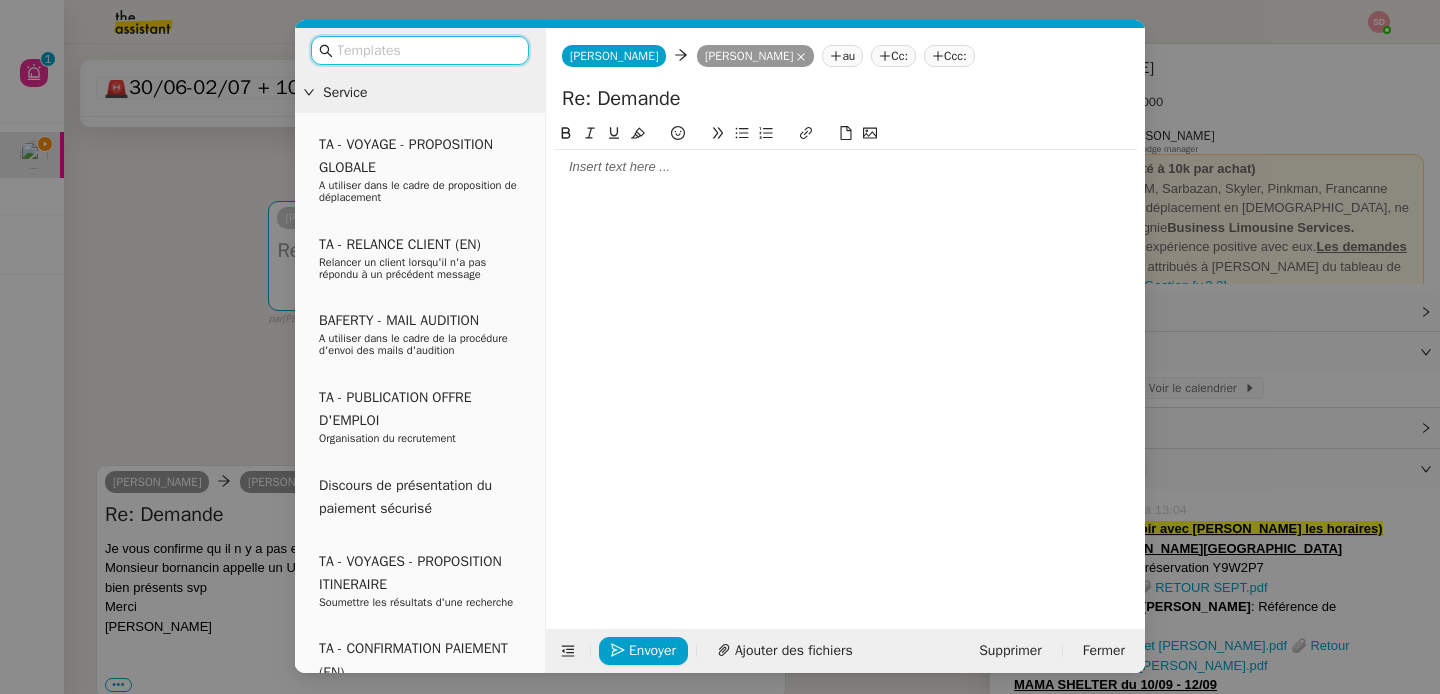 click 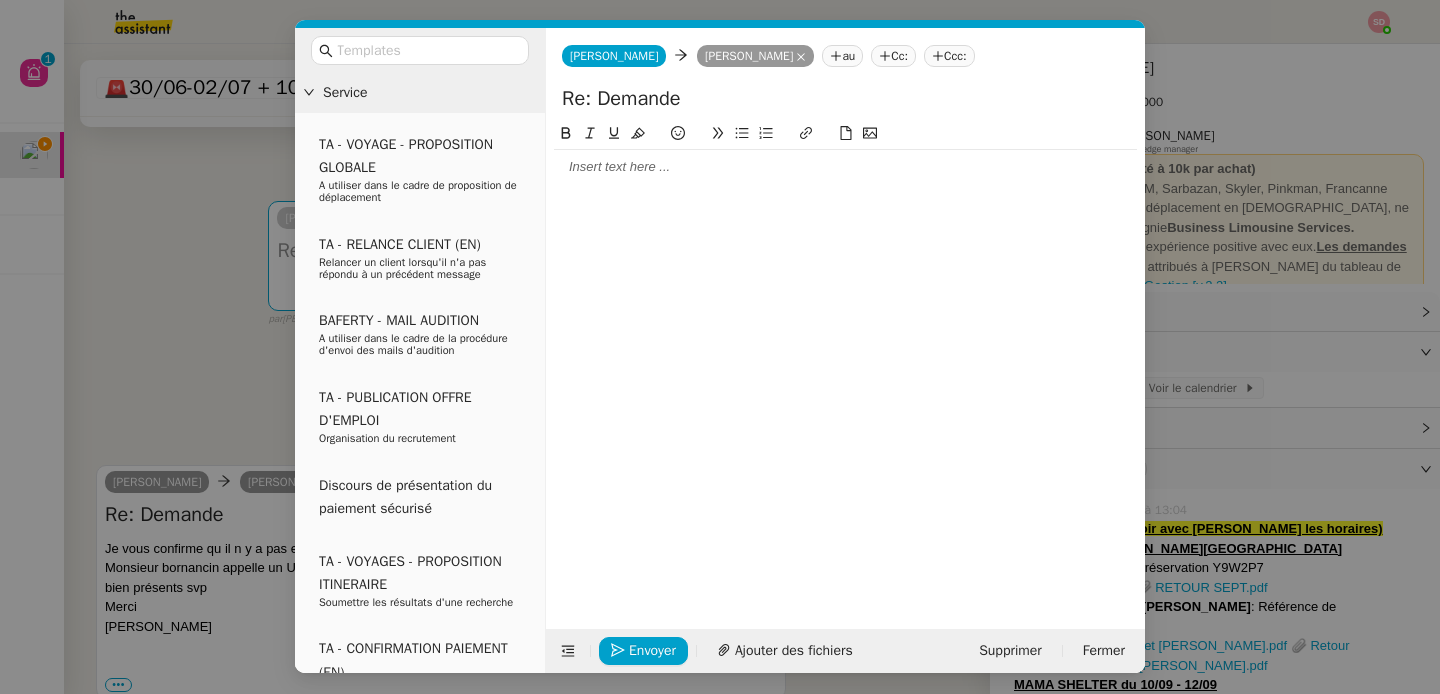 click 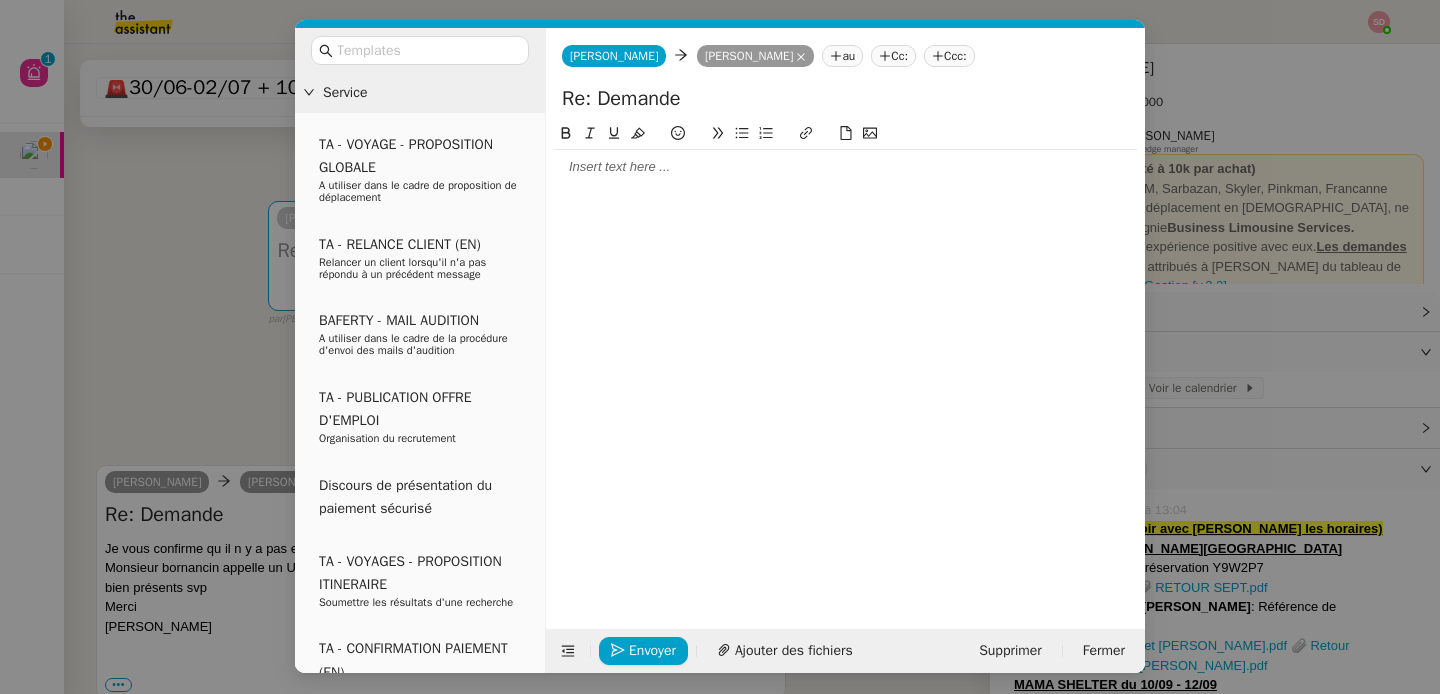 type 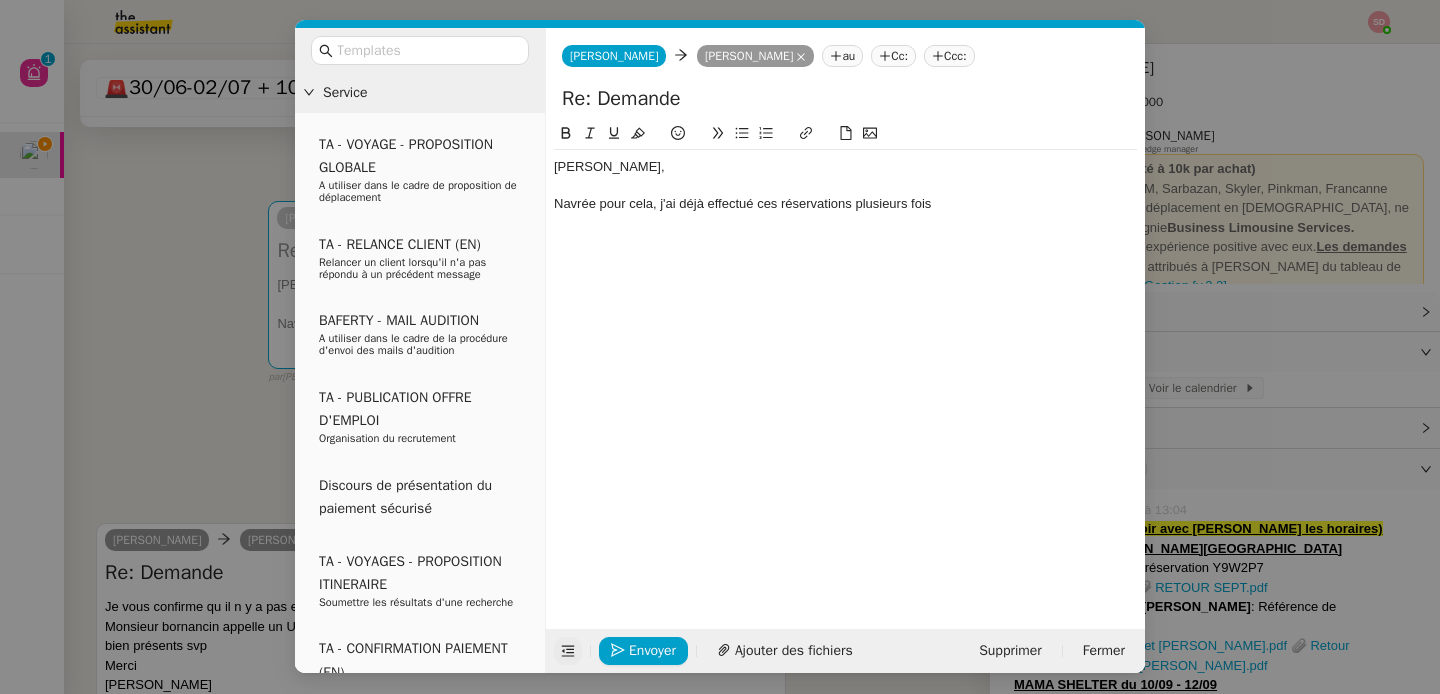 click 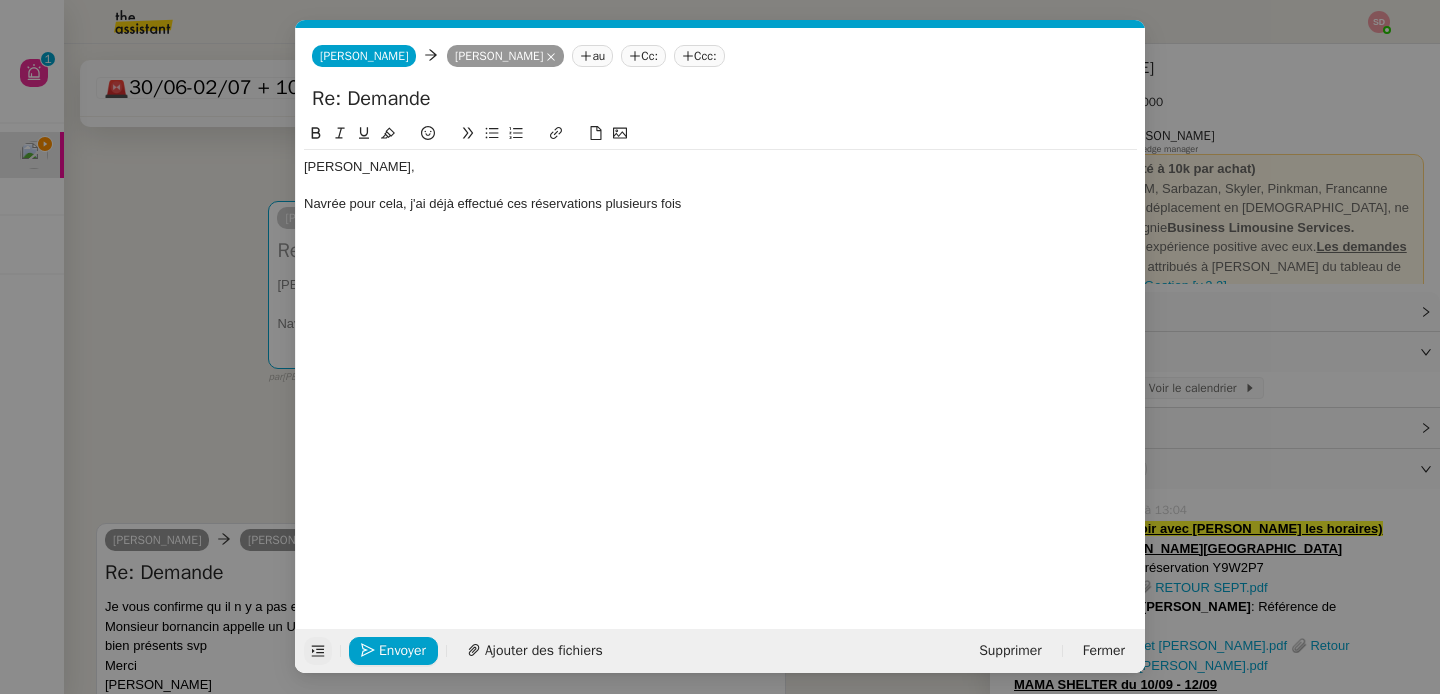 click on "Navrée pour cela, j'ai déjà effectué ces réservations plusieurs fois" 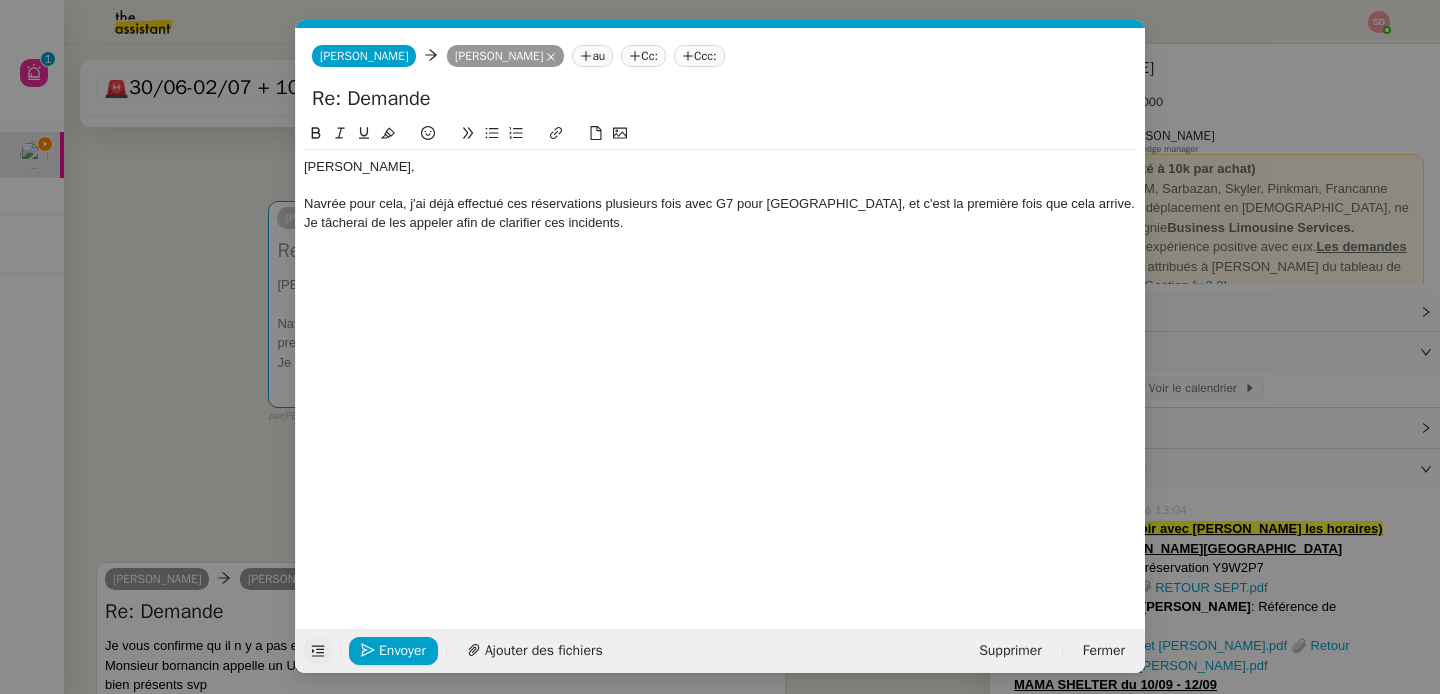 click on "Navrée pour cela, j'ai déjà effectué ces réservations plusieurs fois avec G7 pour [GEOGRAPHIC_DATA], et c'est la première fois que cela arrive." 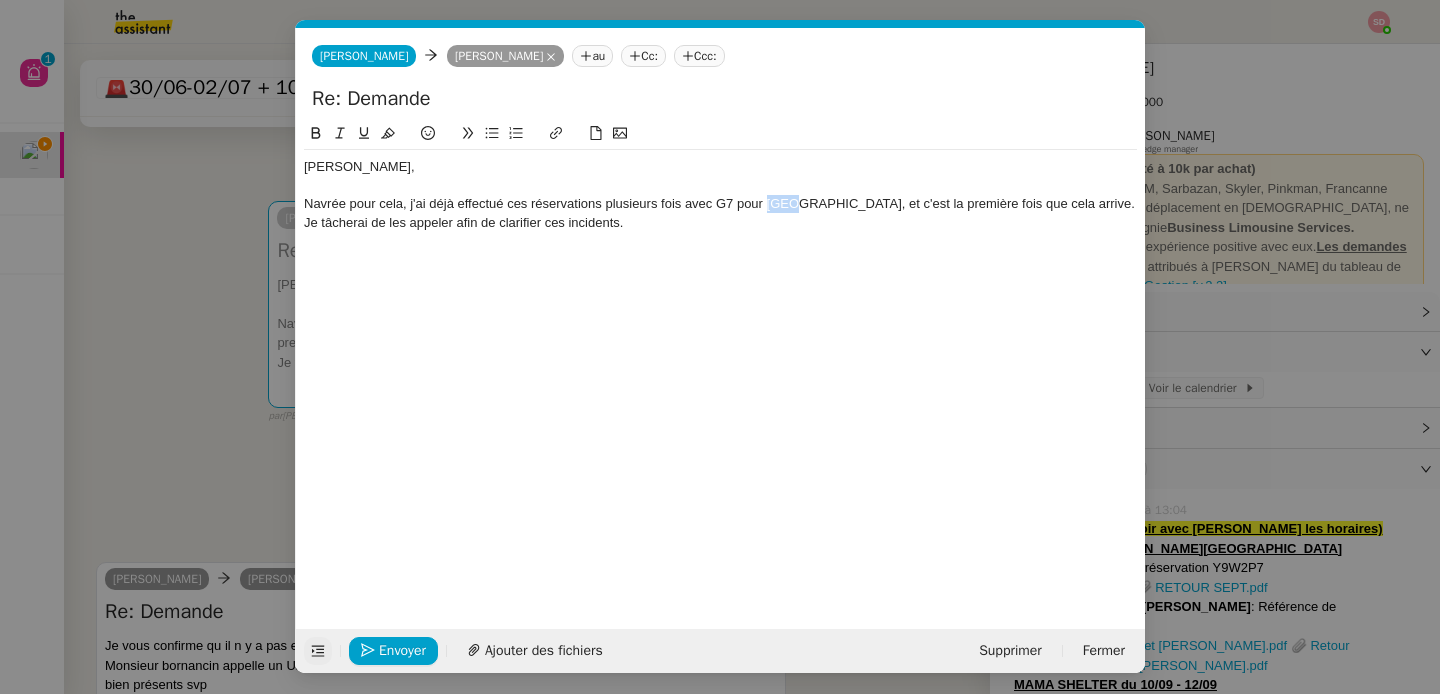 click on "Navrée pour cela, j'ai déjà effectué ces réservations plusieurs fois avec G7 pour [GEOGRAPHIC_DATA], et c'est la première fois que cela arrive." 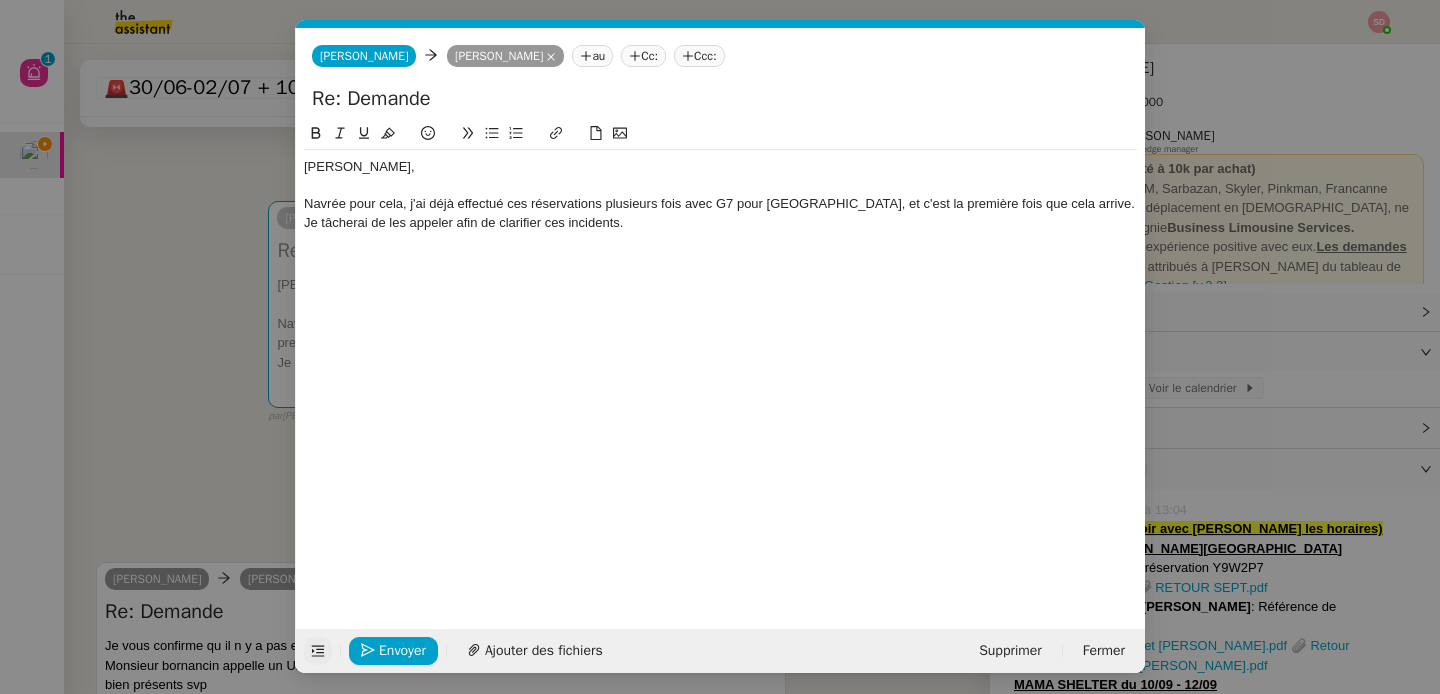 click on "Navrée pour cela, j'ai déjà effectué ces réservations plusieurs fois avec G7 pour [GEOGRAPHIC_DATA], et c'est la première fois que cela arrive." 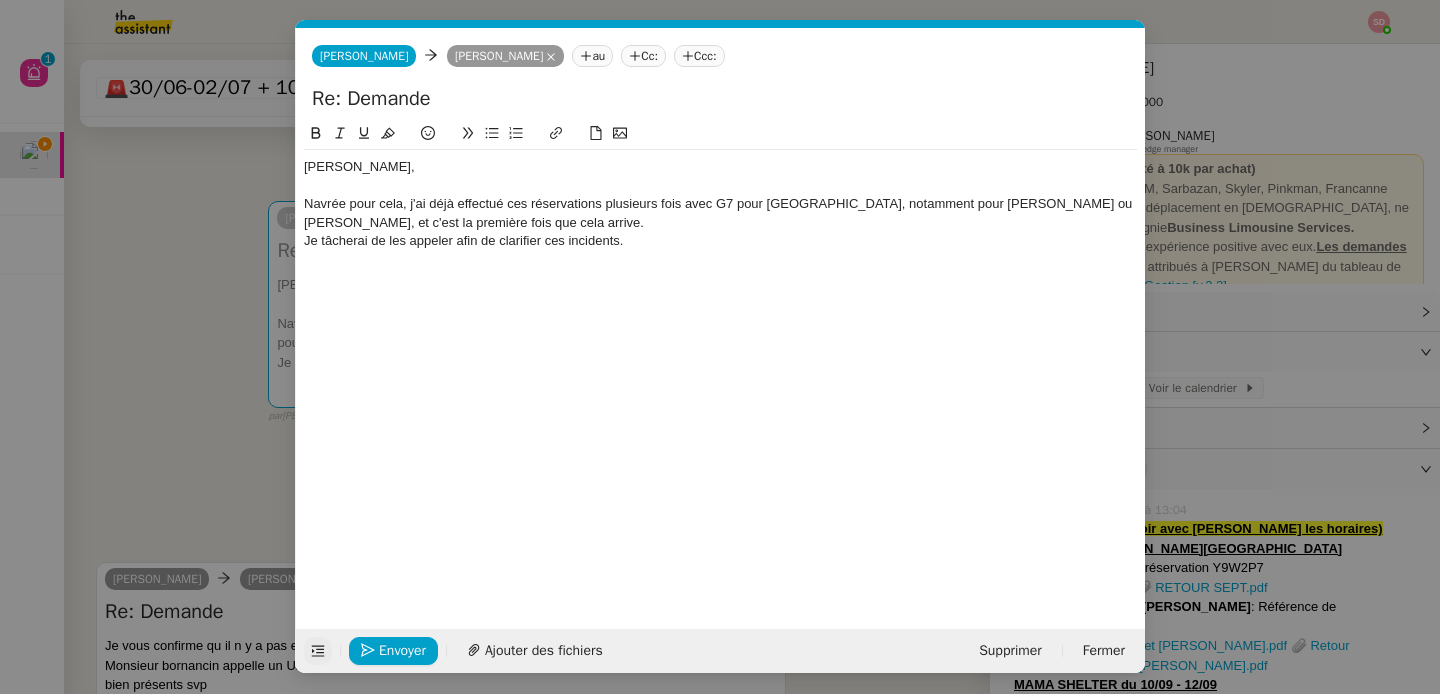 click on "Je tâcherai de les appeler afin de clarifier ces incidents." 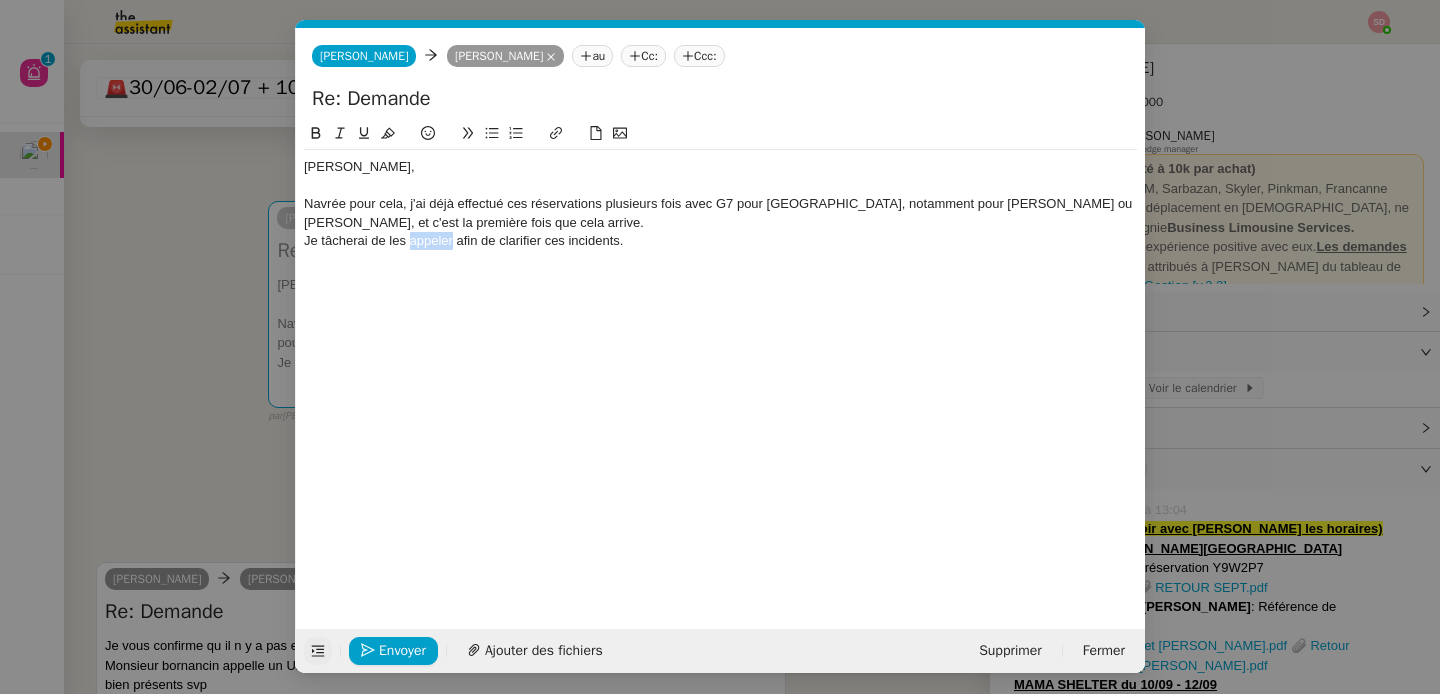 click on "Je tâcherai de les appeler afin de clarifier ces incidents." 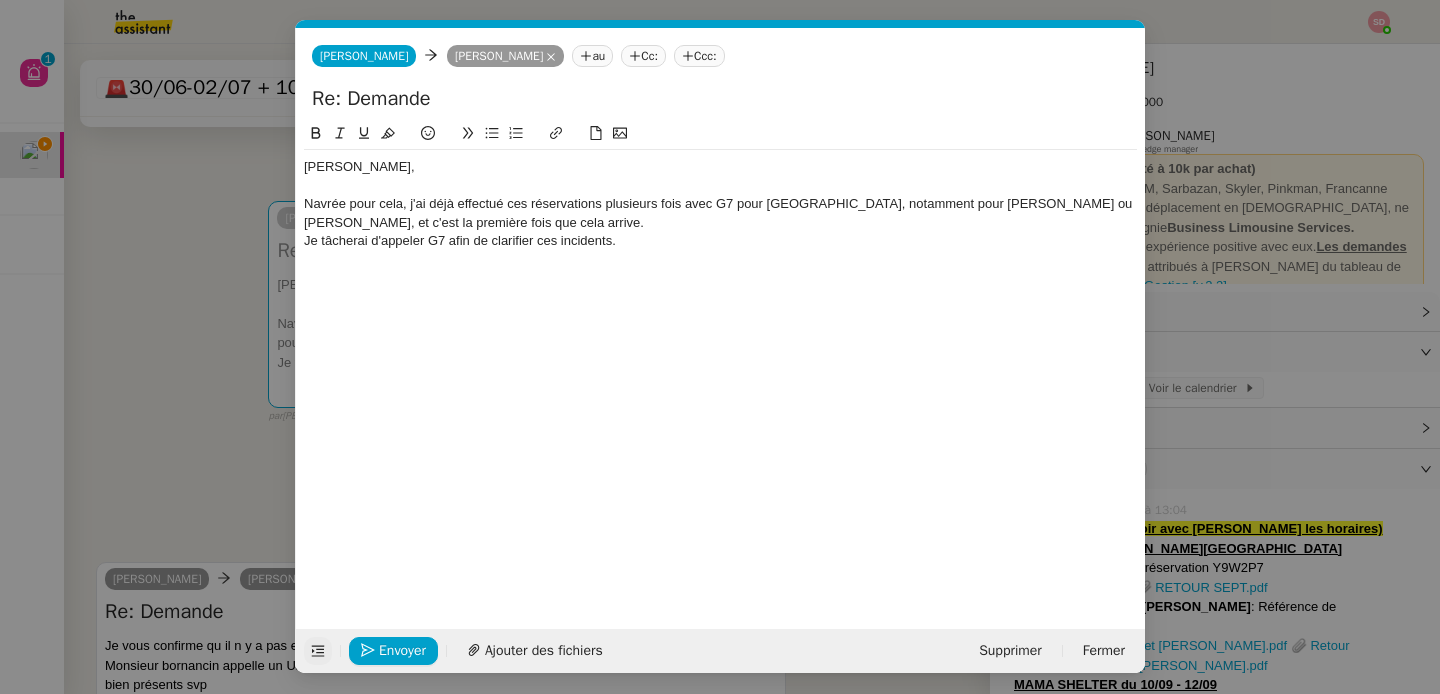click on "Je tâcherai d'appeler G7 afin de clarifier ces incidents." 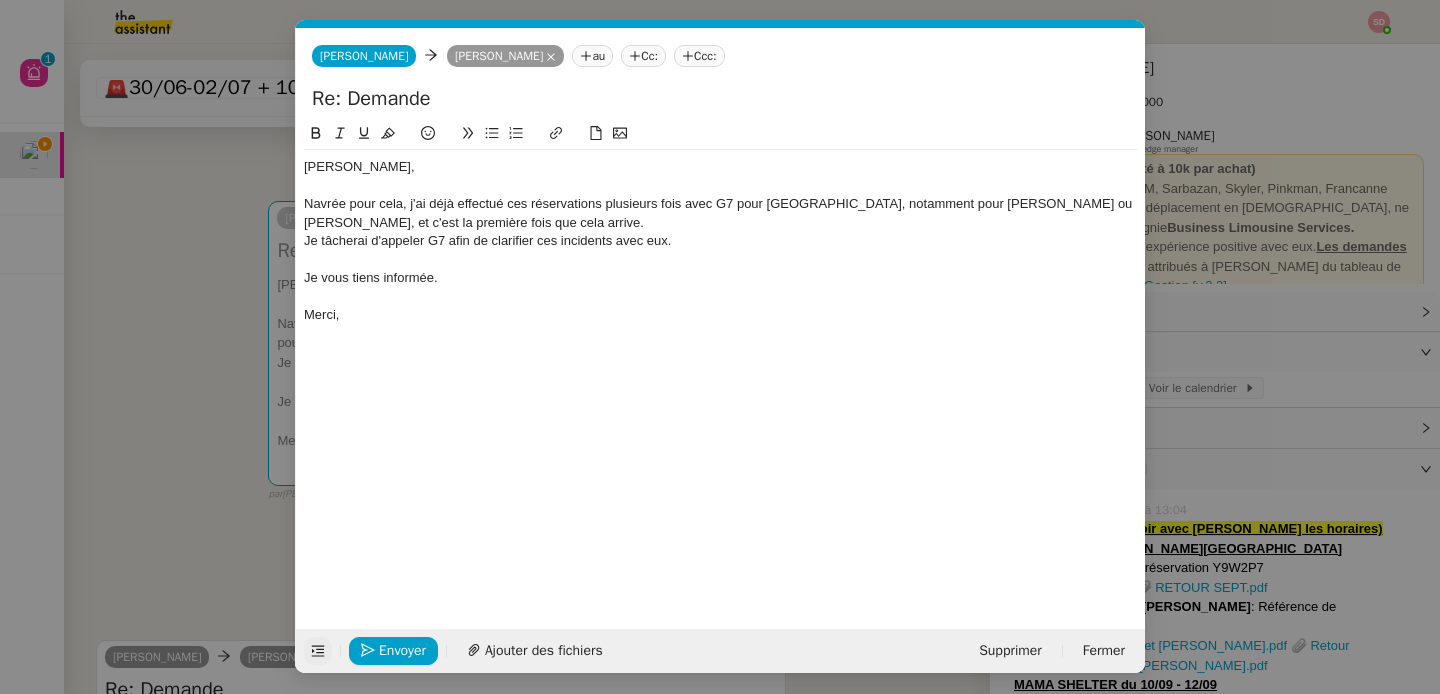 click on "Navrée pour cela, j'ai déjà effectué ces réservations plusieurs fois avec G7 pour [GEOGRAPHIC_DATA], notamment pour [PERSON_NAME] ou [PERSON_NAME], et c'est la première fois que cela arrive." 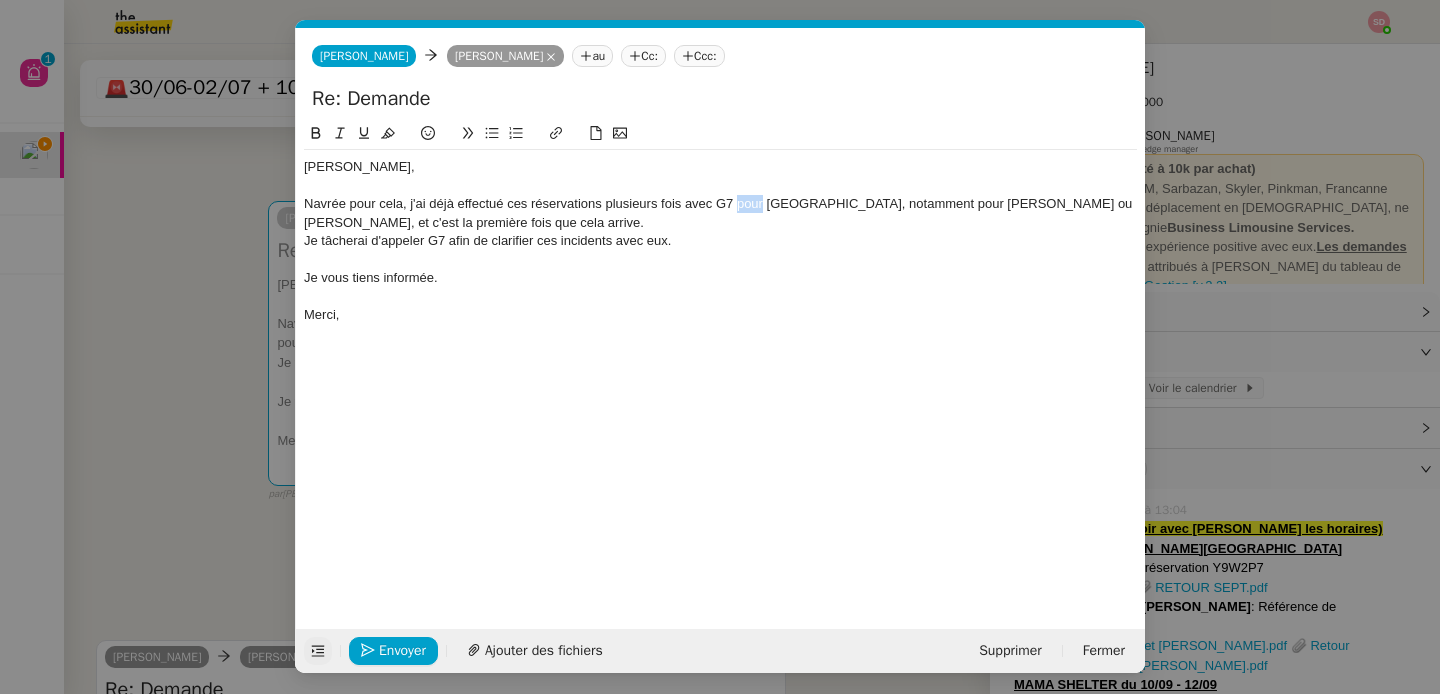 click on "Navrée pour cela, j'ai déjà effectué ces réservations plusieurs fois avec G7 pour [GEOGRAPHIC_DATA], notamment pour [PERSON_NAME] ou [PERSON_NAME], et c'est la première fois que cela arrive." 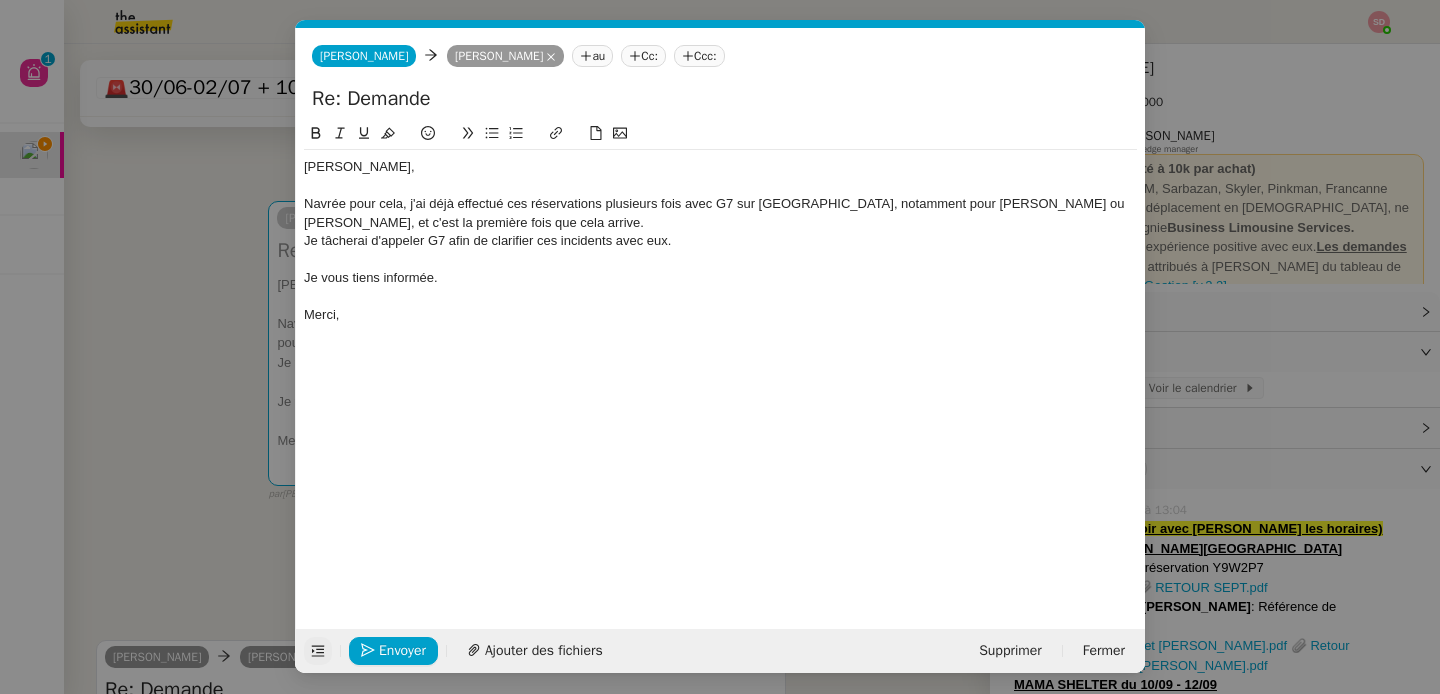 click on "Navrée pour cela, j'ai déjà effectué ces réservations plusieurs fois avec G7 sur [GEOGRAPHIC_DATA], notamment pour [PERSON_NAME] ou [PERSON_NAME], et c'est la première fois que cela arrive." 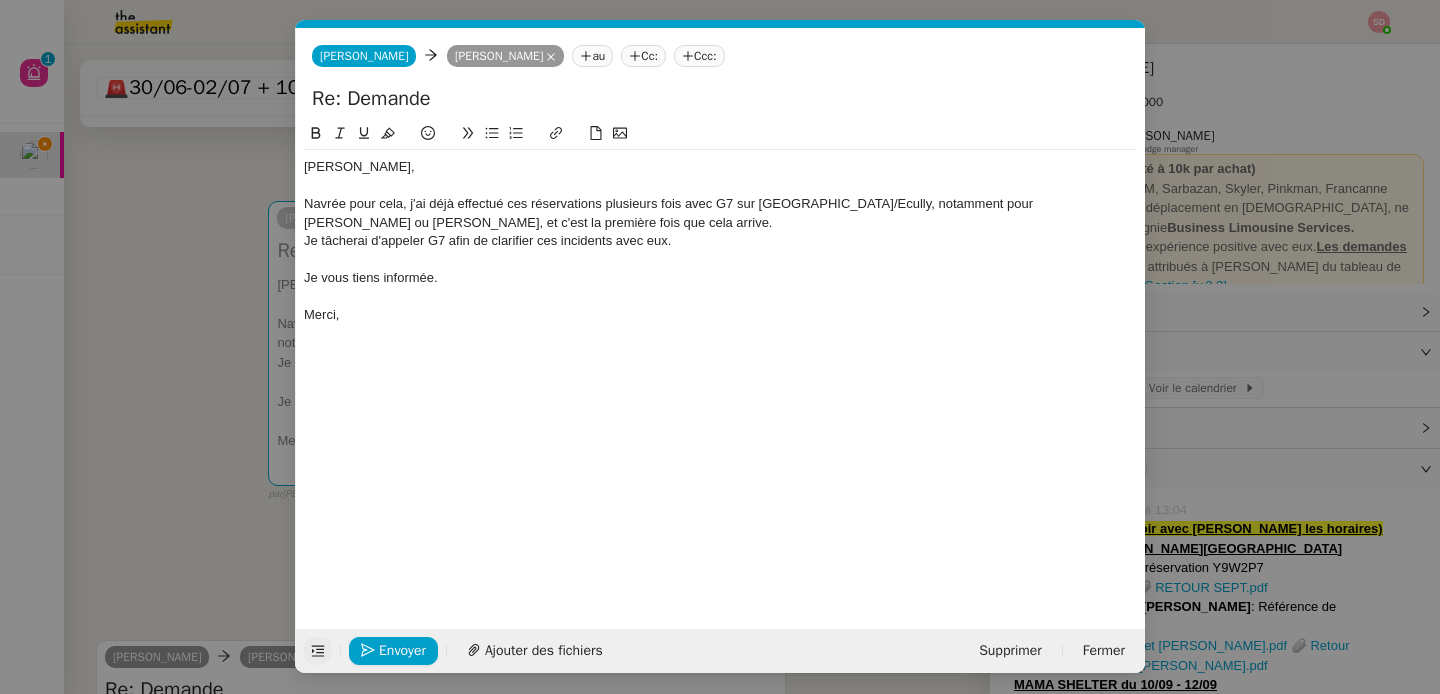 click on "[PERSON_NAME], Navrée pour cela, j'ai déjà effectué ces réservations plusieurs fois avec G7 sur [GEOGRAPHIC_DATA]/Ecully, notamment pour [PERSON_NAME] ou [PERSON_NAME], et c'est la première fois que cela arrive. Je tâcherai d'appeler G7 afin de clarifier ces incidents avec eux. Je vous tiens informée. [GEOGRAPHIC_DATA]," 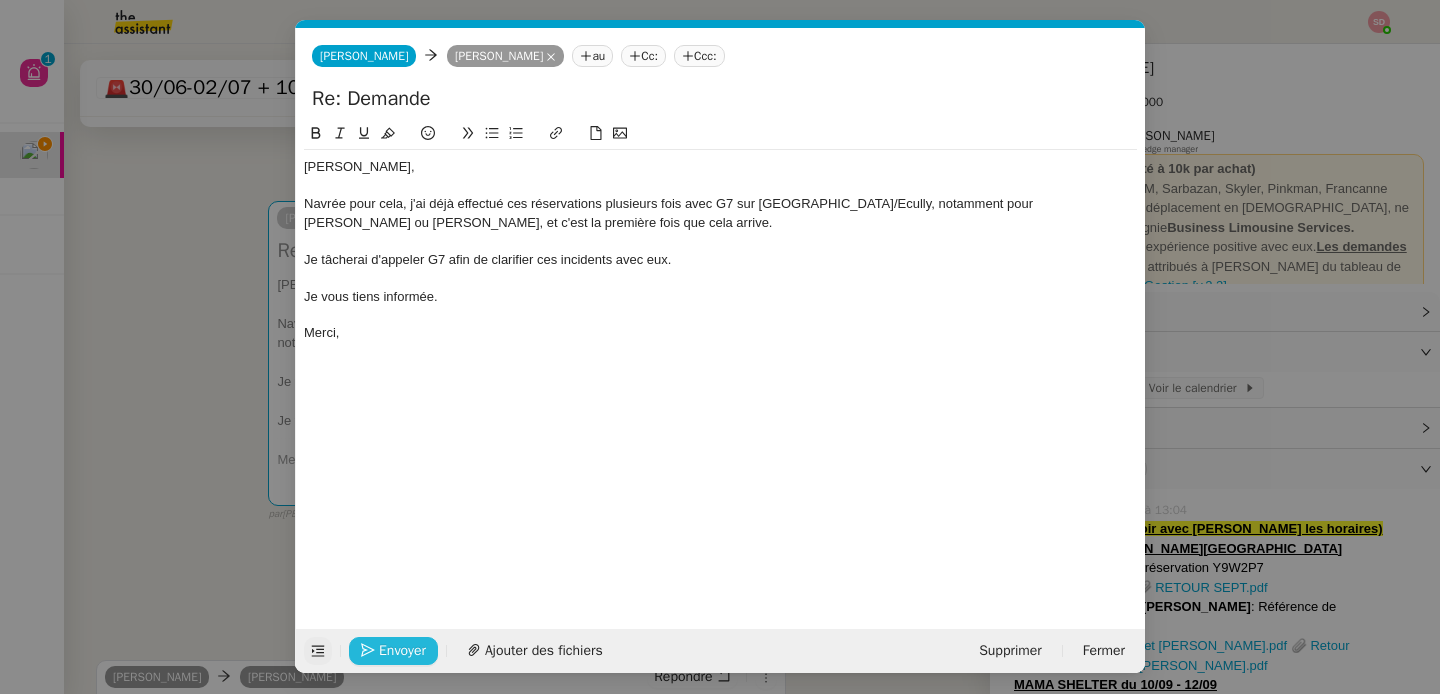 click on "Envoyer" 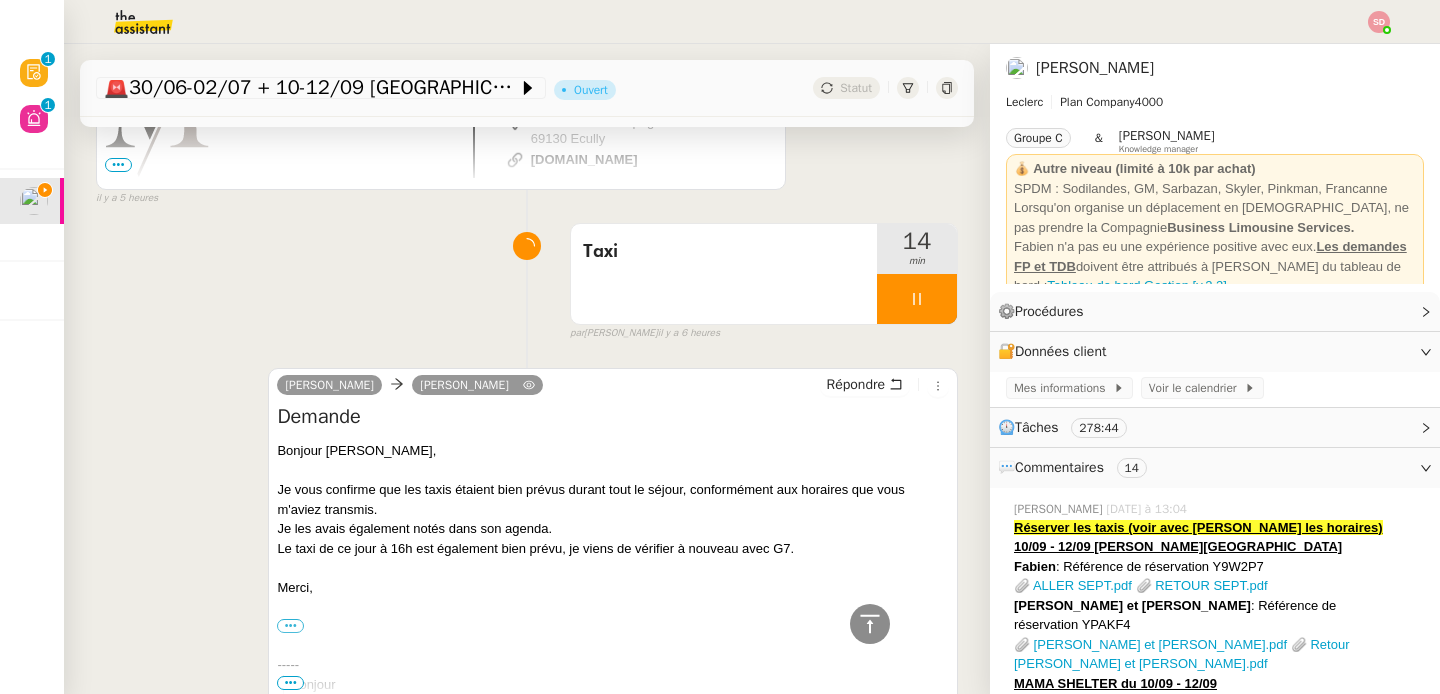 scroll, scrollTop: 1835, scrollLeft: 0, axis: vertical 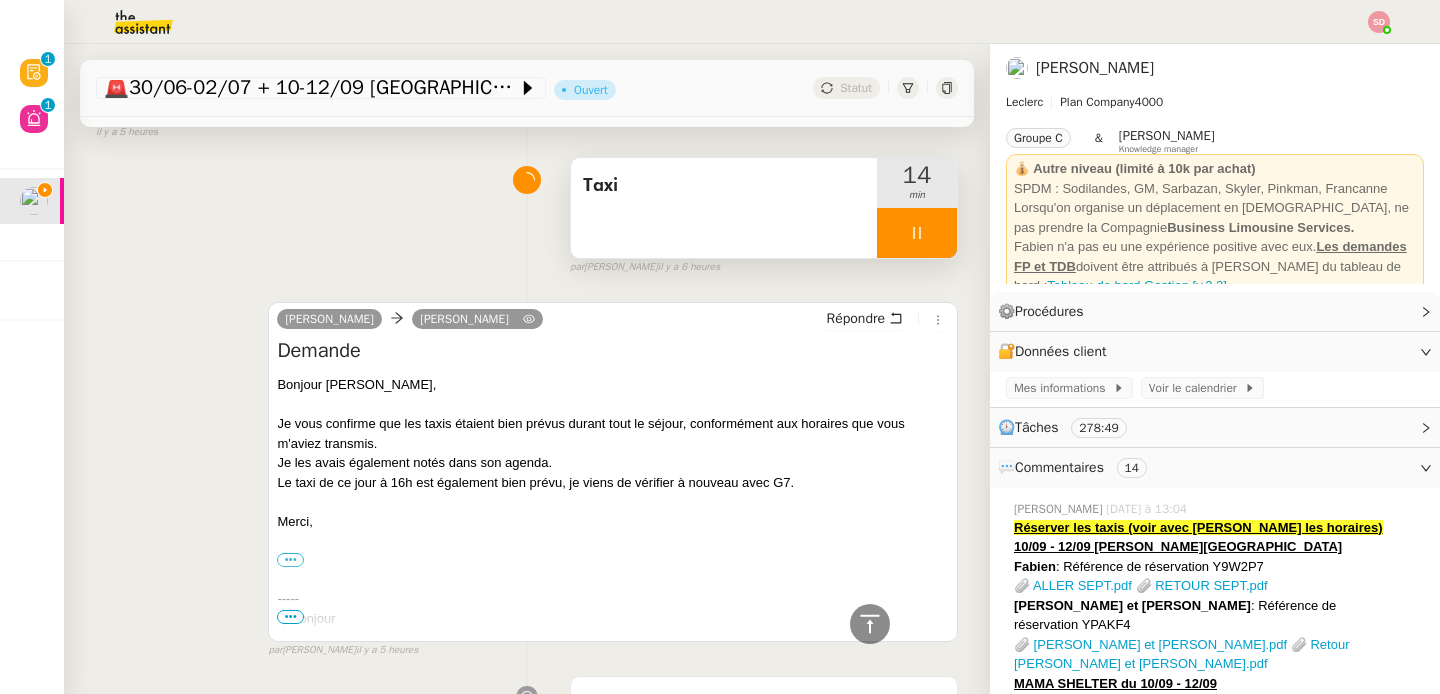 click at bounding box center [917, 233] 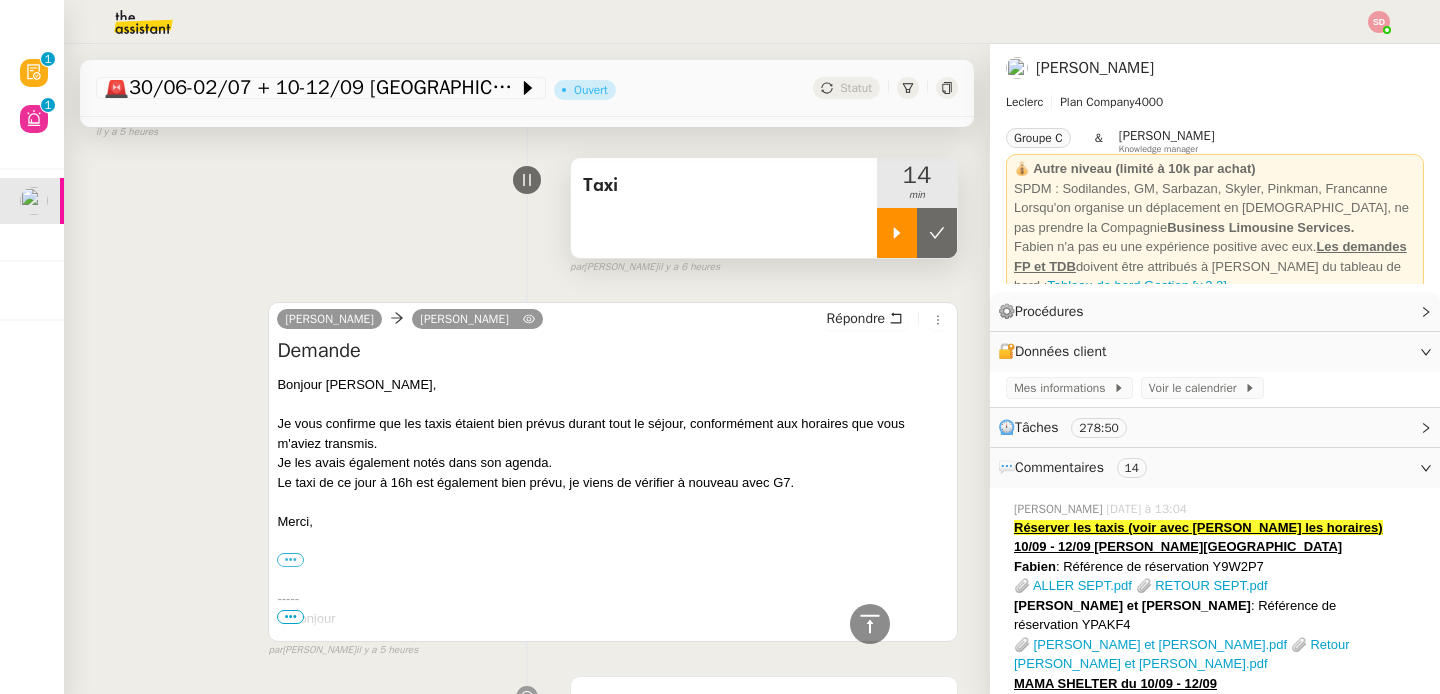 click at bounding box center (897, 233) 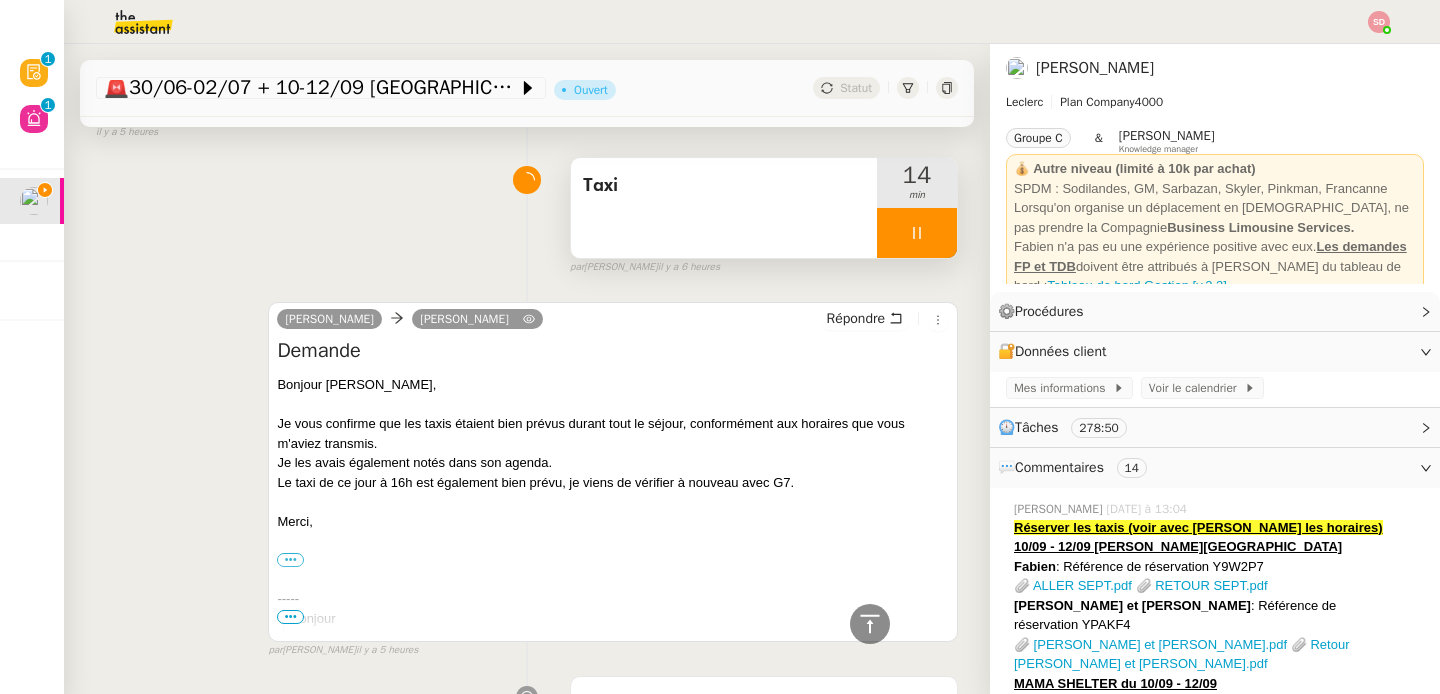 click 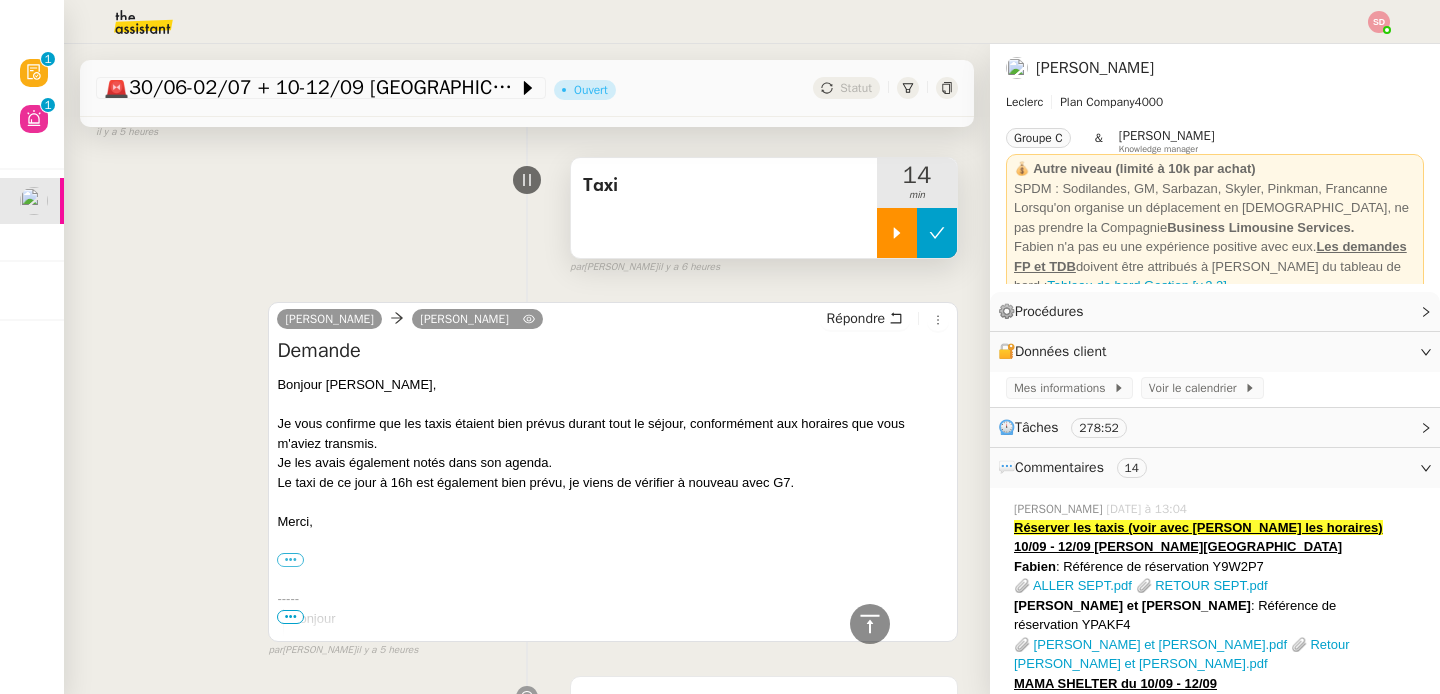 click 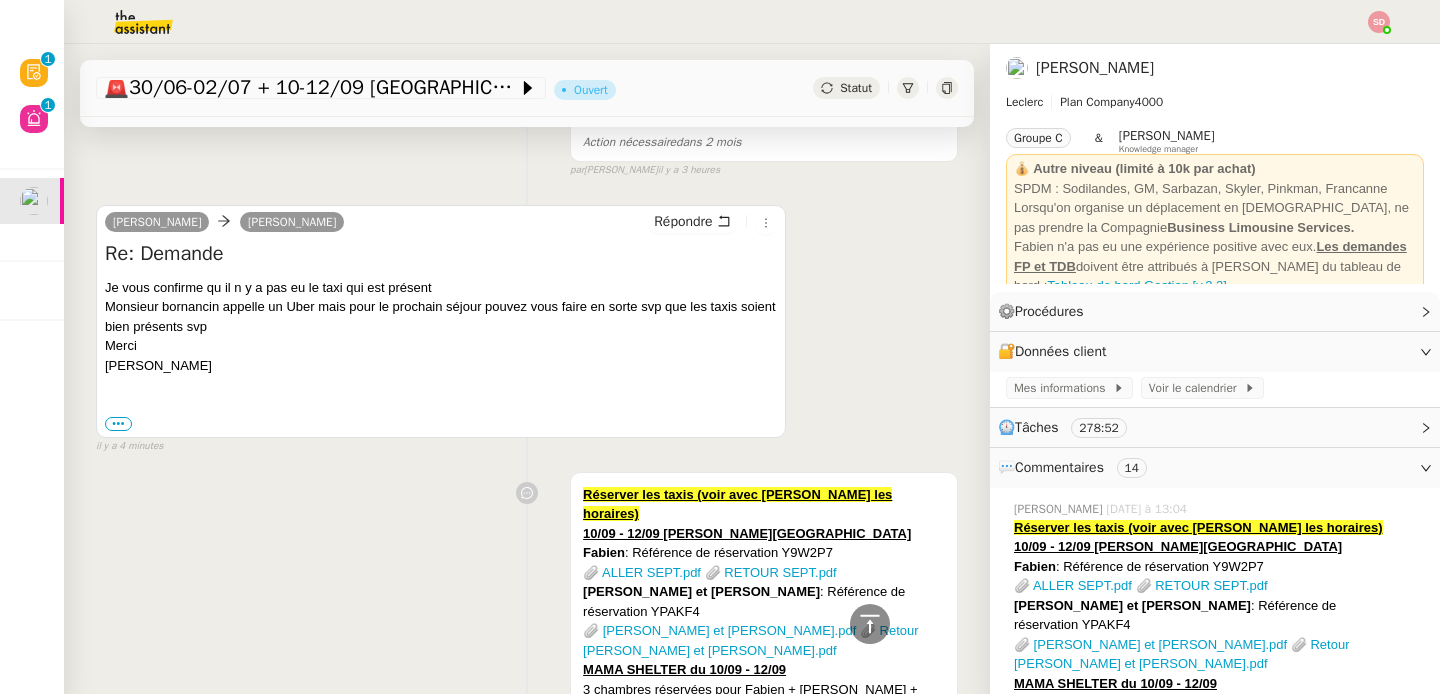 scroll, scrollTop: 0, scrollLeft: 0, axis: both 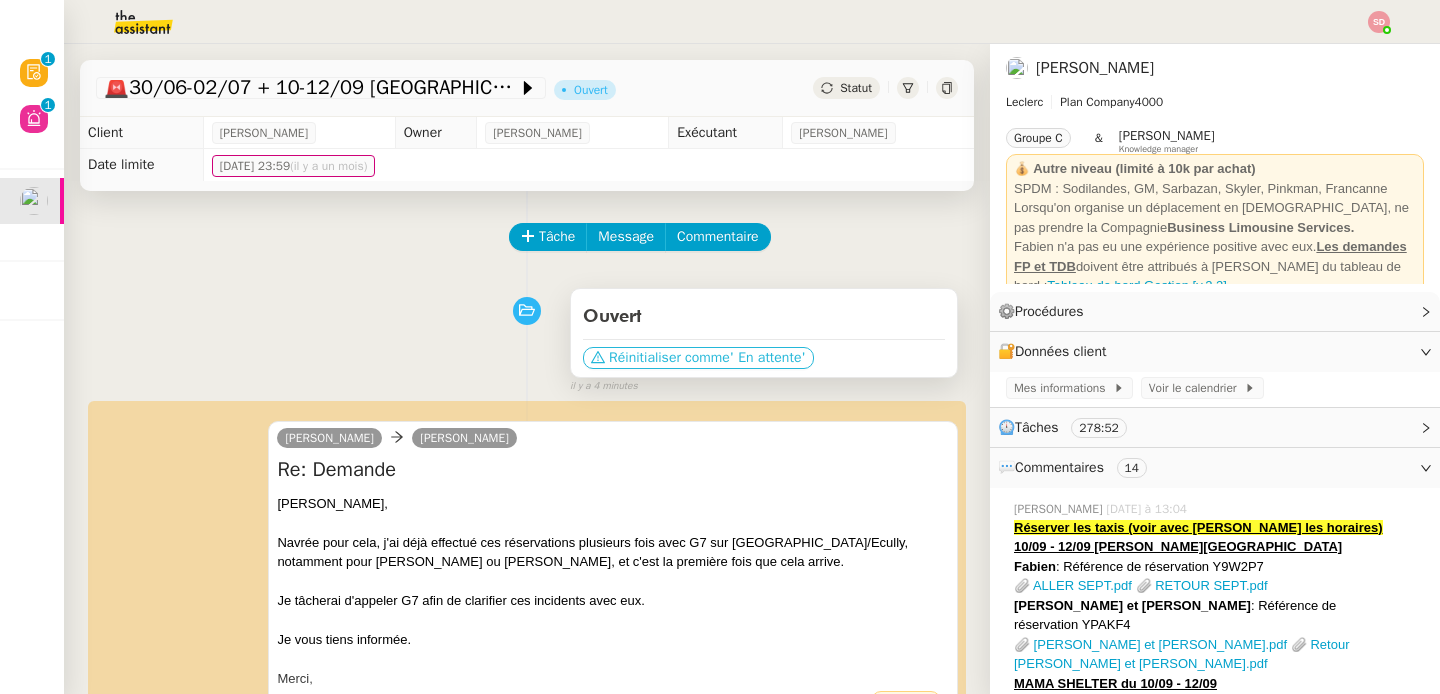 click on "' En attente'" at bounding box center (768, 358) 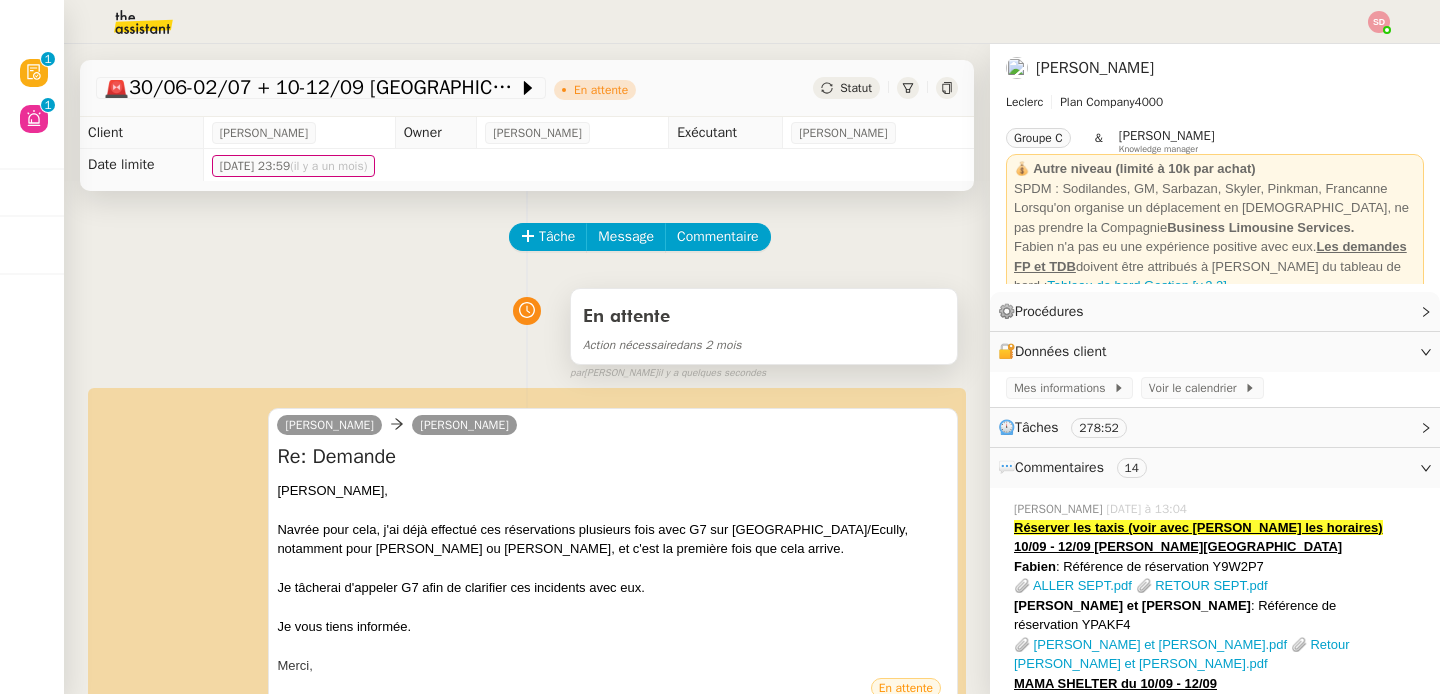click on "En attente" at bounding box center (764, 317) 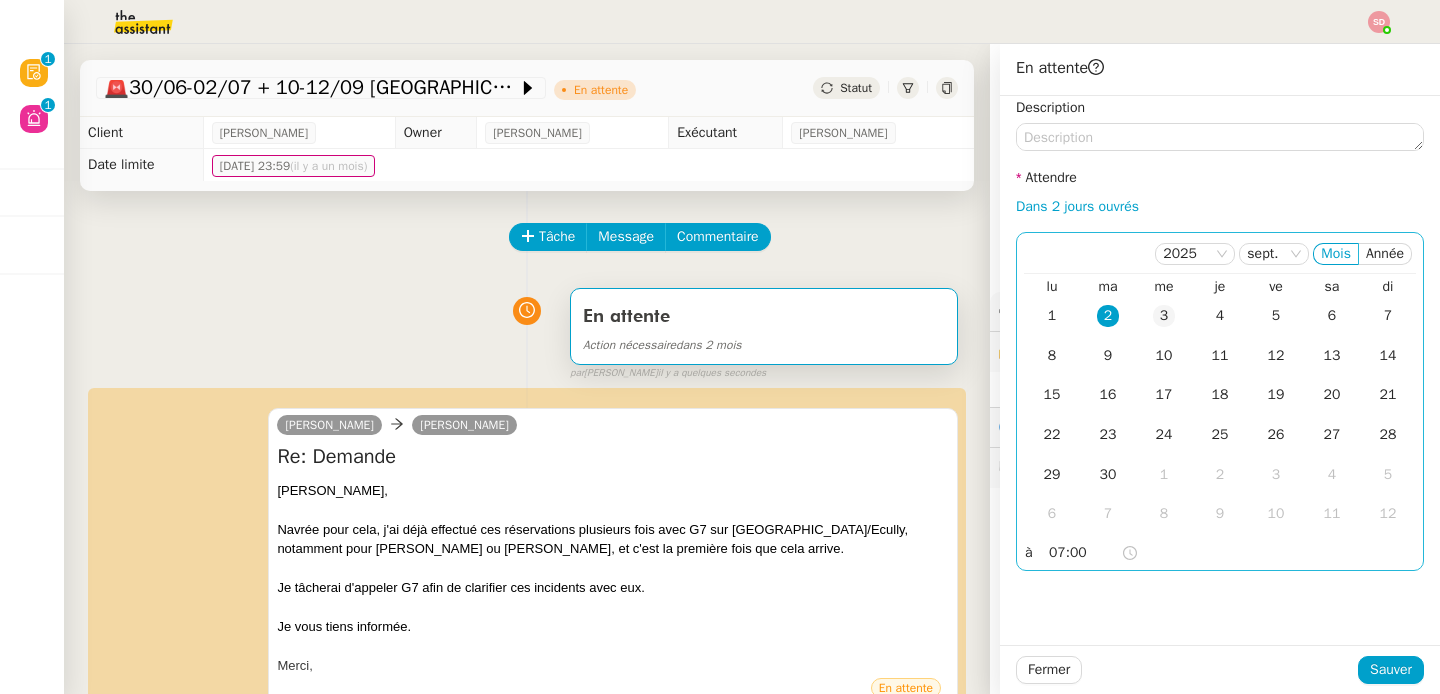 click on "3" 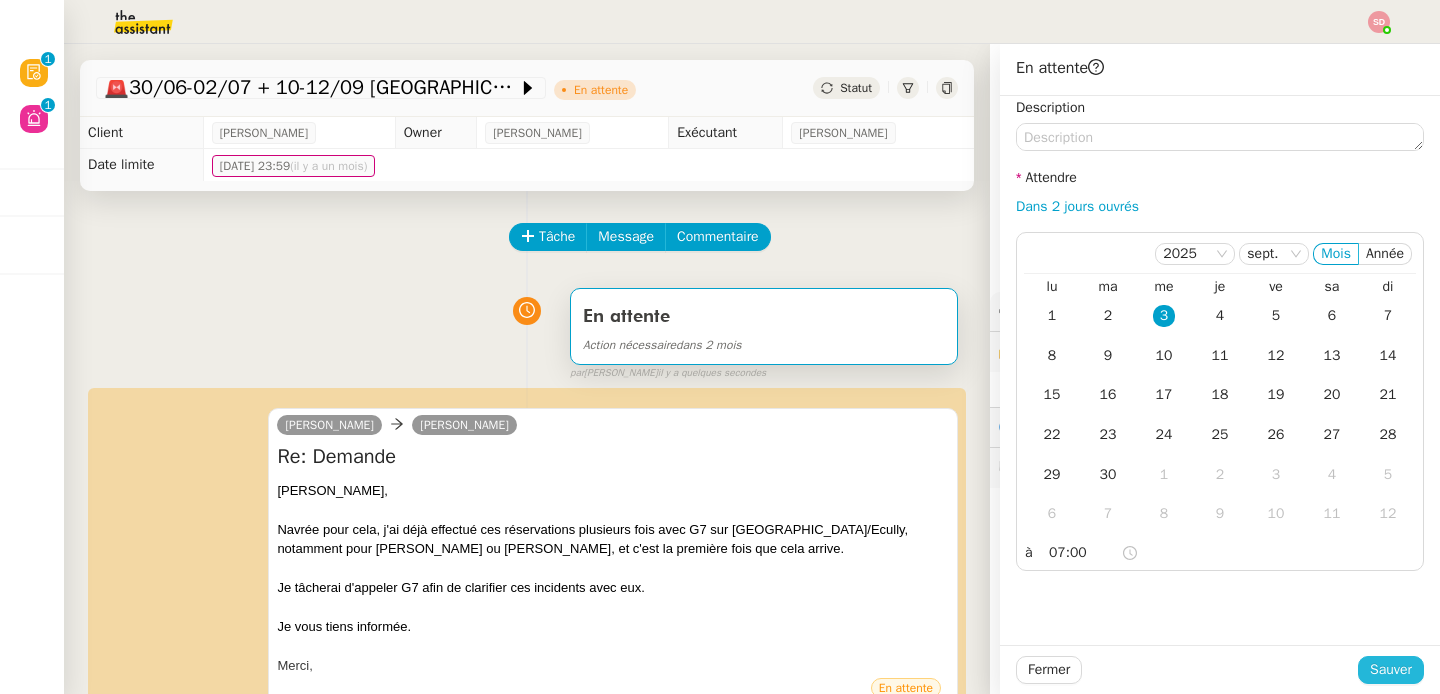 click on "Sauver" 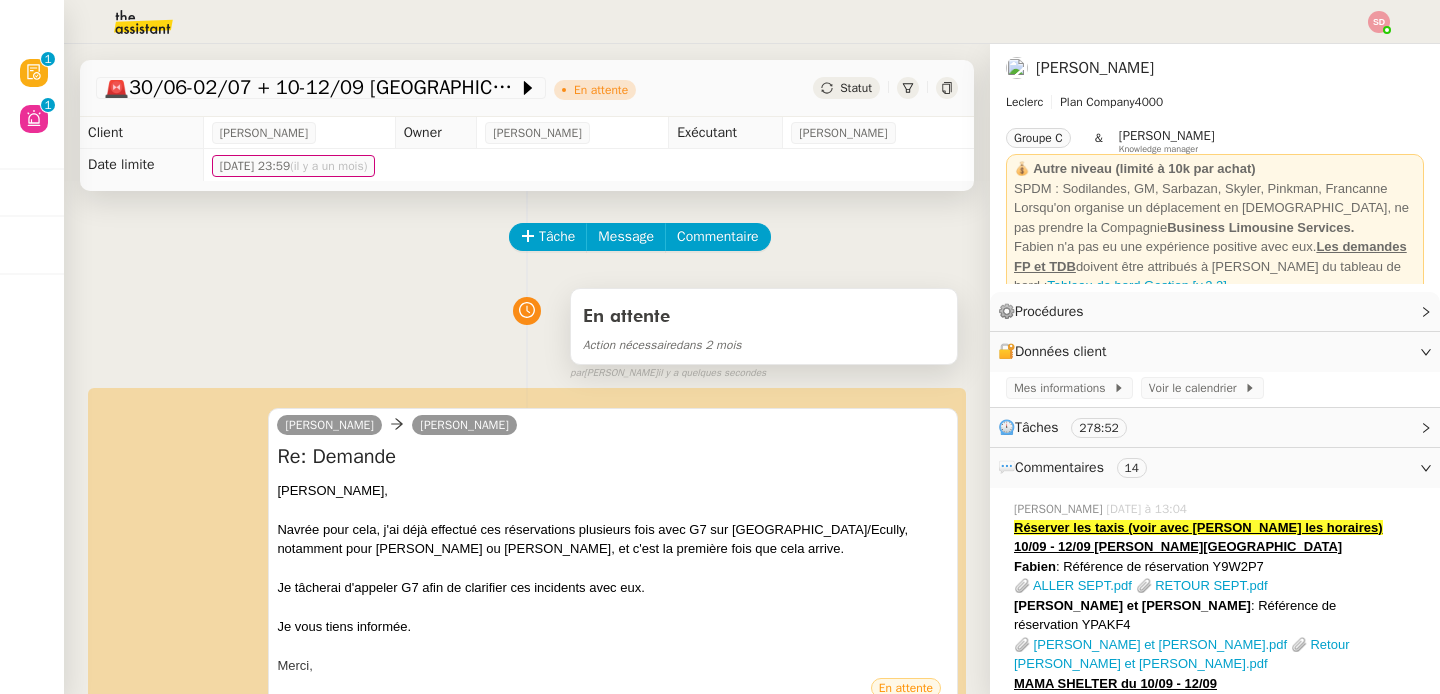 click on "En attente" at bounding box center (764, 317) 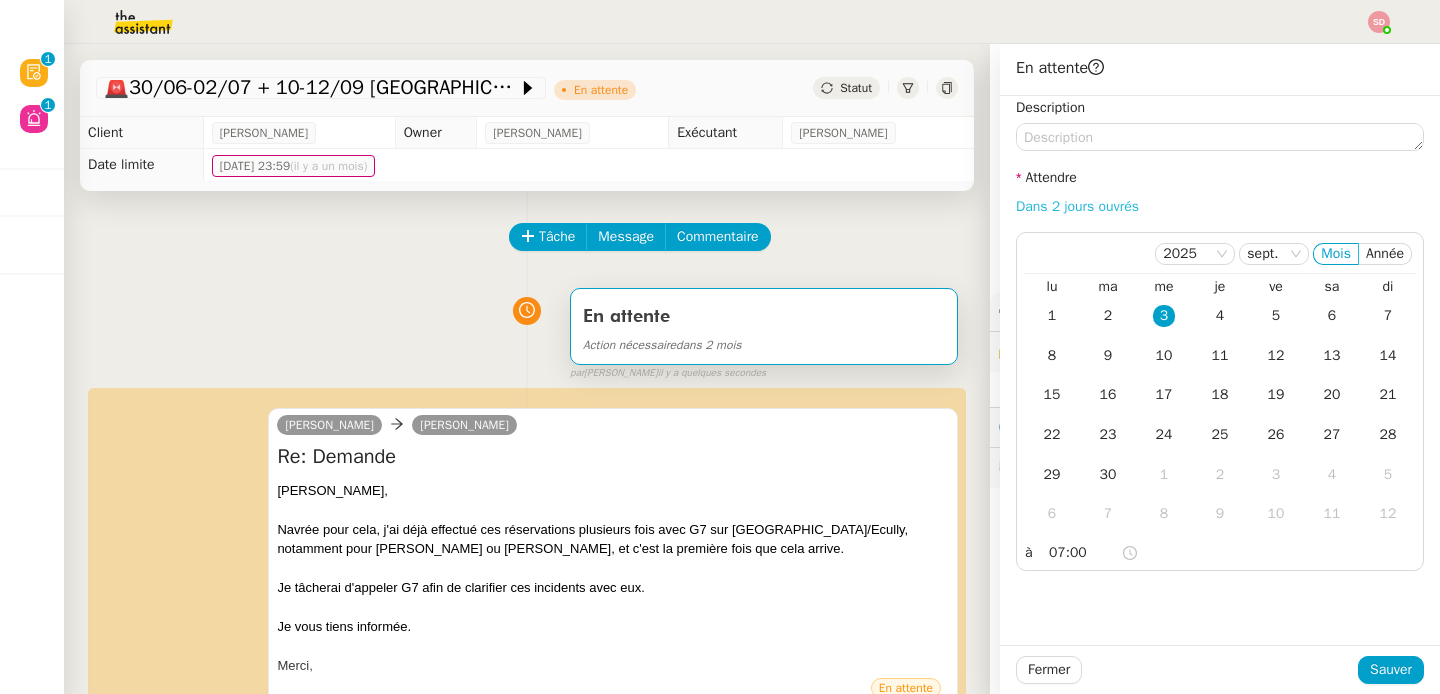 click on "Dans 2 jours ouvrés" 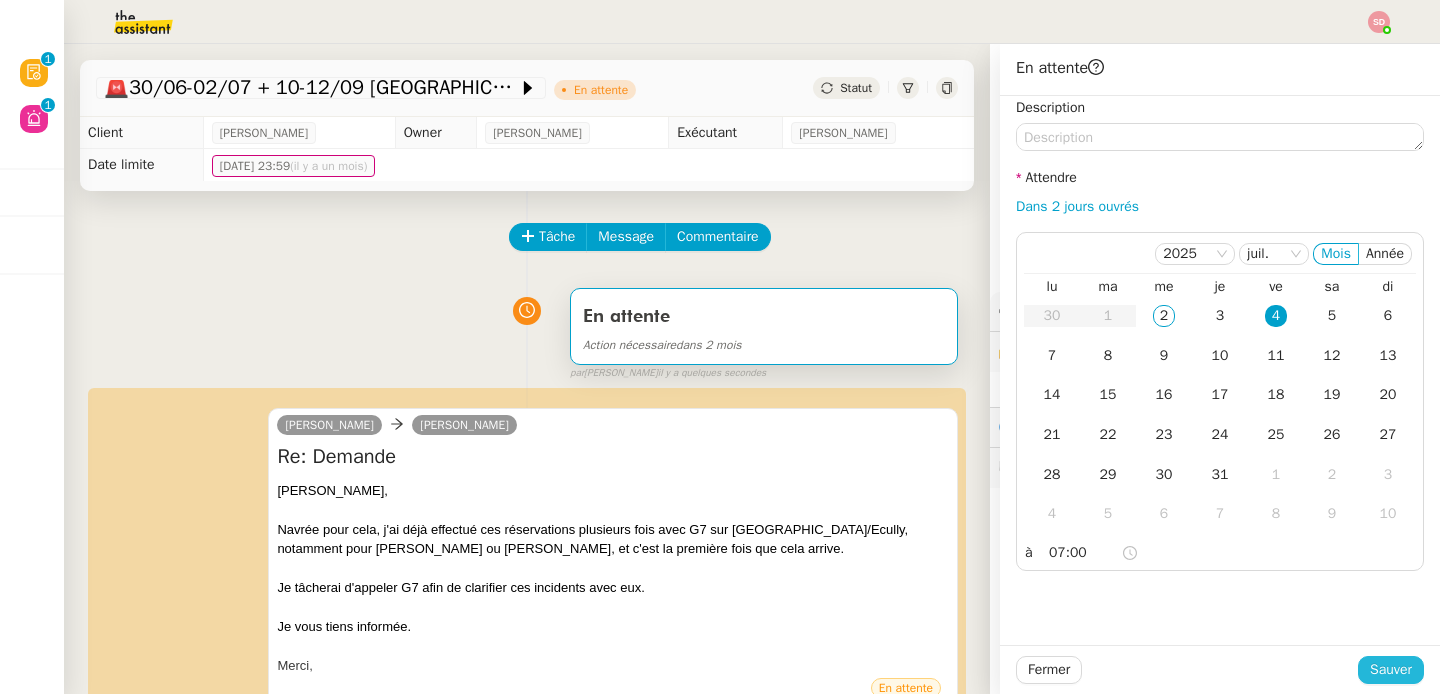 click on "Sauver" 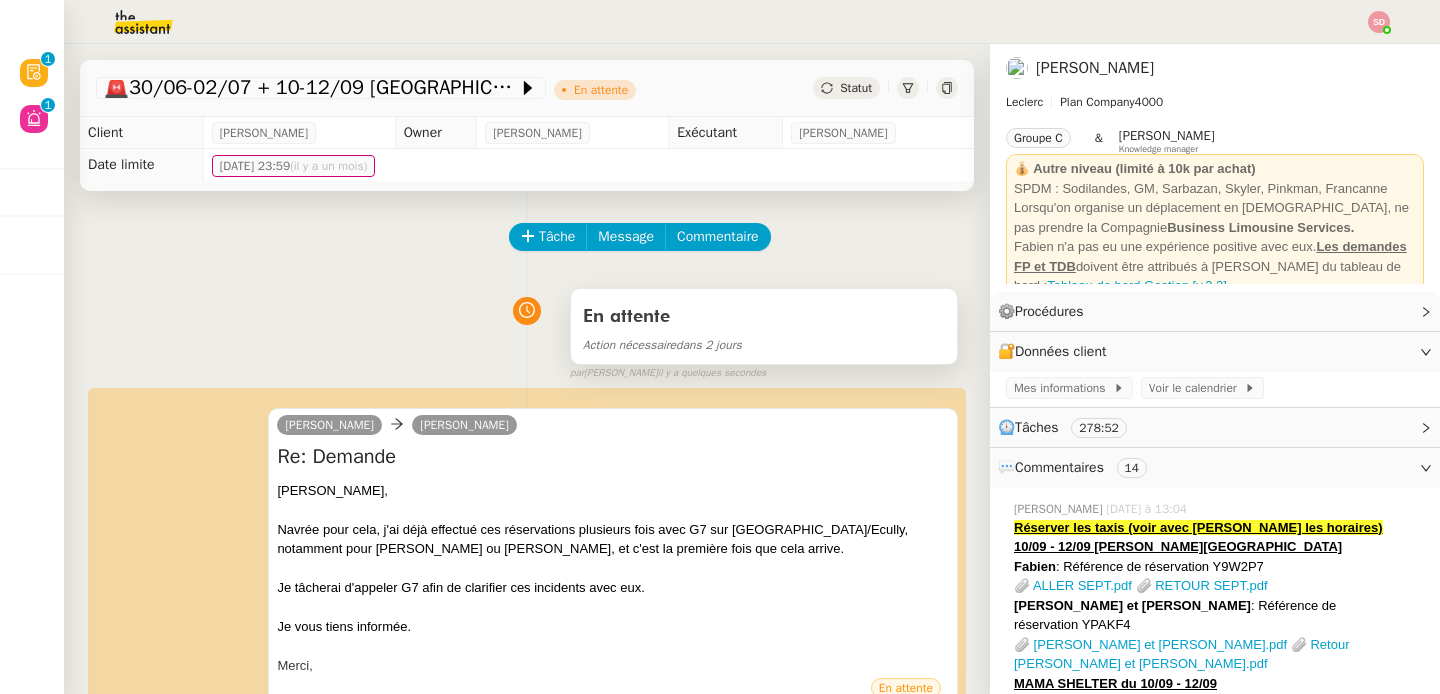 click on "En attente Action nécessaire  dans 2 jours" at bounding box center [764, 326] 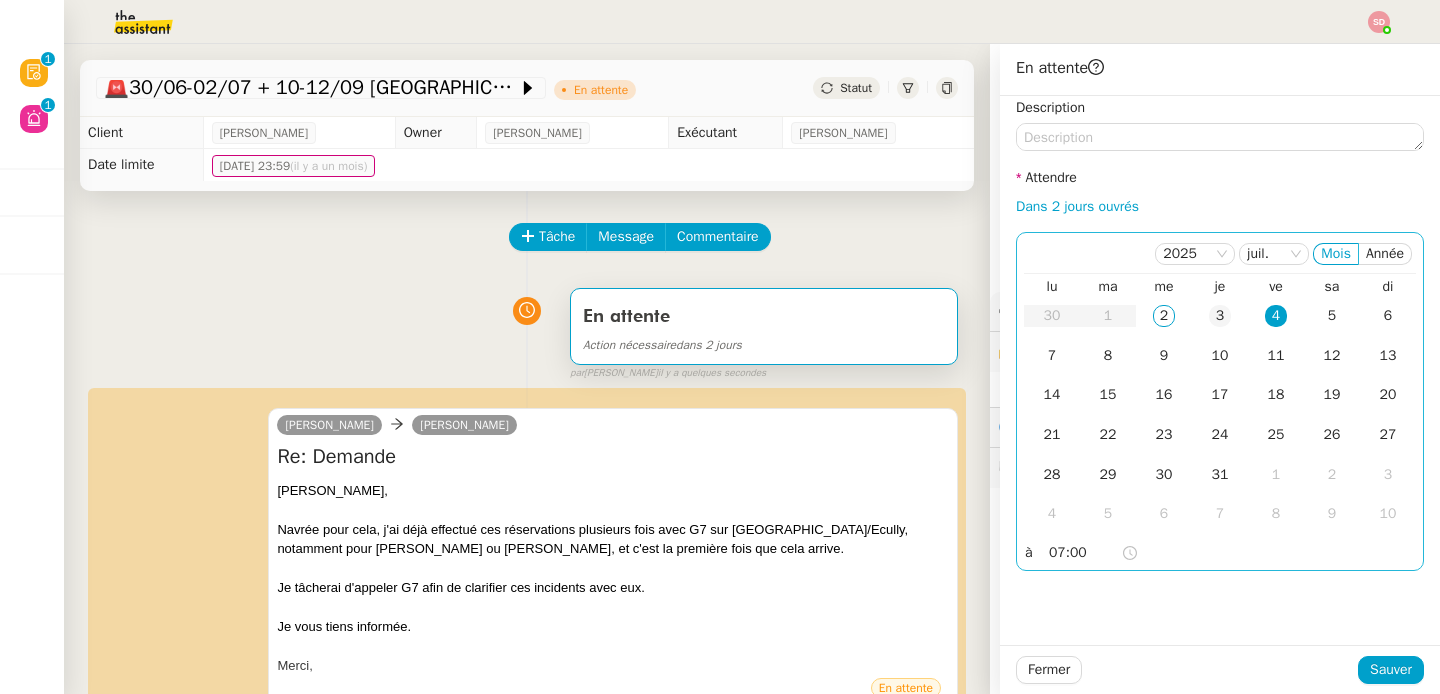 click on "3" 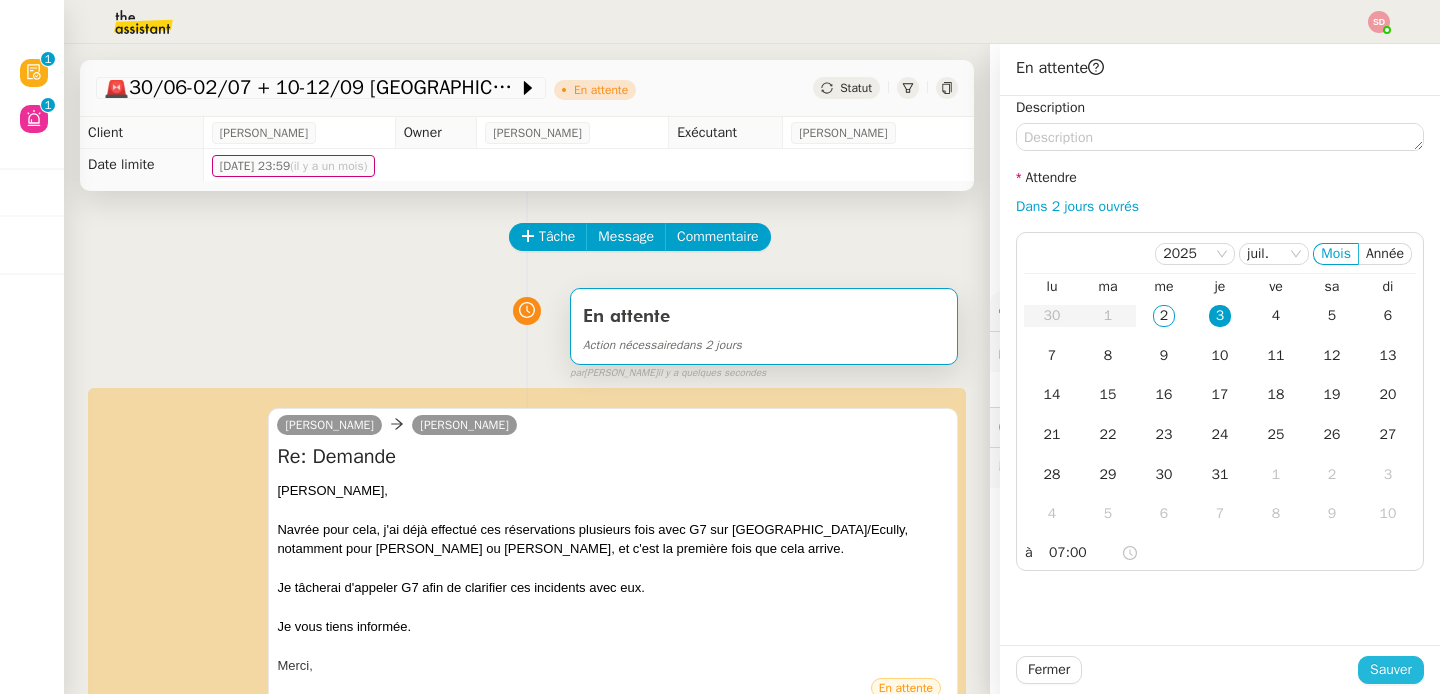 click on "Sauver" 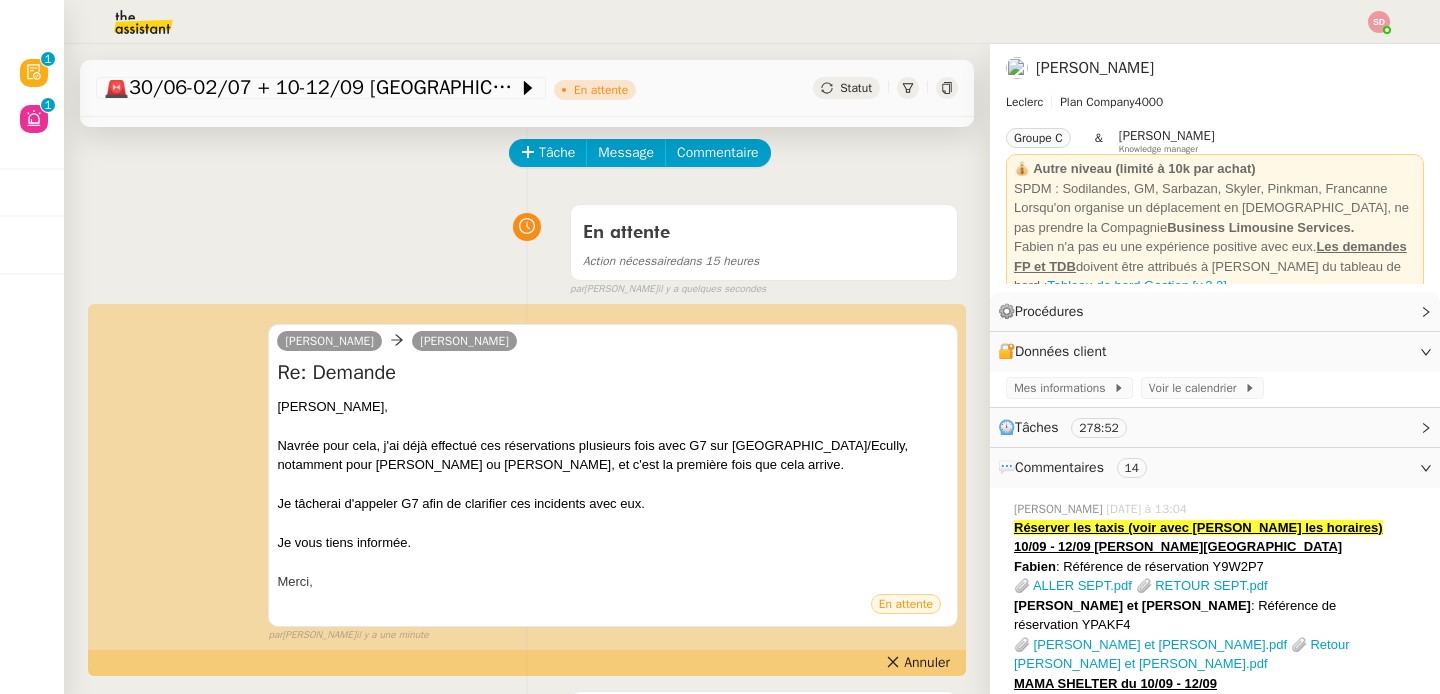 scroll, scrollTop: 83, scrollLeft: 0, axis: vertical 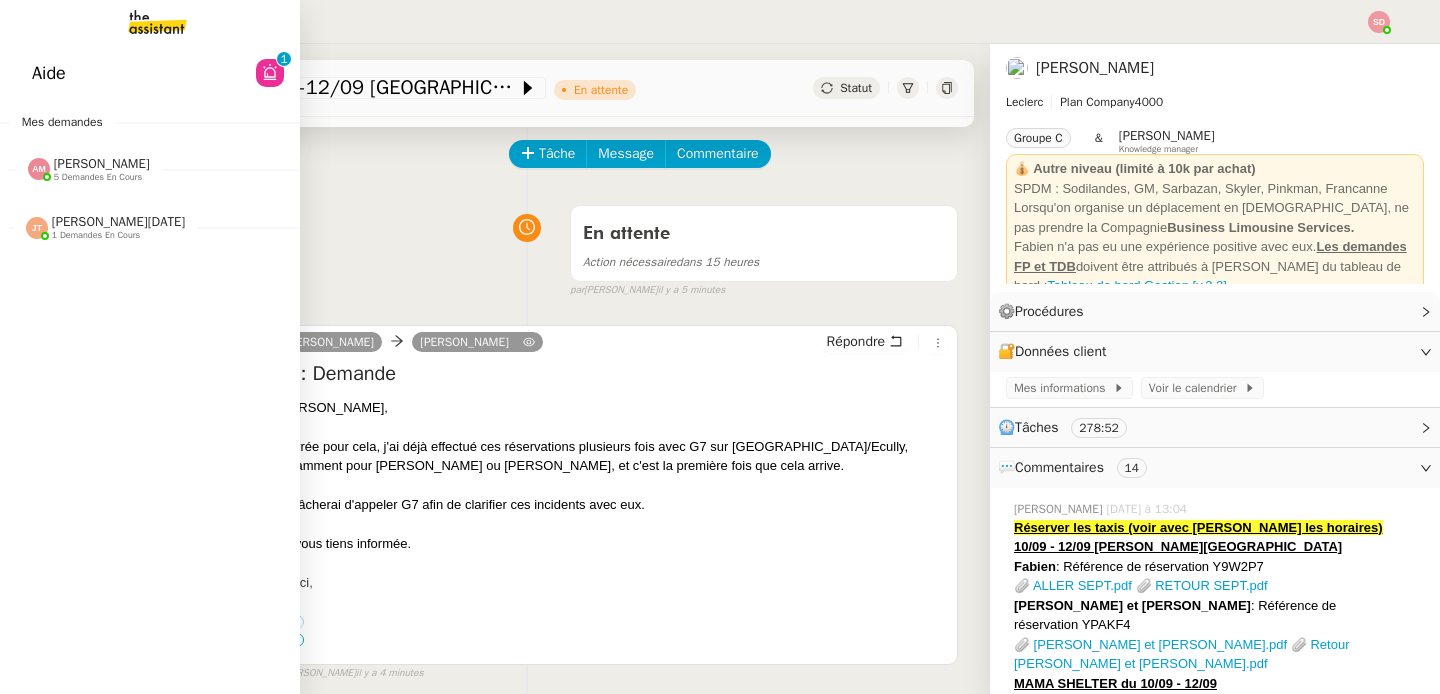 click 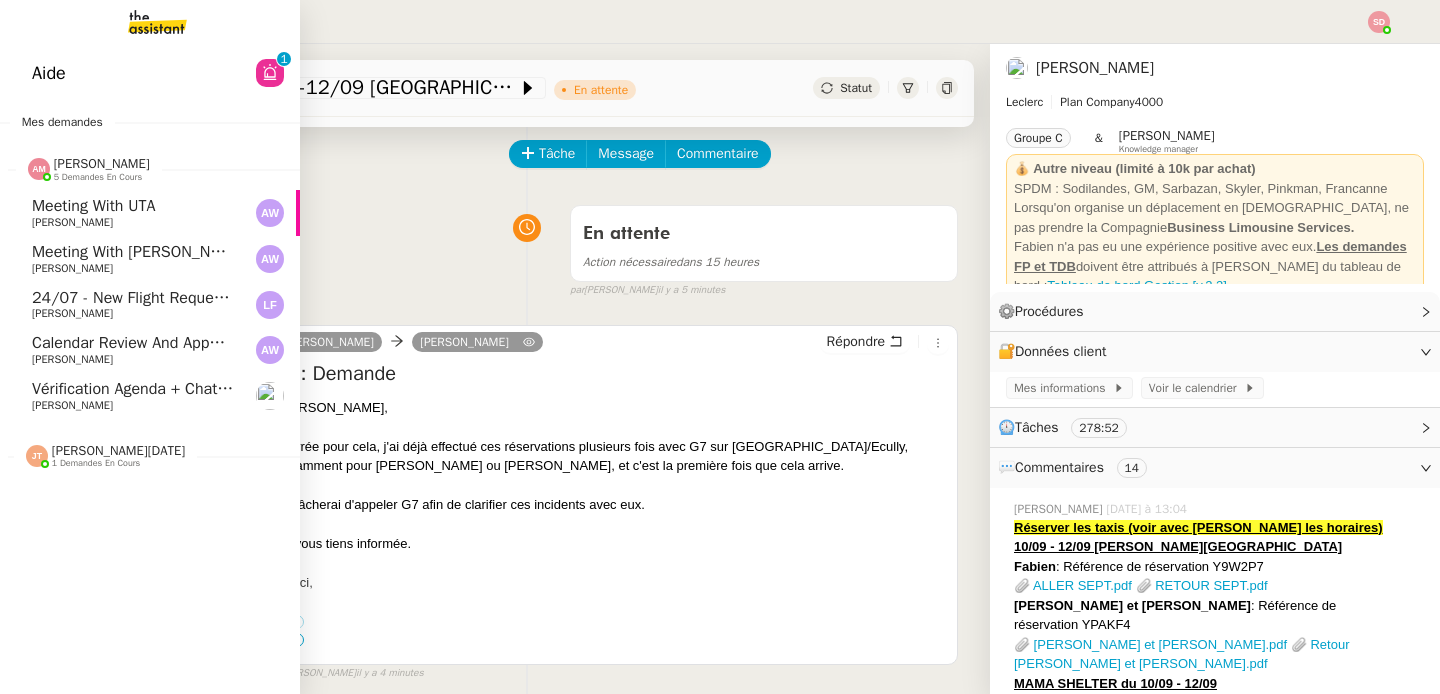 click 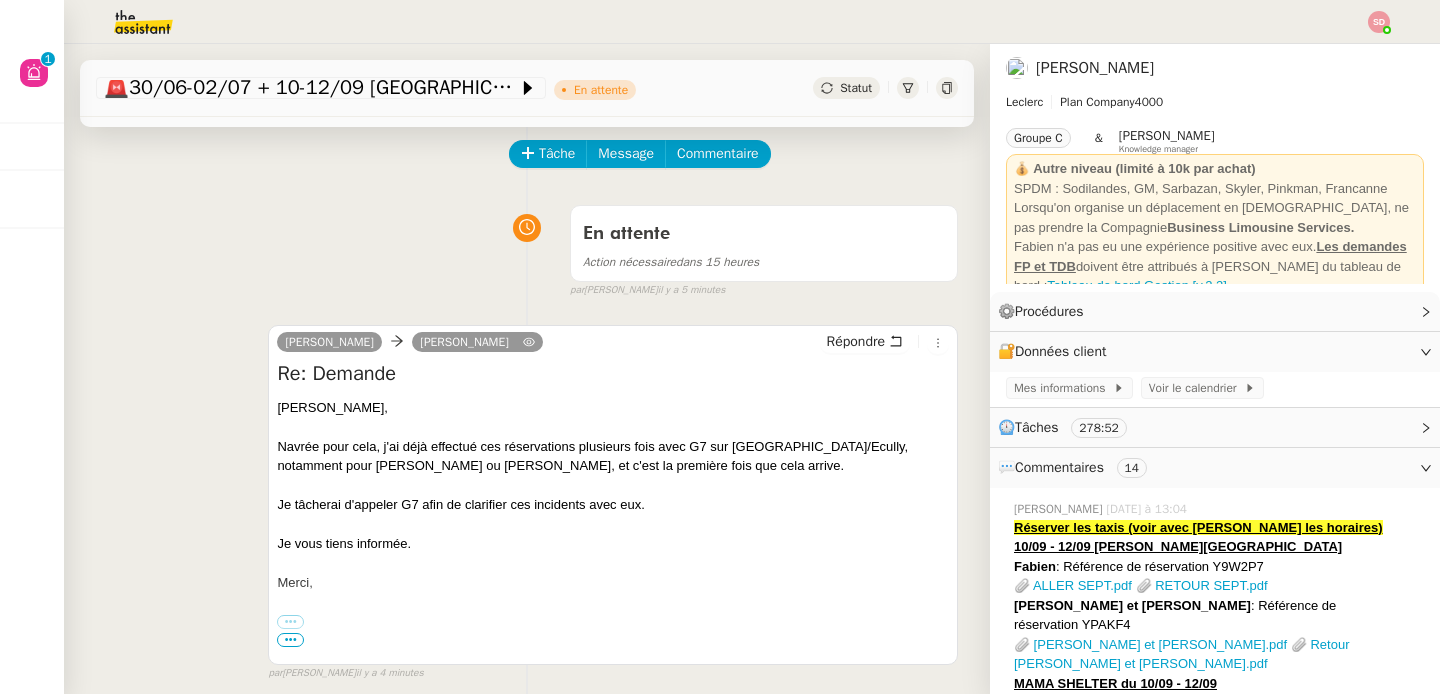 click on "En attente Action nécessaire  dans 15 heures  false par   [PERSON_NAME]   il y a 5 minutes" at bounding box center (527, 247) 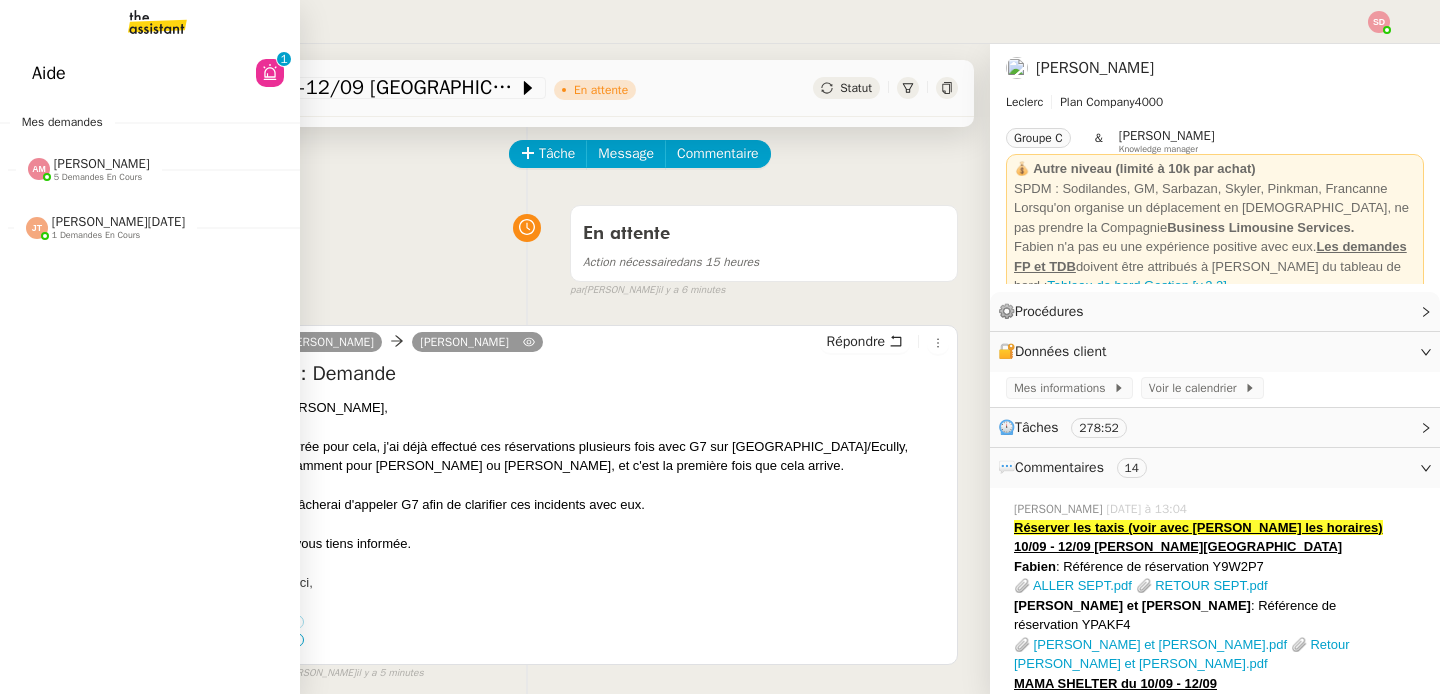 click on "1 demandes en cours" 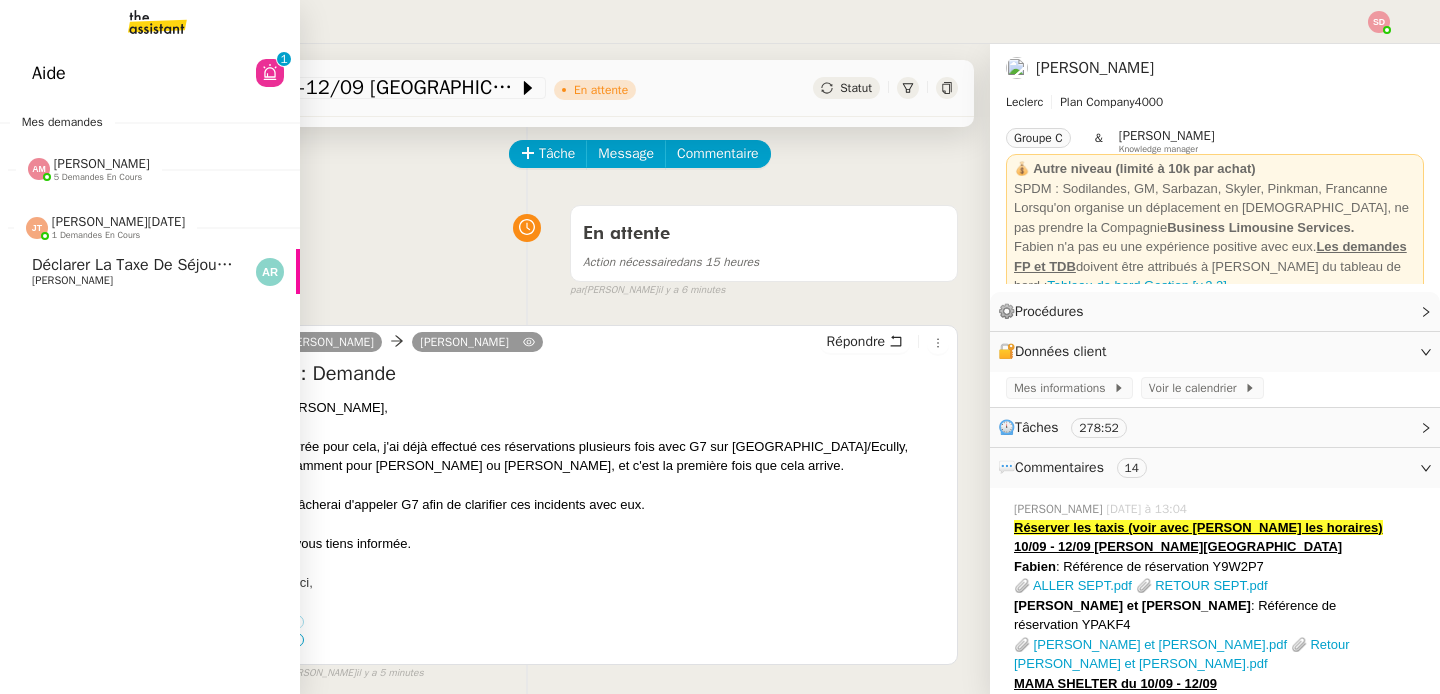 click on "1 demandes en cours" 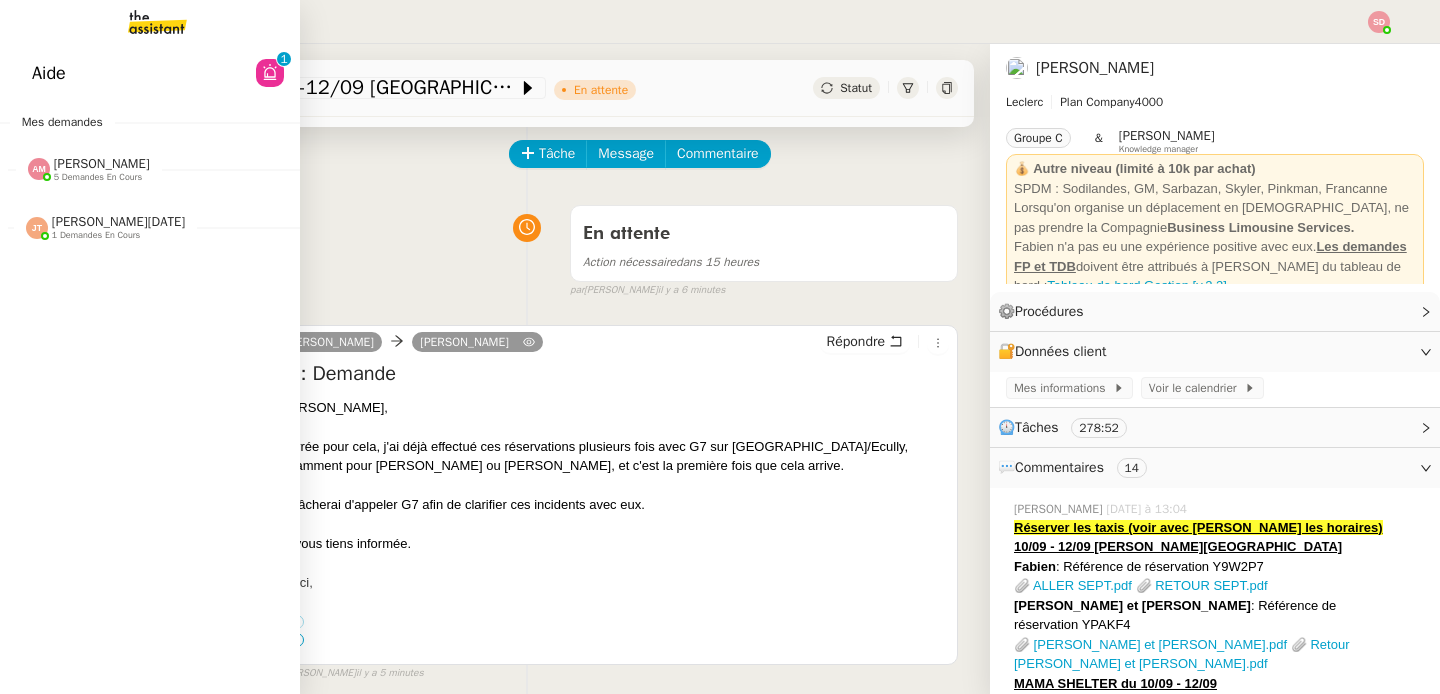 click on "1 demandes en cours" 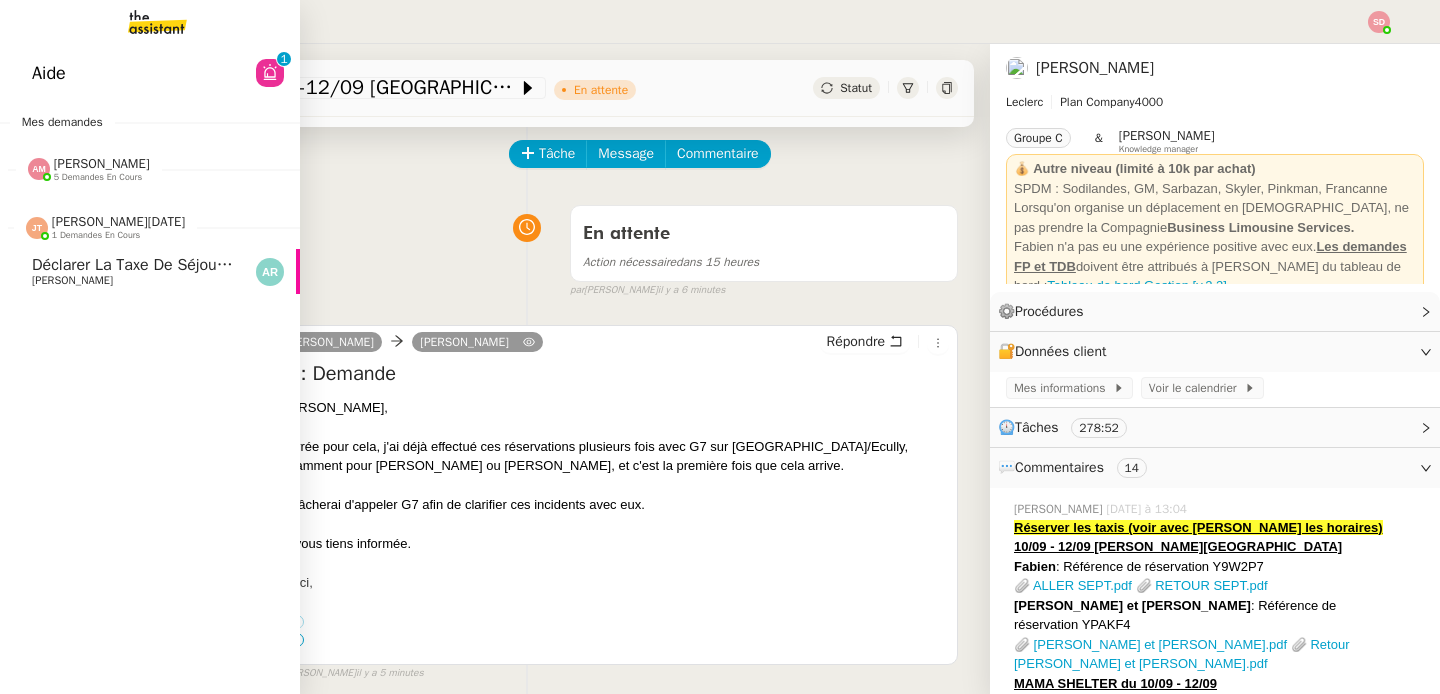 click on "1 demandes en cours" 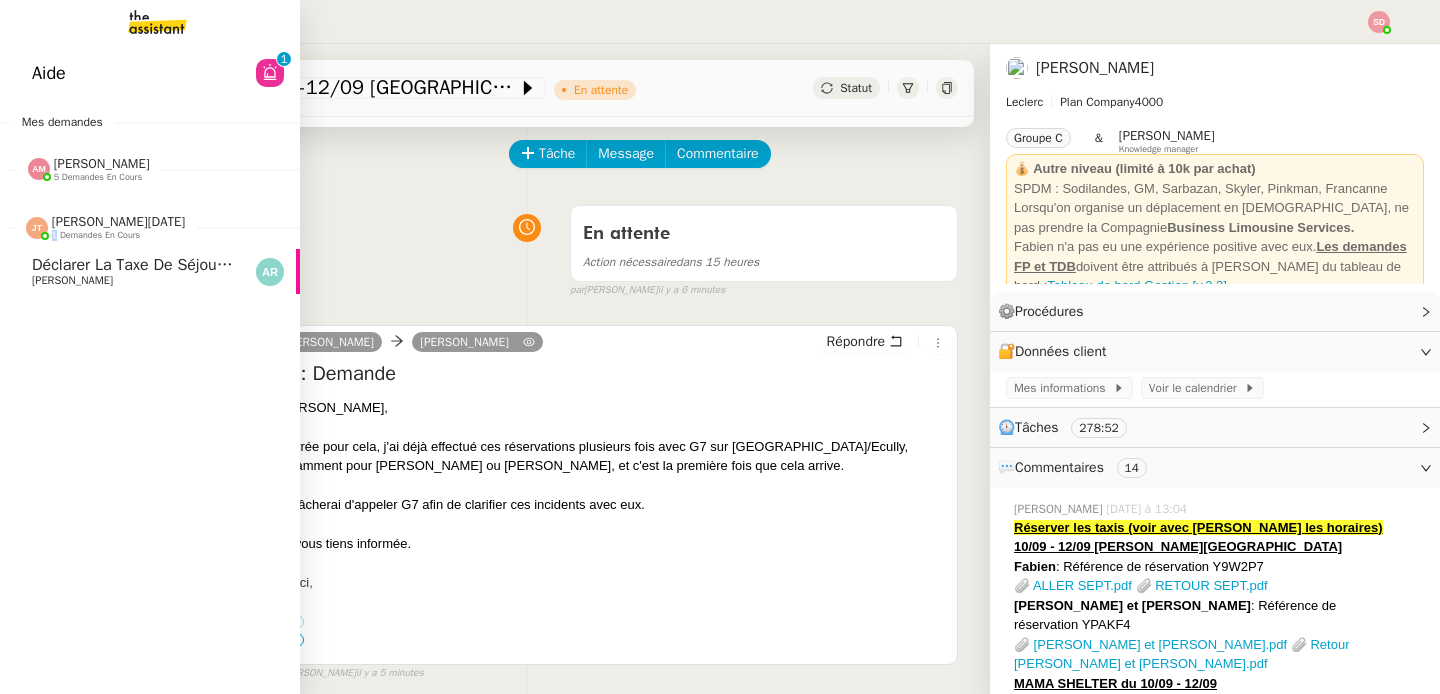 click on "1 demandes en cours" 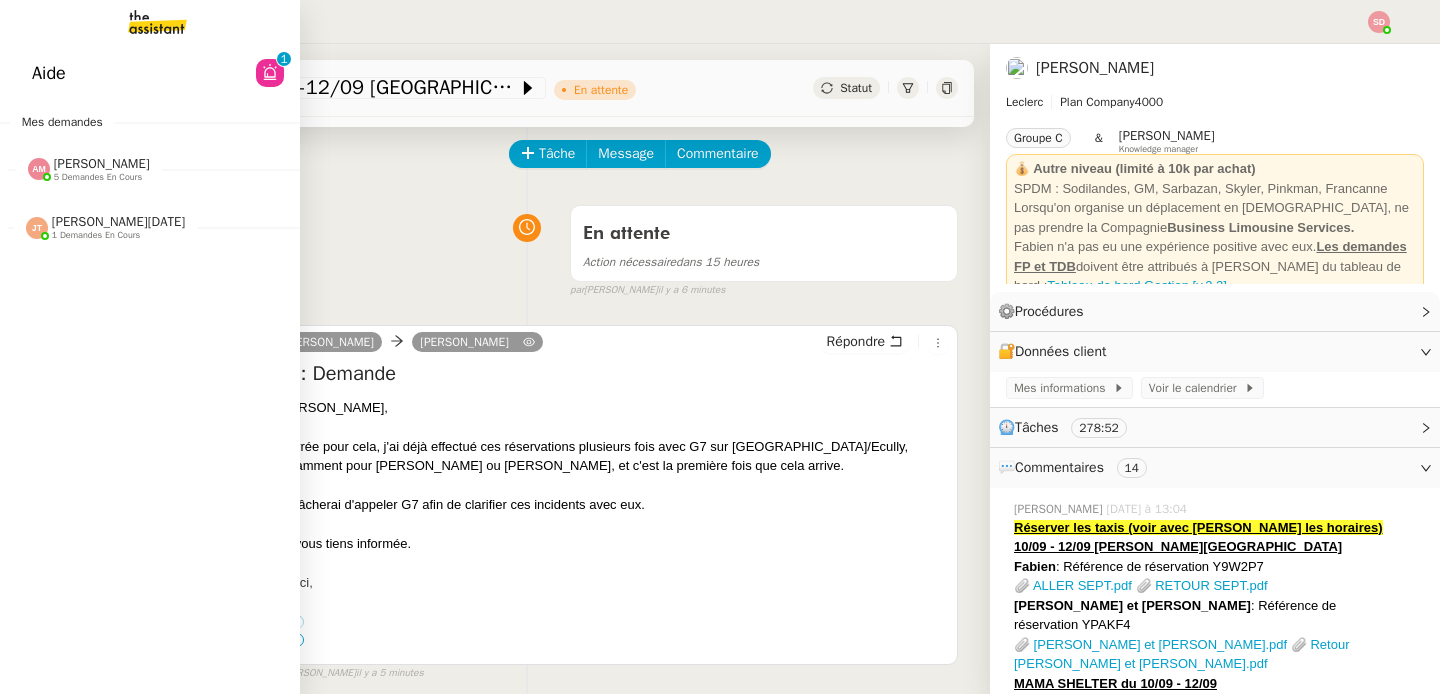 click 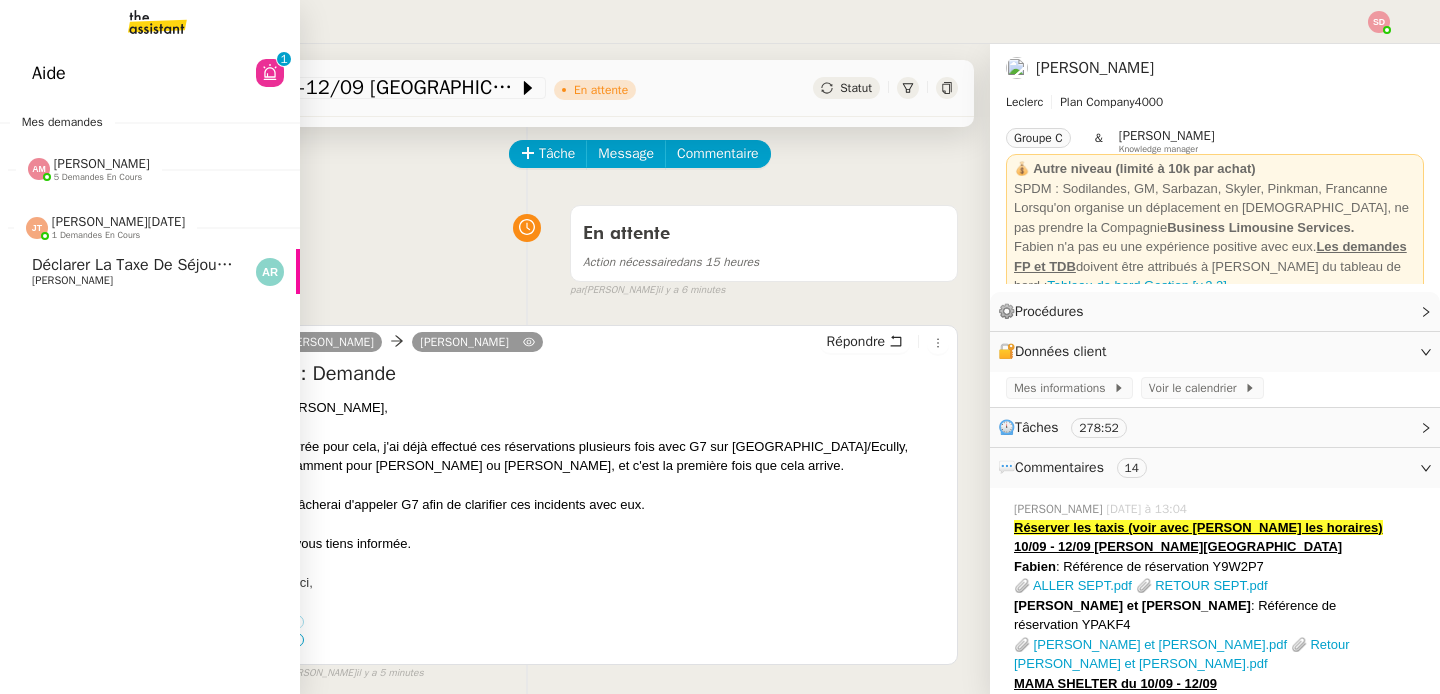 click 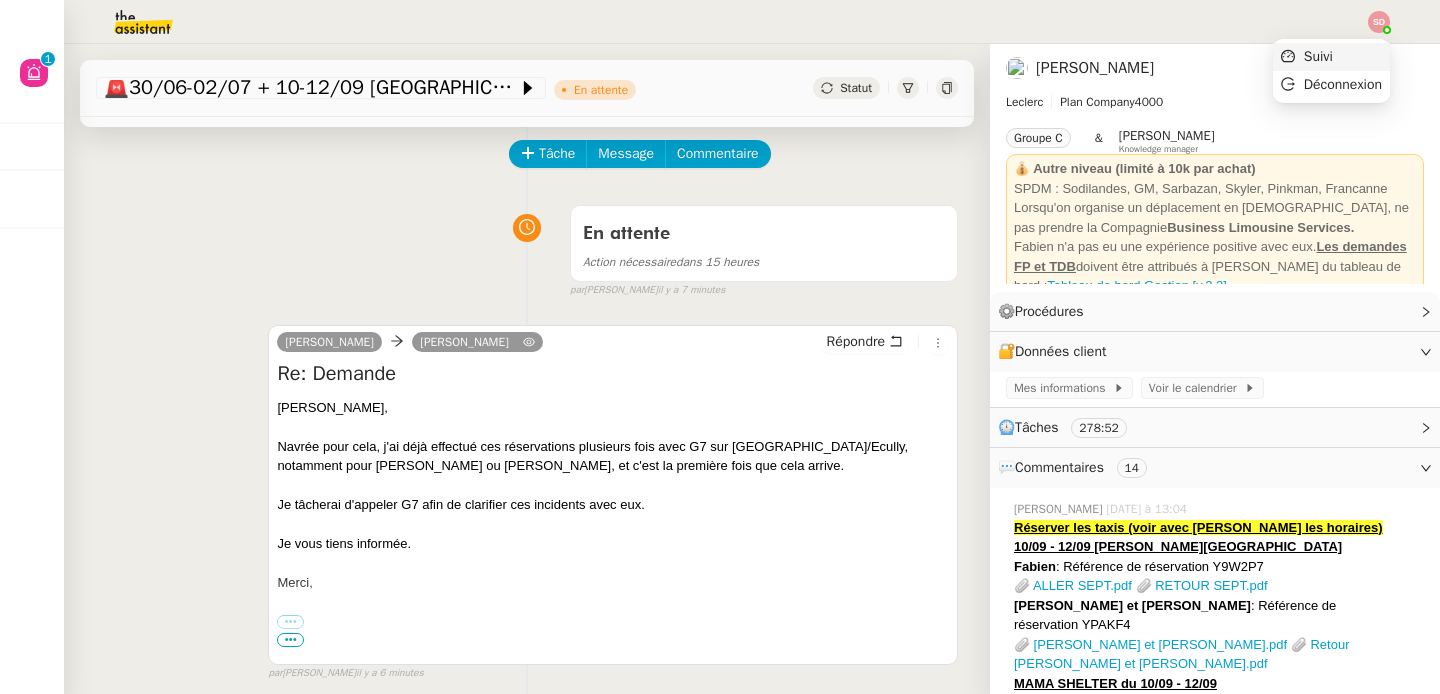 click on "Suivi" at bounding box center (1331, 57) 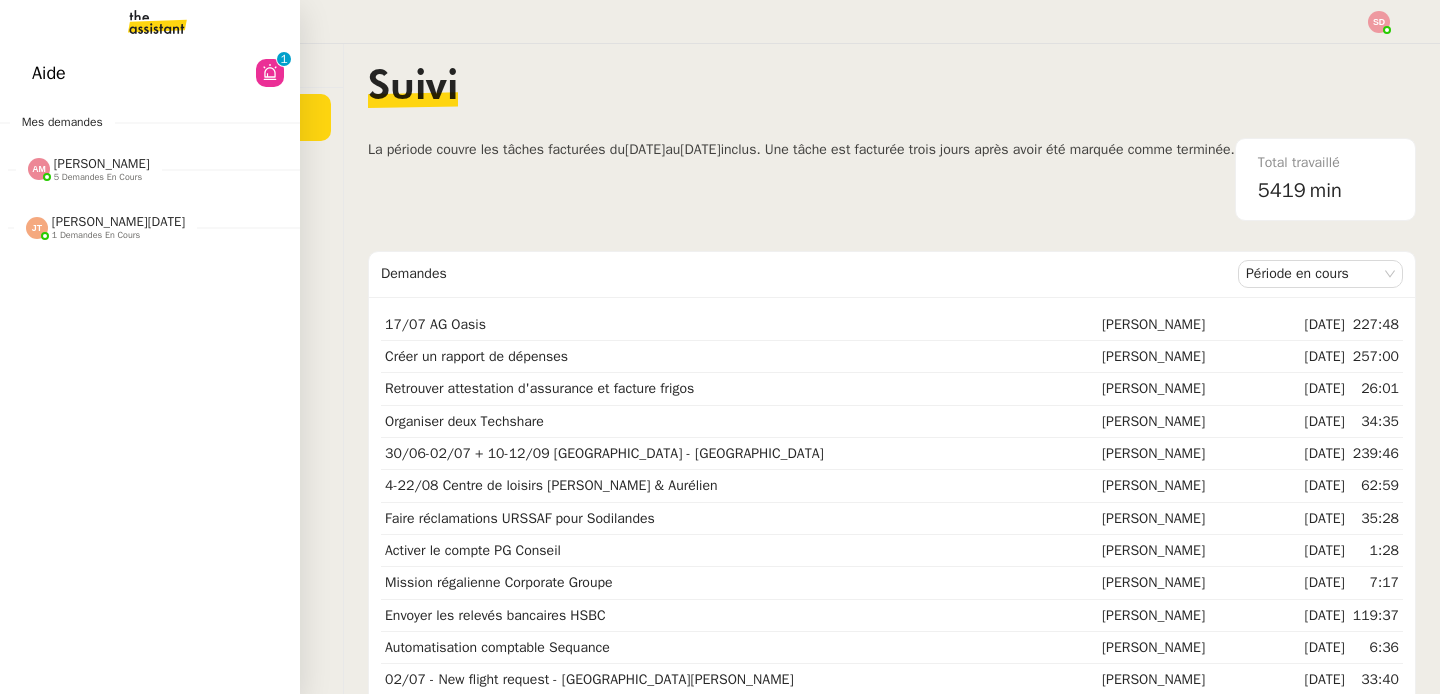 click on "Aide  0   1   2   3   4   5   6   7   8   9" 